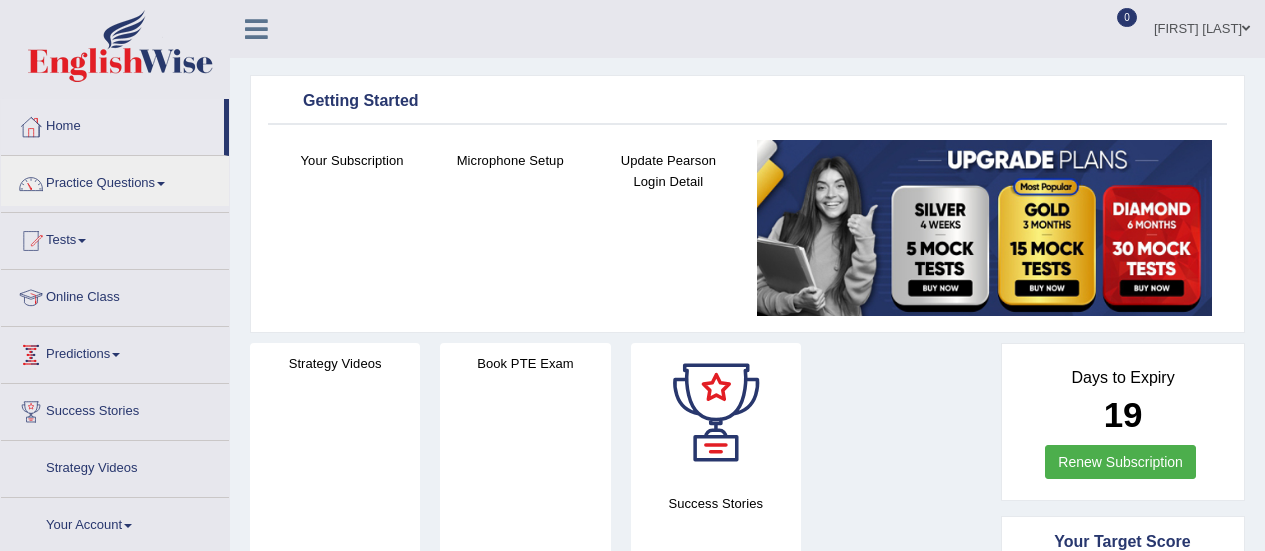 scroll, scrollTop: 0, scrollLeft: 0, axis: both 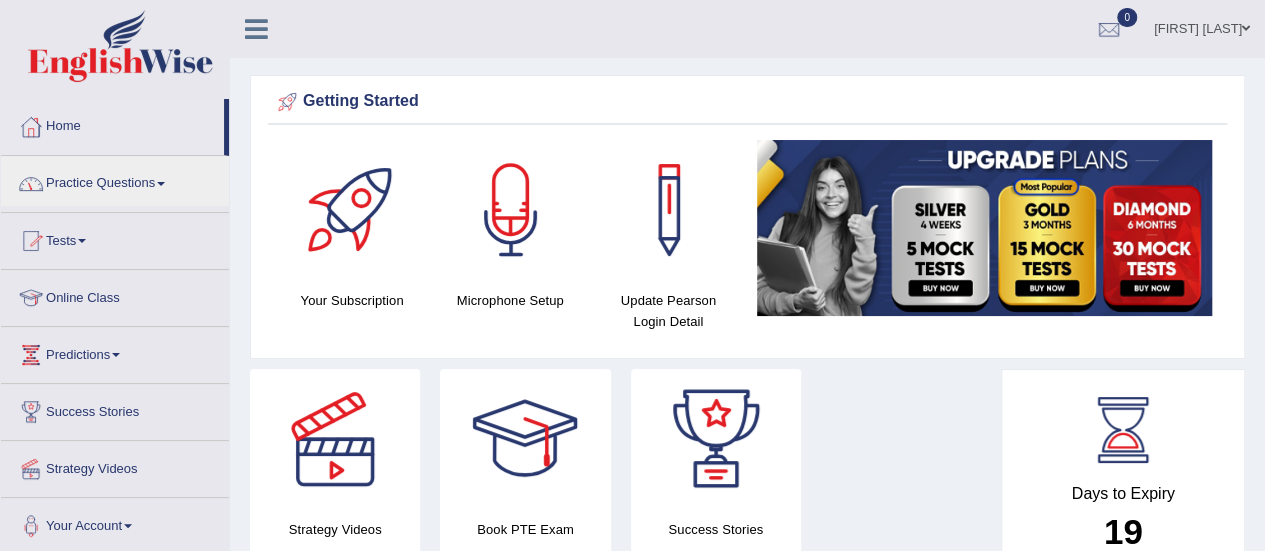 drag, startPoint x: 230, startPoint y: 122, endPoint x: 233, endPoint y: 161, distance: 39.115215 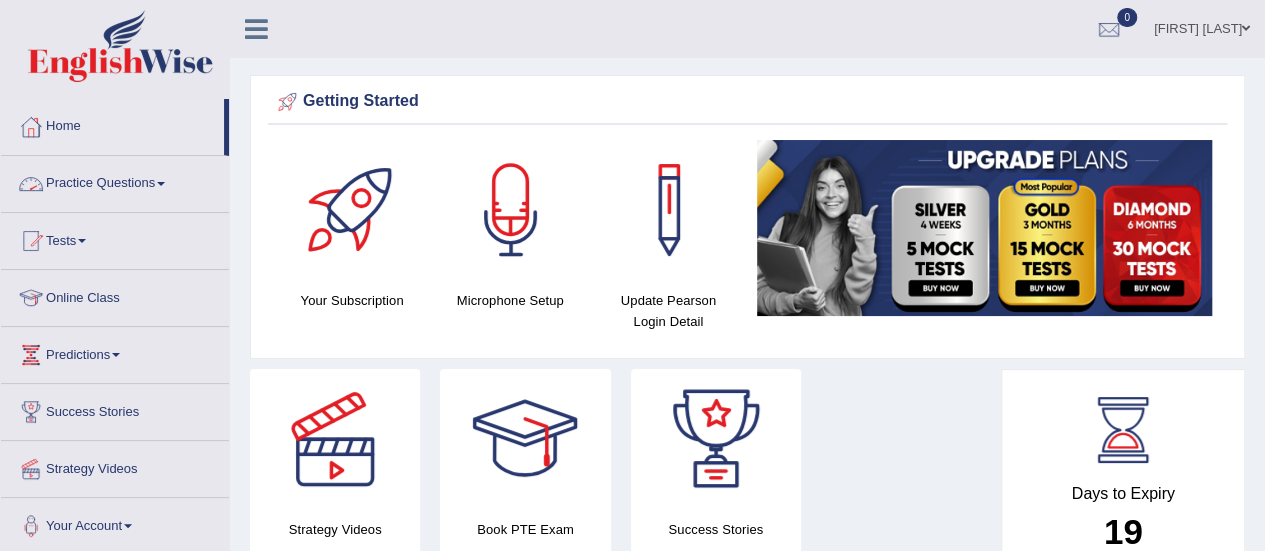 click on "Practice Questions" at bounding box center [115, 181] 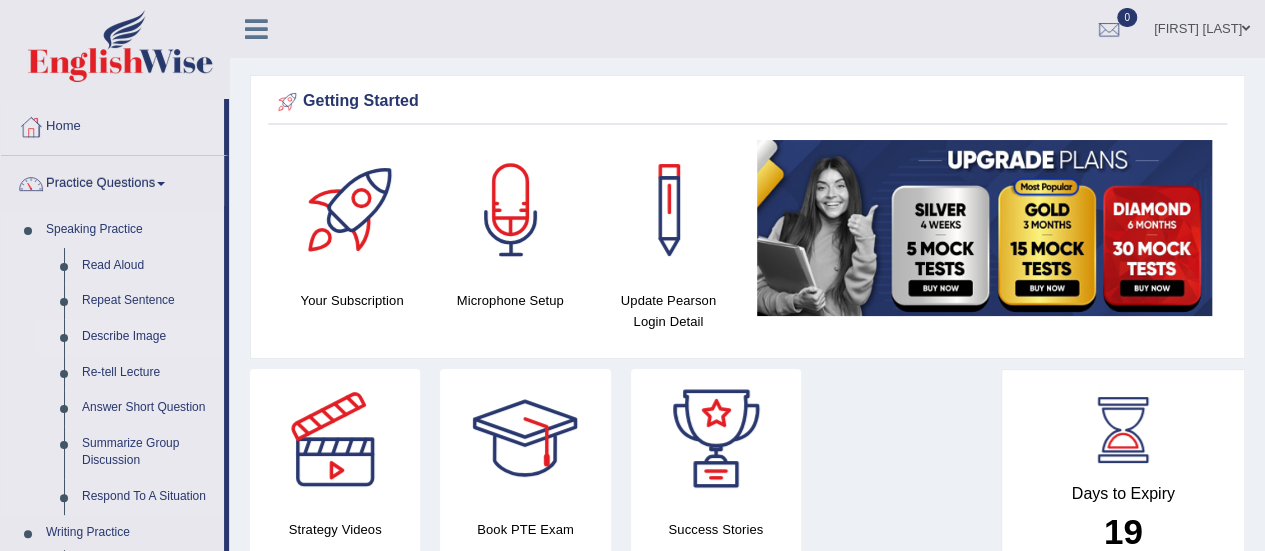 drag, startPoint x: 226, startPoint y: 217, endPoint x: 220, endPoint y: 325, distance: 108.16654 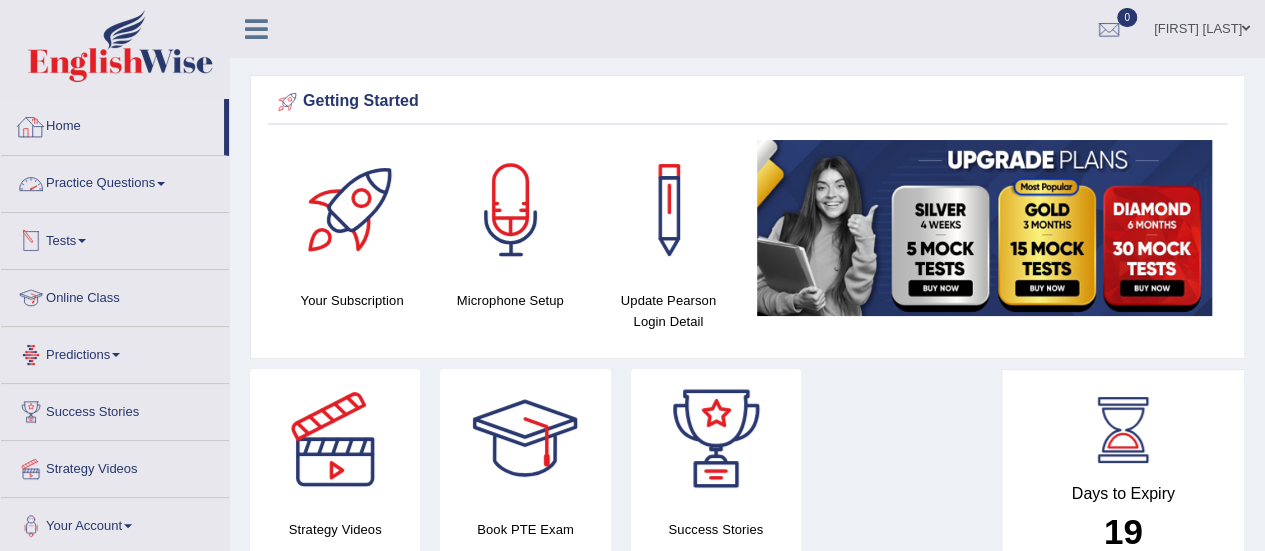 click on "Practice Questions" at bounding box center [115, 181] 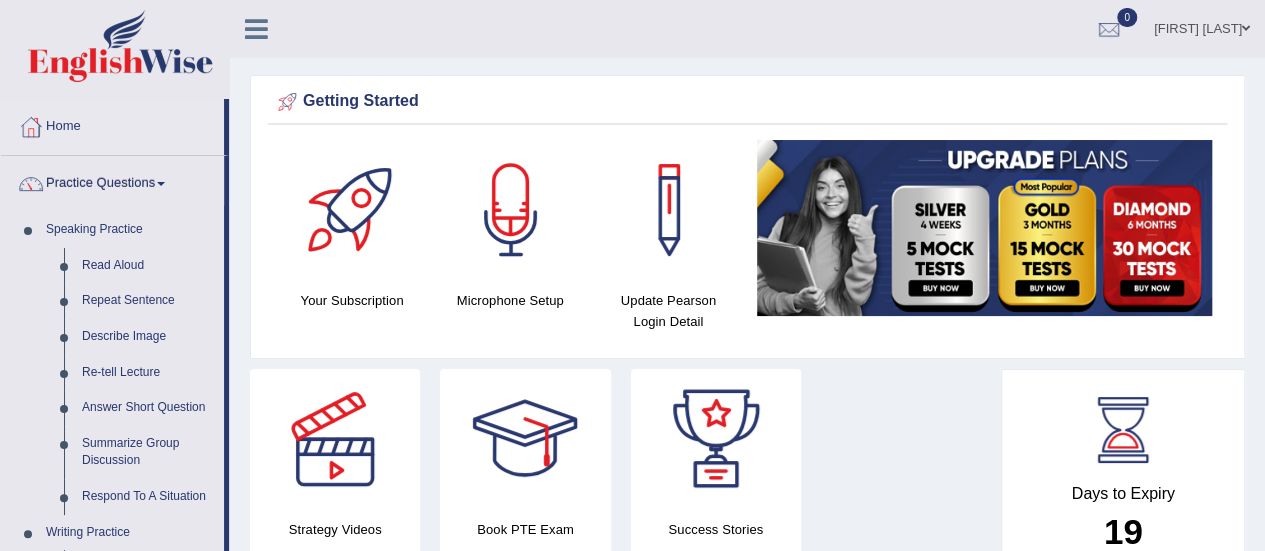 drag, startPoint x: 229, startPoint y: 147, endPoint x: 228, endPoint y: 237, distance: 90.005554 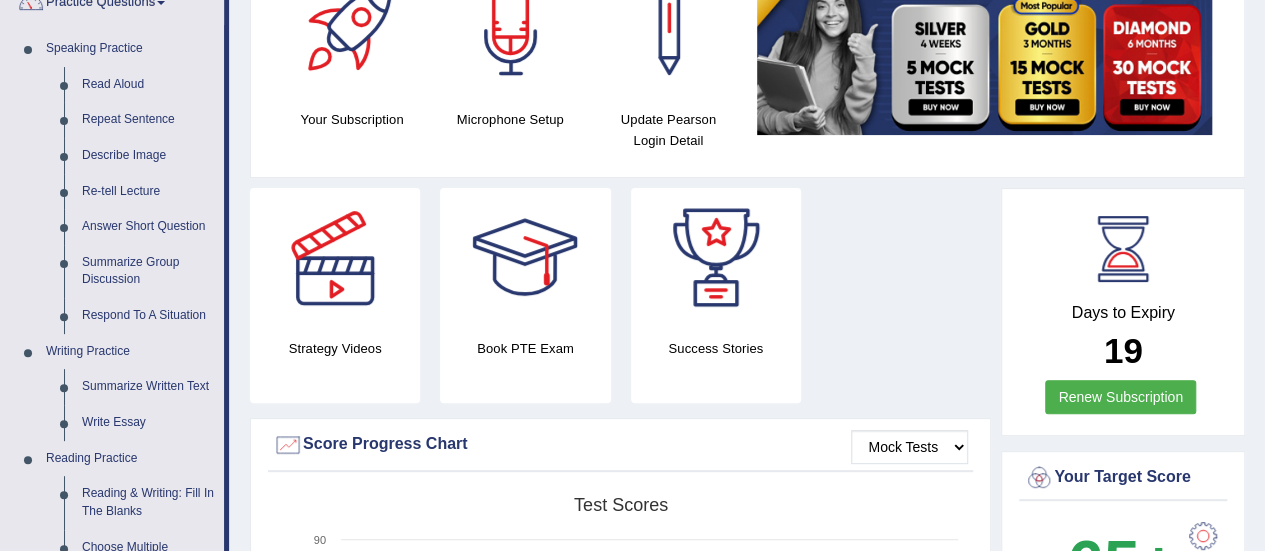 scroll, scrollTop: 170, scrollLeft: 0, axis: vertical 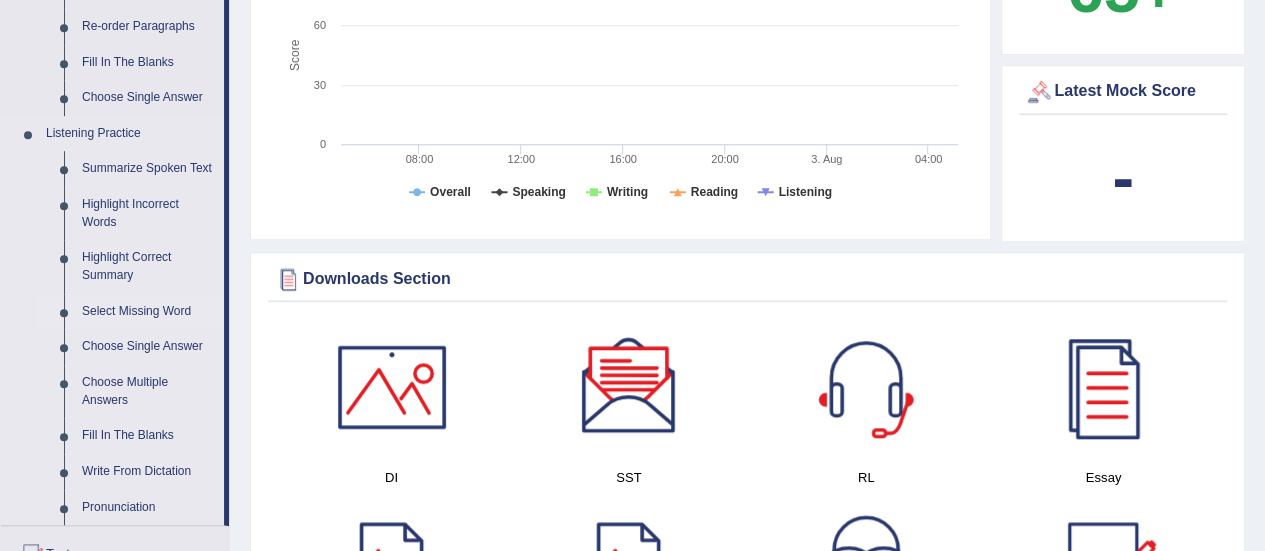 click on "Select Missing Word" at bounding box center [148, 312] 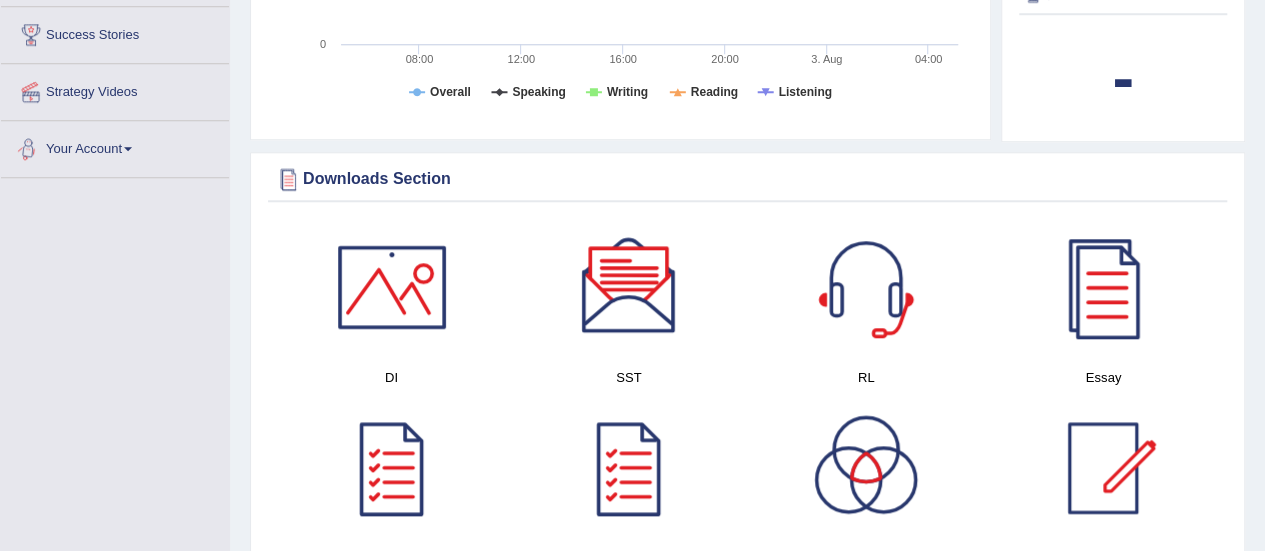 click on "Toggle navigation
Home
Practice Questions   Speaking Practice Read Aloud
Repeat Sentence
Describe Image
Re-tell Lecture
Answer Short Question
Summarize Group Discussion
Respond To A Situation
Writing Practice  Summarize Written Text
Write Essay
Reading Practice  Reading & Writing: Fill In The Blanks
Choose Multiple Answers
Re-order Paragraphs
Fill In The Blanks
Choose Single Answer
Listening Practice  Summarize Spoken Text
Highlight Incorrect Words
Highlight Correct Summary
Select Missing Word
Choose Single Answer
Choose Multiple Answers
Fill In The Blanks
Write From Dictation
Pronunciation
Tests  Take Practice Sectional Test
Take Mock Test" at bounding box center [632, 559] 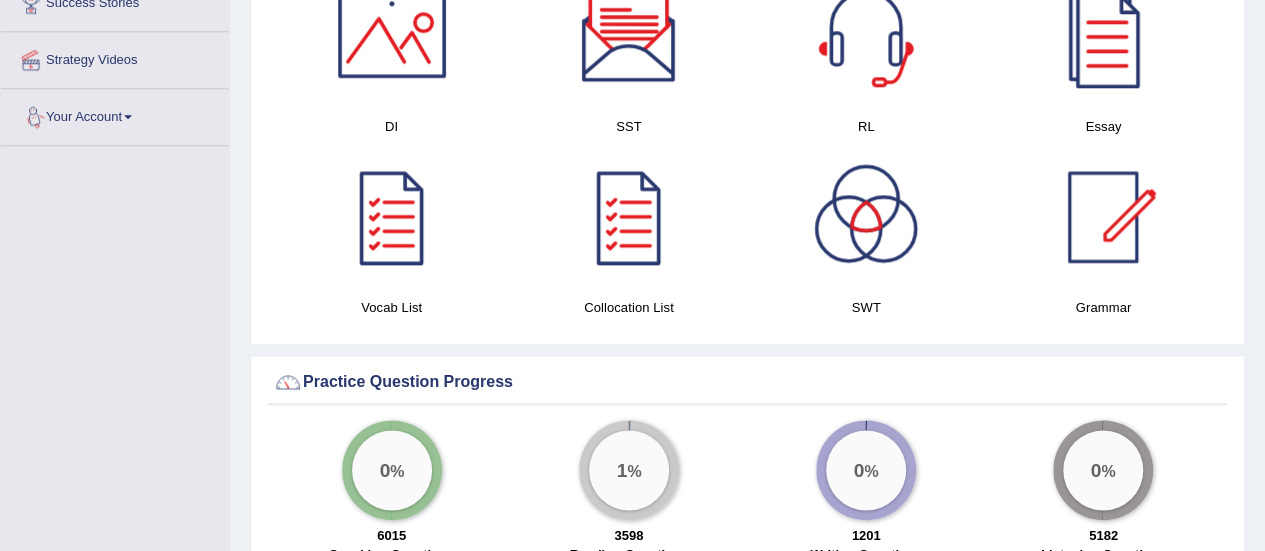 scroll, scrollTop: 1138, scrollLeft: 0, axis: vertical 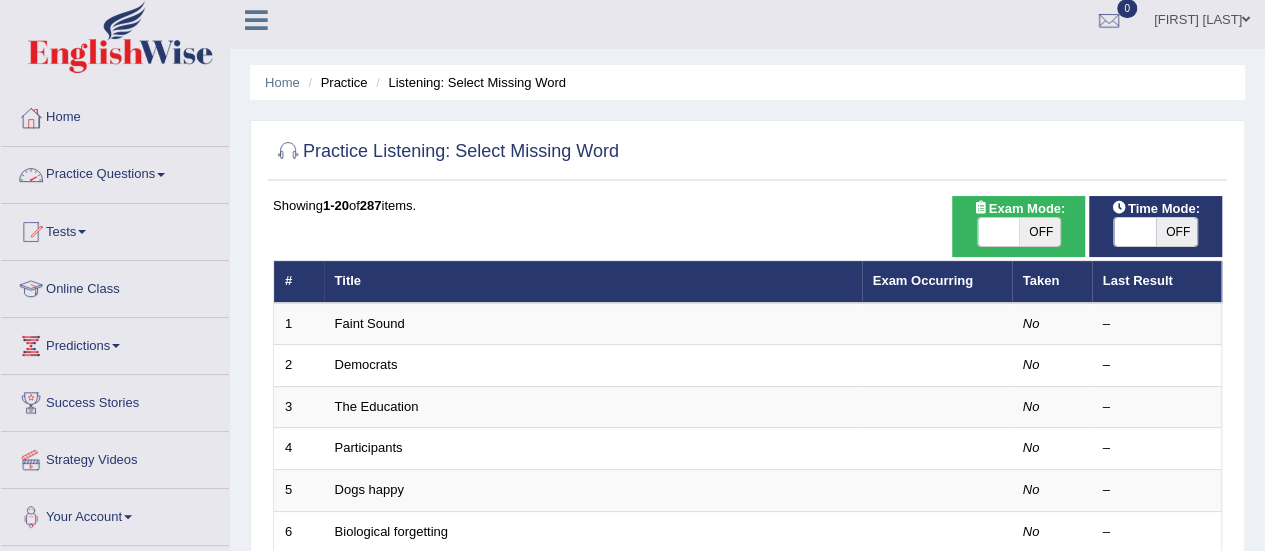 click on "Practice Questions" at bounding box center (115, 172) 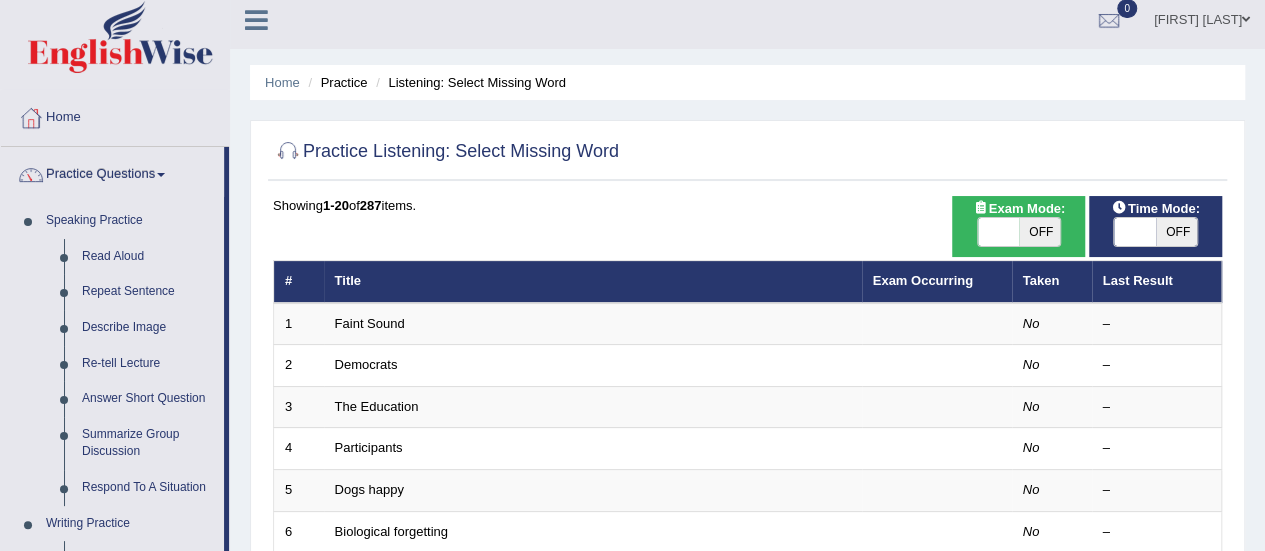 drag, startPoint x: 226, startPoint y: 237, endPoint x: 231, endPoint y: 334, distance: 97.128784 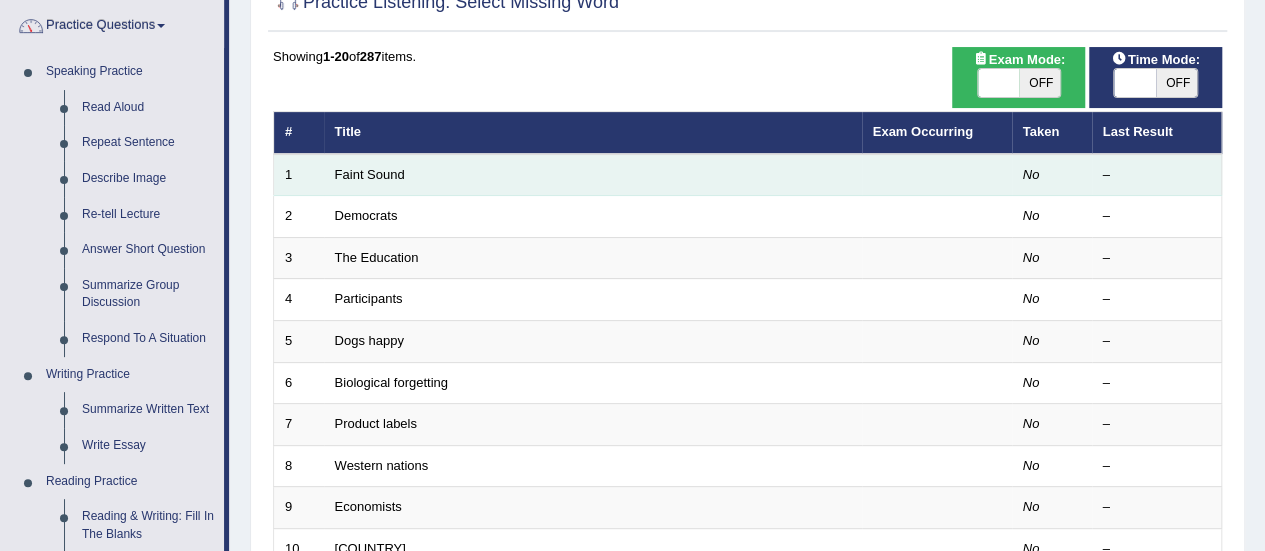 scroll, scrollTop: 166, scrollLeft: 0, axis: vertical 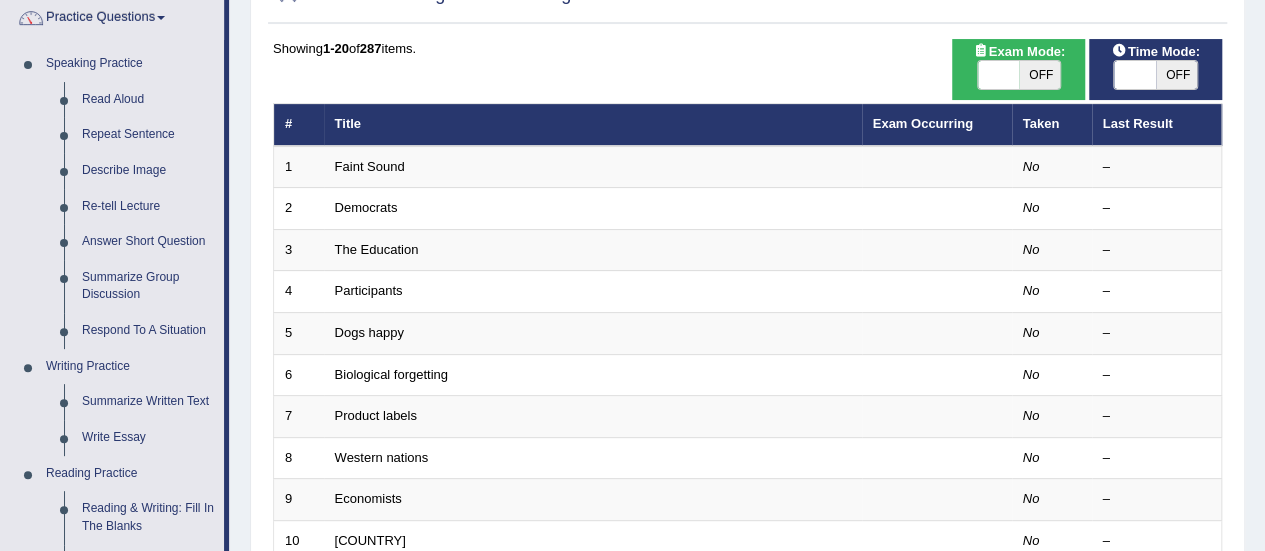 click on "Home
Practice
Listening: Select Missing Word
Practice Listening: Select Missing Word
Time Mode:
ON   OFF
Exam Mode:
ON   OFF
Showing  1-20  of  287  items.
# Title Exam Occurring Taken Last Result
1 Faint Sound No –
2 Democrats No –
3 The Education No –
4 Participants No –
5 Dogs happy No –
6 Biological forgetting No –
7 Product labels No –
8 Western nations No –
9 Economists No –
10 South Korea No –
11 Strike game No –
12 The dangers No –
13 Alabama No –
14 HIV No –
15 Toys No –
16 A child No –
17 Anger No –
18 Carbon-based No –
19 Pakistan No –
20 Animal rights No –
«
1
2
3
4
5
6
7
8
9
10
»" at bounding box center (747, 471) 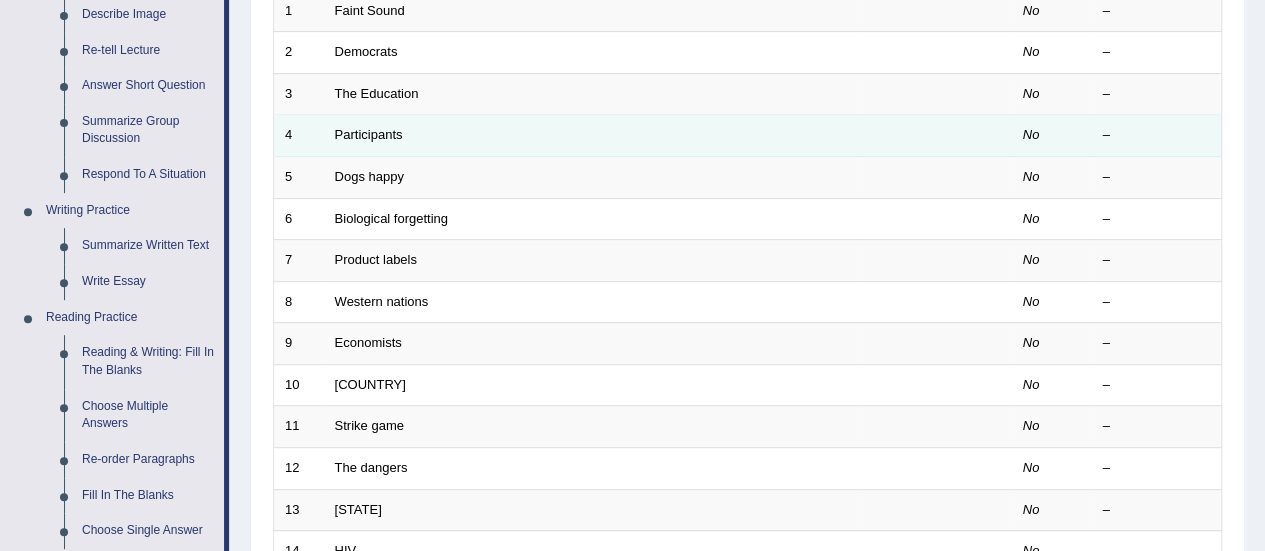scroll, scrollTop: 368, scrollLeft: 0, axis: vertical 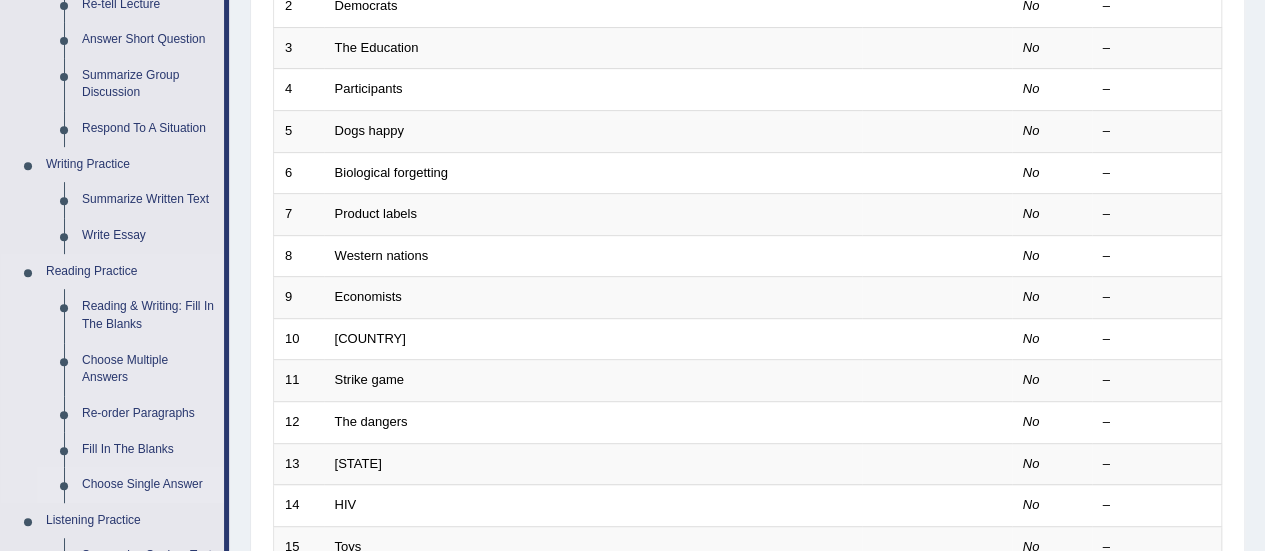 click on "Choose Single Answer" at bounding box center (148, 485) 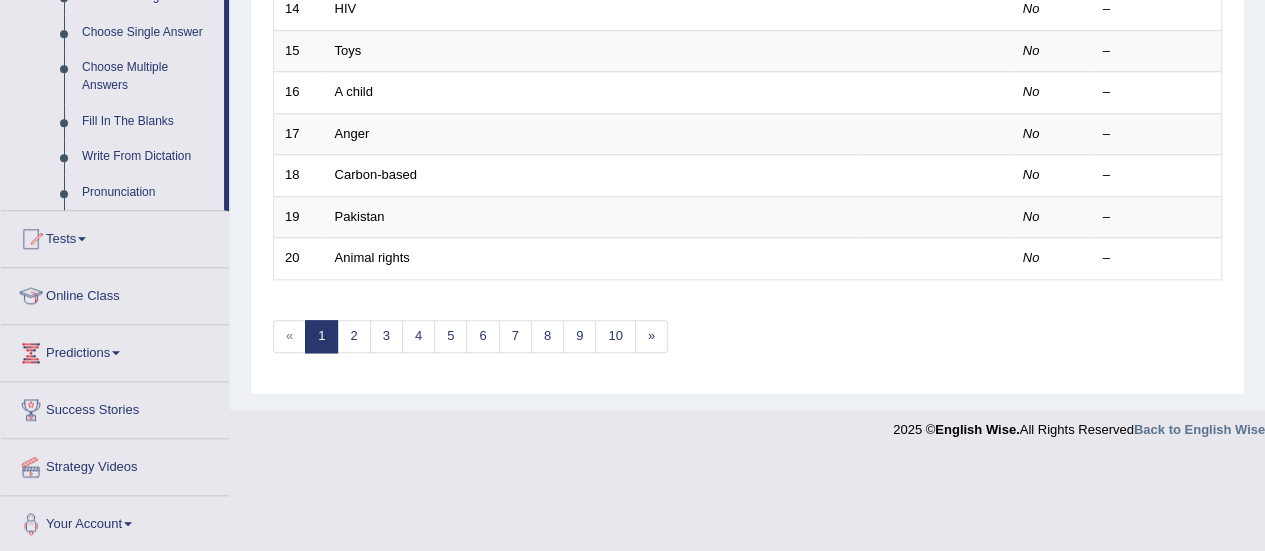 scroll, scrollTop: 864, scrollLeft: 0, axis: vertical 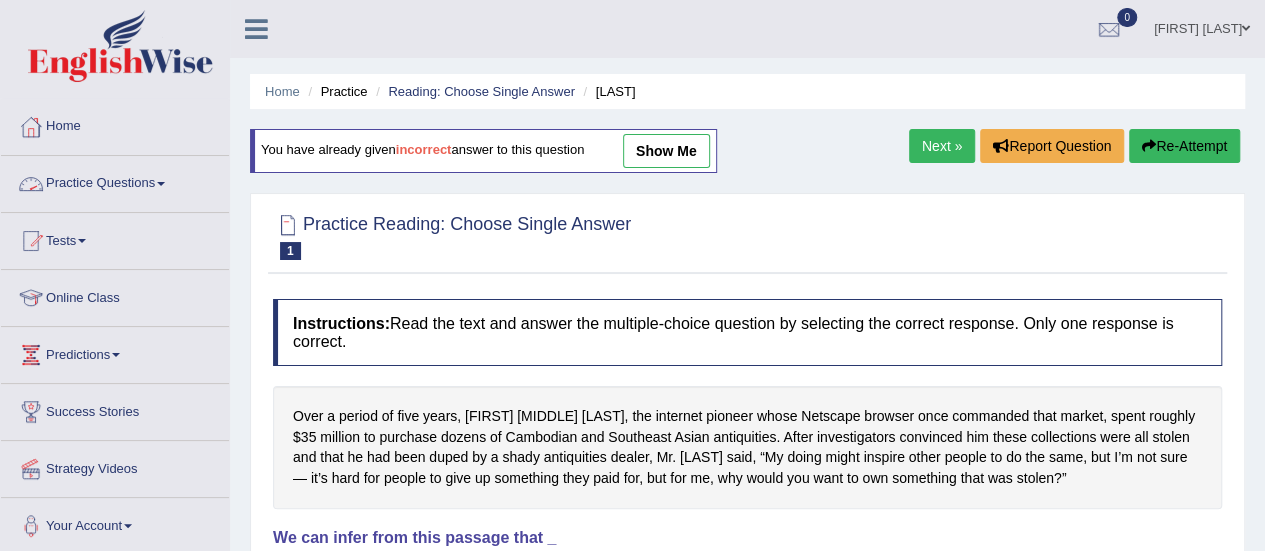 click on "Practice Questions" at bounding box center (115, 181) 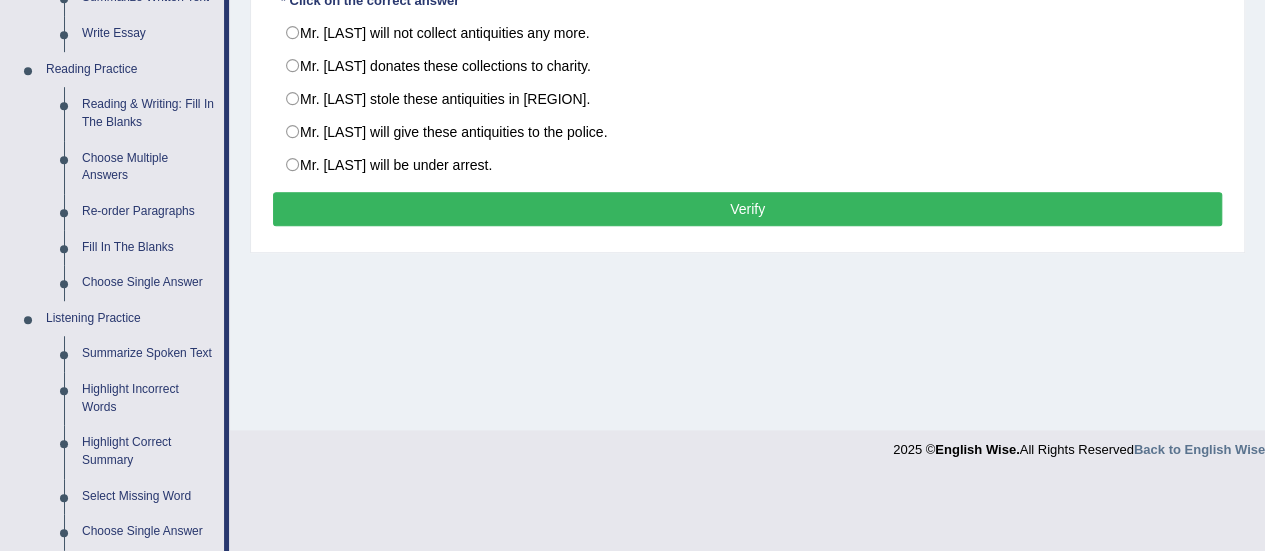 scroll, scrollTop: 609, scrollLeft: 0, axis: vertical 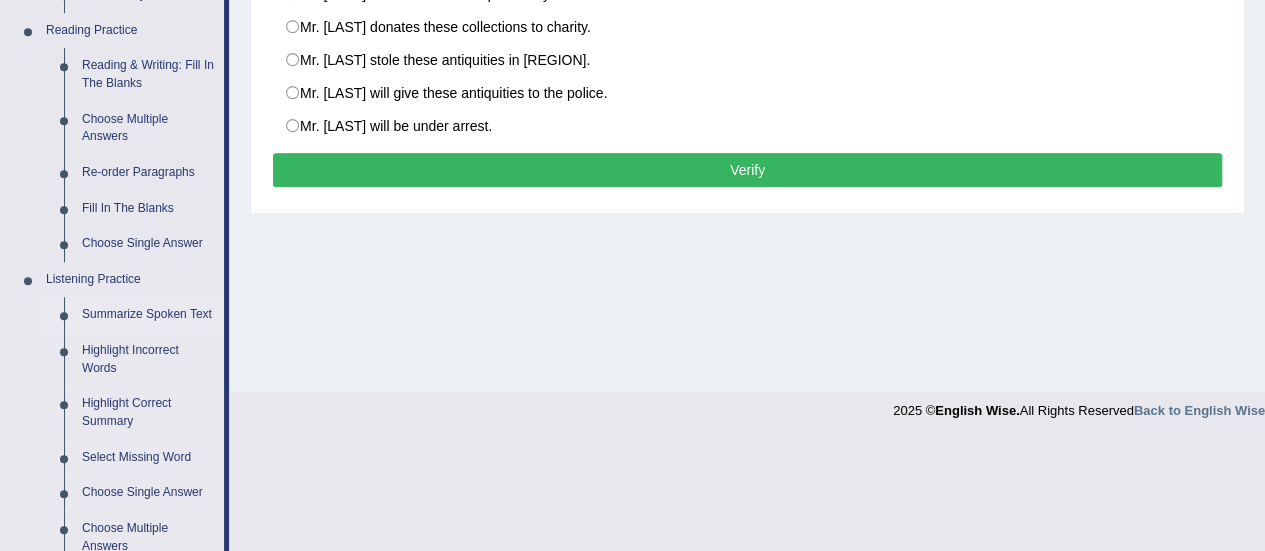 click on "Summarize Spoken Text" at bounding box center (148, 315) 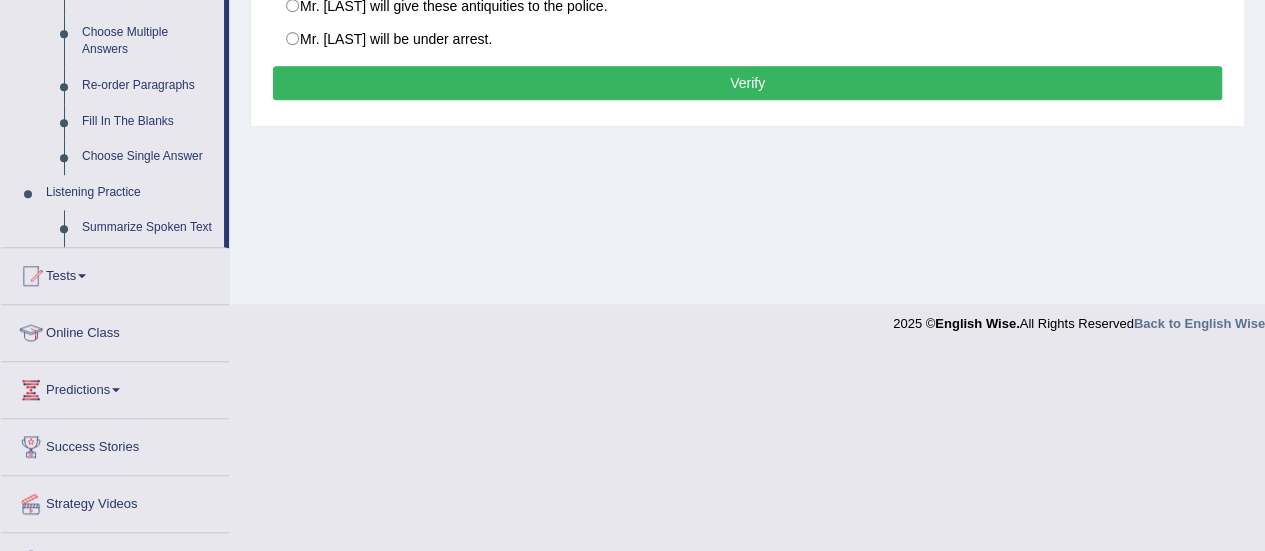 scroll, scrollTop: 749, scrollLeft: 0, axis: vertical 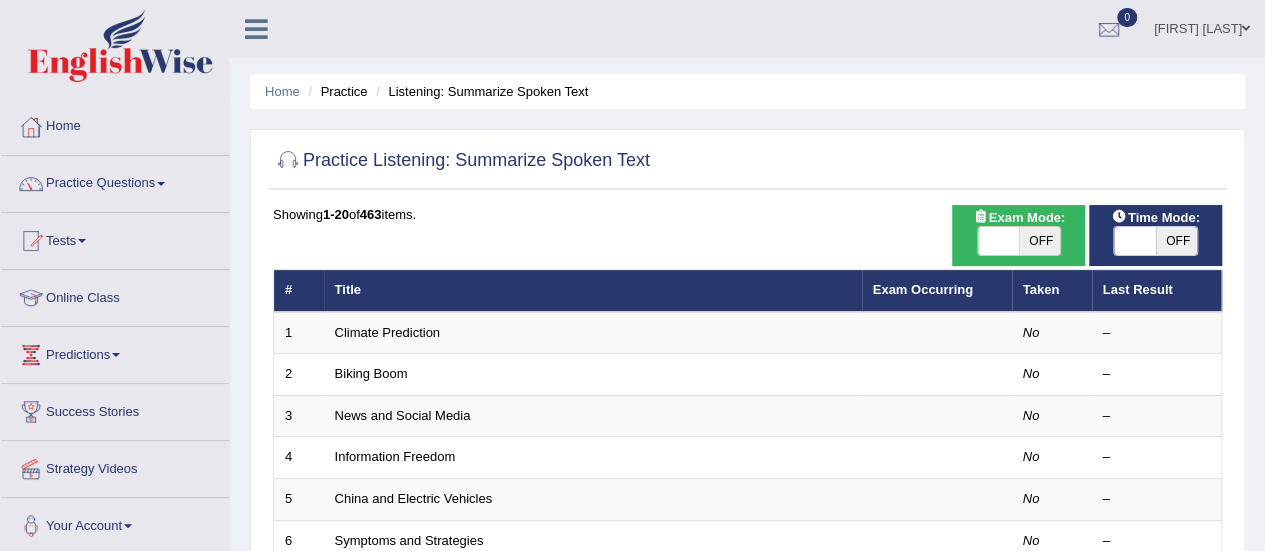 click on "Climate Prediction" at bounding box center [388, 332] 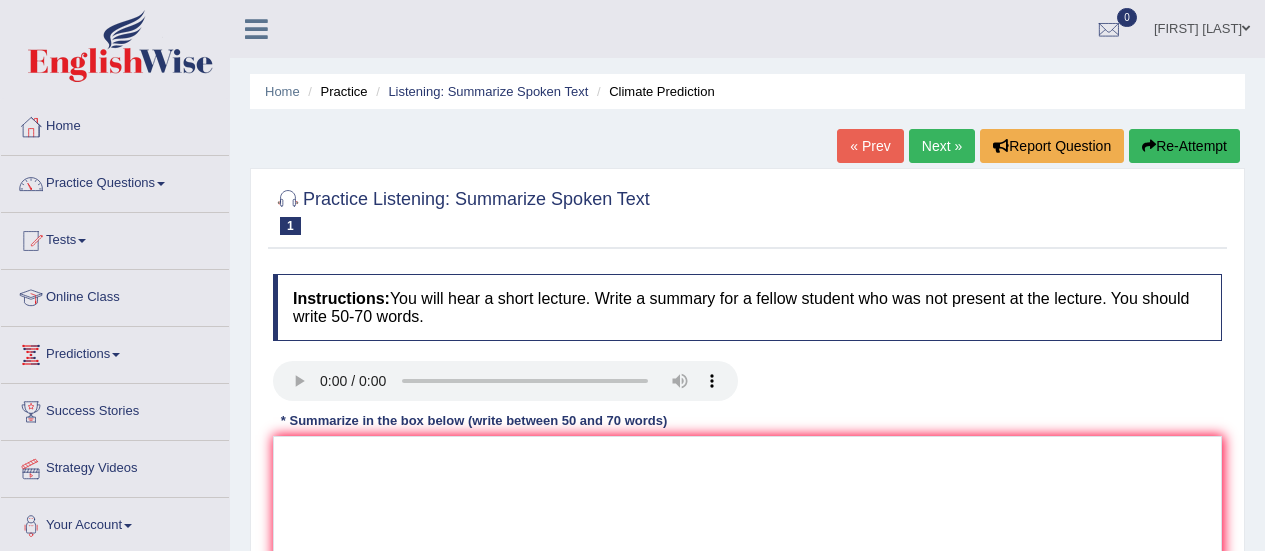 scroll, scrollTop: 0, scrollLeft: 0, axis: both 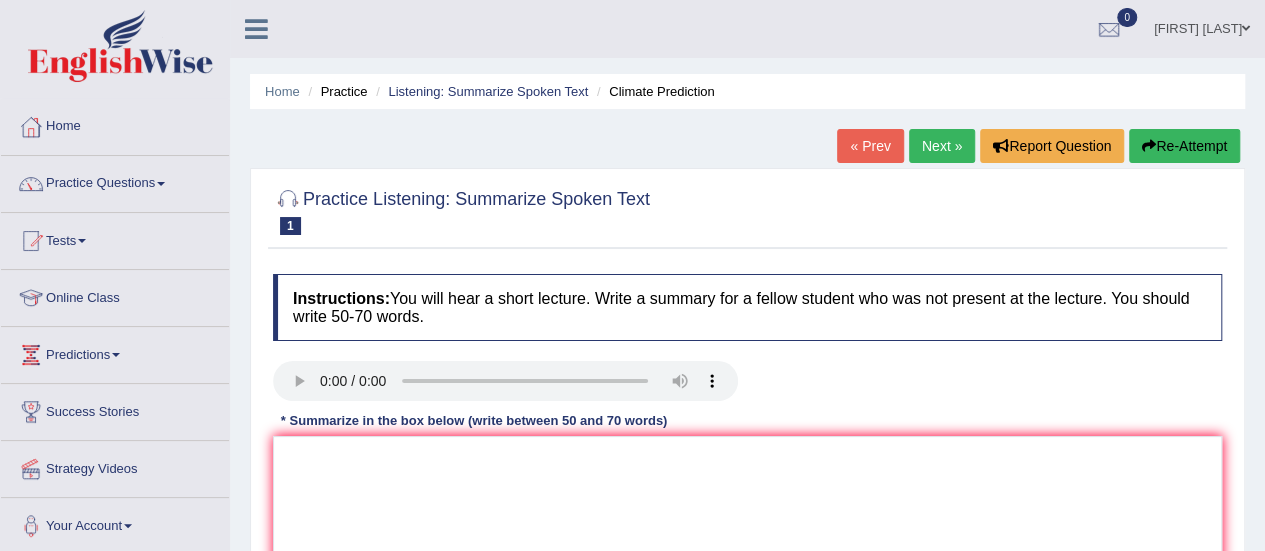 click on "Instructions:  You will hear a short lecture. Write a summary for a fellow student who was not present at the lecture. You should write 50-70 words.
Transcript: Recorded Answer: * Summarize in the box below (write between 50 and 70 words) 0 words Written Keywords: A.I. Engine Result: Processing..." at bounding box center [747, 459] 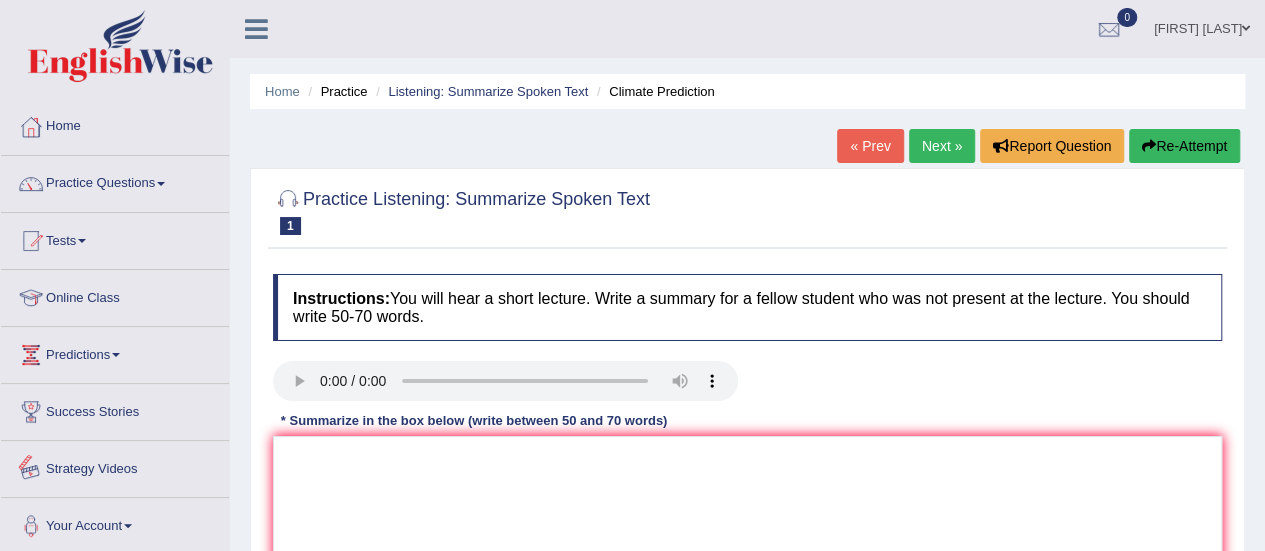click at bounding box center [31, 469] 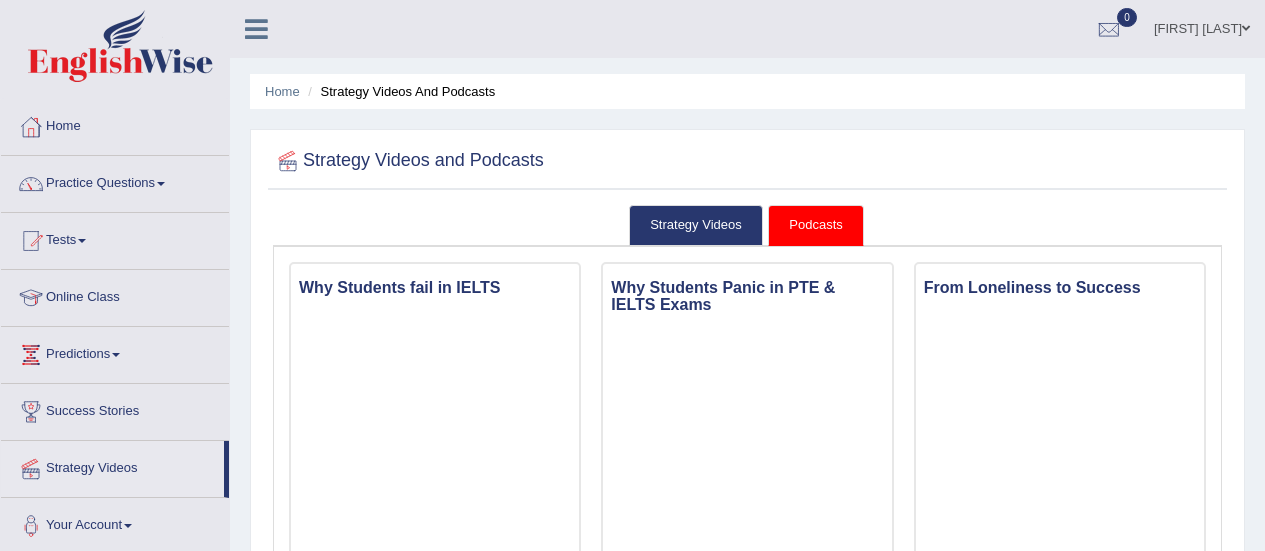 scroll, scrollTop: 0, scrollLeft: 0, axis: both 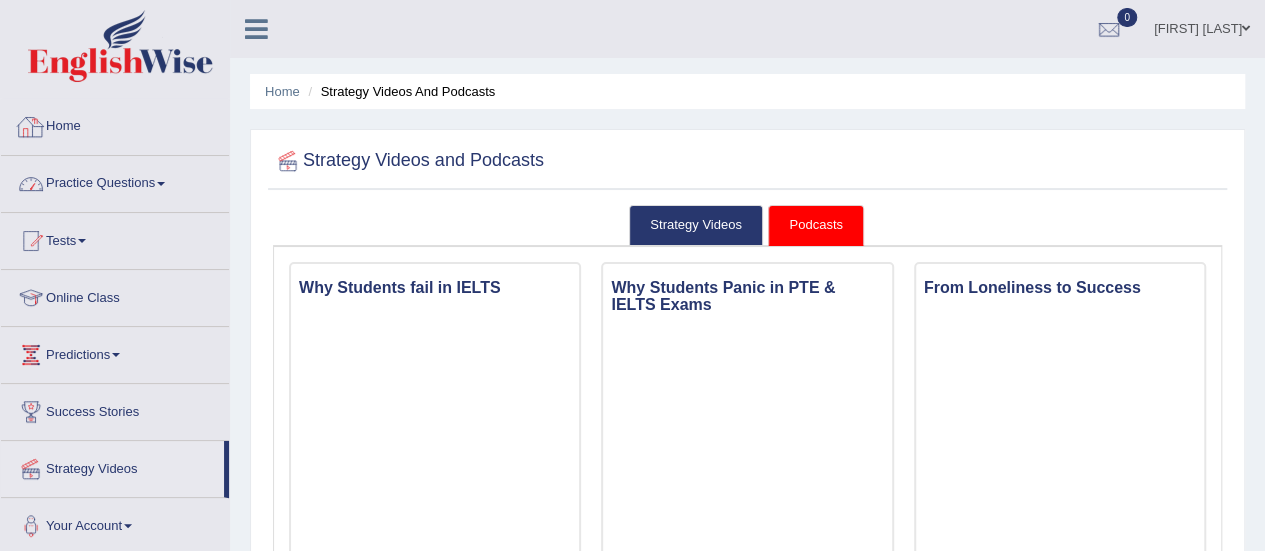 click at bounding box center (161, 184) 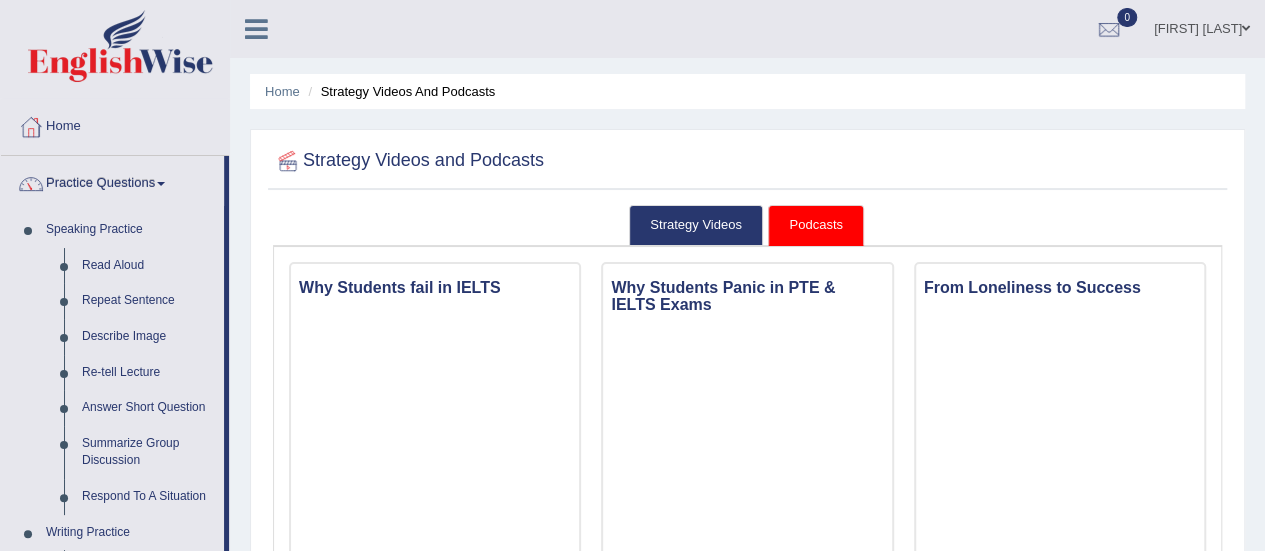 drag, startPoint x: 228, startPoint y: 234, endPoint x: 231, endPoint y: 301, distance: 67.06713 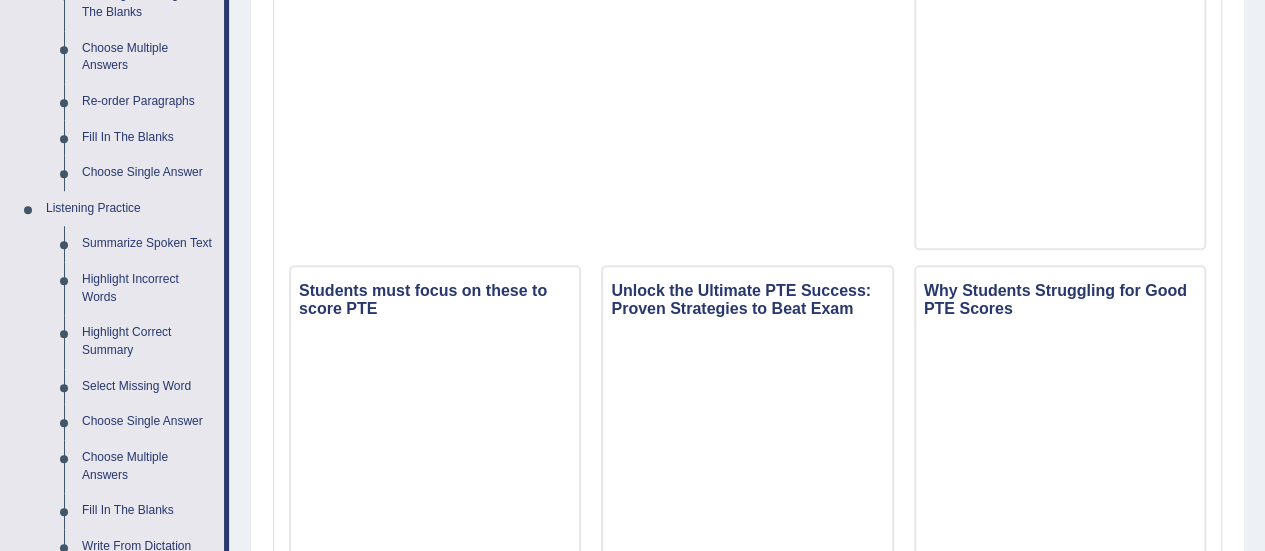 scroll, scrollTop: 759, scrollLeft: 0, axis: vertical 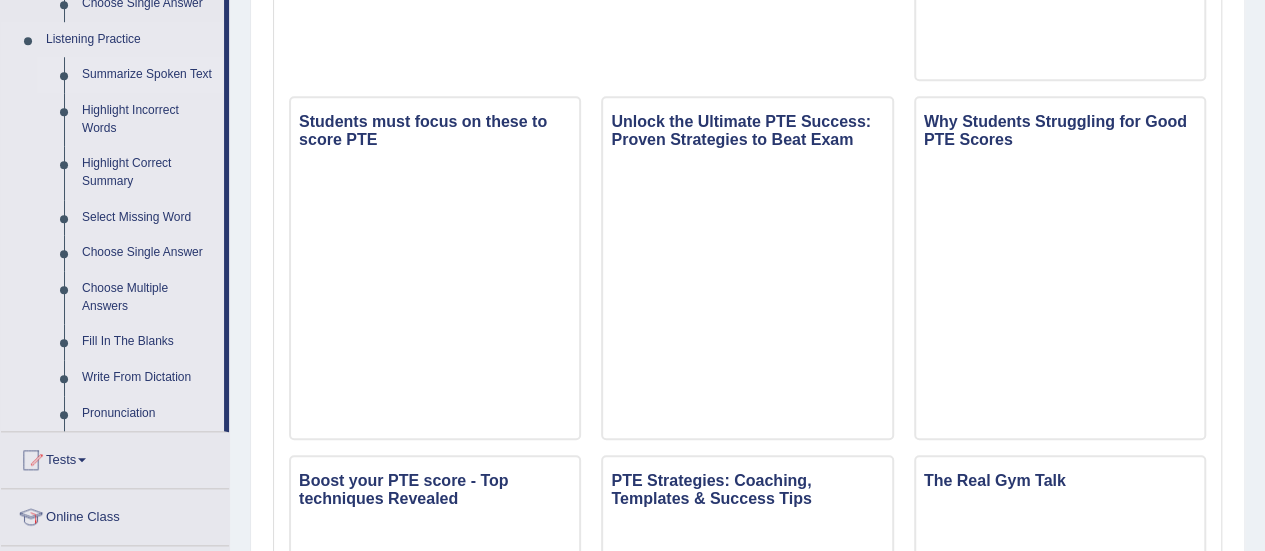 click on "Summarize Spoken Text" at bounding box center [148, 75] 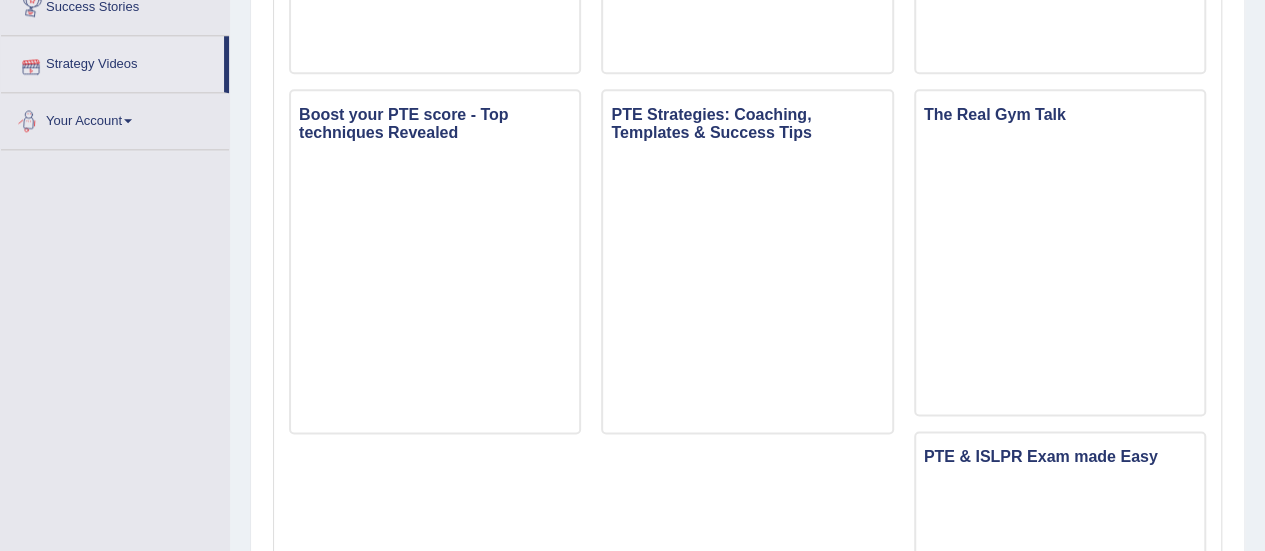 scroll, scrollTop: 1370, scrollLeft: 0, axis: vertical 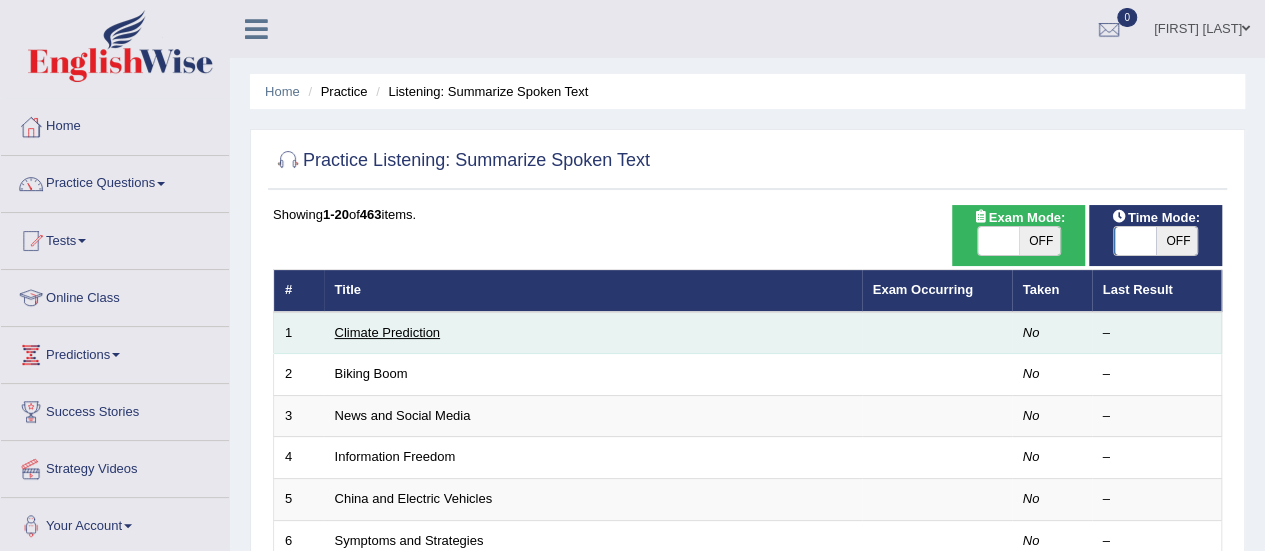 click on "Climate Prediction" at bounding box center (388, 332) 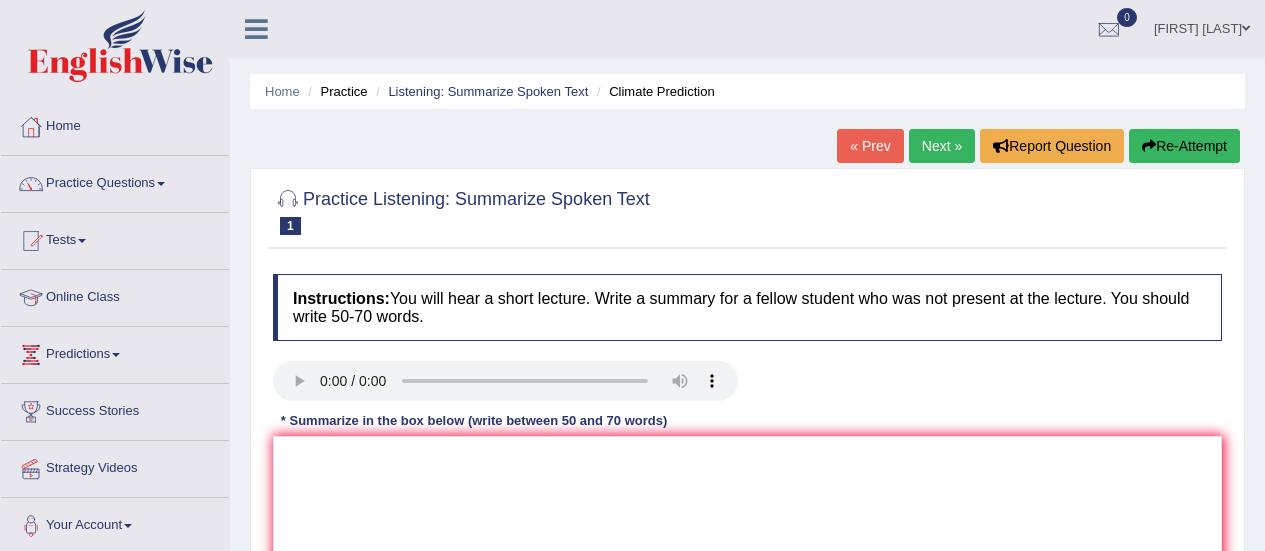 scroll, scrollTop: 0, scrollLeft: 0, axis: both 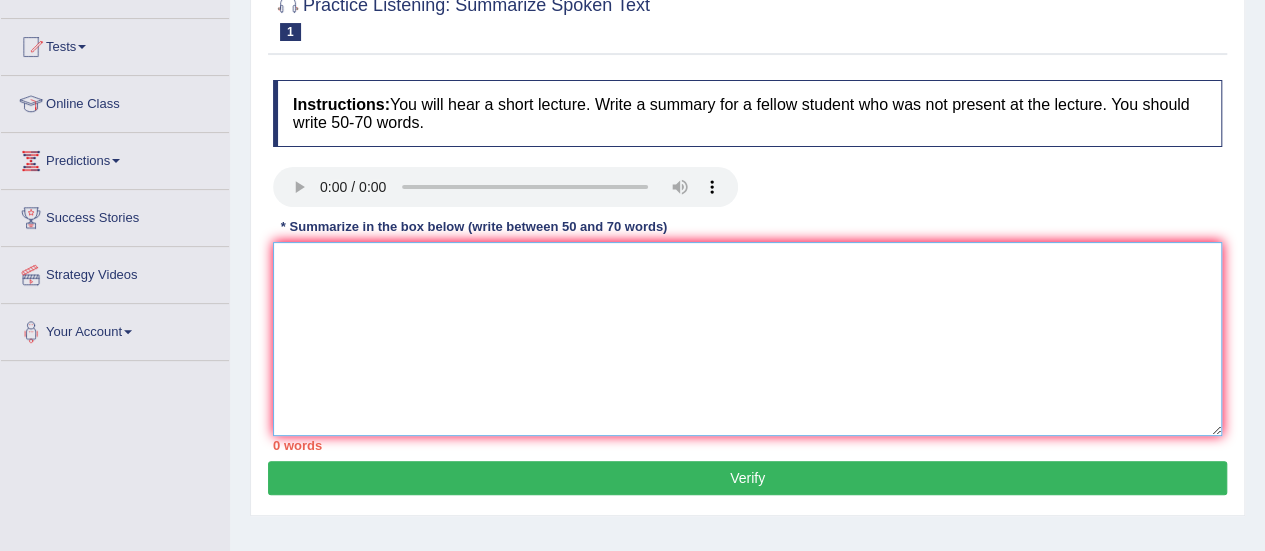 click at bounding box center (747, 339) 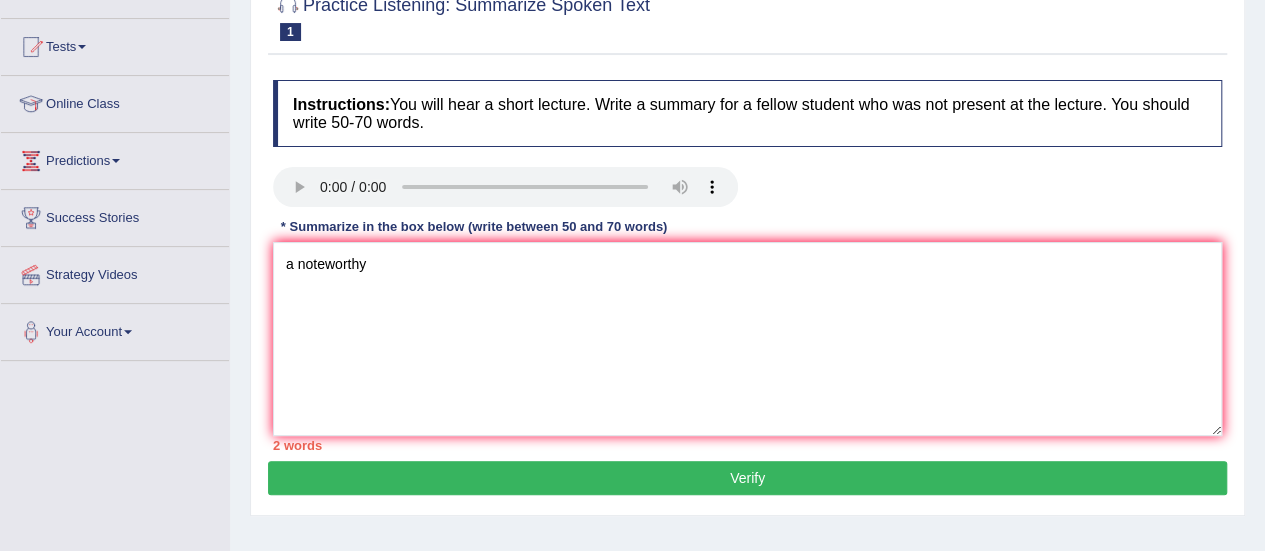 click on "Tests" at bounding box center [115, 44] 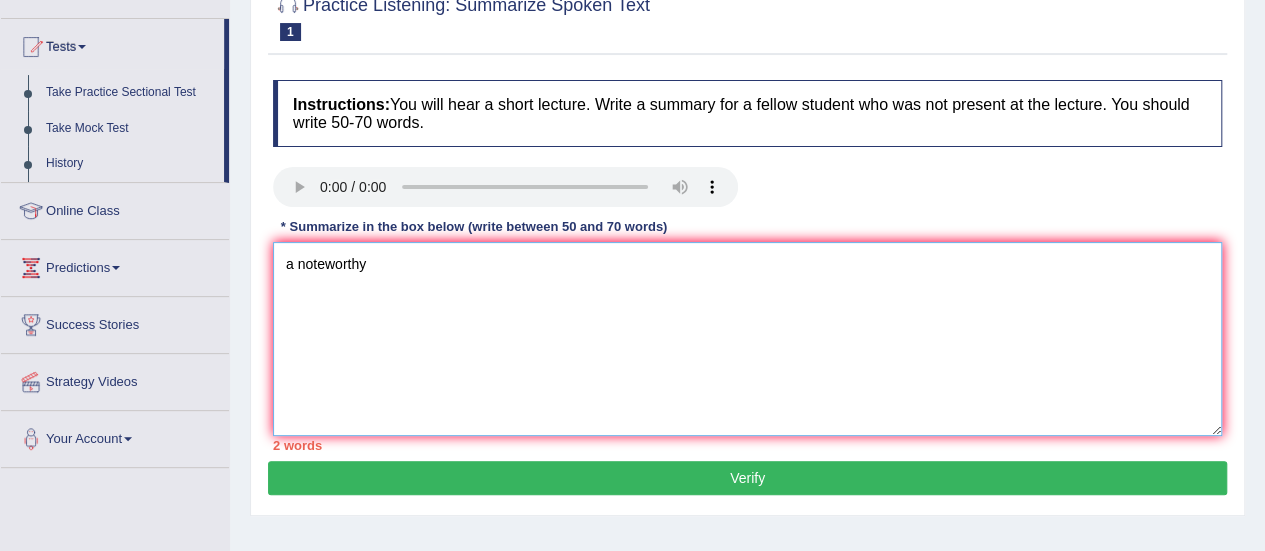 click on "a noteworthy" at bounding box center [747, 339] 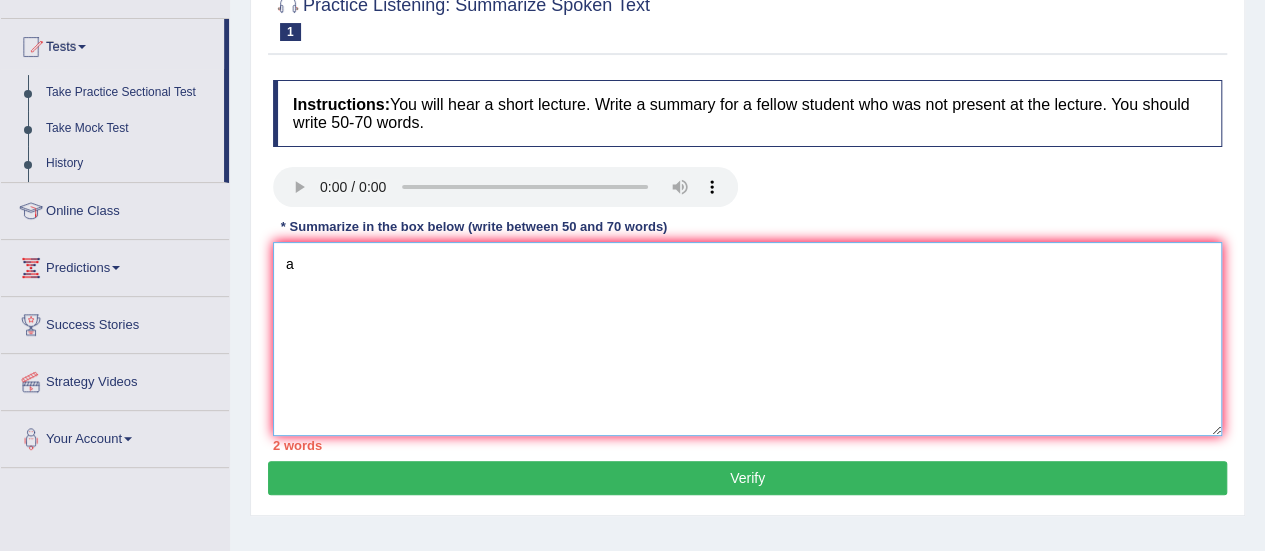 type on "a" 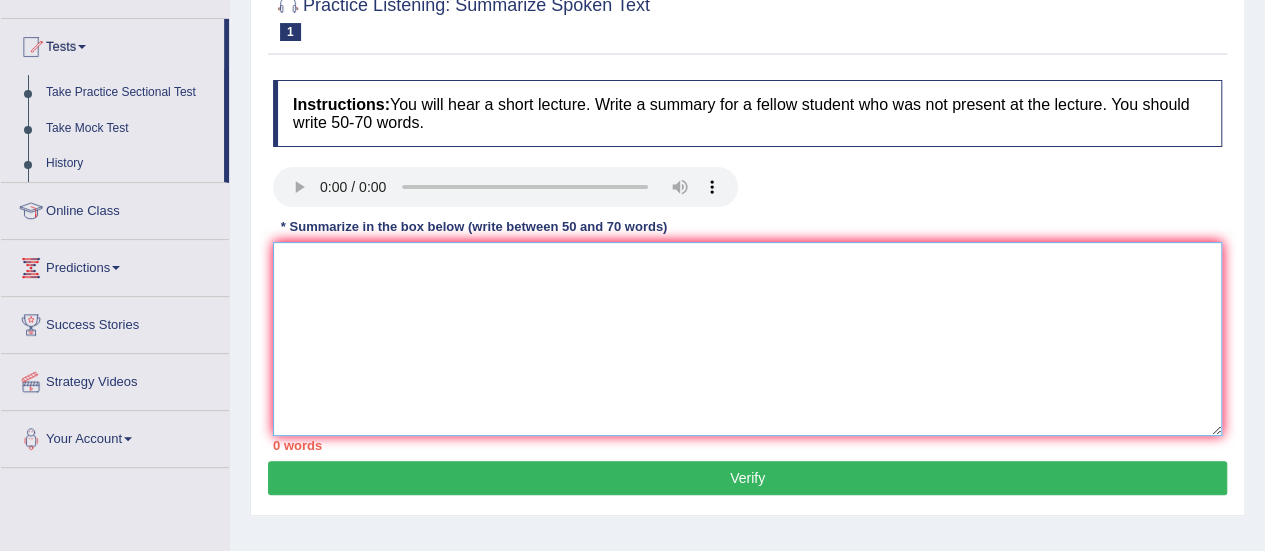 click at bounding box center [747, 339] 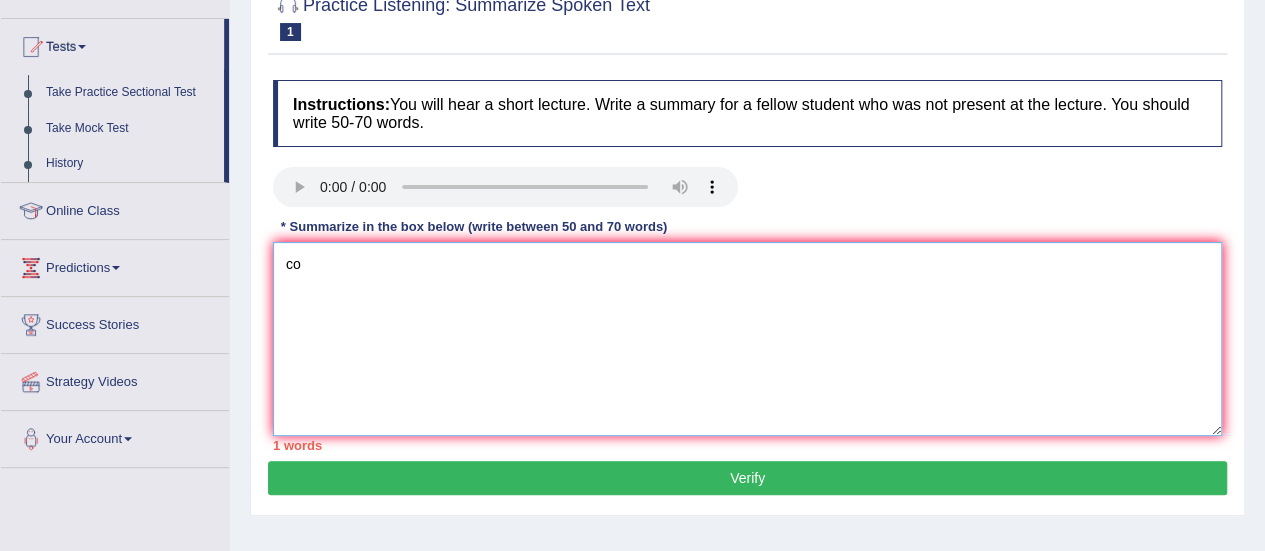 type on "c" 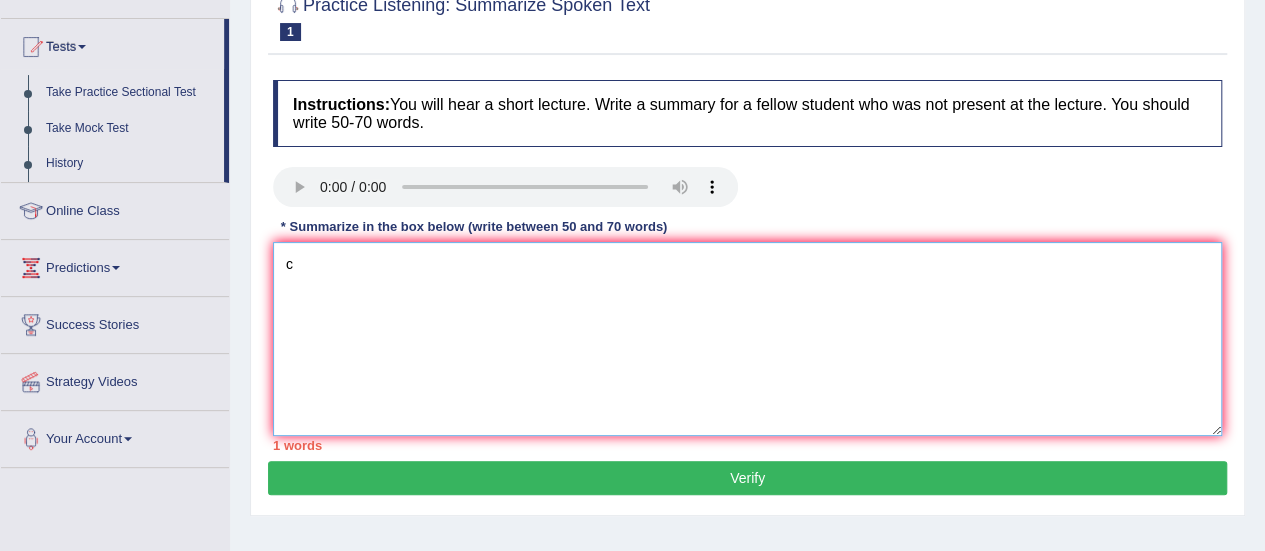 type 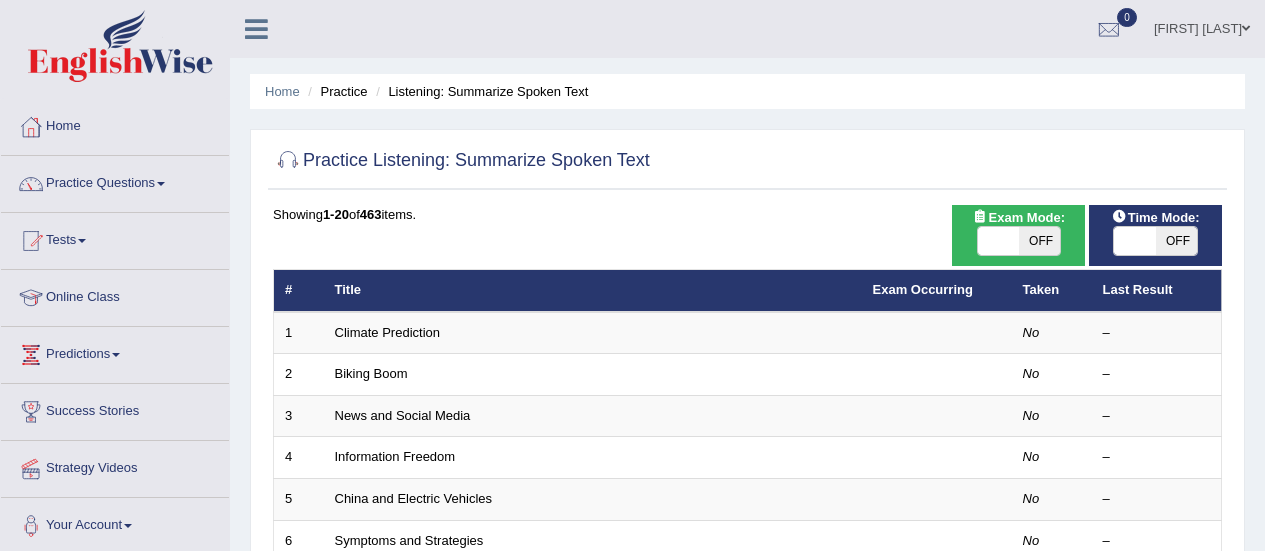 scroll, scrollTop: 0, scrollLeft: 0, axis: both 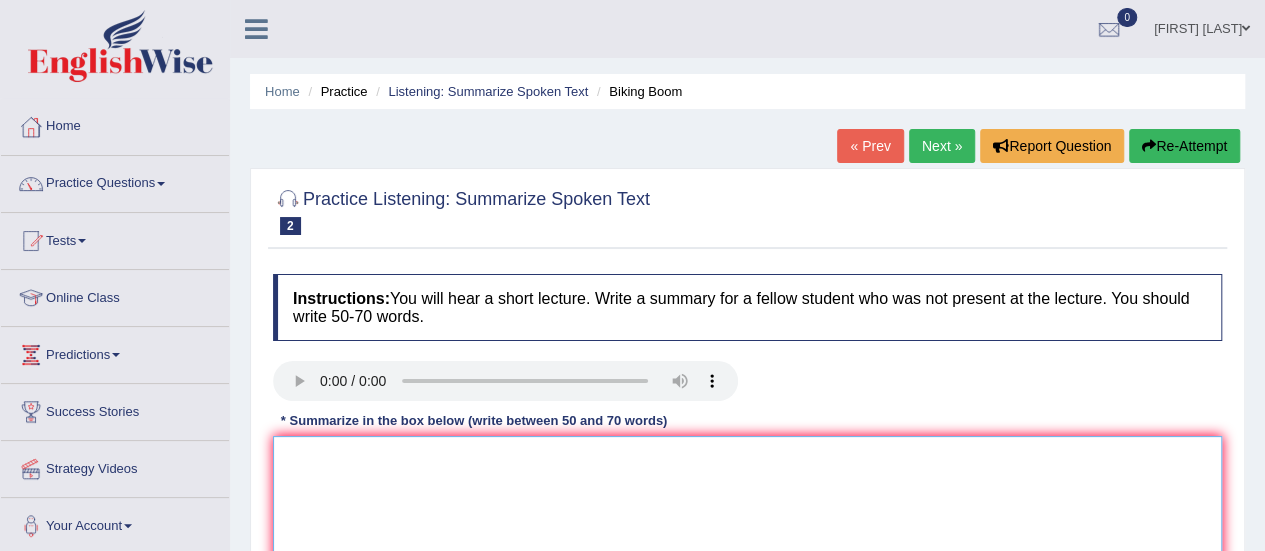 click at bounding box center (747, 533) 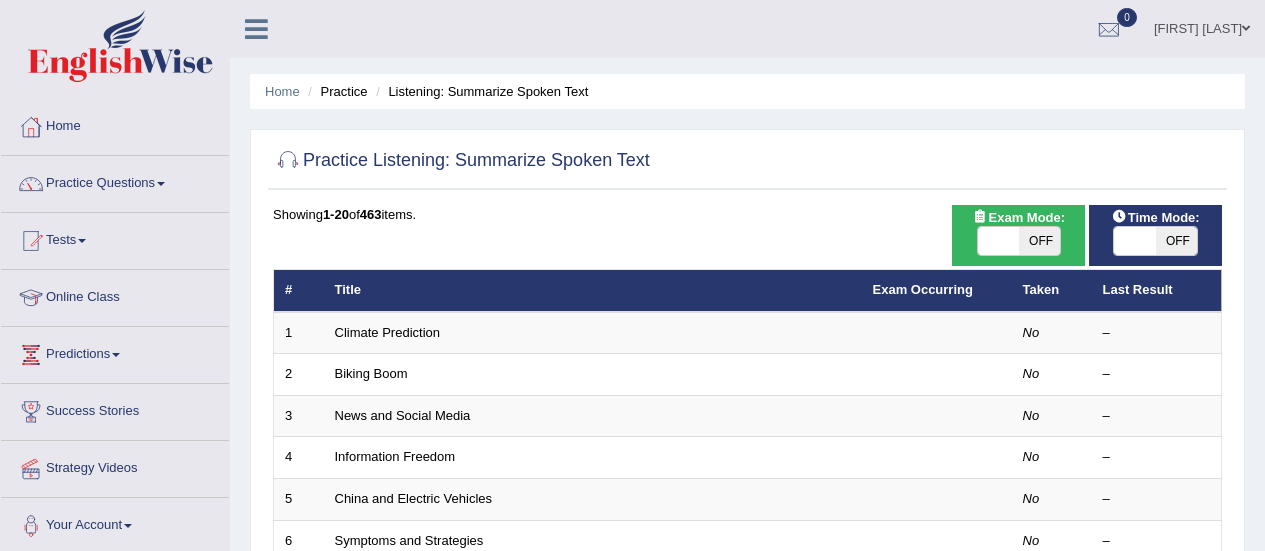 scroll, scrollTop: 0, scrollLeft: 0, axis: both 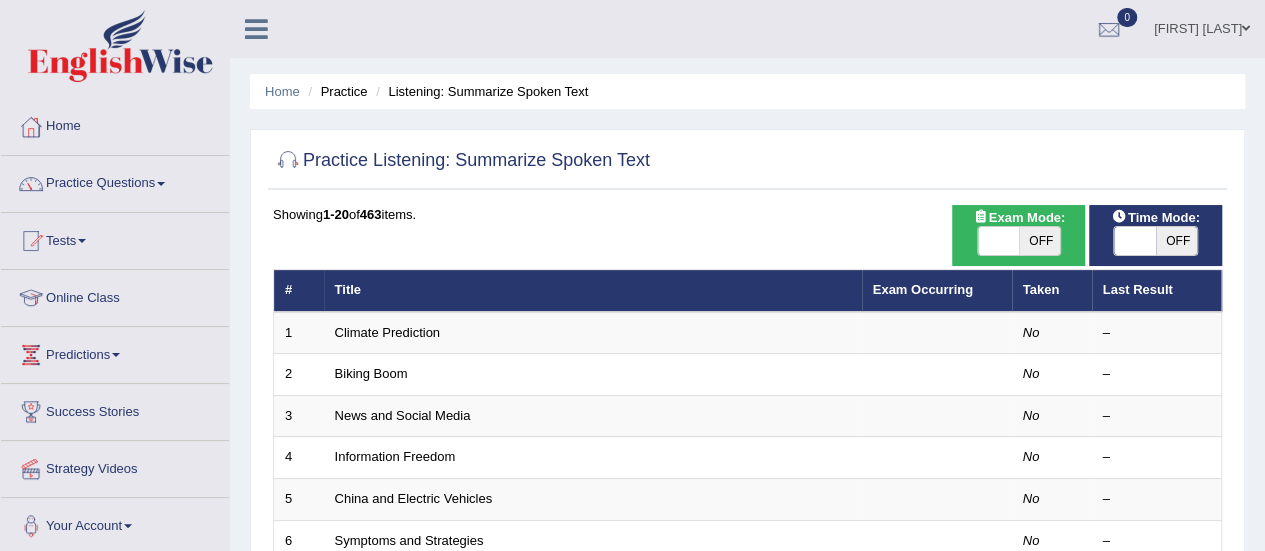 click on "Biking Boom" at bounding box center (371, 373) 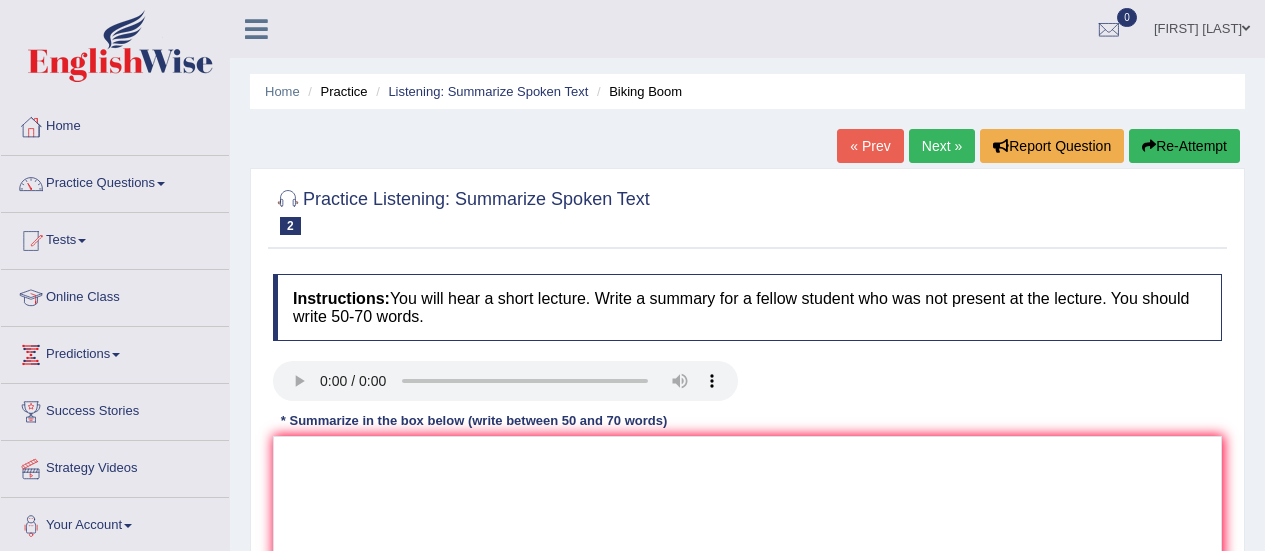 scroll, scrollTop: 0, scrollLeft: 0, axis: both 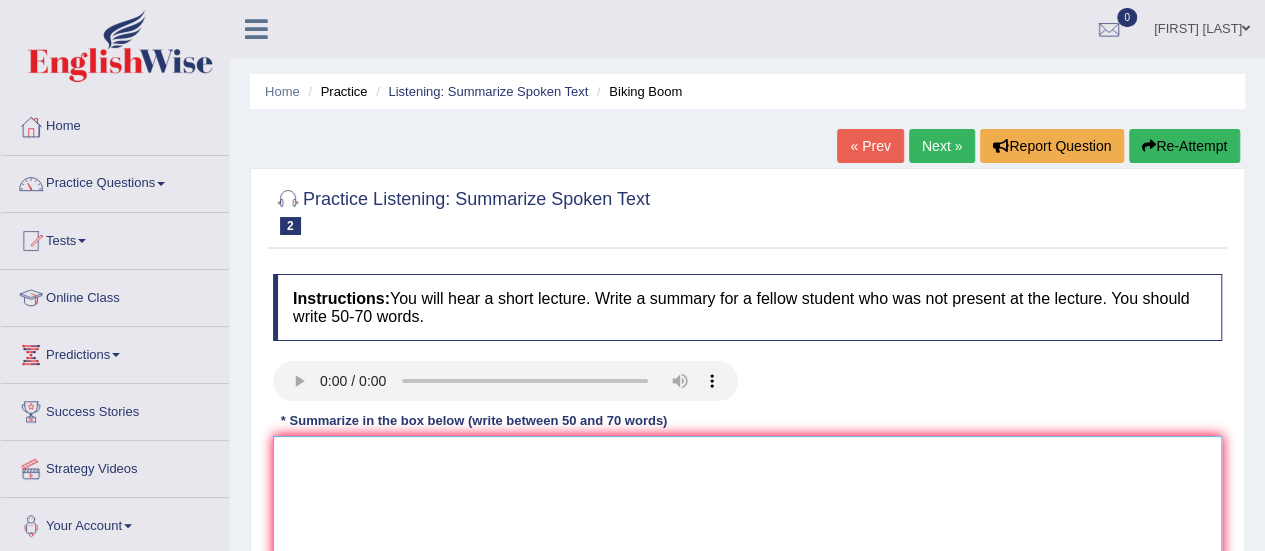 click at bounding box center [747, 533] 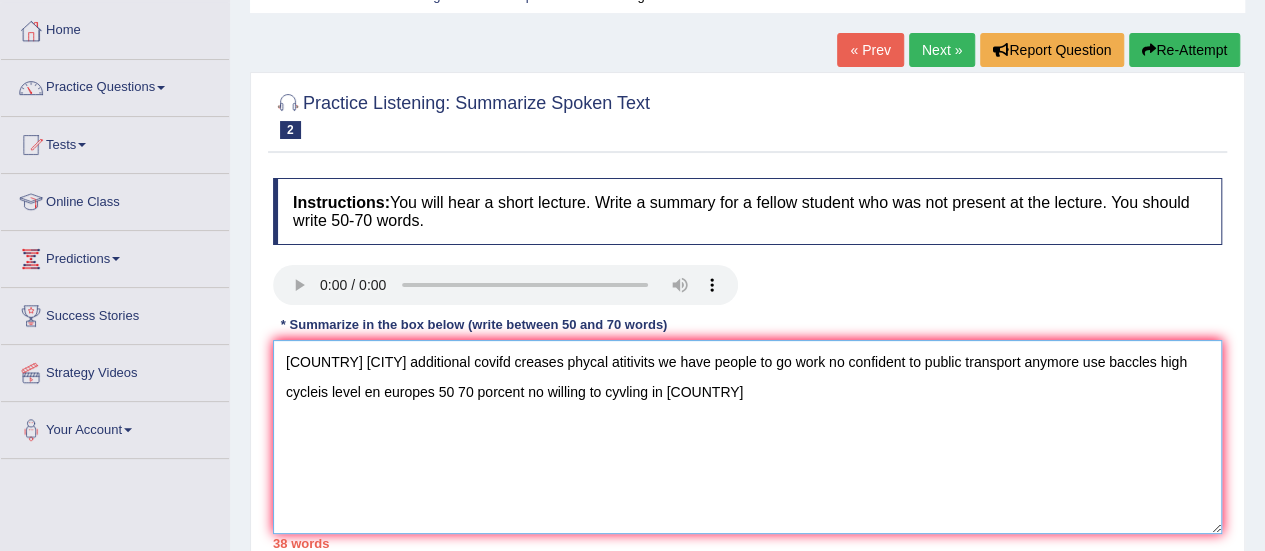 scroll, scrollTop: 97, scrollLeft: 0, axis: vertical 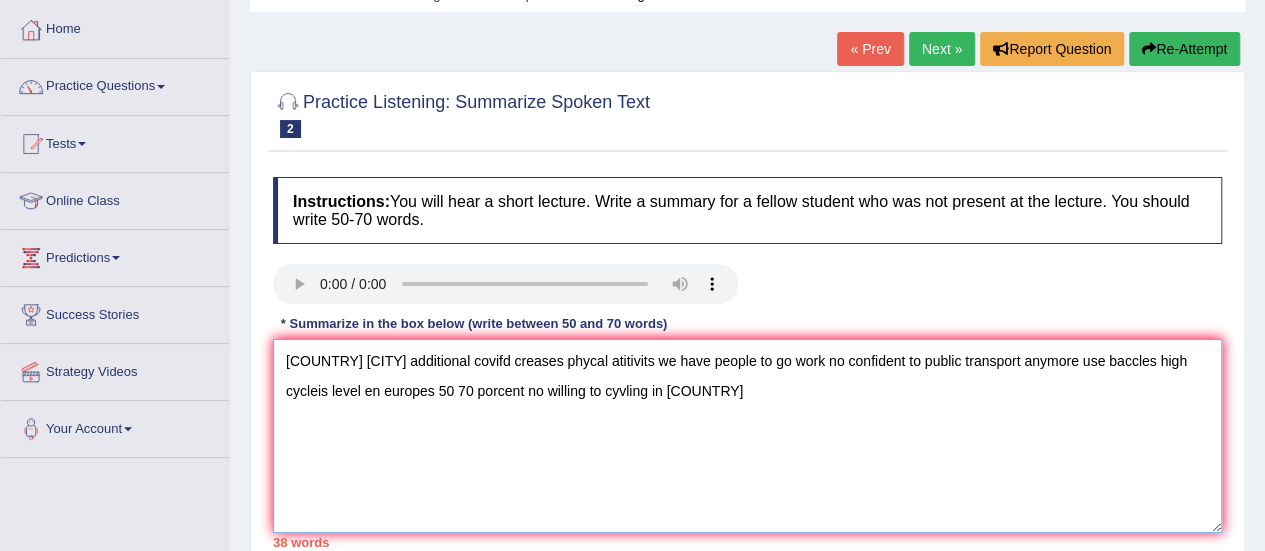 click on "unitates states crerase sanfrancico additional covifd creases phycal atitivits we have people to go work no confident to public transport anymore use baccles high cycleis level en europes 50 70 porcent no willing to cyvling in uniatets states" at bounding box center [747, 436] 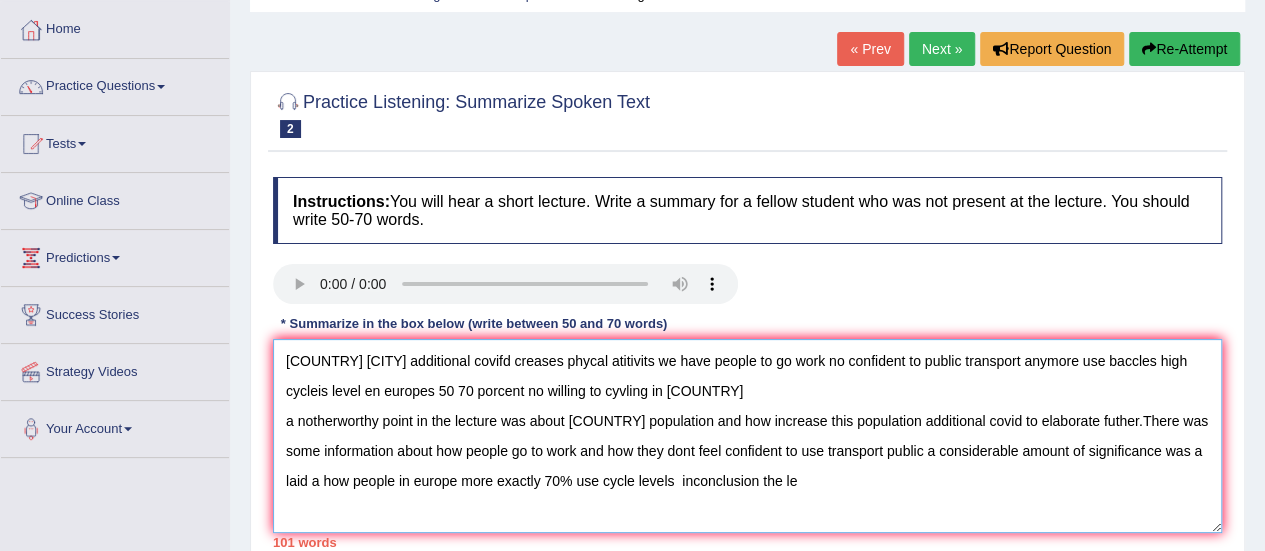 click on "unitates states crerase sanfrancico additional covifd creases phycal atitivits we have people to go work no confident to public transport anymore use baccles high cycleis level en europes 50 70 porcent no willing to cyvling in uniatets states
a notherworthy point in the lecture was about Unitate States population and how increase this population additional covid to elaborate futher.There was some information about how people go to work and how they dont feel confident to use transport public a considerable amount of significance was a laid a how people in europe more exactly 70% use cycle levels  inconclusion the le" at bounding box center (747, 436) 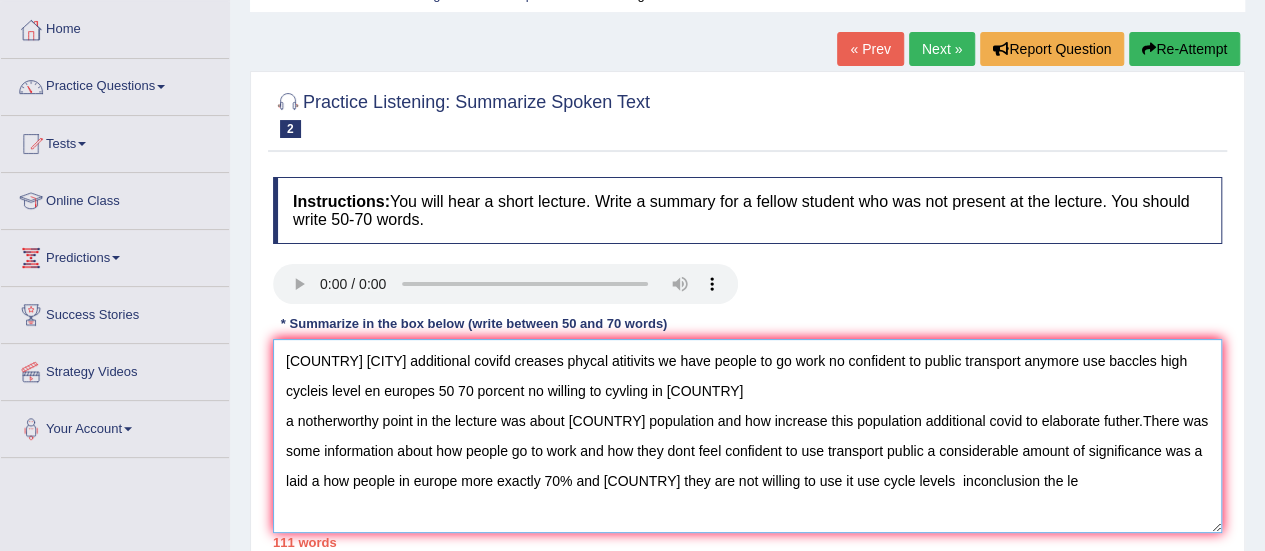 click on "unitates states crerase sanfrancico additional covifd creases phycal atitivits we have people to go work no confident to public transport anymore use baccles high cycleis level en europes 50 70 porcent no willing to cyvling in uniatets states
a notherworthy point in the lecture was about Unitate States population and how increase this population additional covid to elaborate futher.There was some information about how people go to work and how they dont feel confident to use transport public a considerable amount of significance was a laid a how people in europe more exactly 70% and unitate state they are not willing to use it use cycle levels  inconclusion the le" at bounding box center (747, 436) 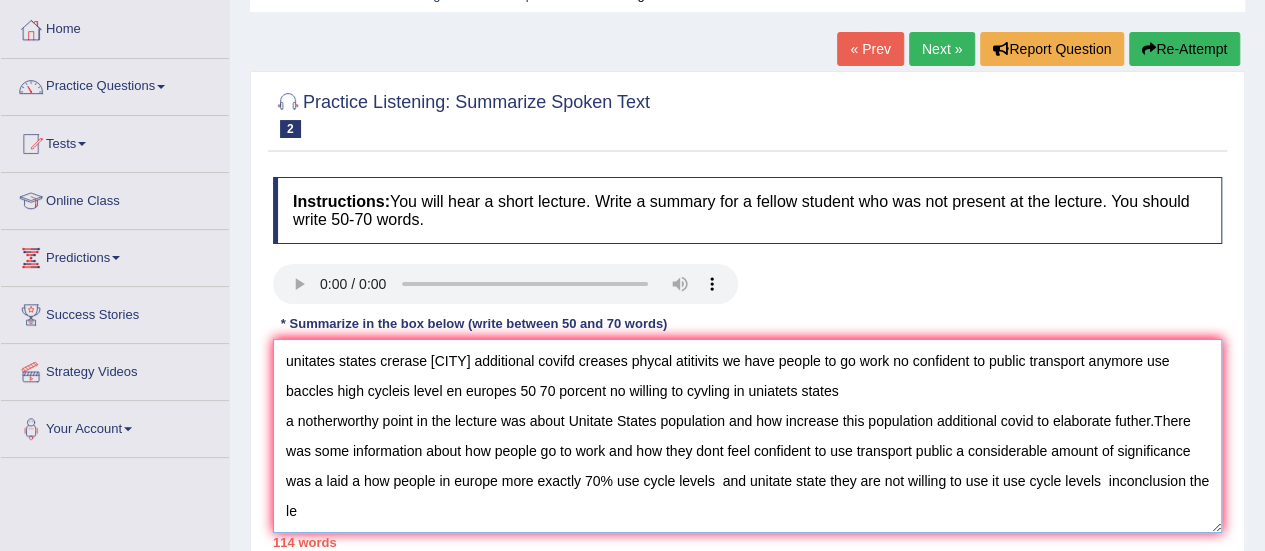 click on "unitates states crerase sanfrancico additional covifd creases phycal atitivits we have people to go work no confident to public transport anymore use baccles high cycleis level en europes 50 70 porcent no willing to cyvling in uniatets states
a notherworthy point in the lecture was about Unitate States population and how increase this population additional covid to elaborate futher.There was some information about how people go to work and how they dont feel confident to use transport public a considerable amount of significance was a laid a how people in europe more exactly 70% use cycle levels  and unitate state they are not willing to use it use cycle levels  inconclusion the le" at bounding box center [747, 436] 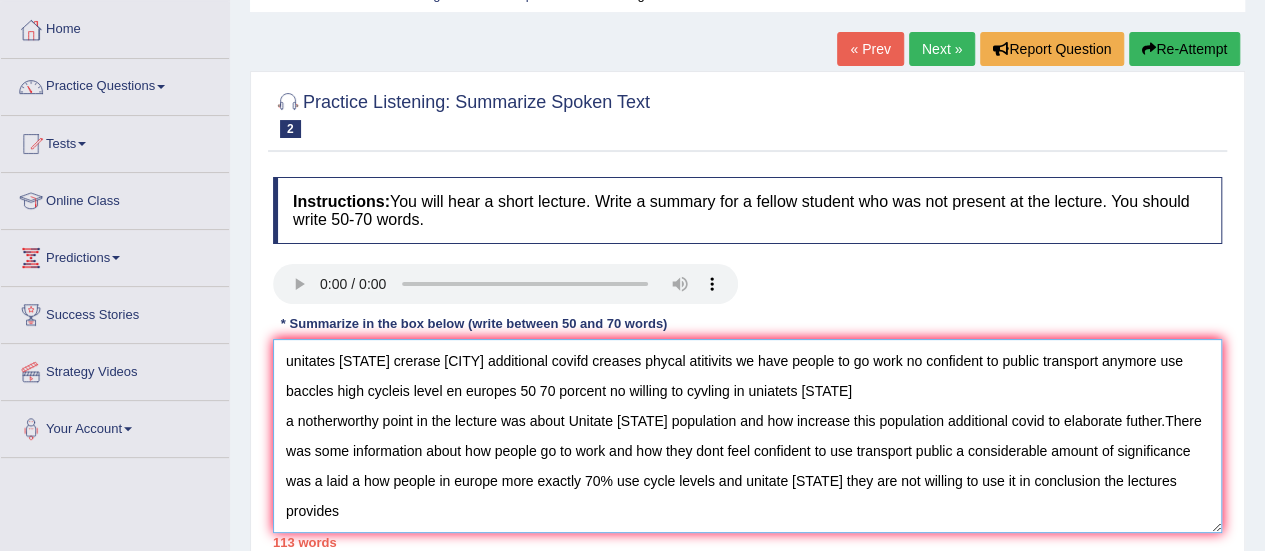 click on "unitates states crerase sanfrancico additional covifd creases phycal atitivits we have people to go work no confident to public transport anymore use baccles high cycleis level en europes 50 70 porcent no willing to cyvling in uniatets states
a notherworthy point in the lecture was about Unitate States population and how increase this population additional covid to elaborate futher.There was some information about how people go to work and how they dont feel confident to use transport public a considerable amount of significance was a laid a how people in europe more exactly 70% use cycle levels  and unitate state they are not willing to use it in conclusion the lectures provides" at bounding box center [747, 436] 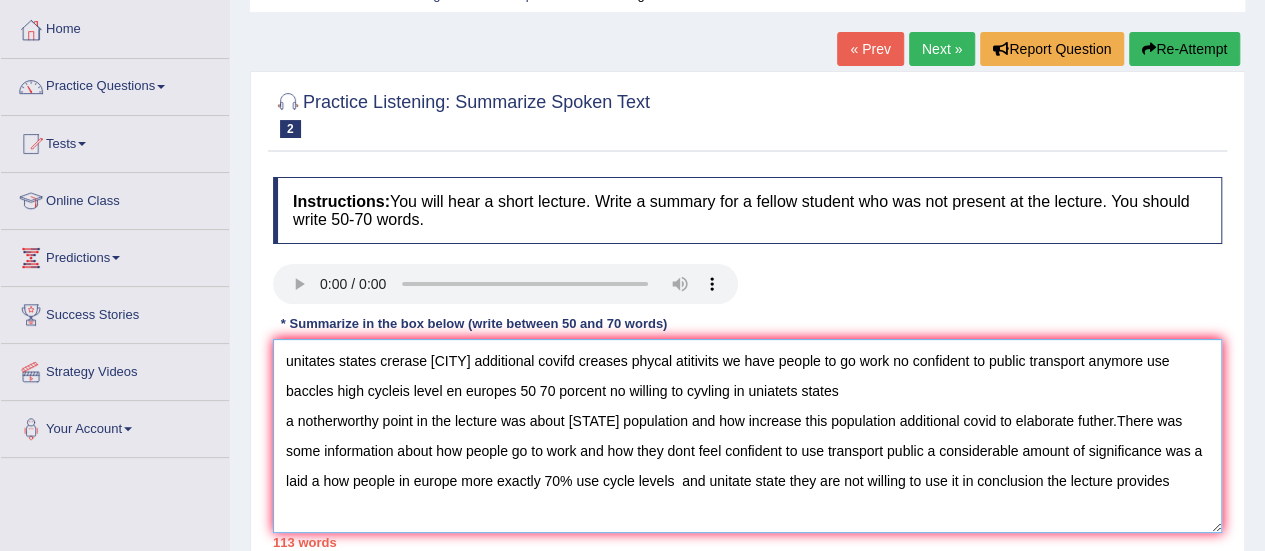 click on "unitates states crerase sanfrancico additional covifd creases phycal atitivits we have people to go work no confident to public transport anymore use baccles high cycleis level en europes 50 70 porcent no willing to cyvling in uniatets states
a notherworthy point in the lecture was about Unitate States population and how increase this population additional covid to elaborate futher.There was some information about how people go to work and how they dont feel confident to use transport public a considerable amount of significance was a laid a how people in europe more exactly 70% use cycle levels  and unitate state they are not willing to use it in conclusion the lecture provides" at bounding box center (747, 436) 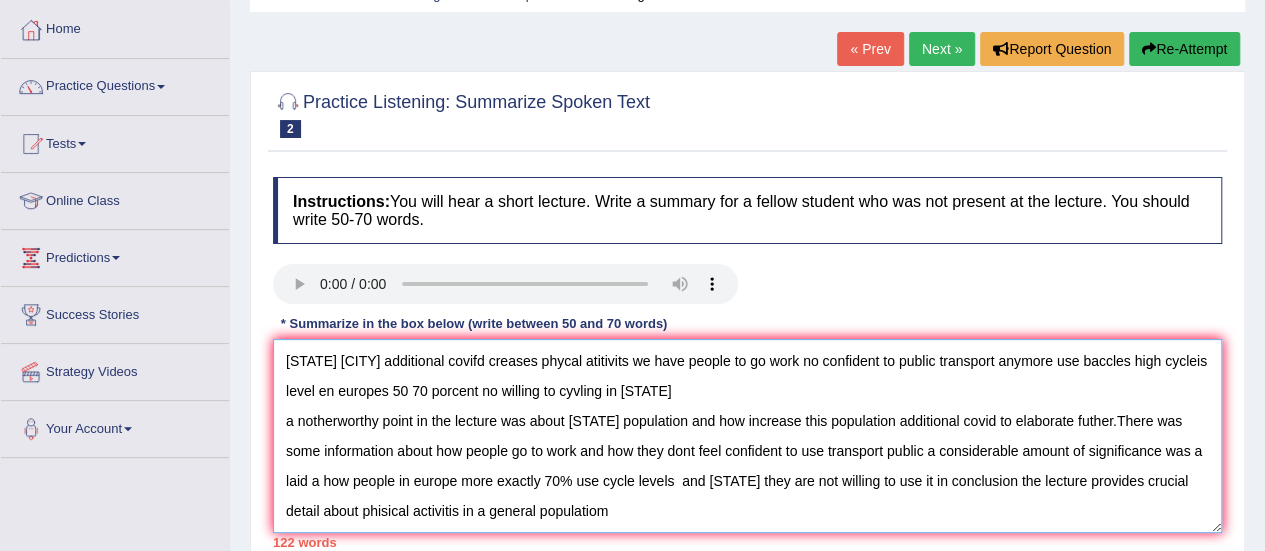 drag, startPoint x: 839, startPoint y: 389, endPoint x: 244, endPoint y: 339, distance: 597.09717 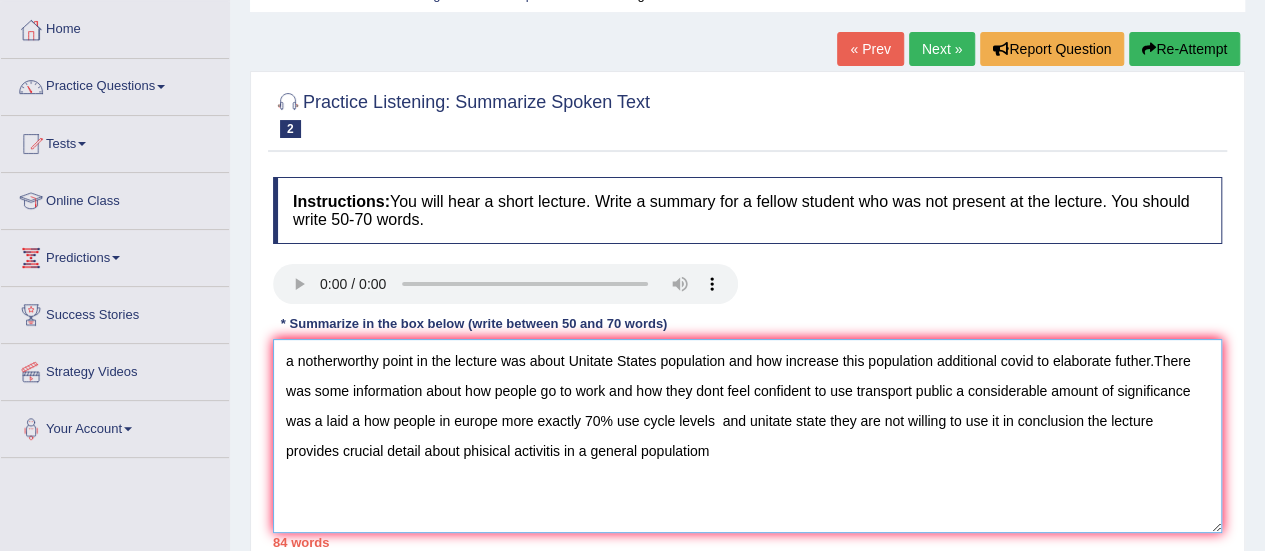 click on "a notherworthy point in the lecture was about Unitate States population and how increase this population additional covid to elaborate futher.There was some information about how people go to work and how they dont feel confident to use transport public a considerable amount of significance was a laid a how people in europe more exactly 70% use cycle levels  and unitate state they are not willing to use it in conclusion the lecture provides crucial detail about phisical activitis in a general populatiom" at bounding box center (747, 436) 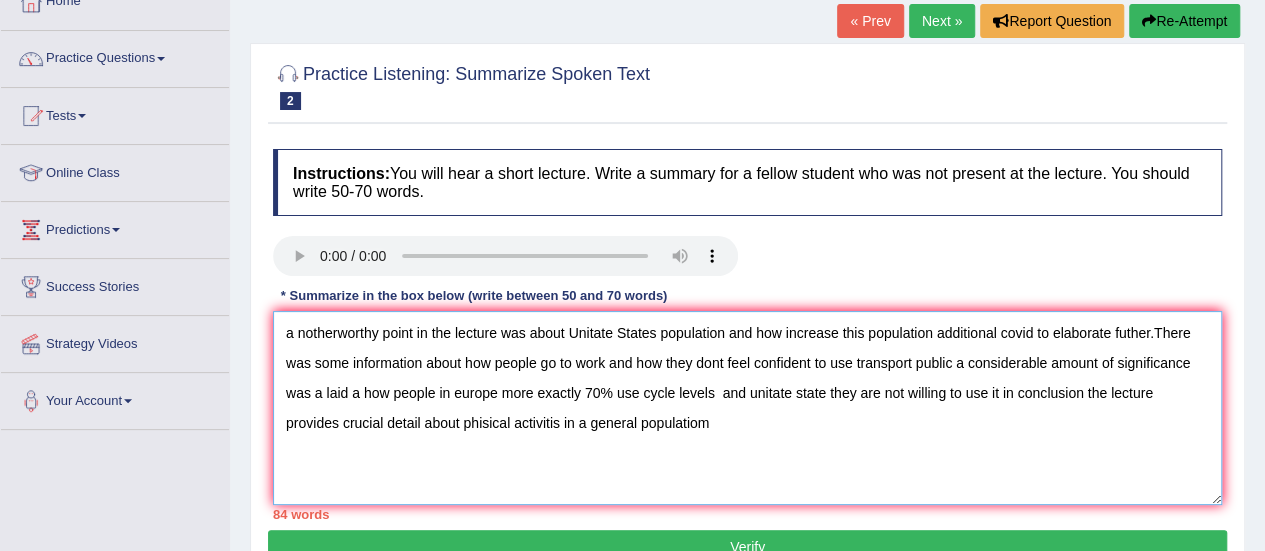 scroll, scrollTop: 128, scrollLeft: 0, axis: vertical 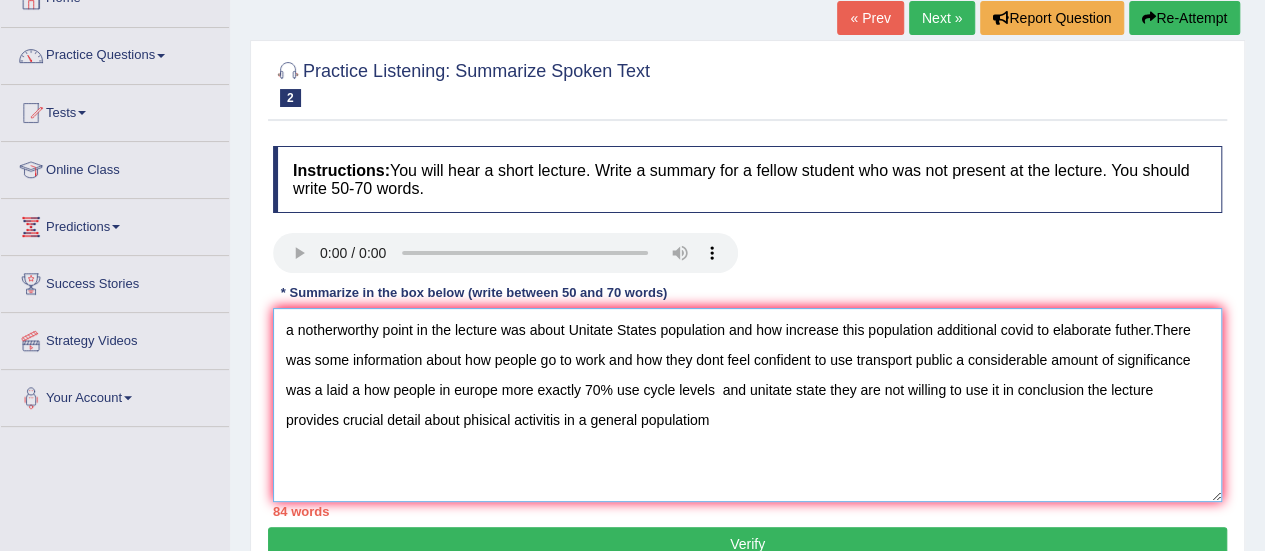 drag, startPoint x: 734, startPoint y: 327, endPoint x: 1155, endPoint y: 327, distance: 421 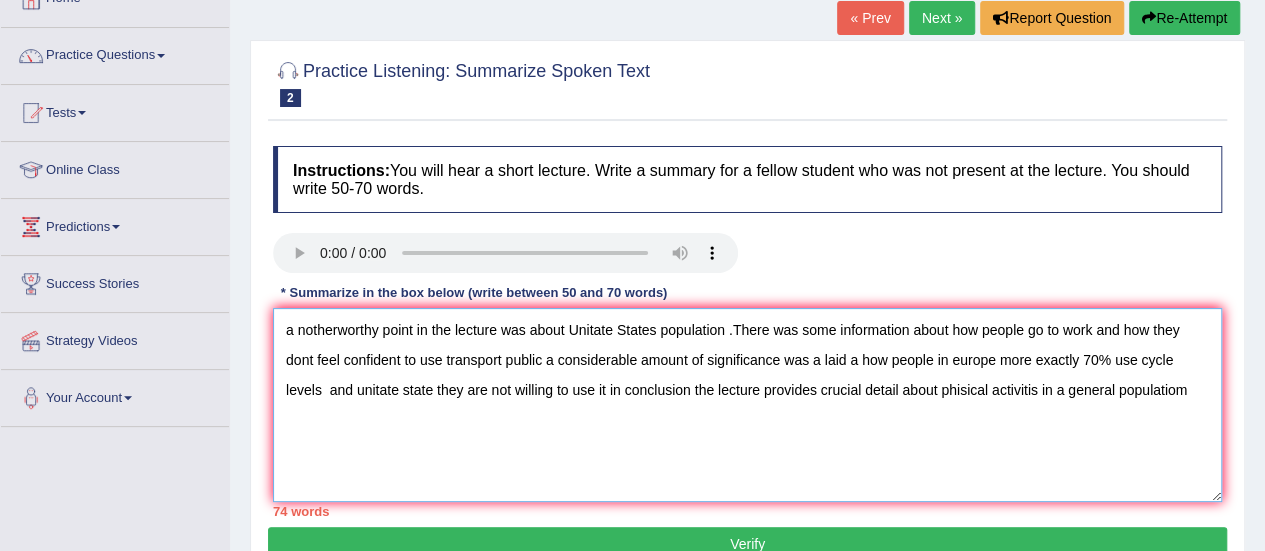 click on "a notherworthy point in the lecture was about Unitate States population .There was some information about how people go to work and how they dont feel confident to use transport public a considerable amount of significance was a laid a how people in europe more exactly 70% use cycle levels  and unitate state they are not willing to use it in conclusion the lecture provides crucial detail about phisical activitis in a general populatiom" at bounding box center [747, 405] 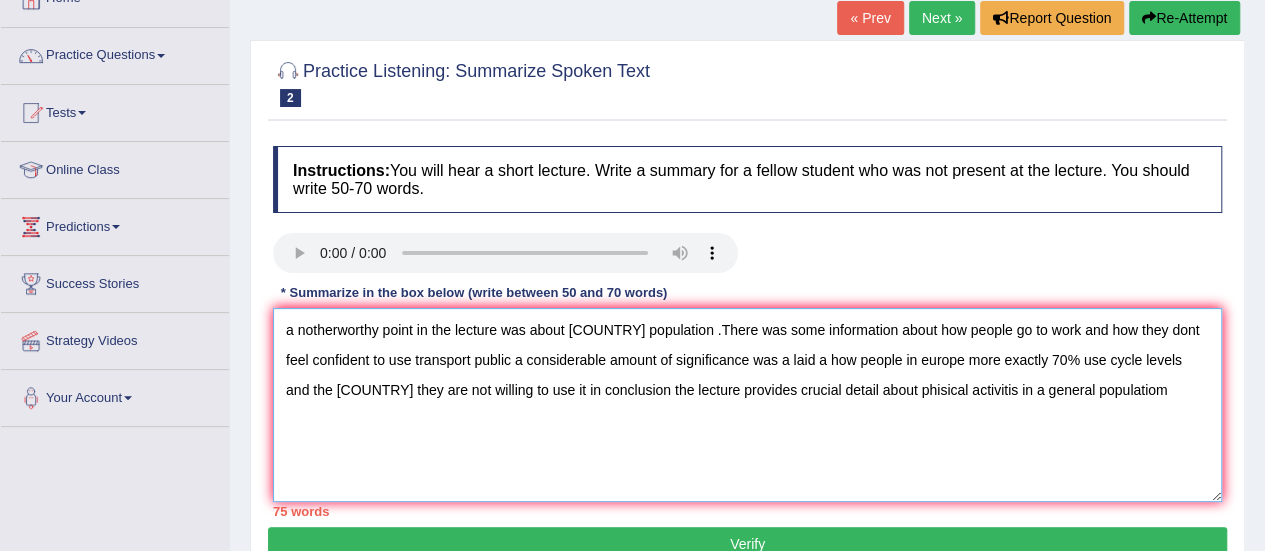 click on "a notherworthy point in the lecture was about Unitate States population .There was some information about how people go to work and how they dont feel confident to use transport public a considerable amount of significance was a laid a how people in europe more exactly 70% use cycle levels  and the unitate state they are not willing to use it in conclusion the lecture provides crucial detail about phisical activitis in a general populatiom" at bounding box center [747, 405] 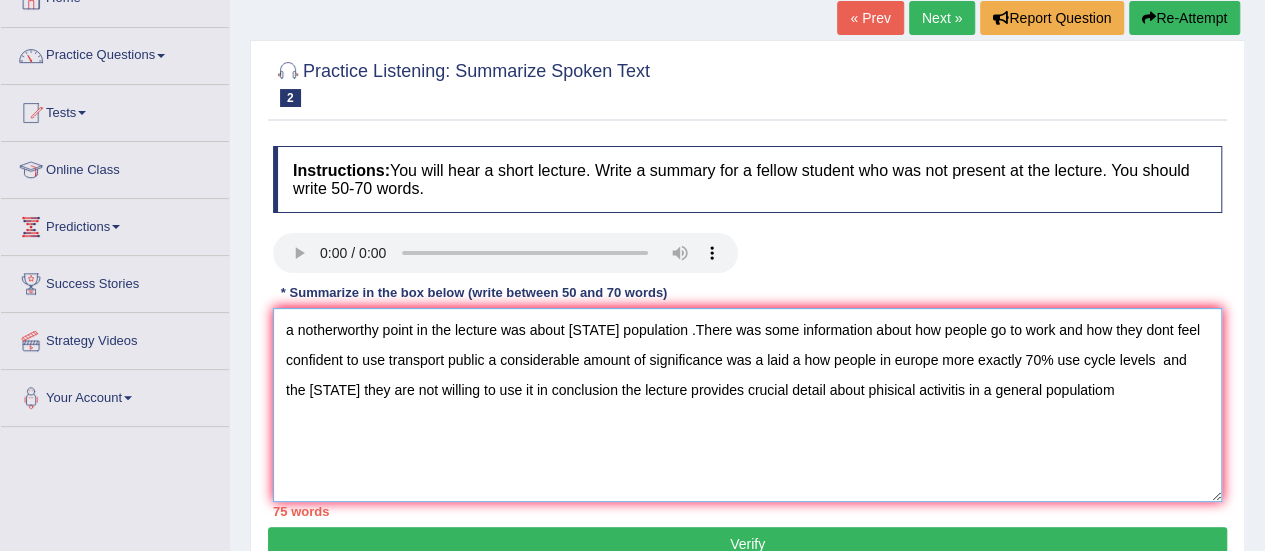 click on "a notherworthy point in the lecture was about Unitate States population .There was some information about how people go to work and how they dont feel confident to use transport public a considerable amount of significance was a laid a how people in europe more exactly 70% use cycle levels  and the Unitate state they are not willing to use it in conclusion the lecture provides crucial detail about phisical activitis in a general populatiom" at bounding box center [747, 405] 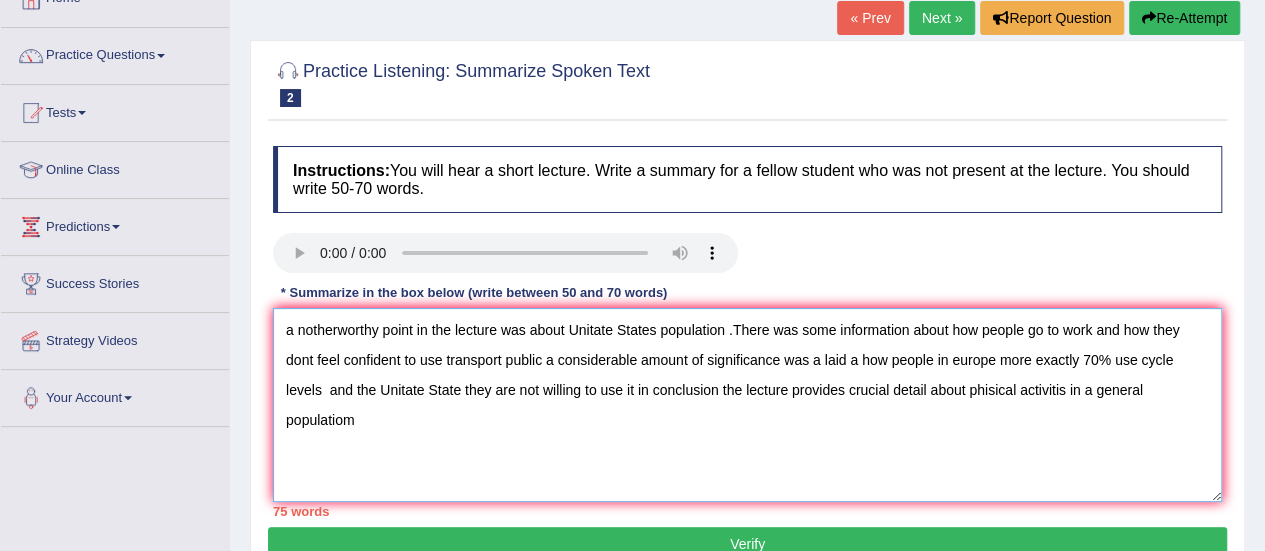 type on "a notherworthy point in the lecture was about Unitate States population .There was some information about how people go to work and how they dont feel confident to use transport public a considerable amount of significance was a laid a how people in europe more exactly 70% use cycle levels  and the Unitate State they are not willing to use it in conclusion the lecture provides crucial detail about phisical activitis in a general populatiom" 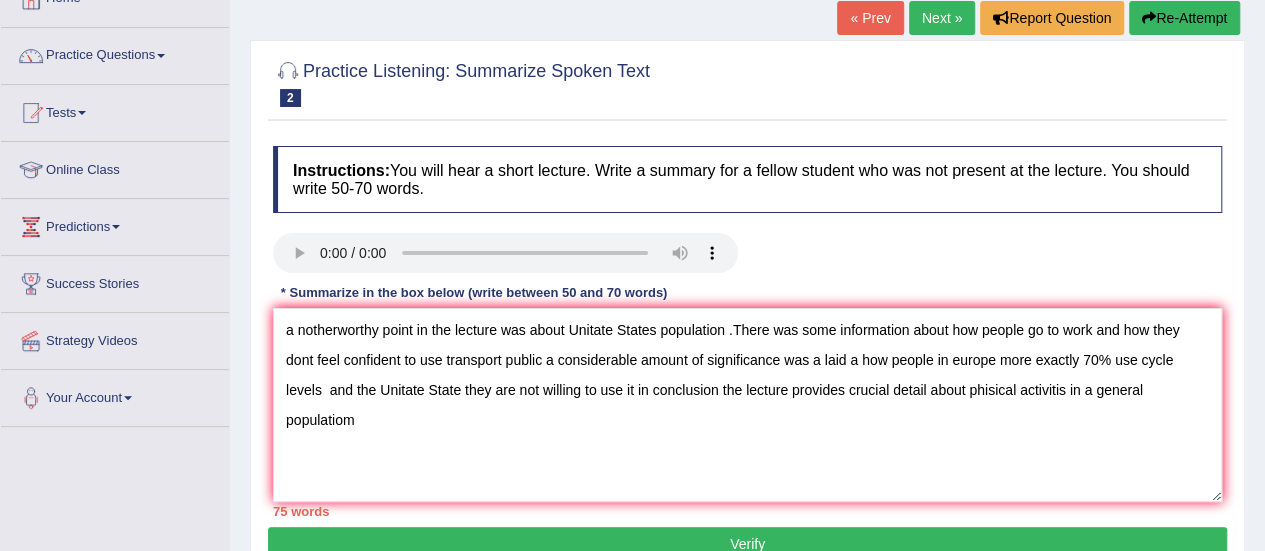 click on "Verify" at bounding box center (747, 544) 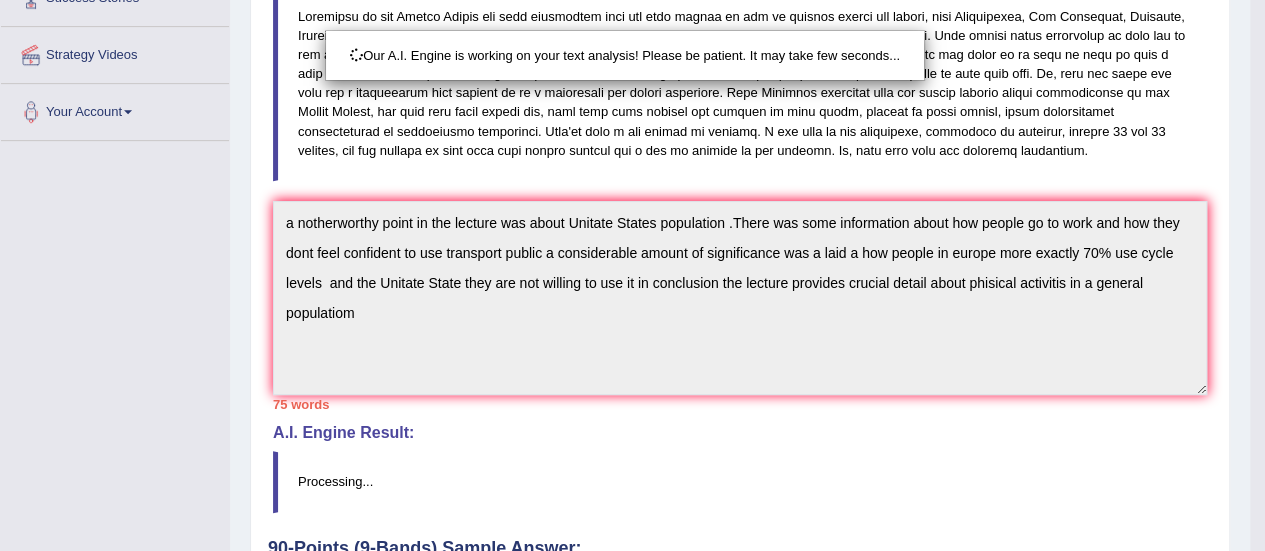 scroll, scrollTop: 417, scrollLeft: 0, axis: vertical 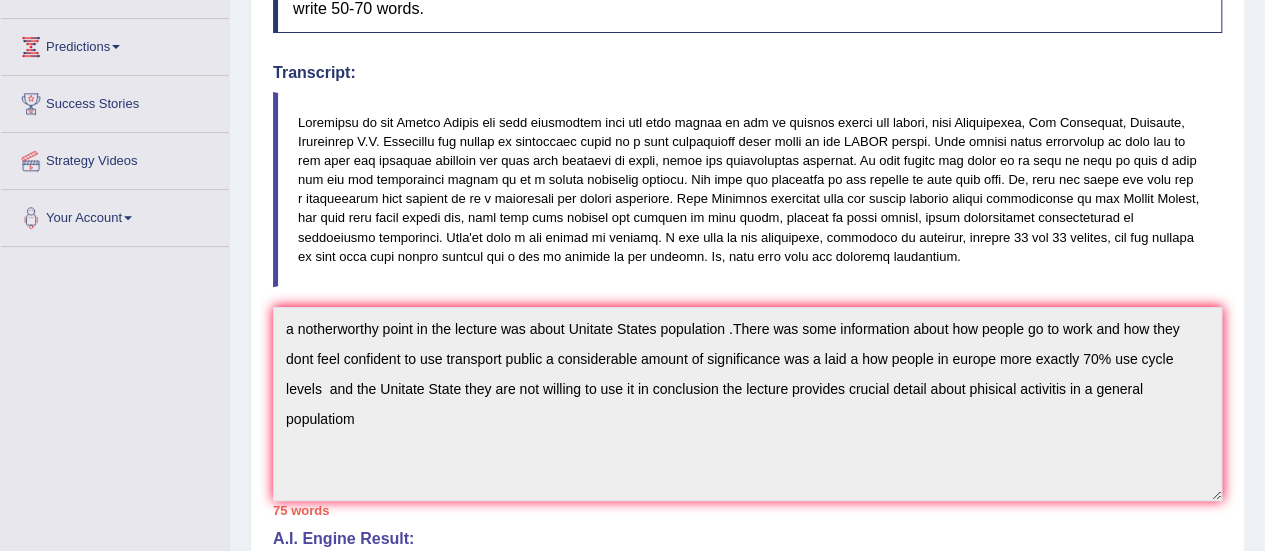 click on "Instructions:  You will hear a short lecture. Write a summary for a fellow student who was not present at the lecture. You should write 50-70 words.
Transcript: Recorded Answer: * Summarize in the box below (write between 50 and 70 words) a notherworthy point in the lecture was about Unitate States population .There was some information about how people go to work and how they dont feel confident to use transport public a considerable amount of significance was a laid a how people in europe more exactly 70% use cycle levels  and the Unitate State they are not willing to use it in conclusion the lecture provides crucial detail about phisical activitis in a general populatiom 75 words Written Keywords: — A.I. Engine Result: a   notherworthy   point   in   the   lecture   was   about   Unitate   States   population   . There   was   some   information   about   how   people   go   to   work   and   how   they   dont   feel   confident   to   use   transport   public   a   considerable   amount" at bounding box center [747, 402] 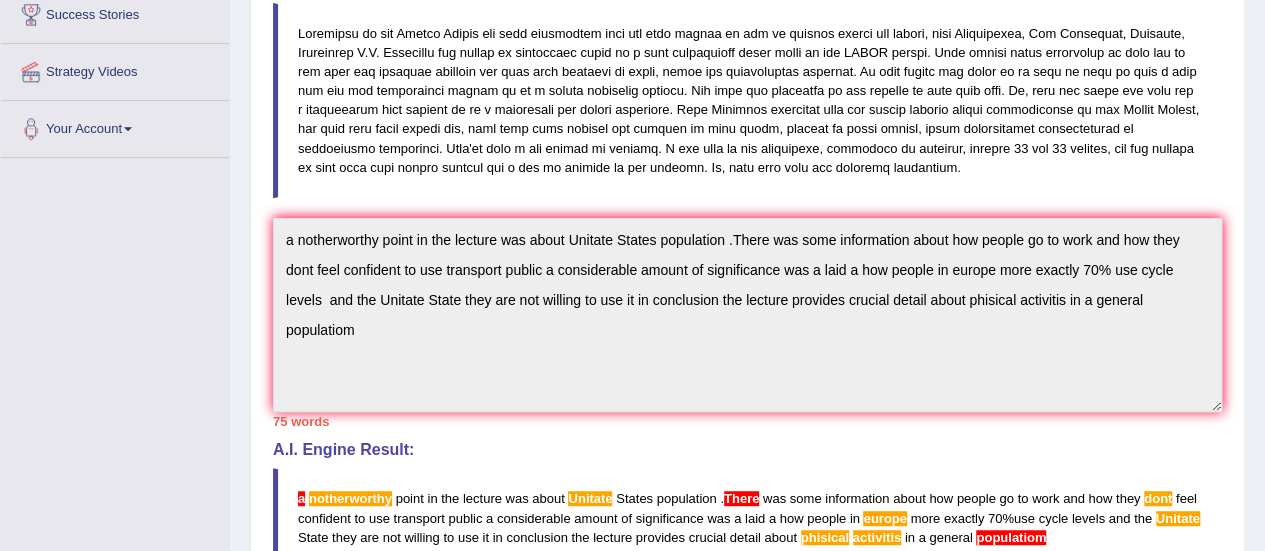 scroll, scrollTop: 401, scrollLeft: 0, axis: vertical 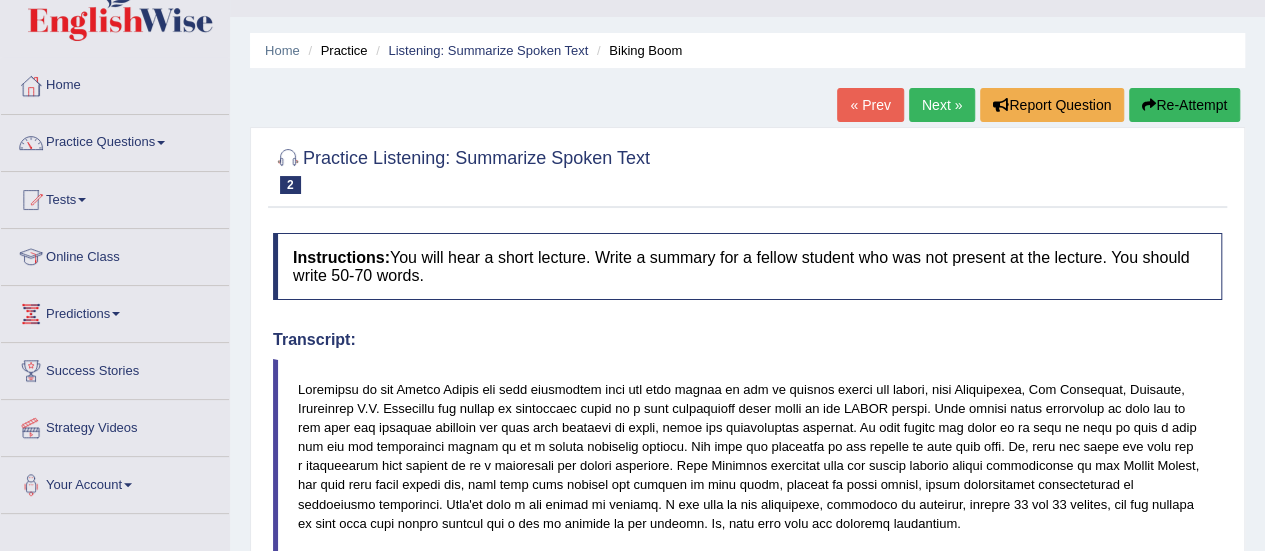 click on "Next »" at bounding box center [942, 105] 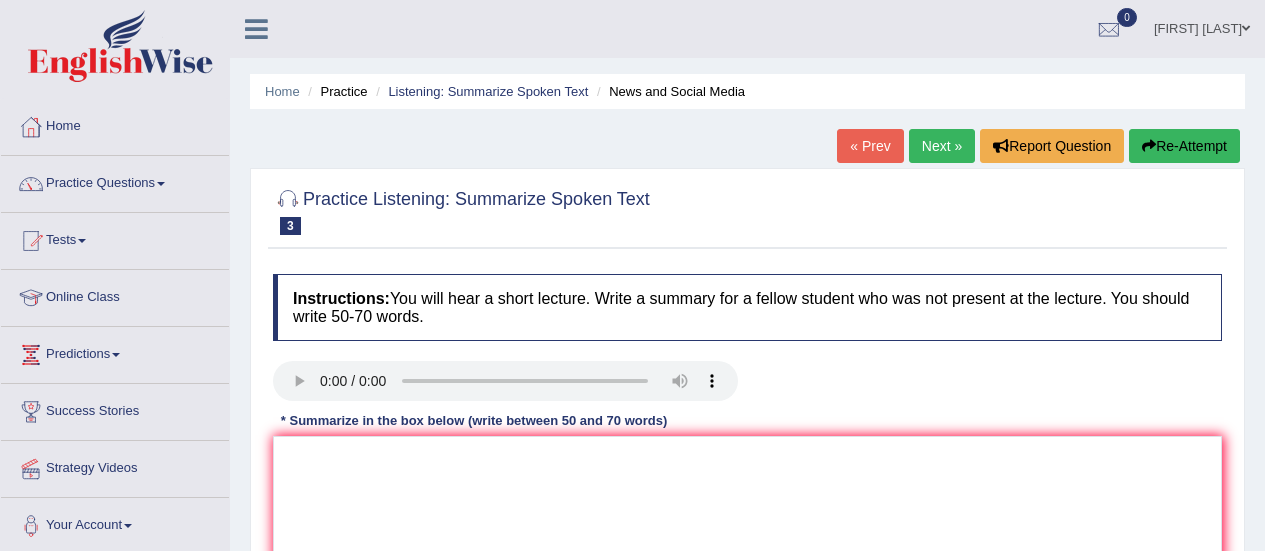 scroll, scrollTop: 0, scrollLeft: 0, axis: both 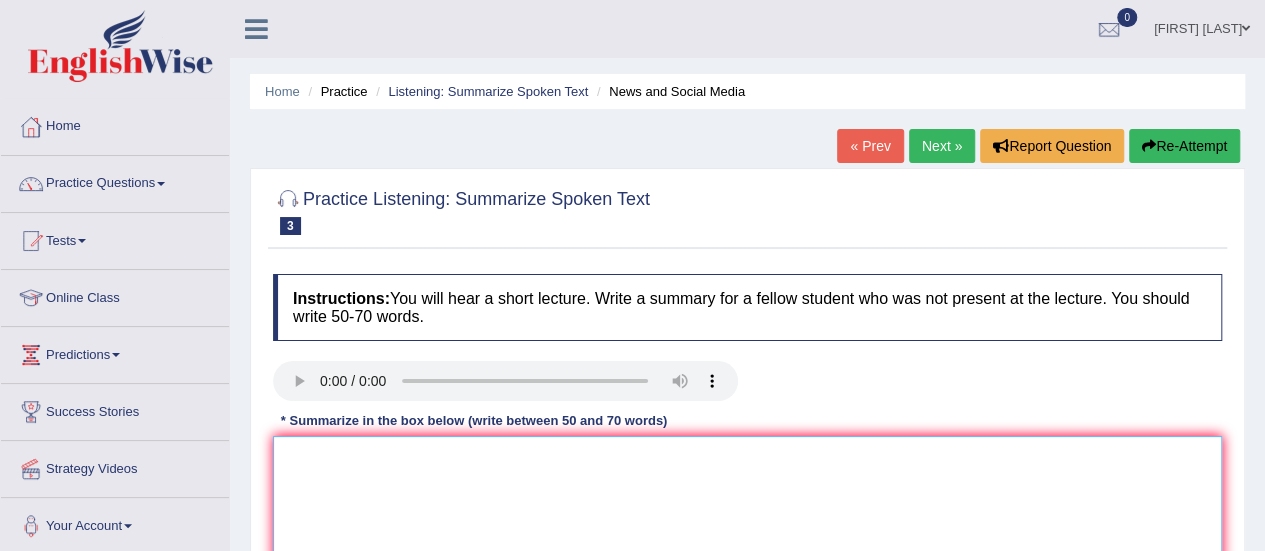 click at bounding box center [747, 533] 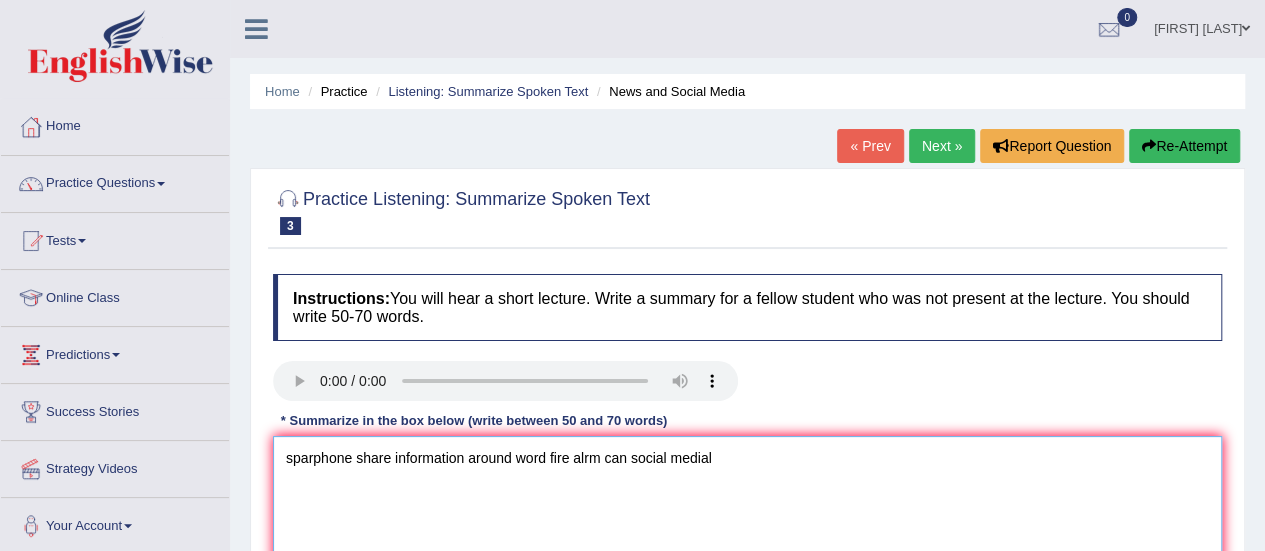type on "sparphone share information around word fire alrm can social medial" 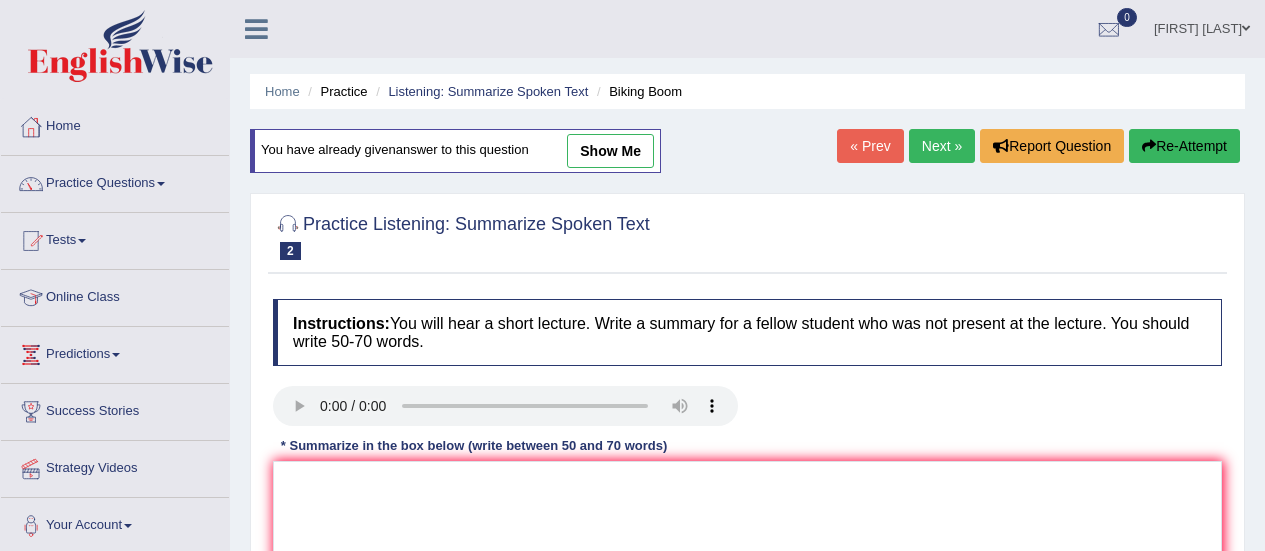 click on "Next »" at bounding box center [942, 146] 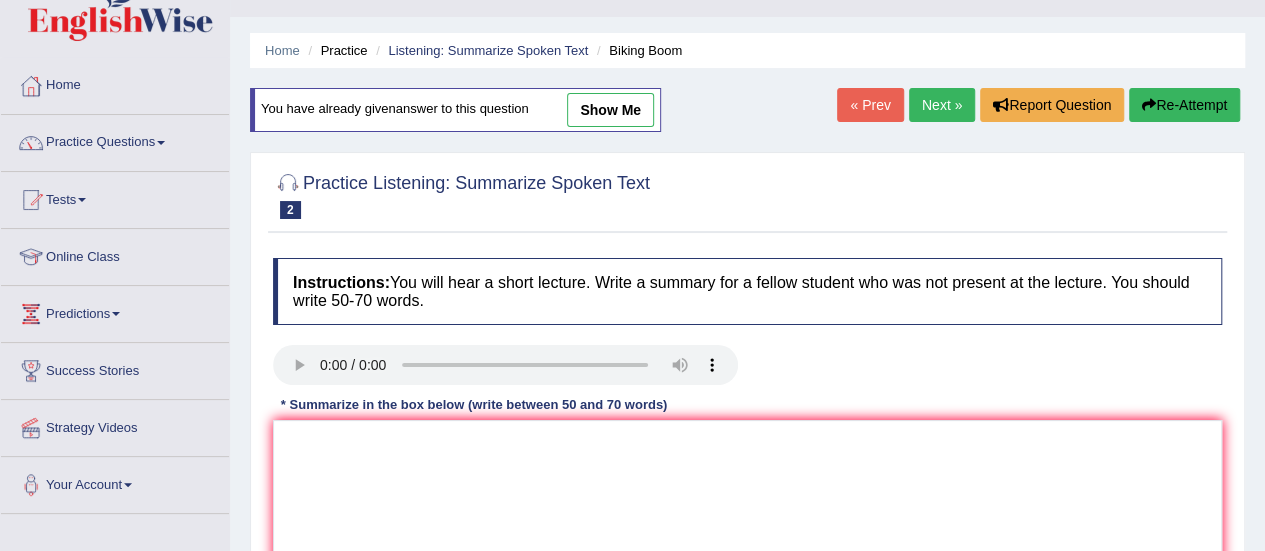 scroll, scrollTop: 0, scrollLeft: 0, axis: both 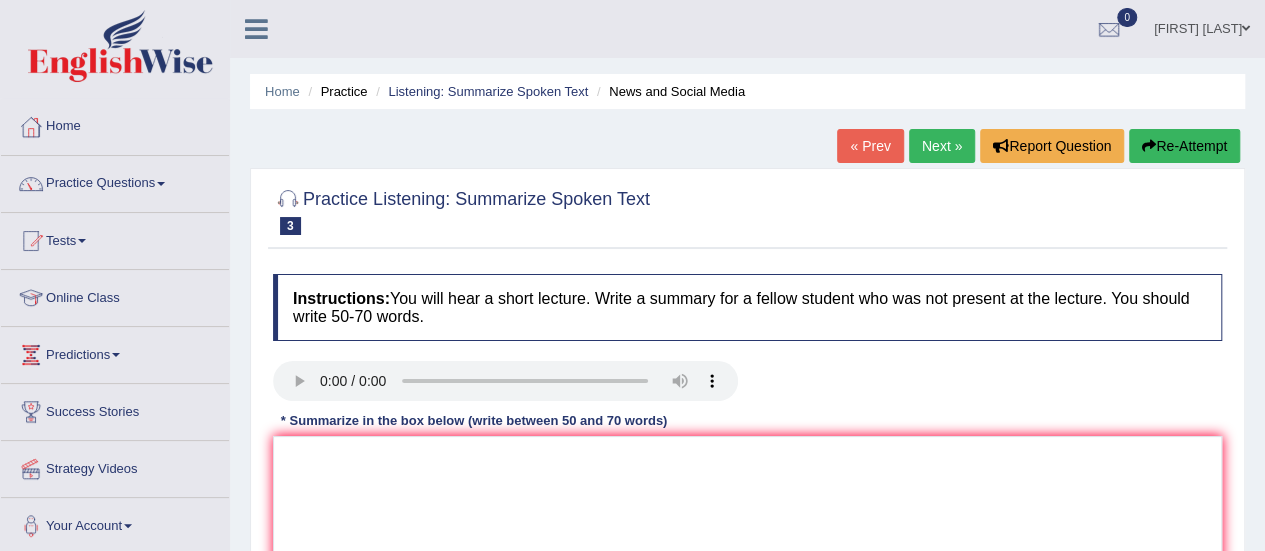 click on "Next »" at bounding box center [942, 146] 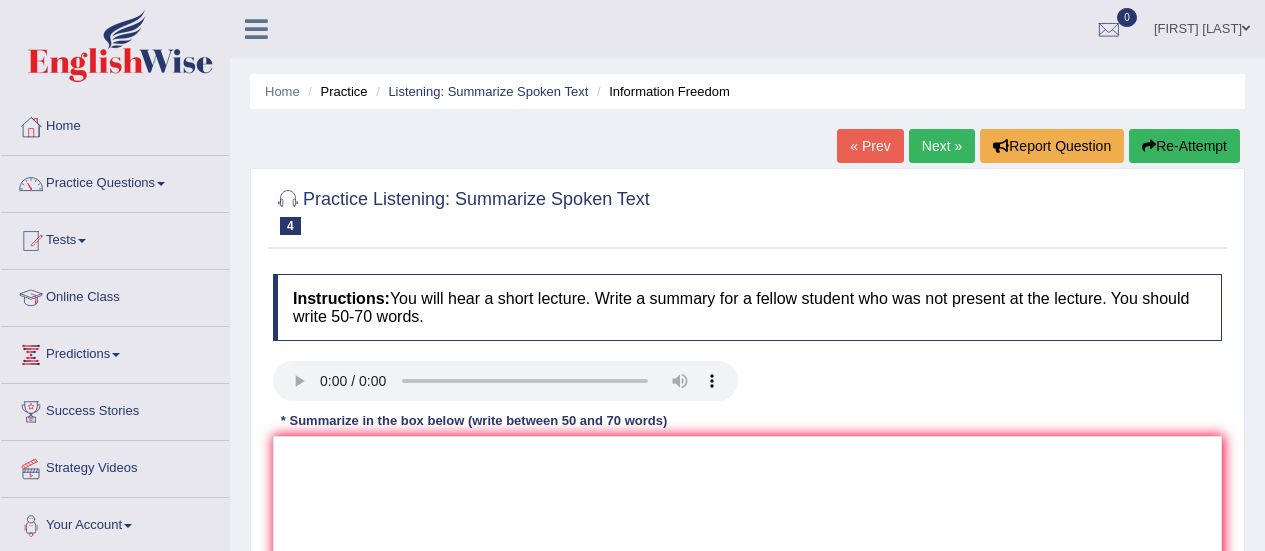 scroll, scrollTop: 0, scrollLeft: 0, axis: both 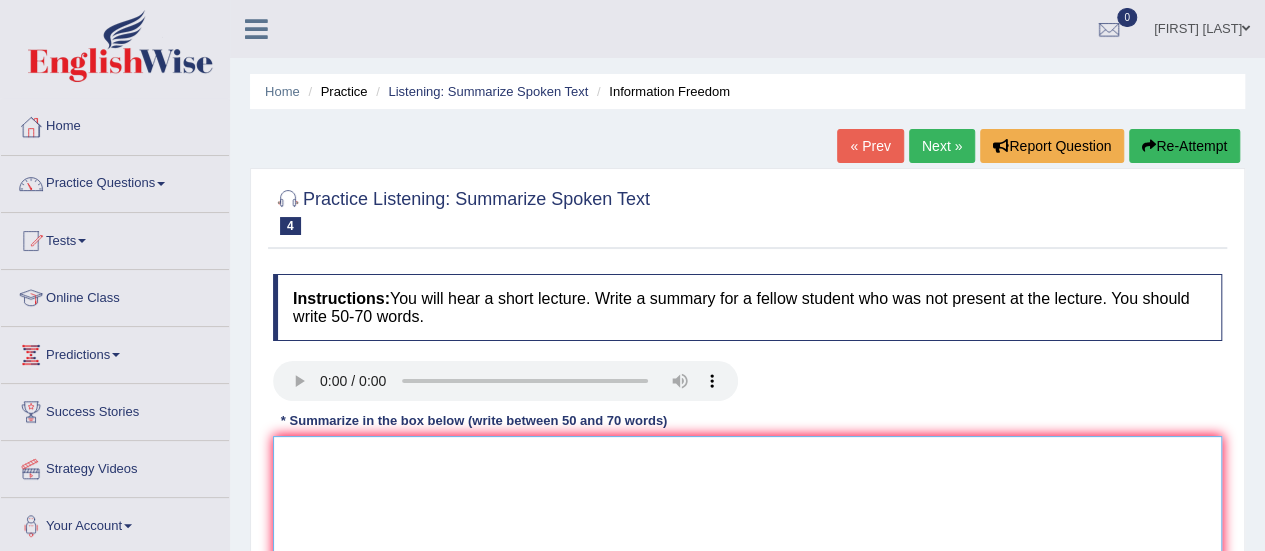 click at bounding box center [747, 533] 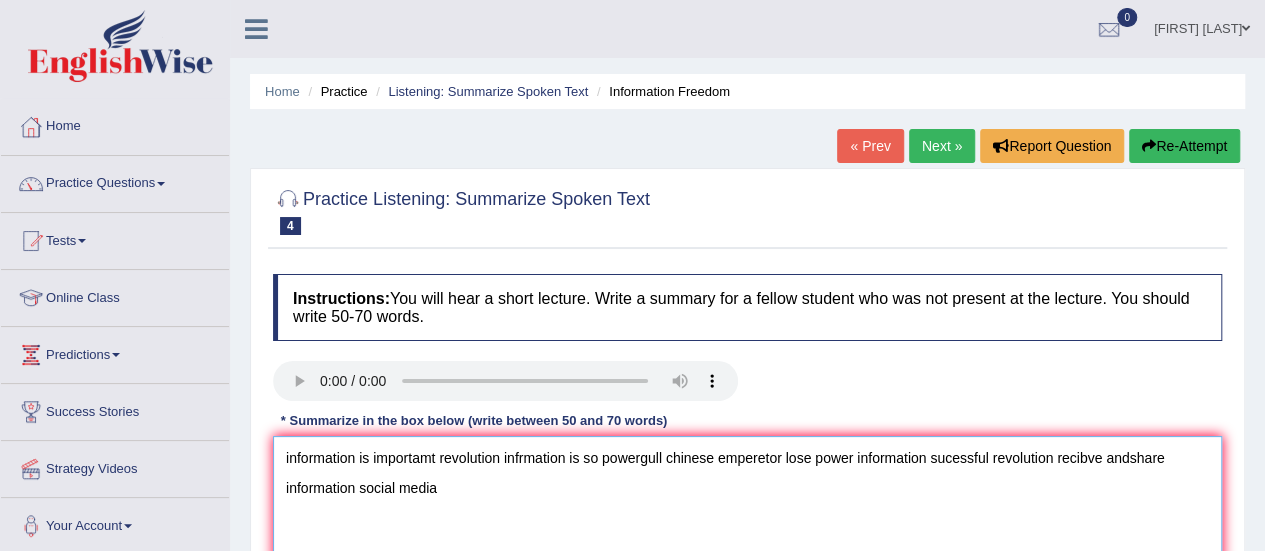 click on "information is importamt revolution infrmation is so powergull chinese emperetor lose power information sucessful revolution recibve andshare information social media" at bounding box center [747, 533] 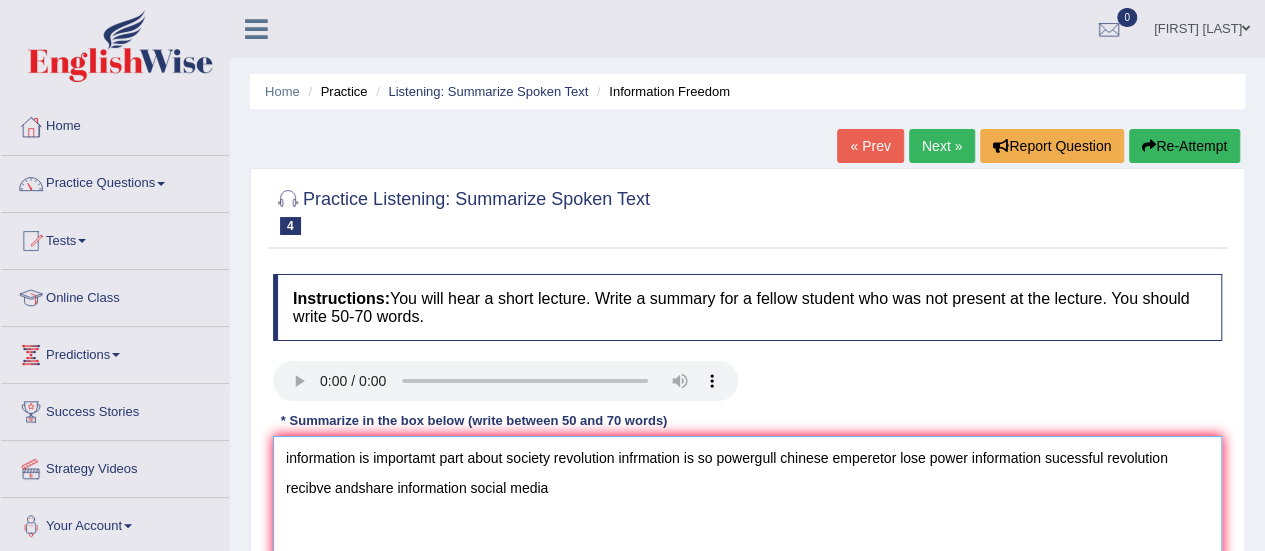 click on "information is importamt part about society revolution infrmation is so powergull chinese emperetor lose power information sucessful revolution recibve andshare information social media" at bounding box center (747, 533) 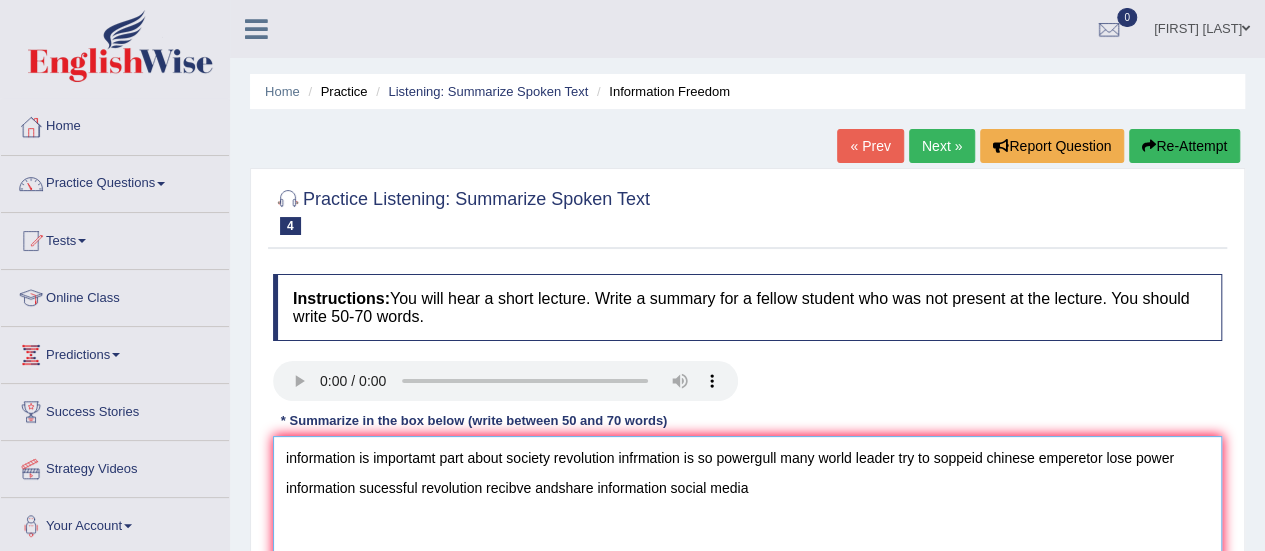 click on "information is importamt part about society revolution infrmation is so powergull many world leader try to soppeid chinese emperetor lose power information sucessful revolution recibve andshare information social media" at bounding box center (747, 533) 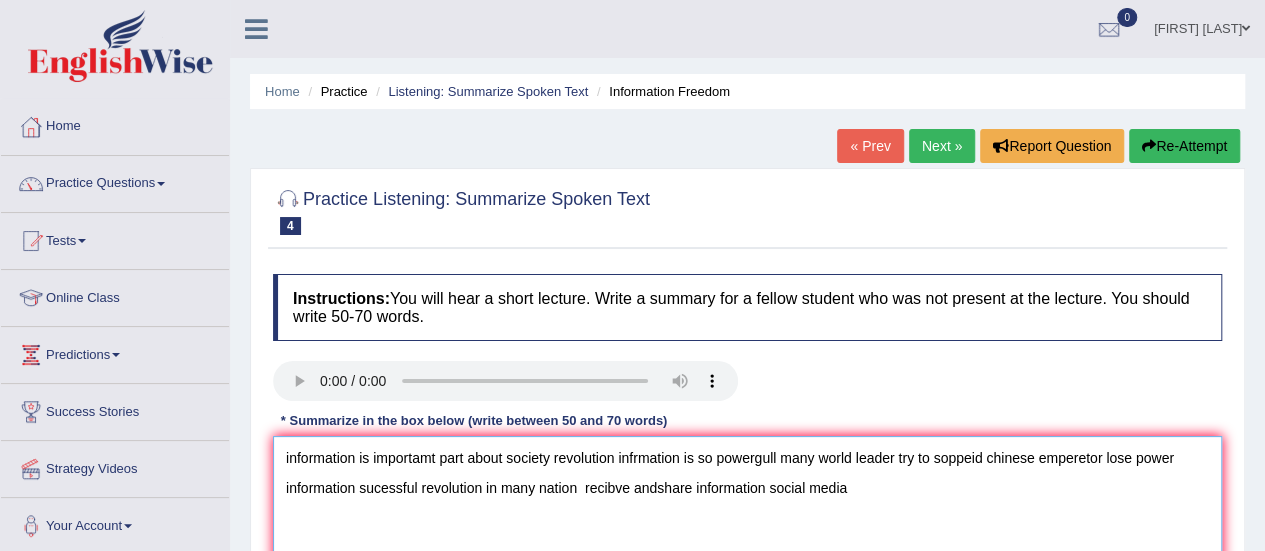 click on "information is importamt part about society revolution infrmation is so powergull many world leader try to soppeid chinese emperetor lose power  information sucessful revolution in many nation  recibve andshare information social media" at bounding box center [747, 533] 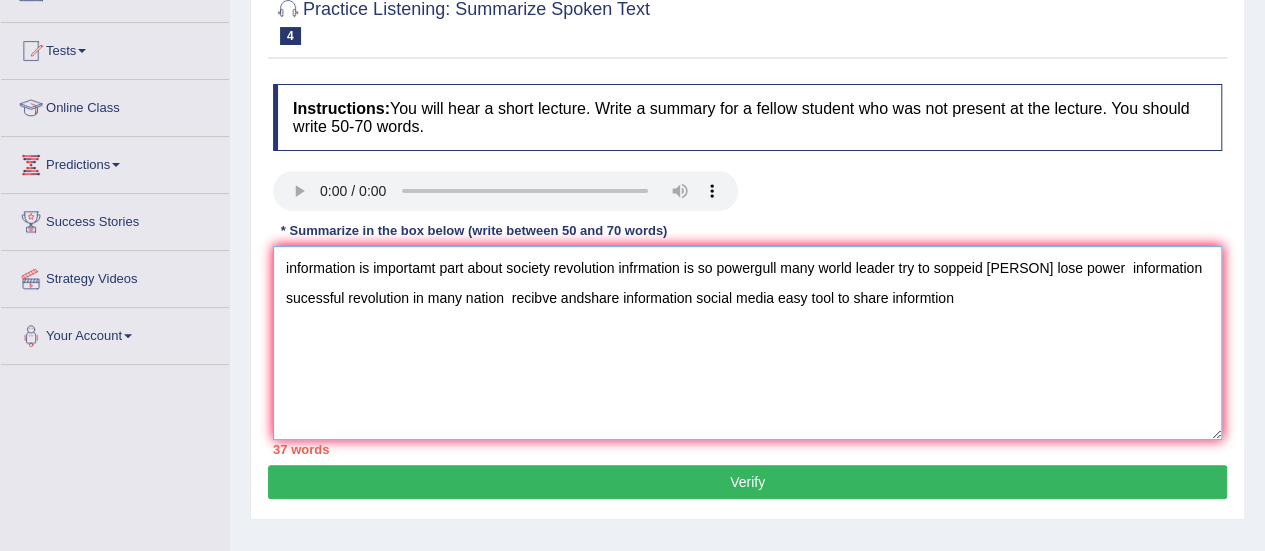 scroll, scrollTop: 193, scrollLeft: 0, axis: vertical 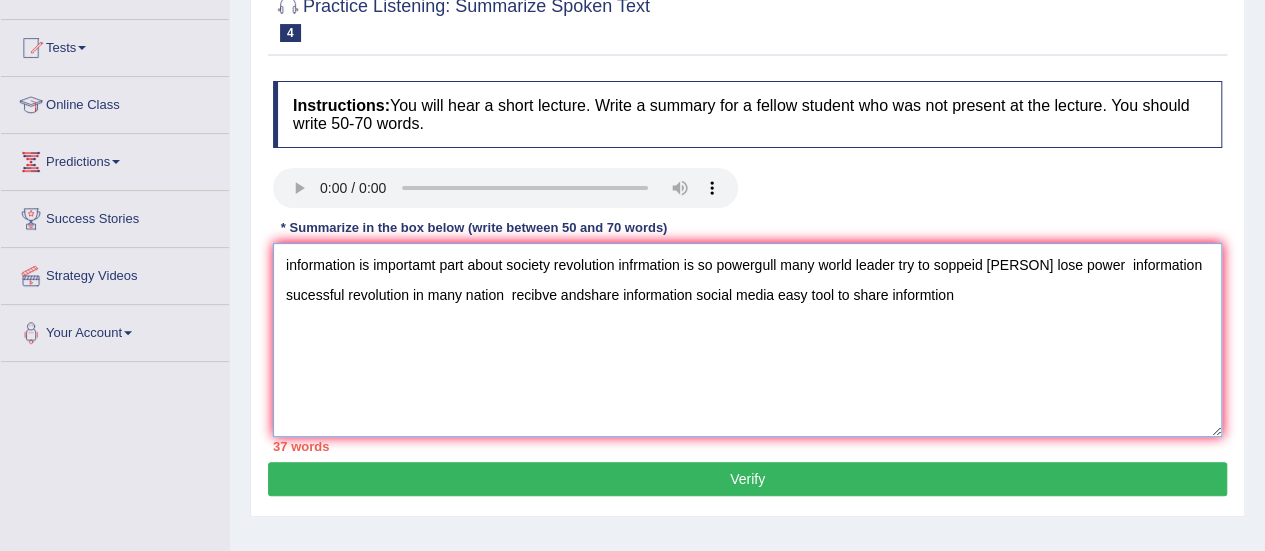 paste on "a notherworthy point in the lecture was about n .There was some information about  a considerable amount of significance was a laid on---   a  in conclusion the lecture provides crucial detail abou" 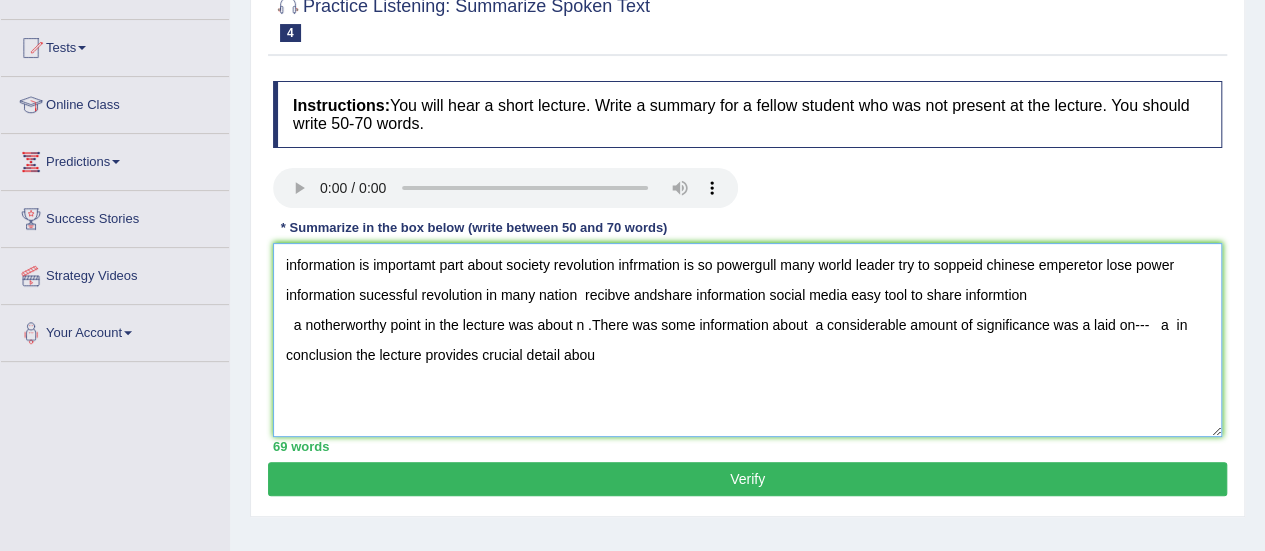 click on "information is importamt part about society revolution infrmation is so powergull many world leader try to soppeid chinese emperetor lose power  information sucessful revolution in many nation  recibve andshare information social media easy tool to share informtion
a notherworthy point in the lecture was about n .There was some information about  a considerable amount of significance was a laid on---   a  in conclusion the lecture provides crucial detail abou" at bounding box center (747, 340) 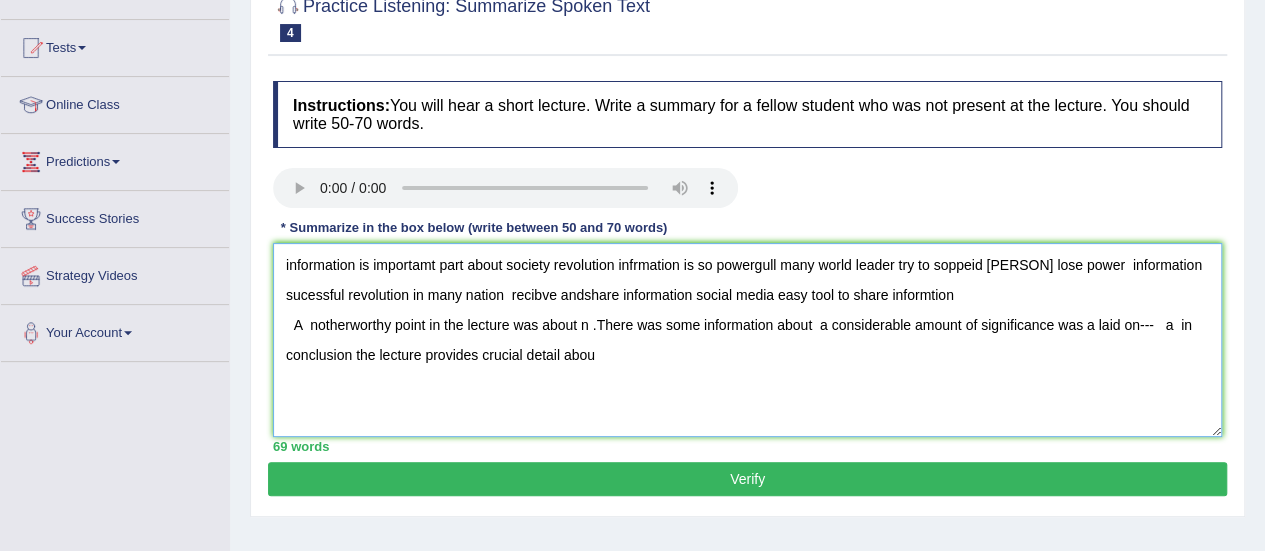 click on "information is importamt part about society revolution infrmation is so powergull many world leader try to soppeid chinese emperetor lose power  information sucessful revolution in many nation  recibve andshare information social media easy tool to share informtion
A  notherworthy point in the lecture was about n .There was some information about  a considerable amount of significance was a laid on---   a  in conclusion the lecture provides crucial detail abou" at bounding box center [747, 340] 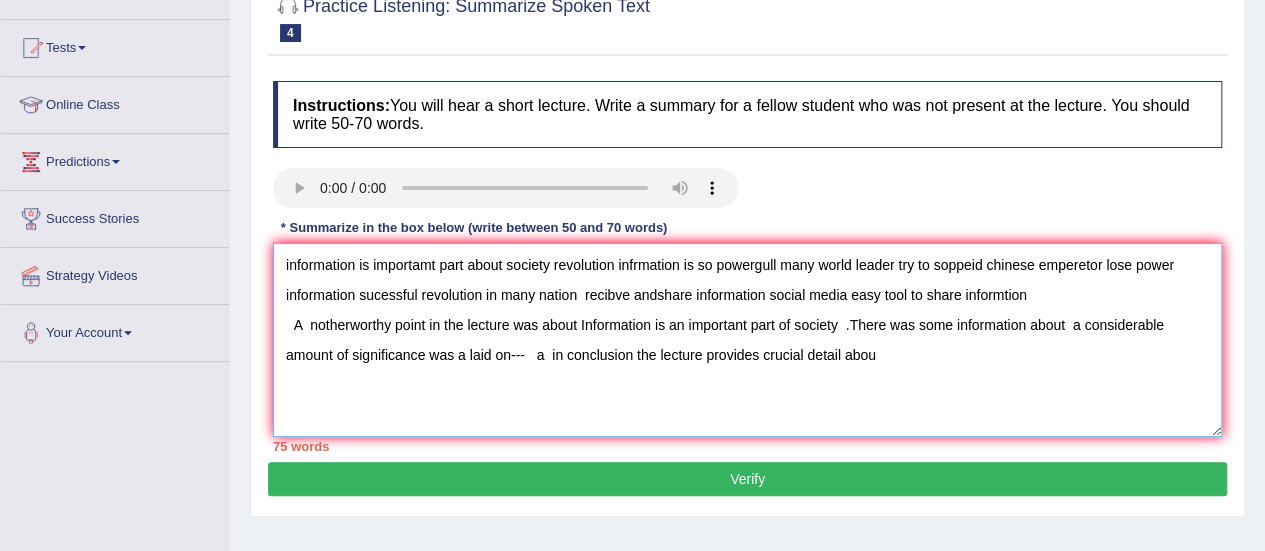 click on "information is importamt part about society revolution infrmation is so powergull many world leader try to soppeid chinese emperetor lose power  information sucessful revolution in many nation  recibve andshare information social media easy tool to share informtion
A  notherworthy point in the lecture was about Information is an important part of society  .There was some information about  a considerable amount of significance was a laid on---   a  in conclusion the lecture provides crucial detail abou" at bounding box center [747, 340] 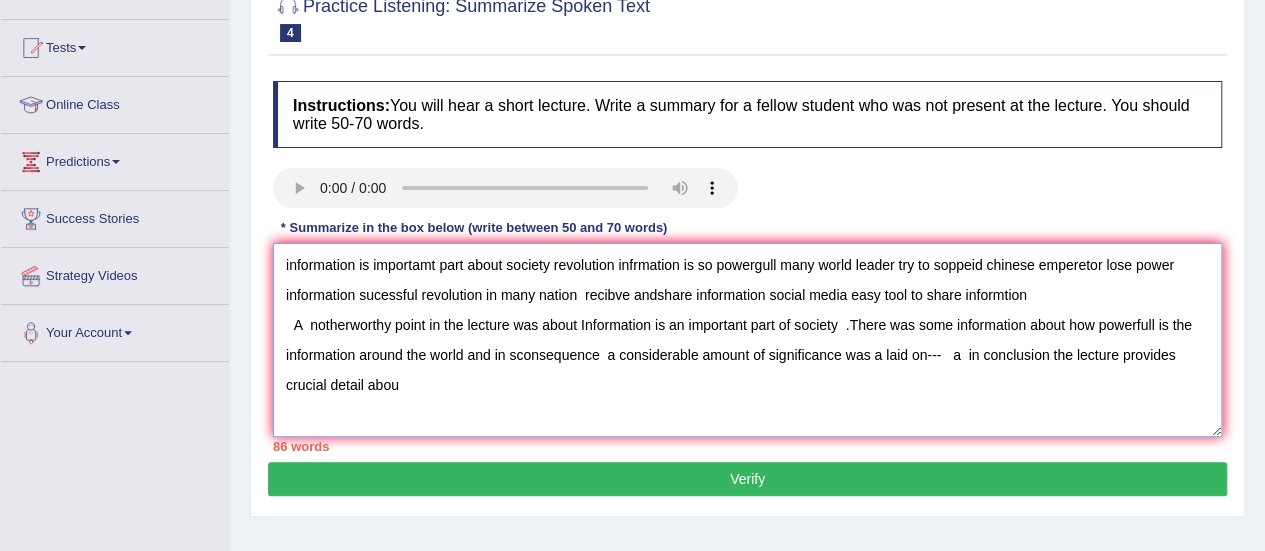 click on "information is importamt part about society revolution infrmation is so powergull many world leader try to soppeid chinese emperetor lose power  information sucessful revolution in many nation  recibve andshare information social media easy tool to share informtion
A  notherworthy point in the lecture was about Information is an important part of society  .There was some information about how powerfull is the information around the world and in sconsequence  a considerable amount of significance was a laid on---   a  in conclusion the lecture provides crucial detail abou" at bounding box center [747, 340] 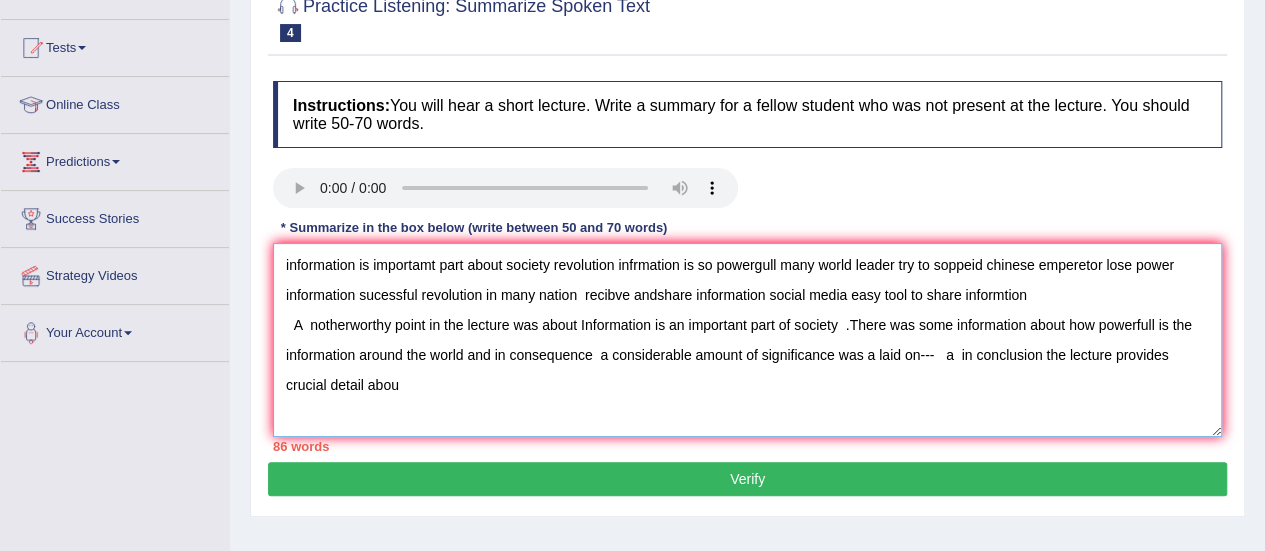 click on "information is importamt part about society revolution infrmation is so powergull many world leader try to soppeid chinese emperetor lose power  information sucessful revolution in many nation  recibve andshare information social media easy tool to share informtion
A  notherworthy point in the lecture was about Information is an important part of society  .There was some information about how powerfull is the information around the world and in consequence  a considerable amount of significance was a laid on---   a  in conclusion the lecture provides crucial detail abou" at bounding box center (747, 340) 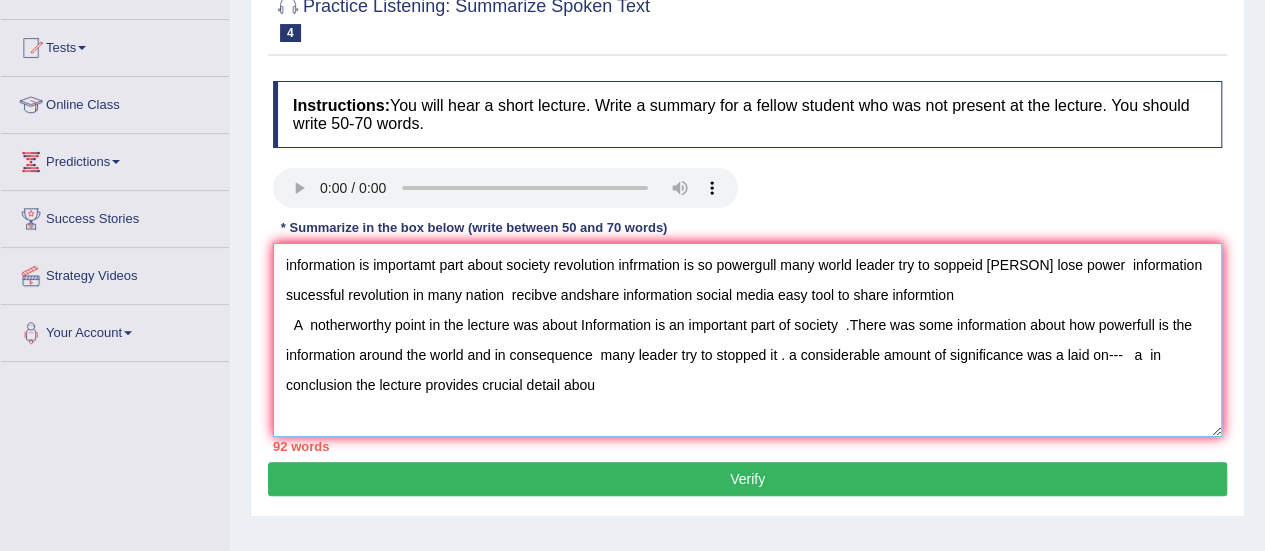 click on "information is importamt part about society revolution infrmation is so powergull many world leader try to soppeid chinese emperetor lose power  information sucessful revolution in many nation  recibve andshare information social media easy tool to share informtion
A  notherworthy point in the lecture was about Information is an important part of society  .There was some information about how powerfull is the information around the world and in consequence  many leader try to stopped it . a considerable amount of significance was a laid on---   a  in conclusion the lecture provides crucial detail abou" at bounding box center (747, 340) 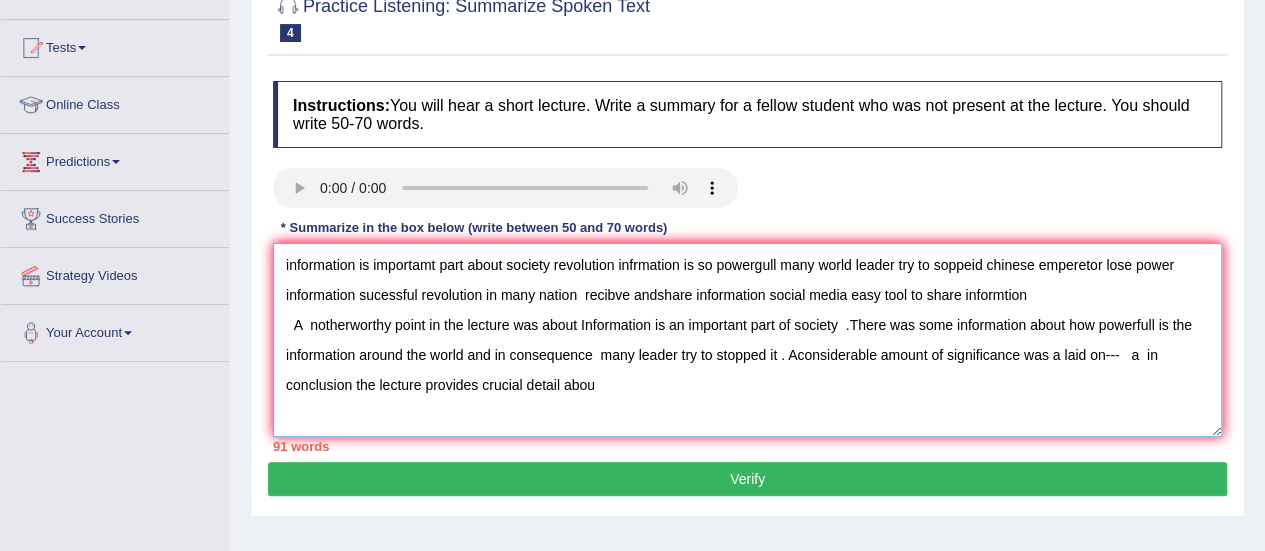 drag, startPoint x: 1107, startPoint y: 357, endPoint x: 1129, endPoint y: 359, distance: 22.090721 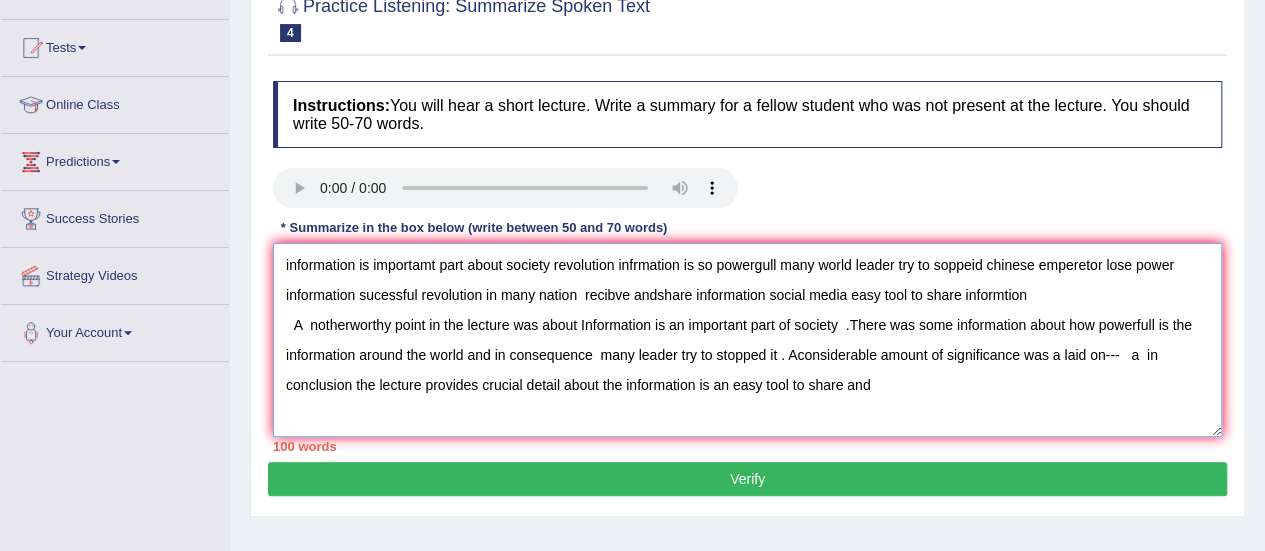 click on "information is importamt part about society revolution infrmation is so powergull many world leader try to soppeid chinese emperetor lose power  information sucessful revolution in many nation  recibve andshare information social media easy tool to share informtion
A  notherworthy point in the lecture was about Information is an important part of society  .There was some information about how powerfull is the information around the world and in consequence  many leader try to stopped it . Aconsiderable amount of significance was a laid on---   a  in conclusion the lecture provides crucial detail about the information is an easy tool to share and" at bounding box center [747, 340] 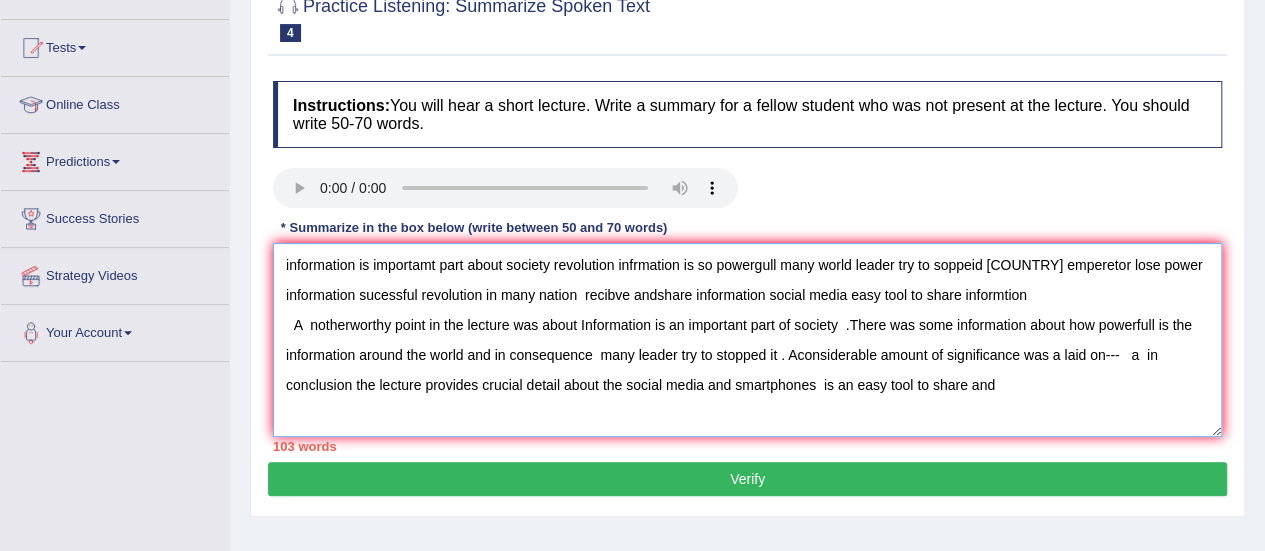 click on "information is importamt part about society revolution infrmation is so powergull many world leader try to soppeid chinese emperetor lose power  information sucessful revolution in many nation  recibve andshare information social media easy tool to share informtion
A  notherworthy point in the lecture was about Information is an important part of society  .There was some information about how powerfull is the information around the world and in consequence  many leader try to stopped it . Aconsiderable amount of significance was a laid on---   a  in conclusion the lecture provides crucial detail about the social media and smartphones  is an easy tool to share and" at bounding box center (747, 340) 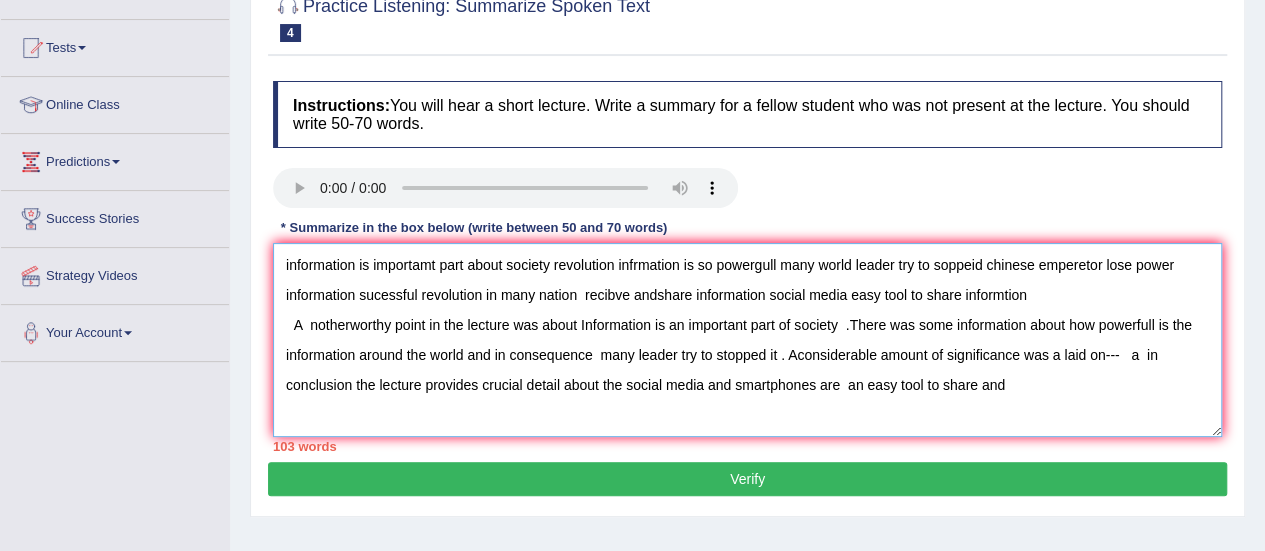 click on "information is importamt part about society revolution infrmation is so powergull many world leader try to soppeid chinese emperetor lose power  information sucessful revolution in many nation  recibve andshare information social media easy tool to share informtion
A  notherworthy point in the lecture was about Information is an important part of society  .There was some information about how powerfull is the information around the world and in consequence  many leader try to stopped it . Aconsiderable amount of significance was a laid on---   a  in conclusion the lecture provides crucial detail about the social media and smartphones are  an easy tool to share and" at bounding box center (747, 340) 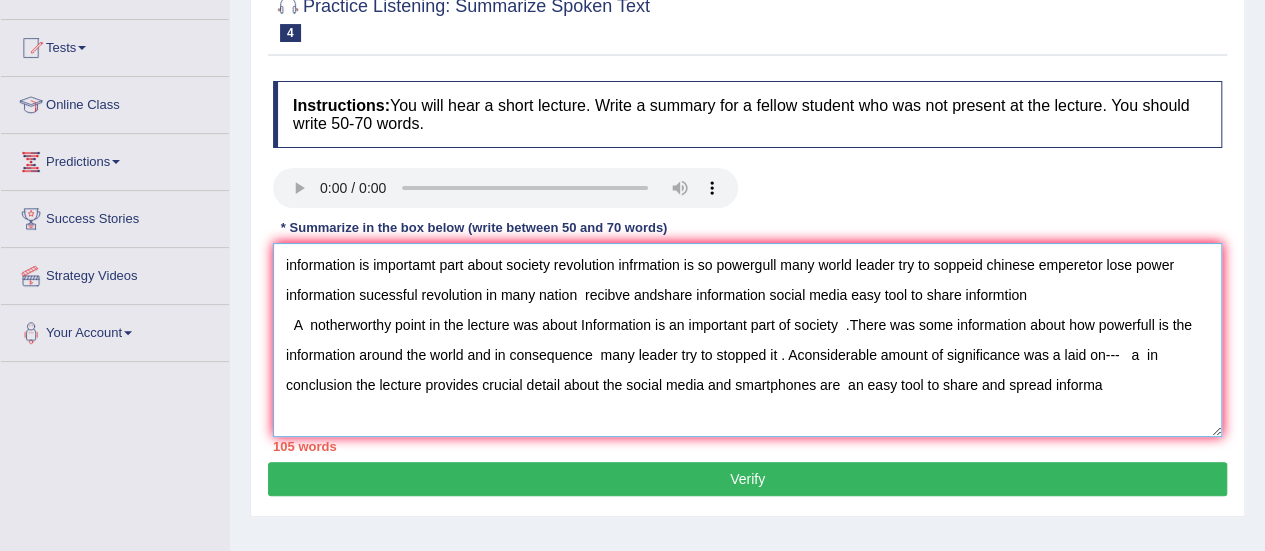 click on "information is importamt part about society revolution infrmation is so powergull many world leader try to soppeid chinese emperetor lose power  information sucessful revolution in many nation  recibve andshare information social media easy tool to share informtion
A  notherworthy point in the lecture was about Information is an important part of society  .There was some information about how powerfull is the information around the world and in consequence  many leader try to stopped it . Aconsiderable amount of significance was a laid on---   a  in conclusion the lecture provides crucial detail about the social media and smartphones are  an easy tool to share and spread informa" at bounding box center [747, 340] 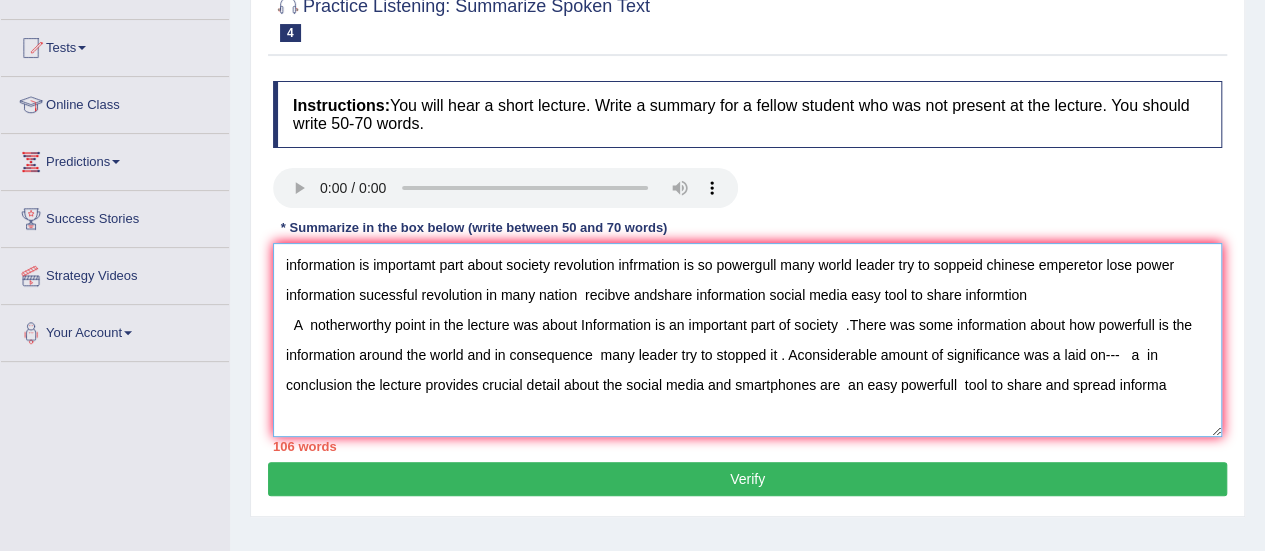 click on "information is importamt part about society revolution infrmation is so powergull many world leader try to soppeid chinese emperetor lose power  information sucessful revolution in many nation  recibve andshare information social media easy tool to share informtion
A  notherworthy point in the lecture was about Information is an important part of society  .There was some information about how powerfull is the information around the world and in consequence  many leader try to stopped it . Aconsiderable amount of significance was a laid on---   a  in conclusion the lecture provides crucial detail about the social media and smartphones are  an easy powerfull  tool to share and spread informa" at bounding box center [747, 340] 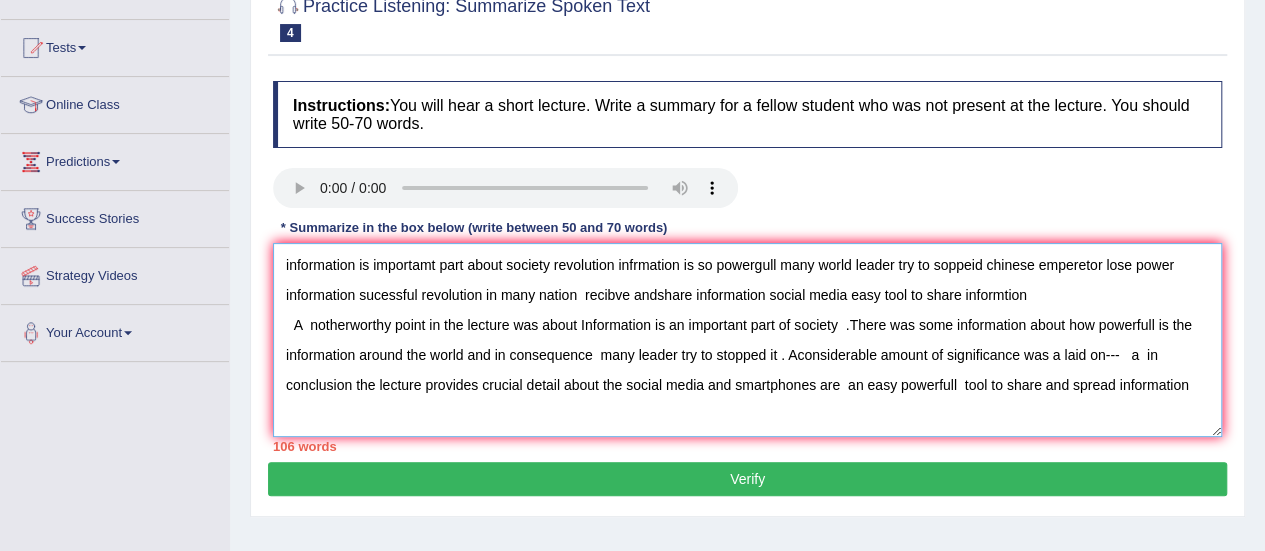 drag, startPoint x: 1040, startPoint y: 289, endPoint x: 288, endPoint y: 160, distance: 762.98425 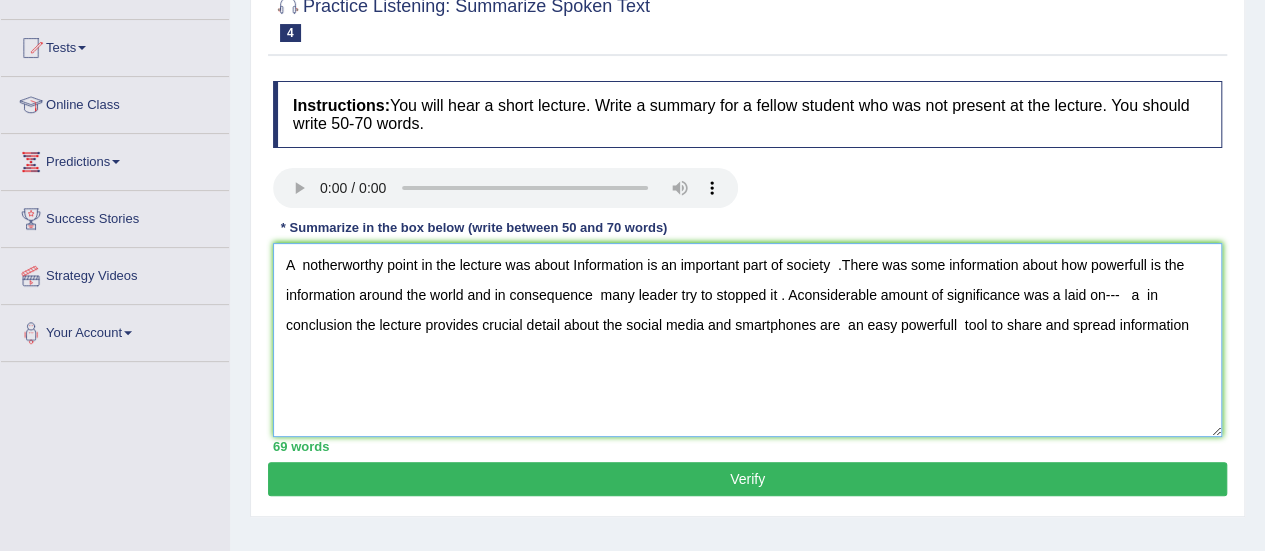 click on "A  notherworthy point in the lecture was about Information is an important part of society  .There was some information about how powerfull is the information around the world and in consequence  many leader try to stopped it . Aconsiderable amount of significance was a laid on---   a  in conclusion the lecture provides crucial detail about the social media and smartphones are  an easy powerfull  tool to share and spread information" at bounding box center (747, 340) 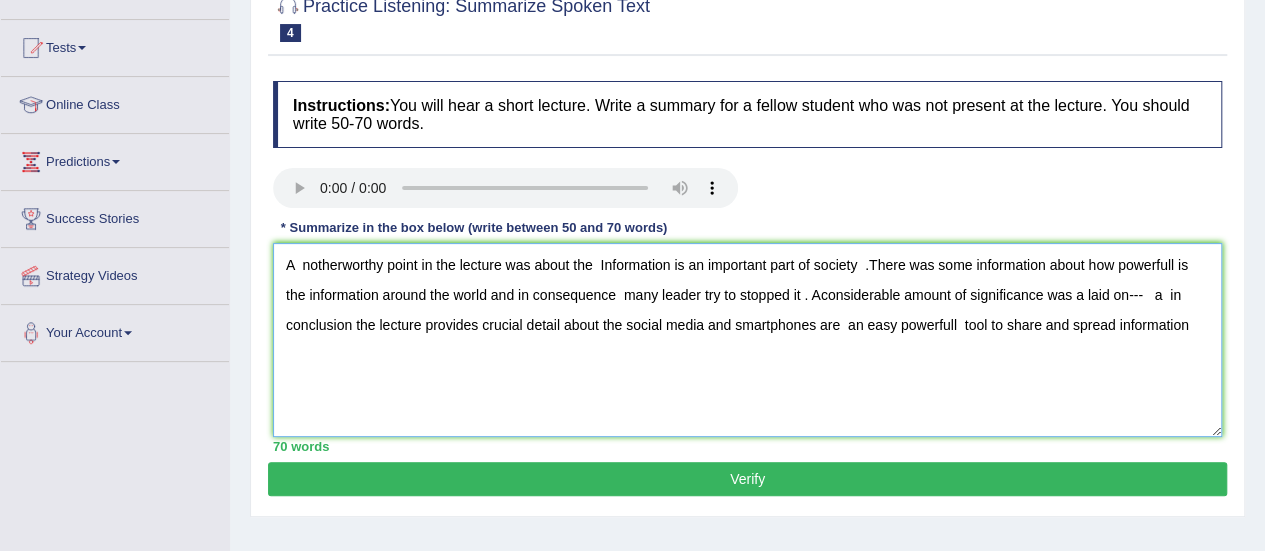 type on "A  notherworthy point in the lecture was about the  Information is an important part of society  .There was some information about how powerfull is the information around the world and in consequence  many leader try to stopped it . Aconsiderable amount of significance was a laid on---   a  in conclusion the lecture provides crucial detail about the social media and smartphones are  an easy powerfull  tool to share and spread information" 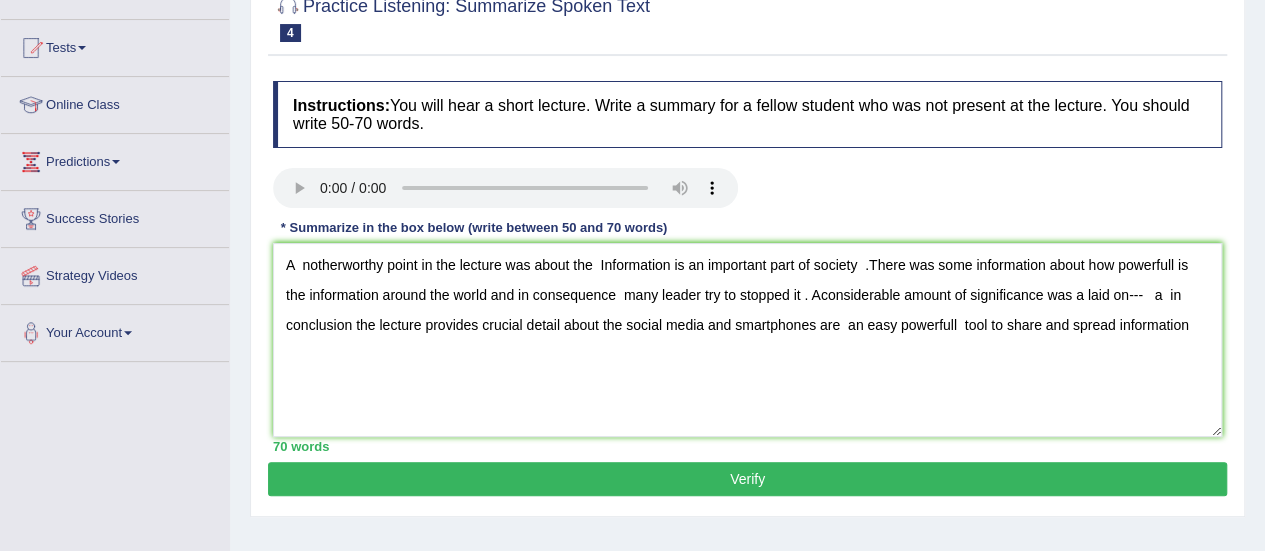 click on "Verify" at bounding box center [747, 479] 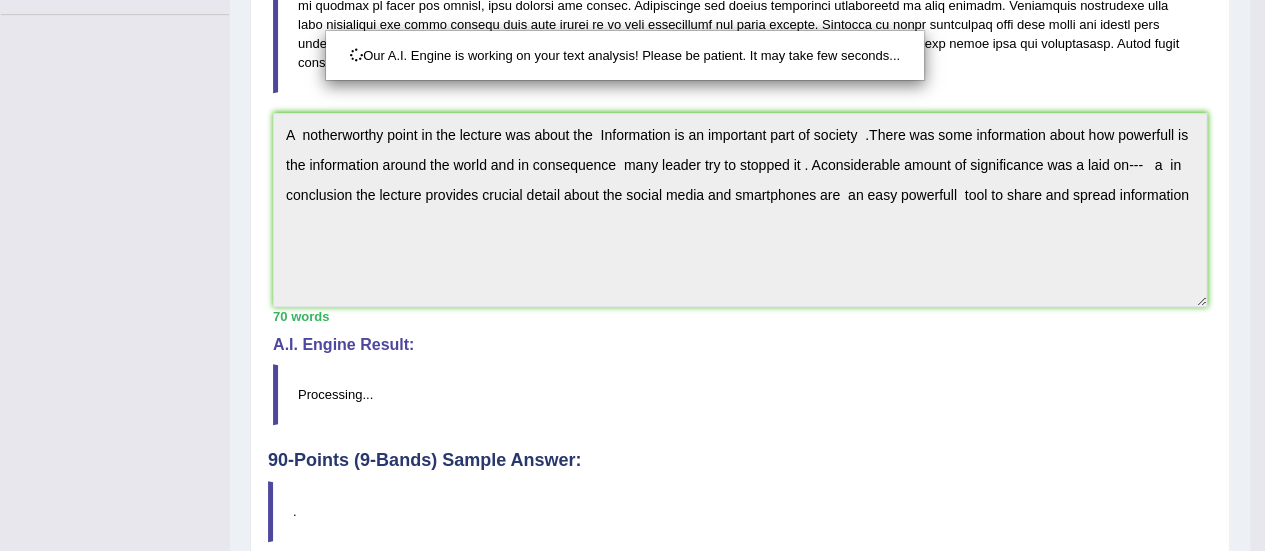 scroll, scrollTop: 546, scrollLeft: 0, axis: vertical 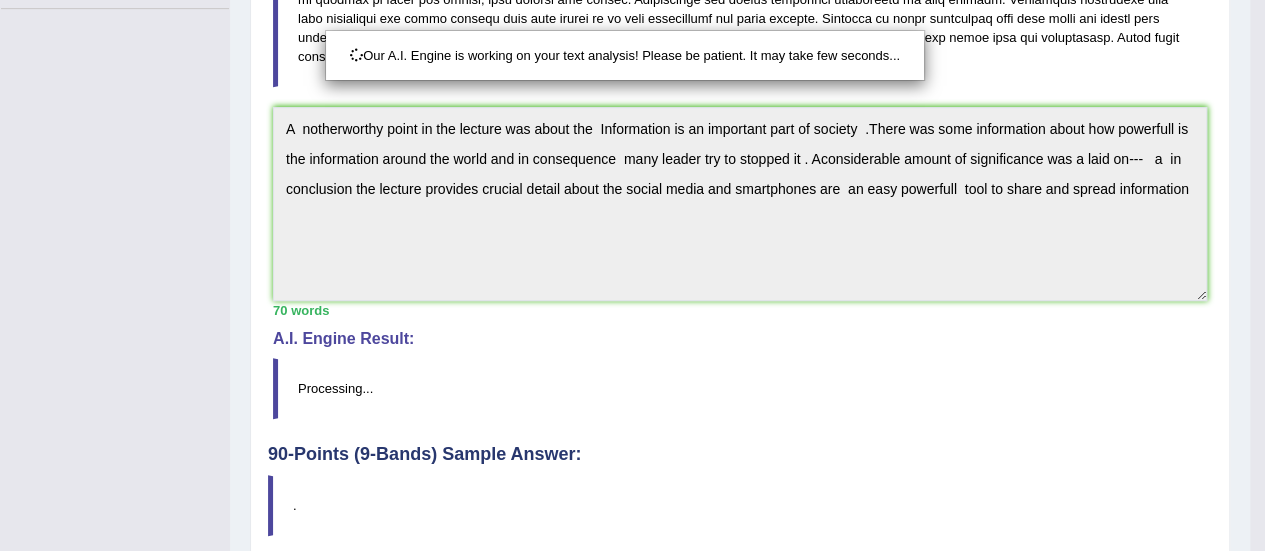 click on "Our A.I. Engine is working on your text analysis! Please be patient. It may take few seconds..." at bounding box center (632, 275) 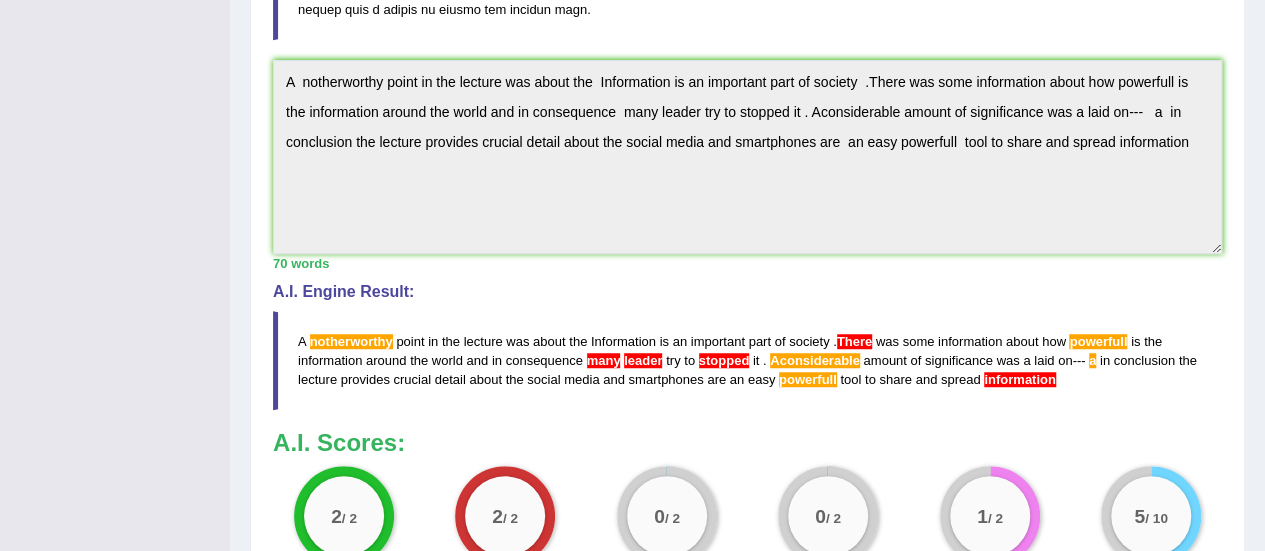 scroll, scrollTop: 592, scrollLeft: 0, axis: vertical 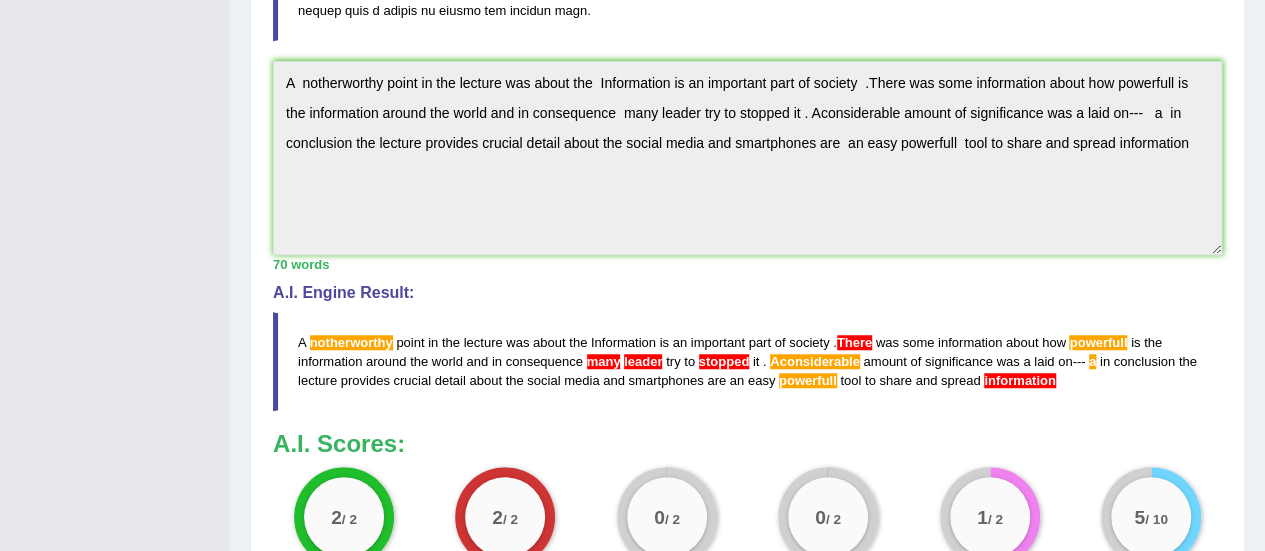 click on "70 words" at bounding box center (747, 264) 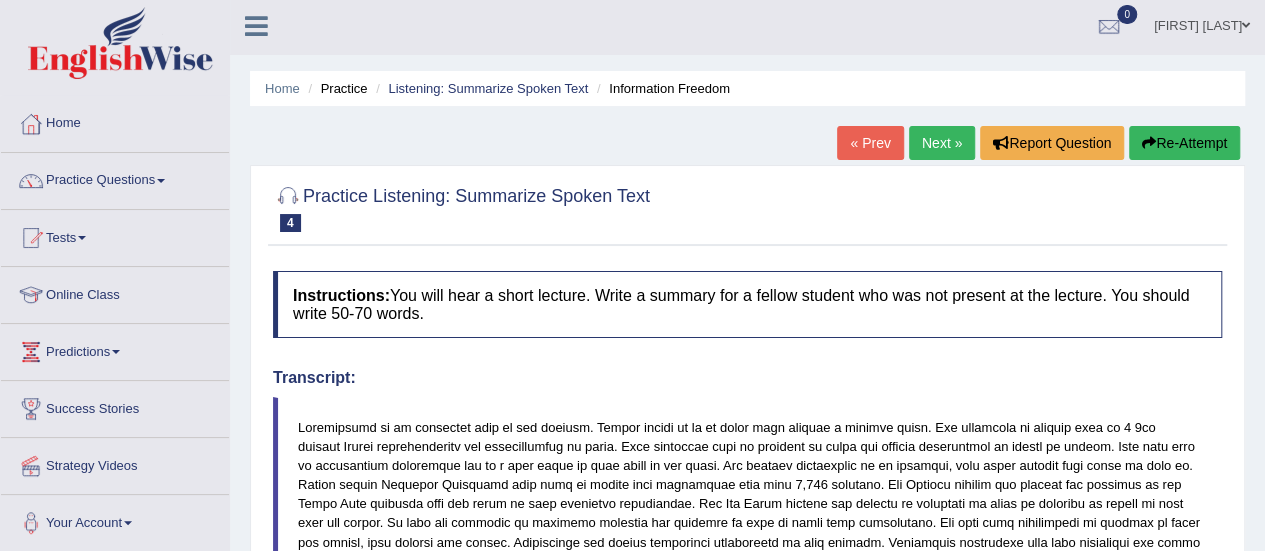 scroll, scrollTop: 0, scrollLeft: 0, axis: both 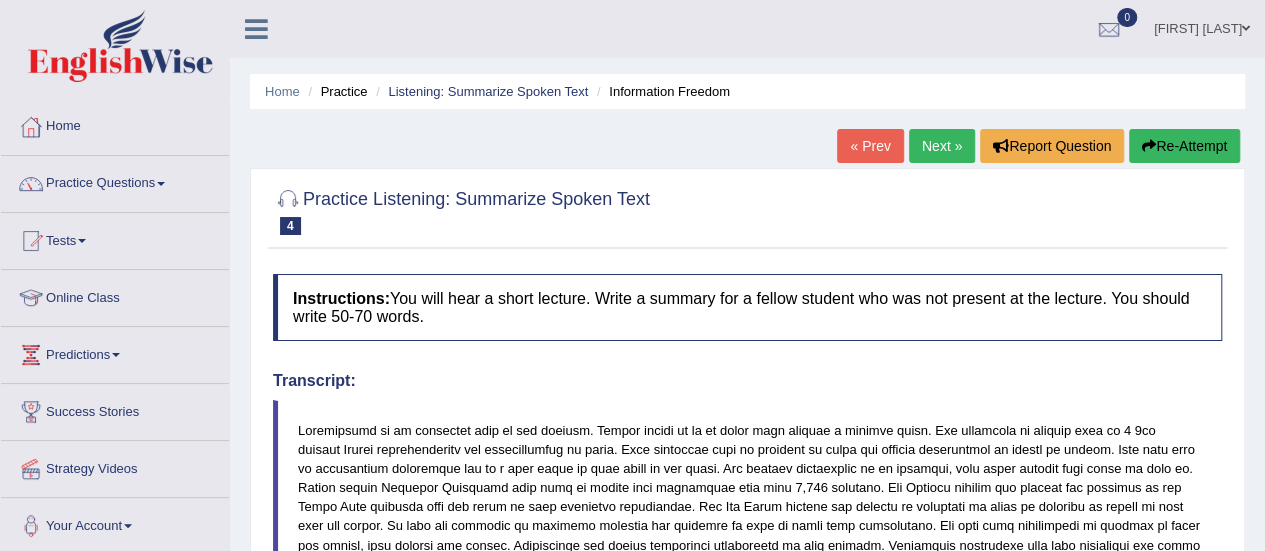click on "Next »" at bounding box center (942, 146) 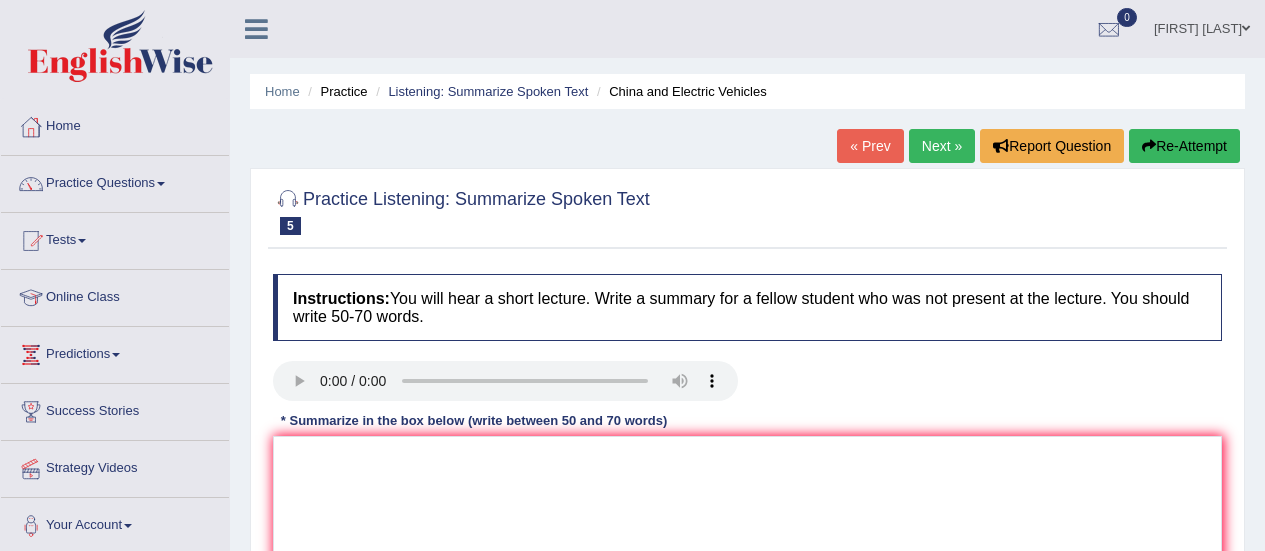 scroll, scrollTop: 0, scrollLeft: 0, axis: both 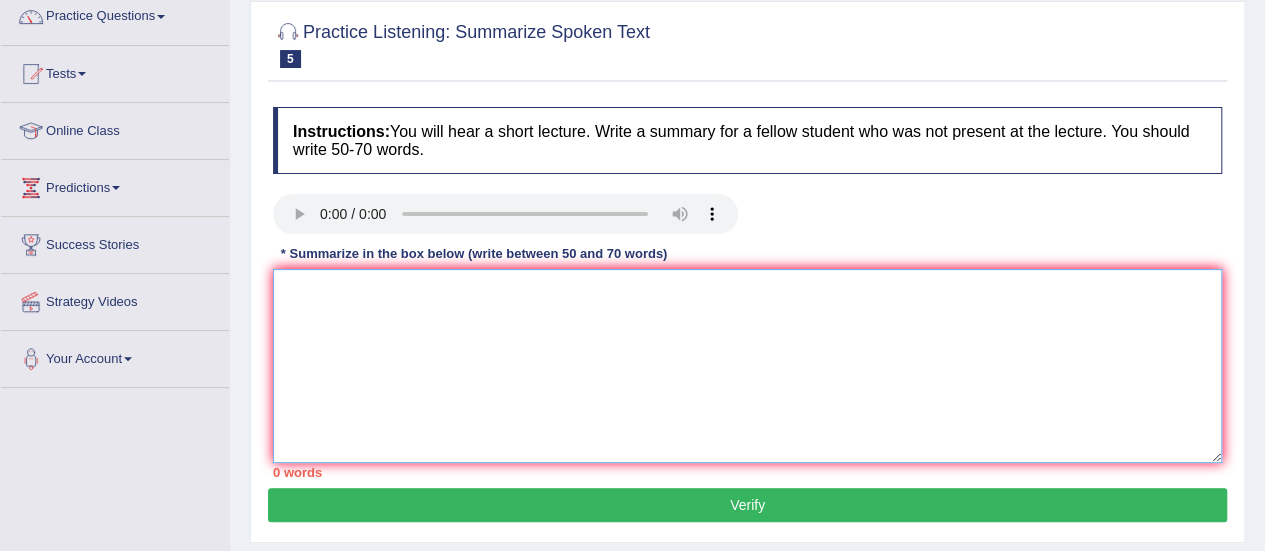 click at bounding box center (747, 366) 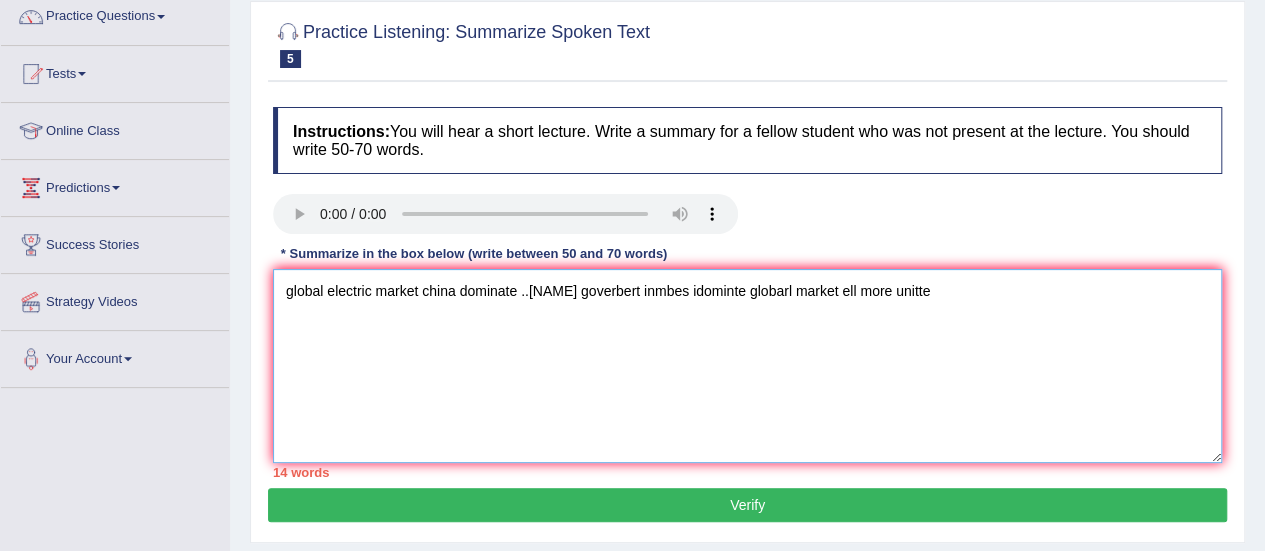 drag, startPoint x: 974, startPoint y: 290, endPoint x: 1221, endPoint y: 472, distance: 306.811 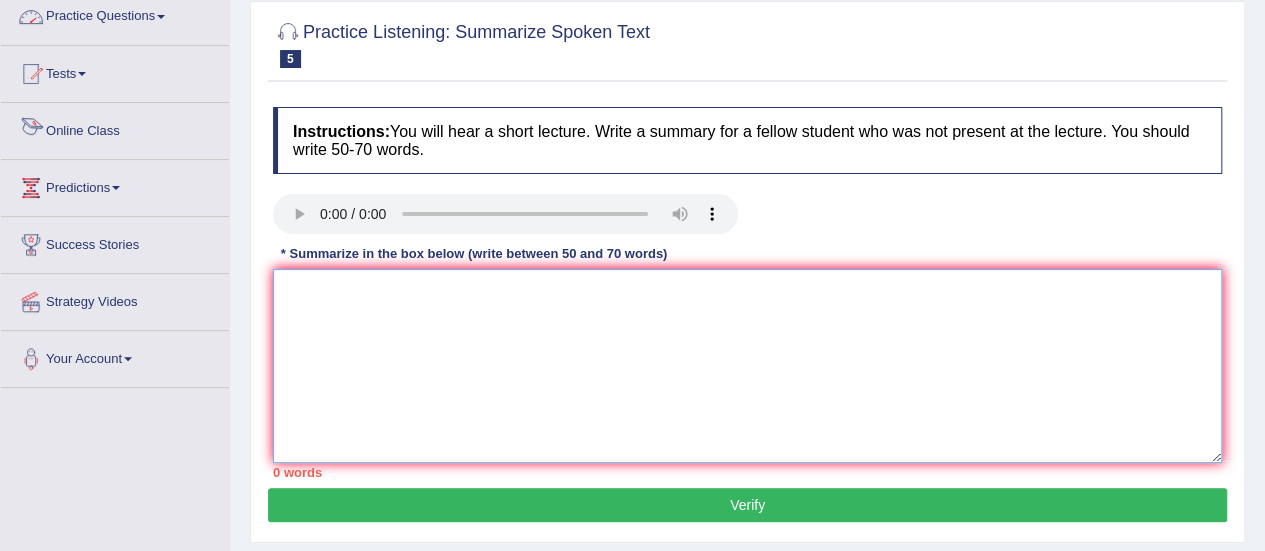 type 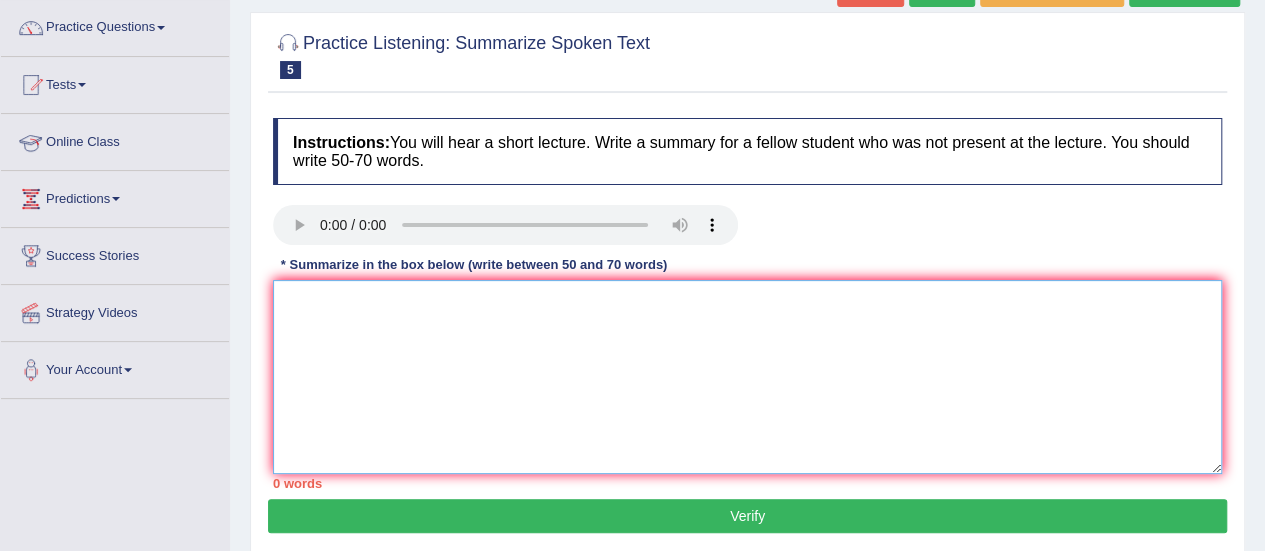 scroll, scrollTop: 0, scrollLeft: 0, axis: both 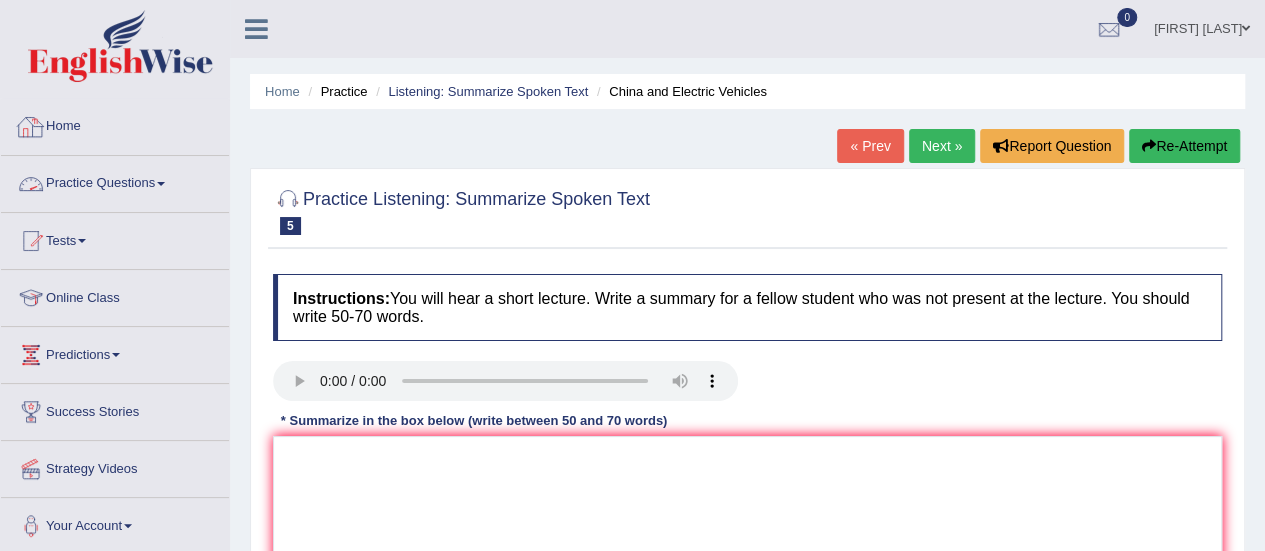 click on "Practice Questions" at bounding box center (115, 181) 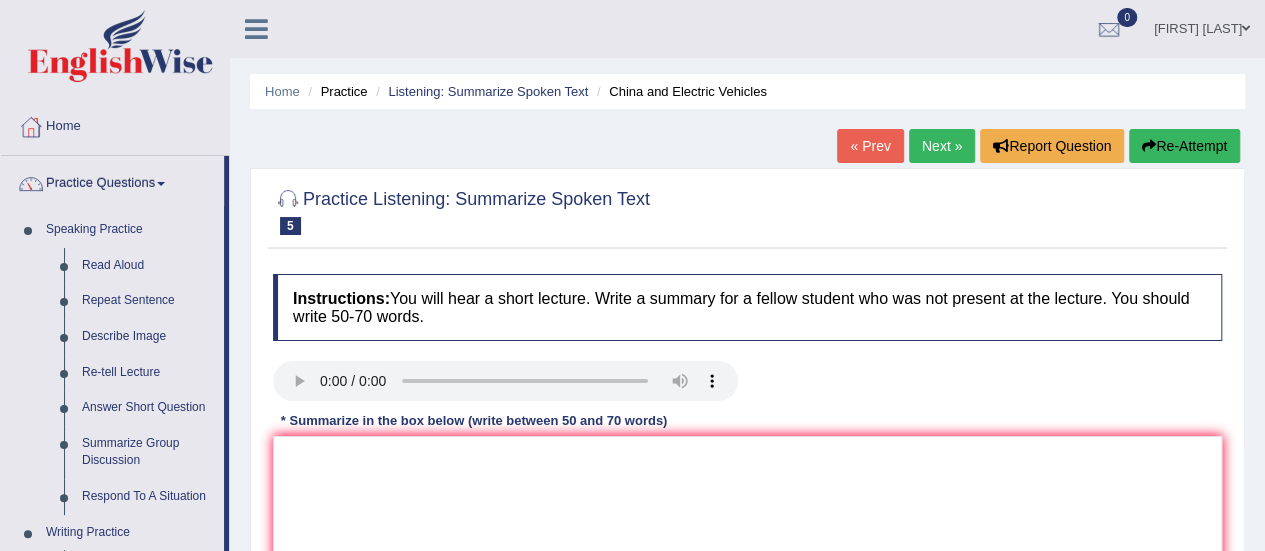 drag, startPoint x: 224, startPoint y: 223, endPoint x: 243, endPoint y: 304, distance: 83.198555 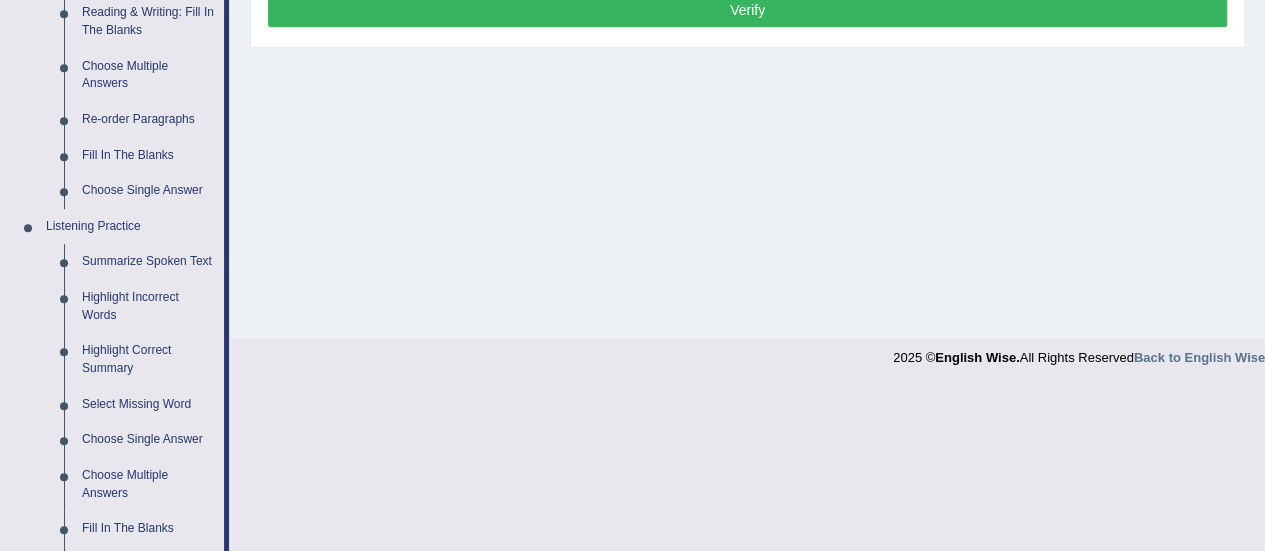 scroll, scrollTop: 676, scrollLeft: 0, axis: vertical 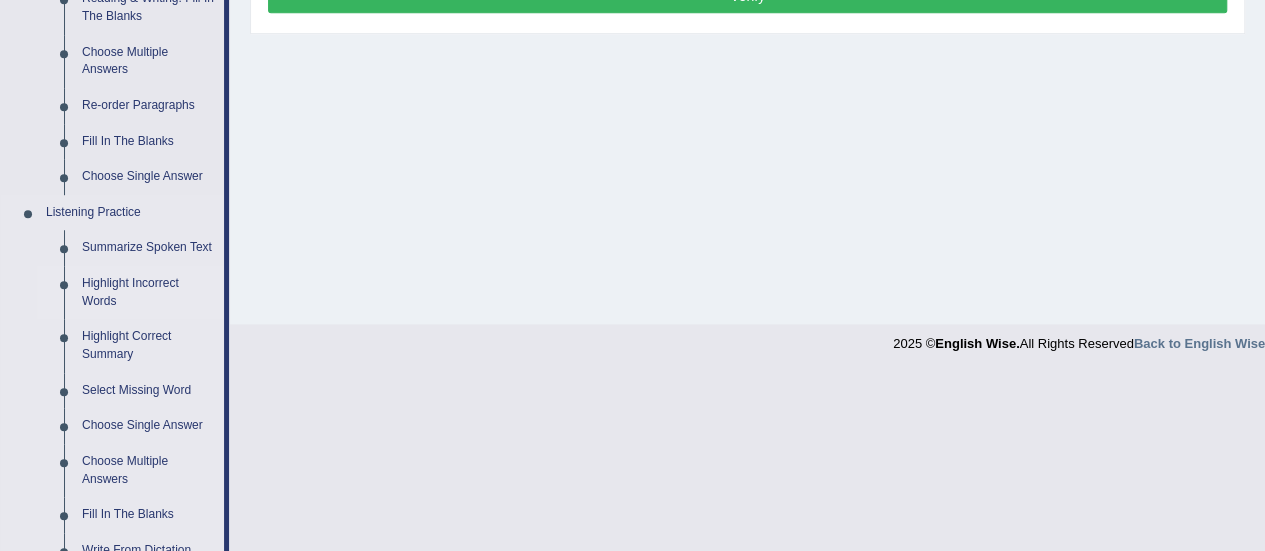 click on "Highlight Incorrect Words" at bounding box center [148, 292] 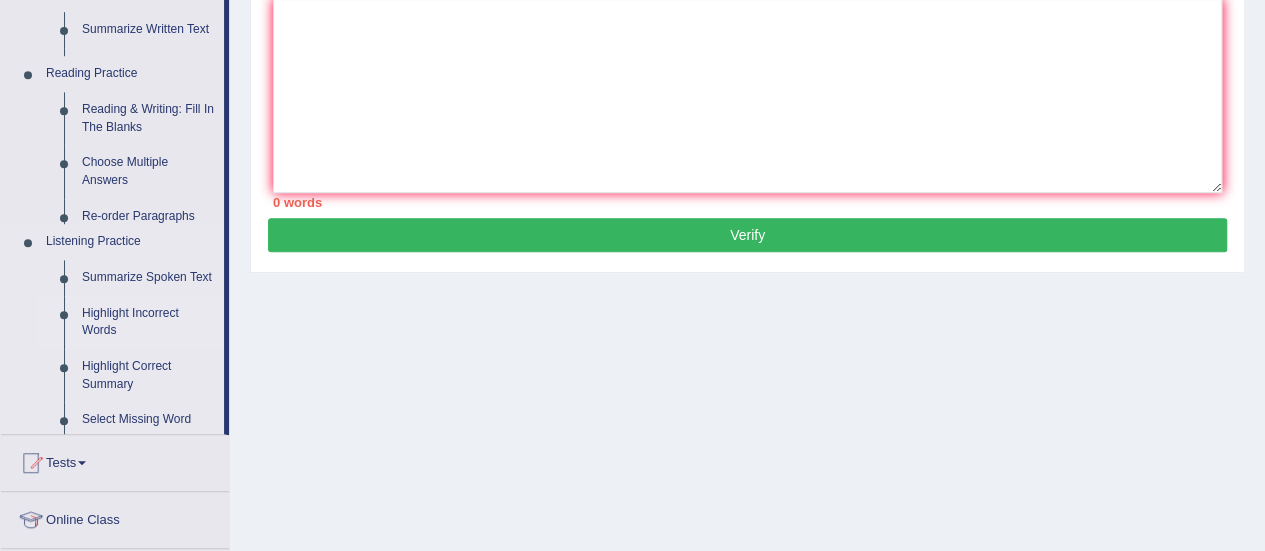 scroll, scrollTop: 244, scrollLeft: 0, axis: vertical 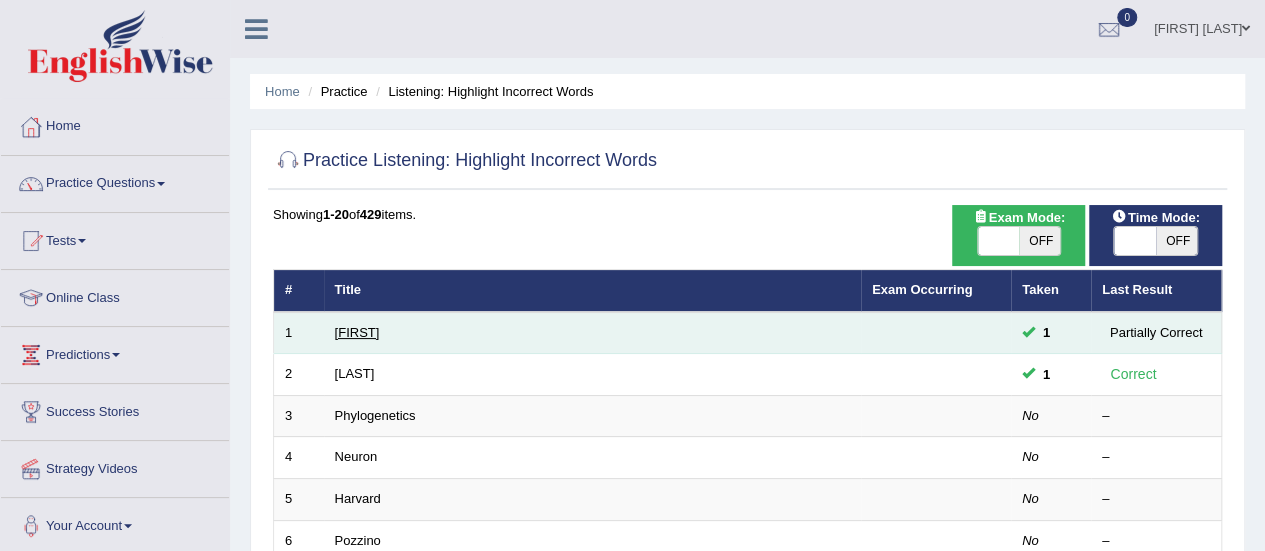 click on "[FIRST]" at bounding box center (357, 332) 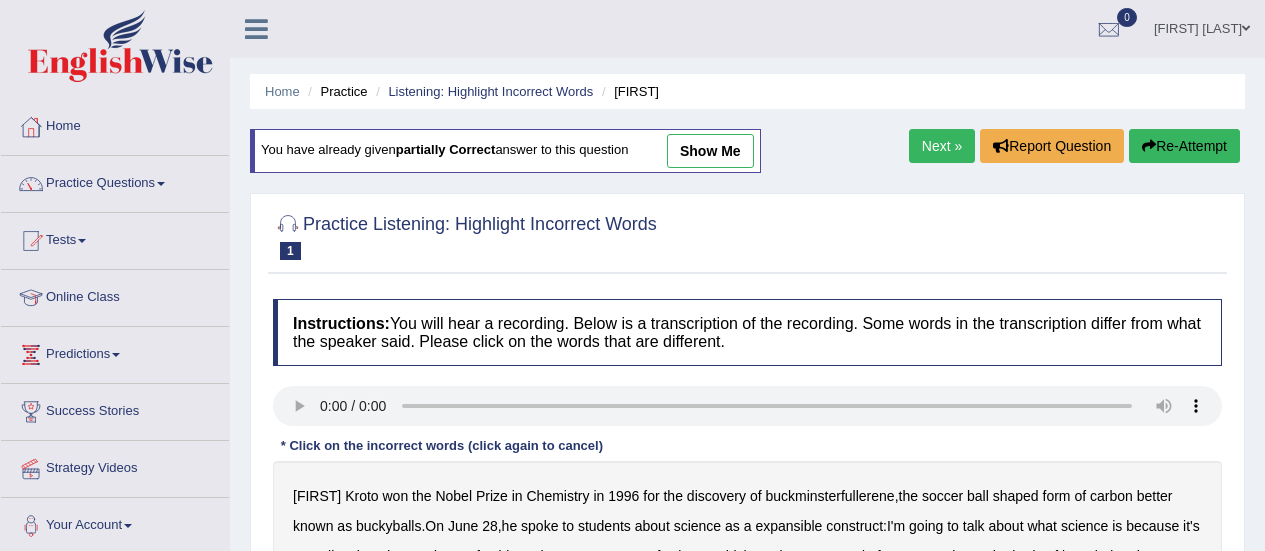 scroll, scrollTop: 0, scrollLeft: 0, axis: both 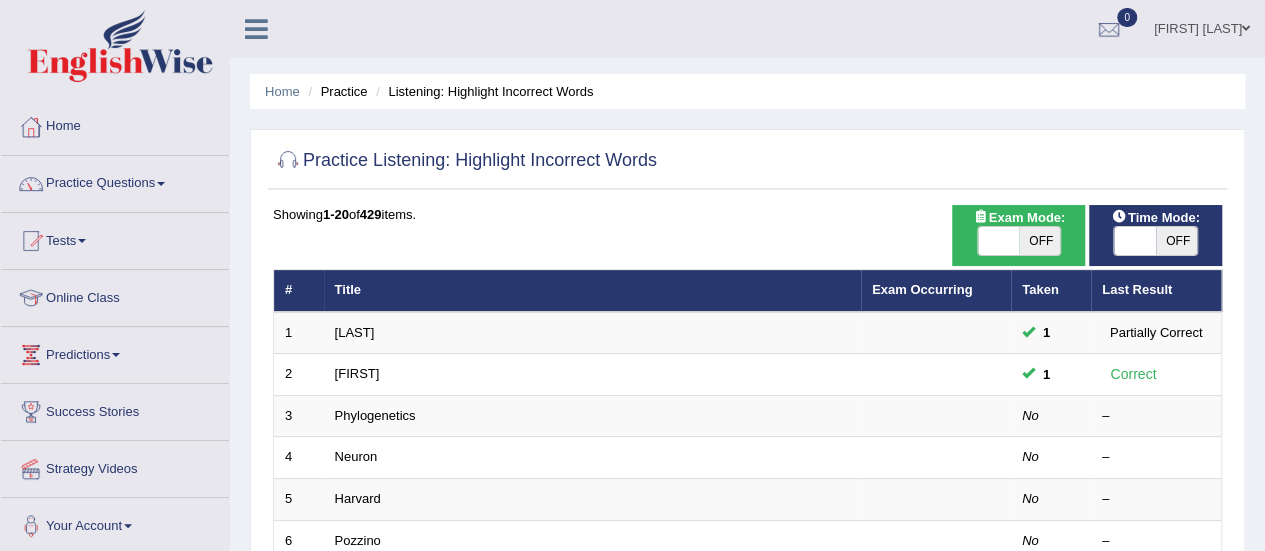 click at bounding box center [161, 184] 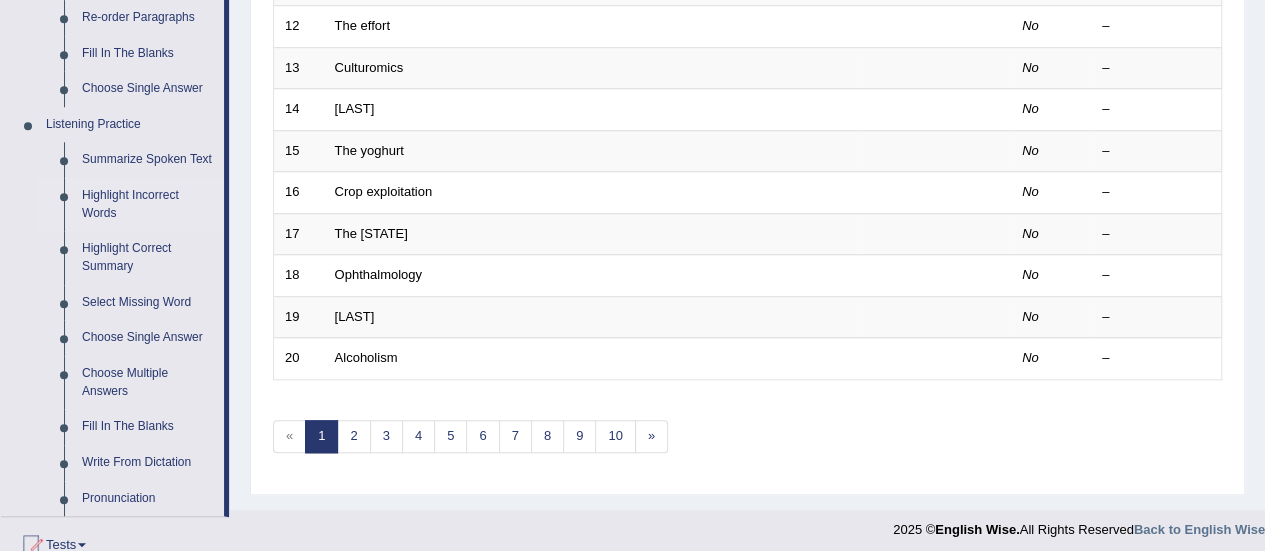 scroll, scrollTop: 770, scrollLeft: 0, axis: vertical 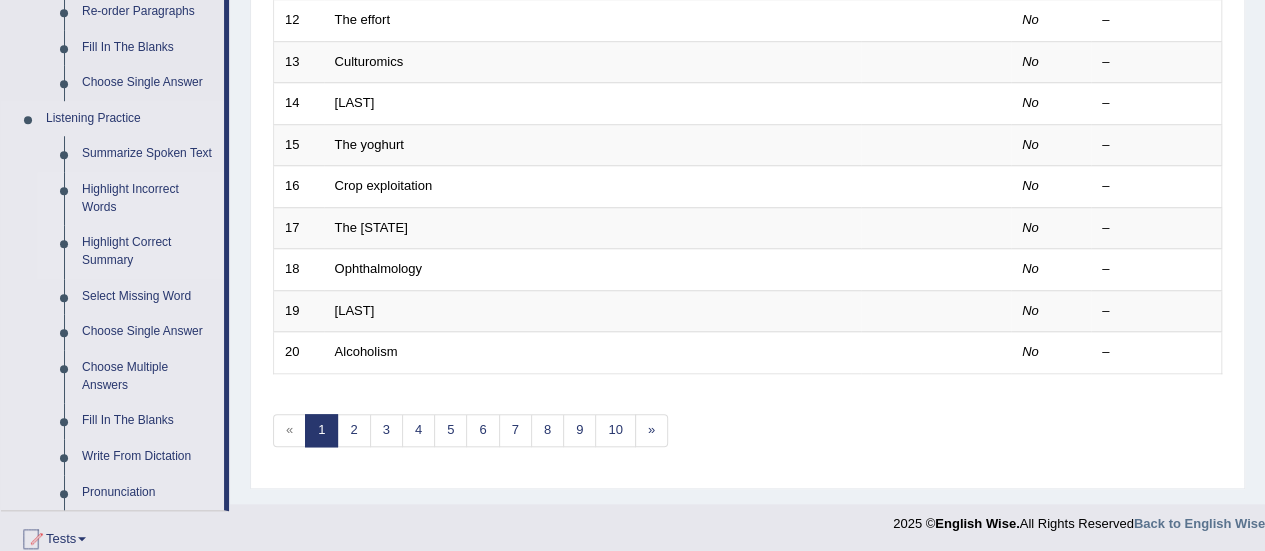 click on "Highlight Correct Summary" at bounding box center [148, 251] 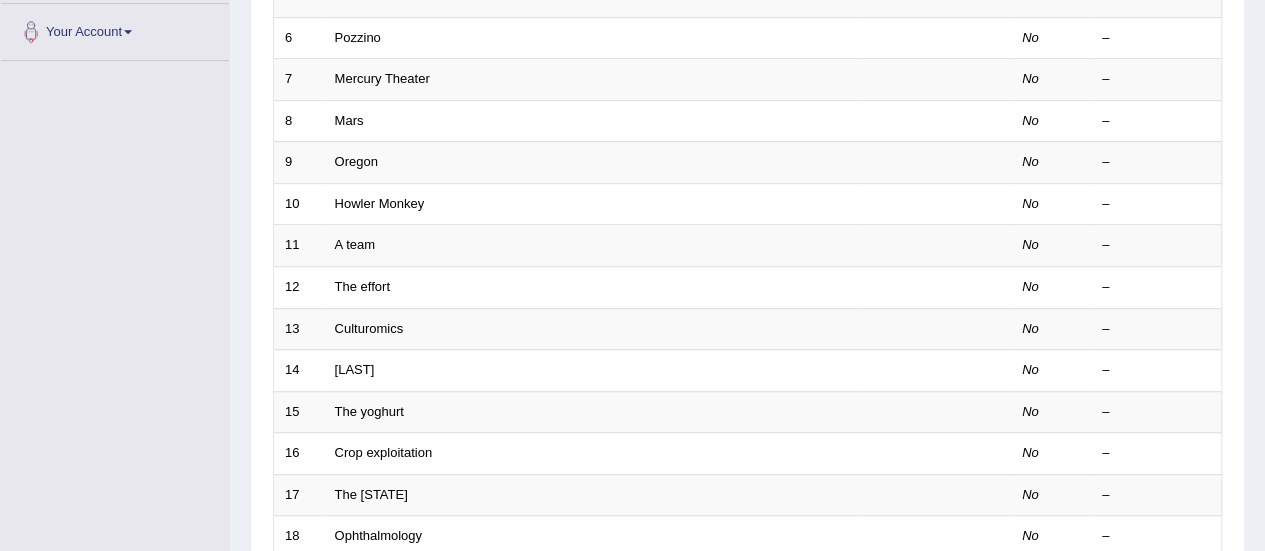 scroll, scrollTop: 358, scrollLeft: 0, axis: vertical 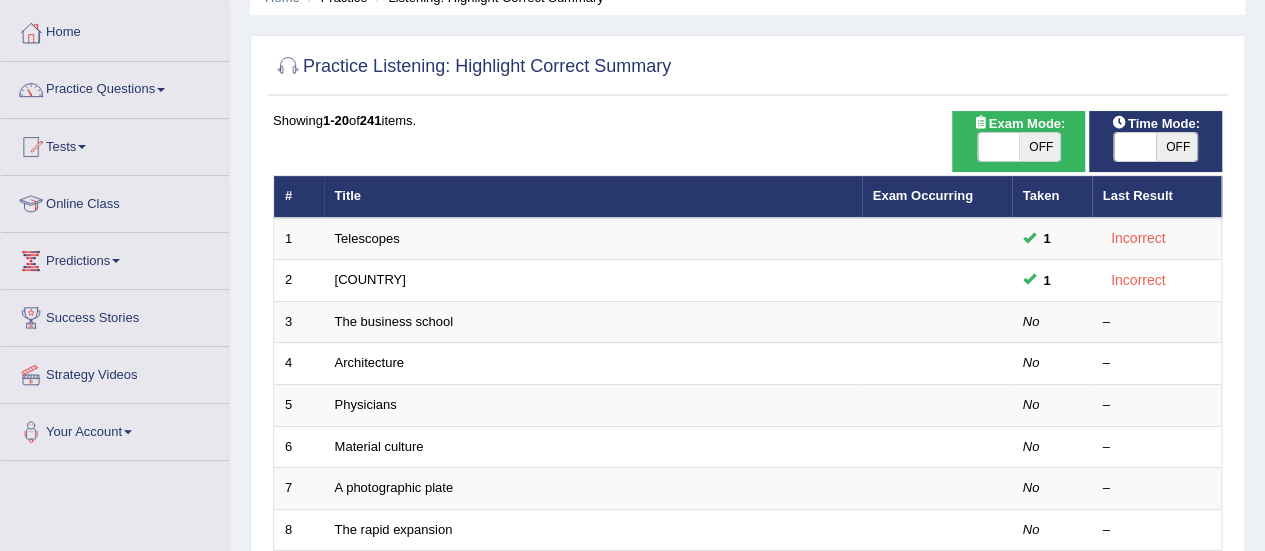 click on "Practice Questions" at bounding box center [115, 87] 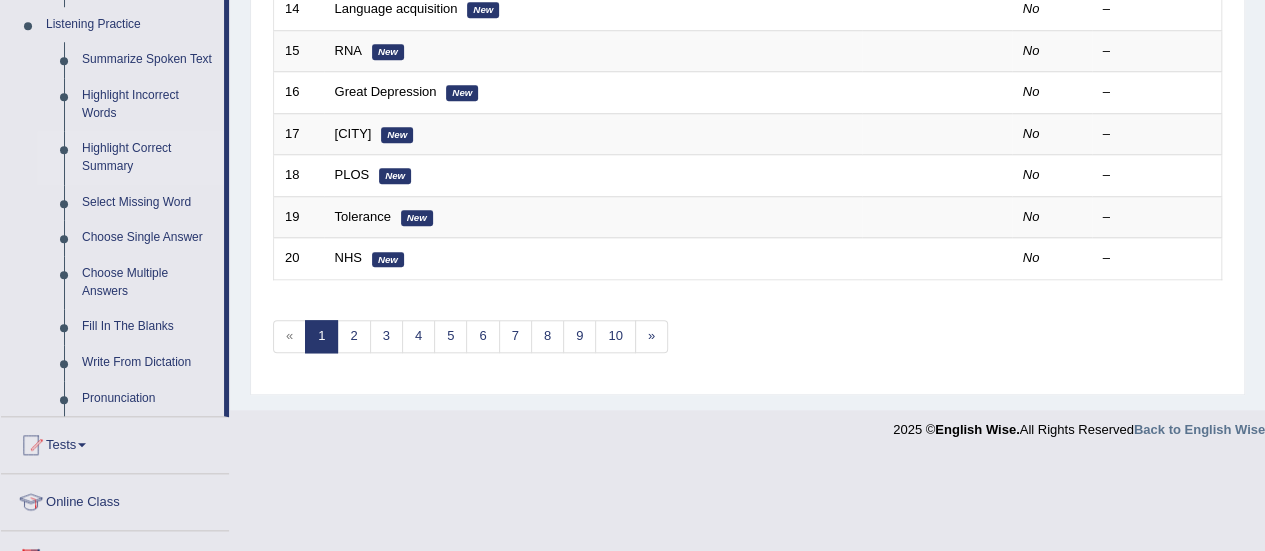 scroll, scrollTop: 867, scrollLeft: 0, axis: vertical 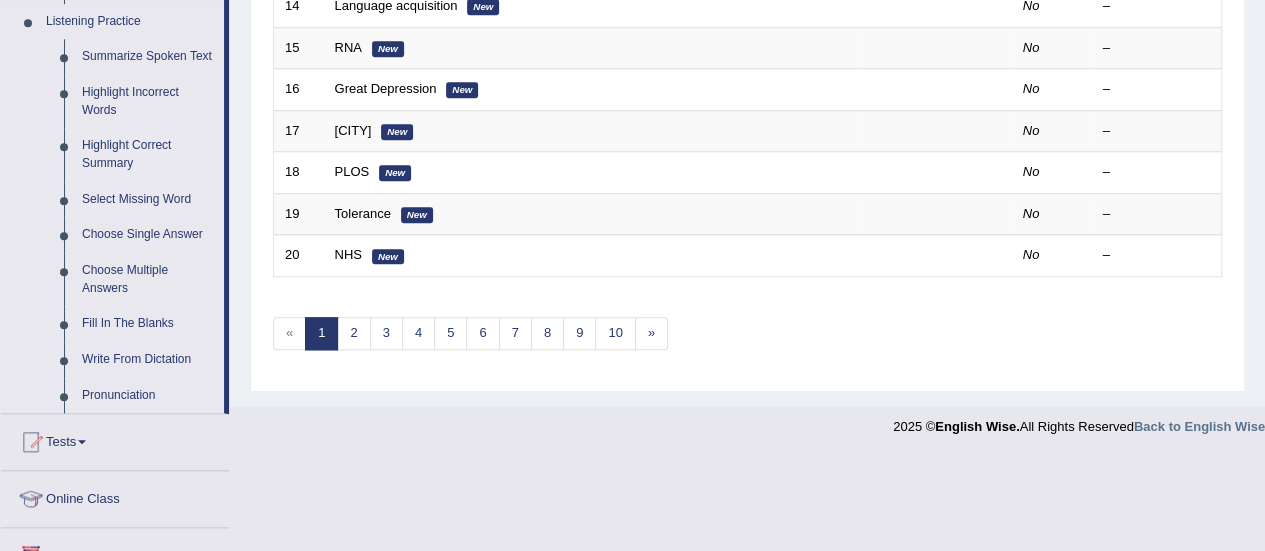 click on "Select Missing Word" at bounding box center [148, 200] 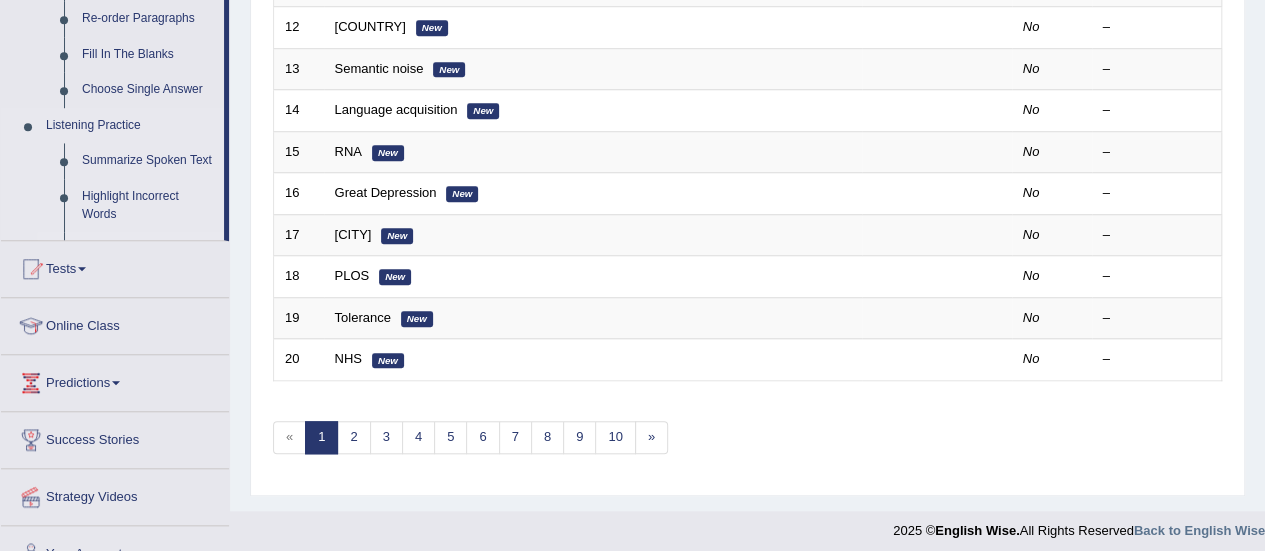 scroll, scrollTop: 932, scrollLeft: 0, axis: vertical 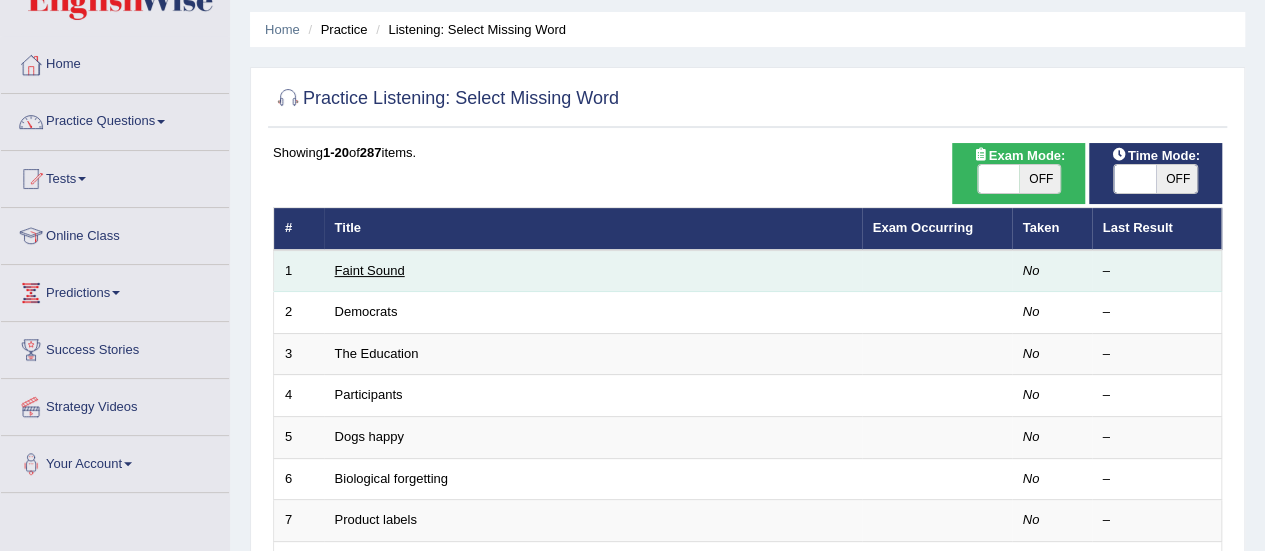 click on "Faint Sound" at bounding box center (370, 270) 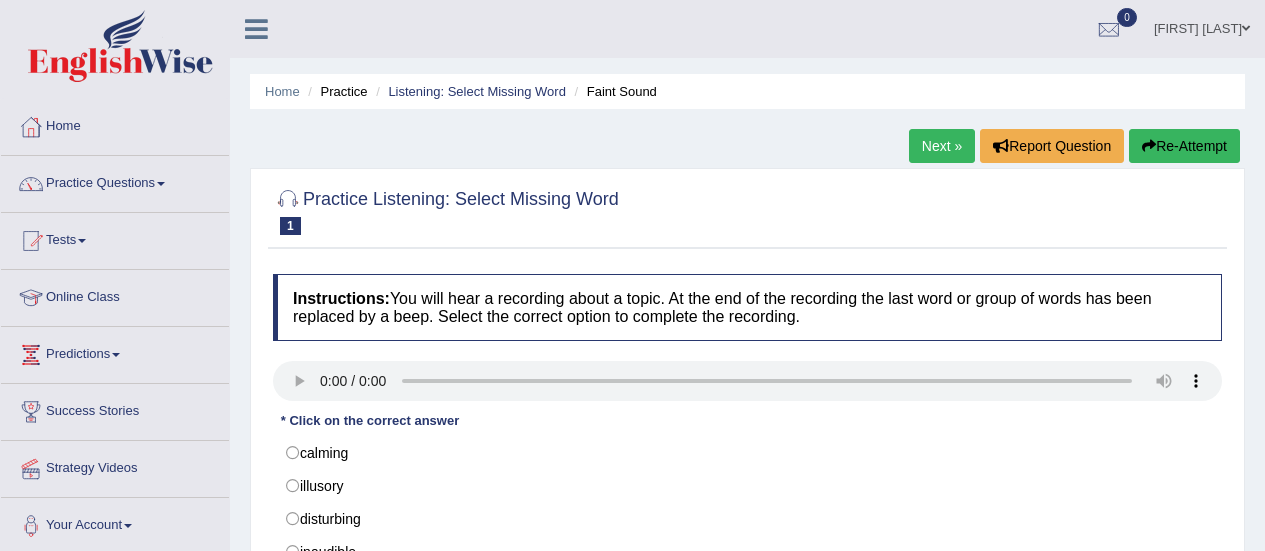 scroll, scrollTop: 0, scrollLeft: 0, axis: both 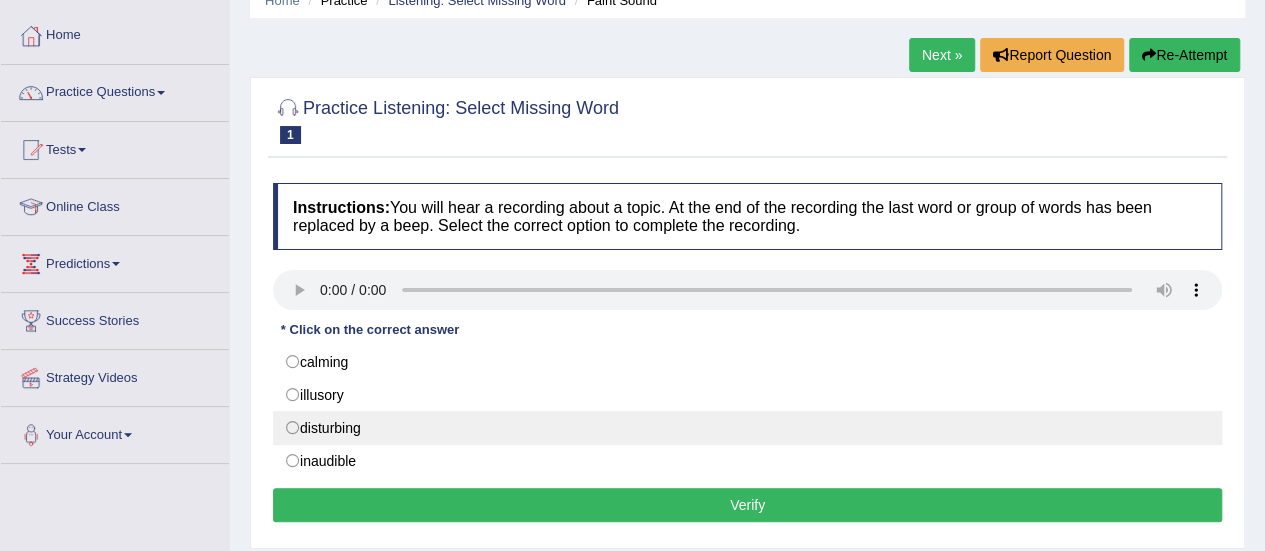 click on "disturbing" at bounding box center (747, 428) 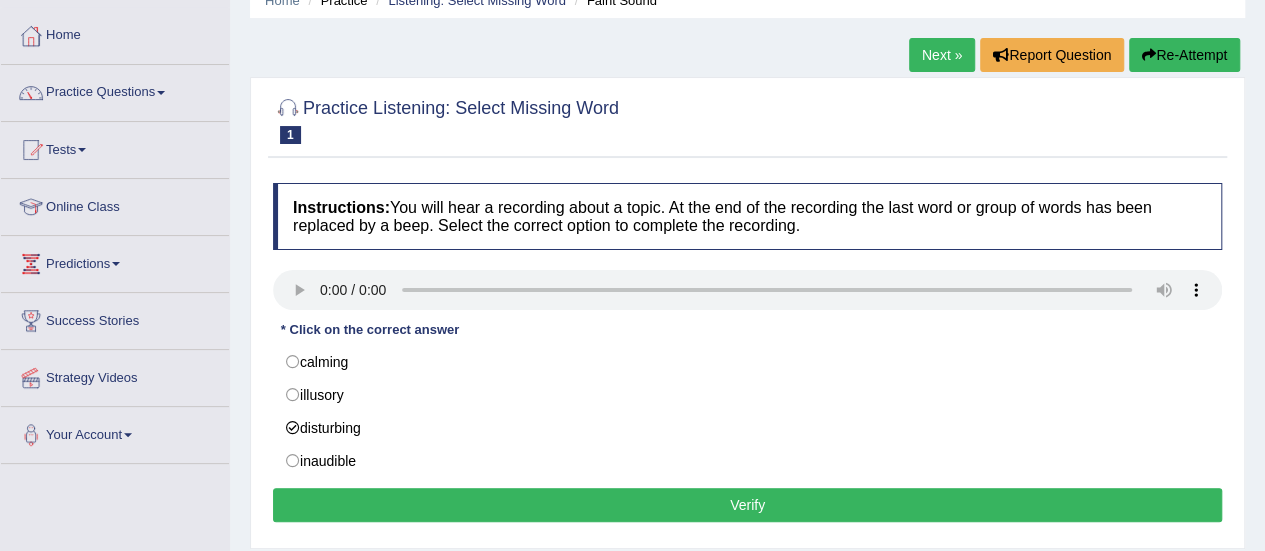 click on "Verify" at bounding box center [747, 505] 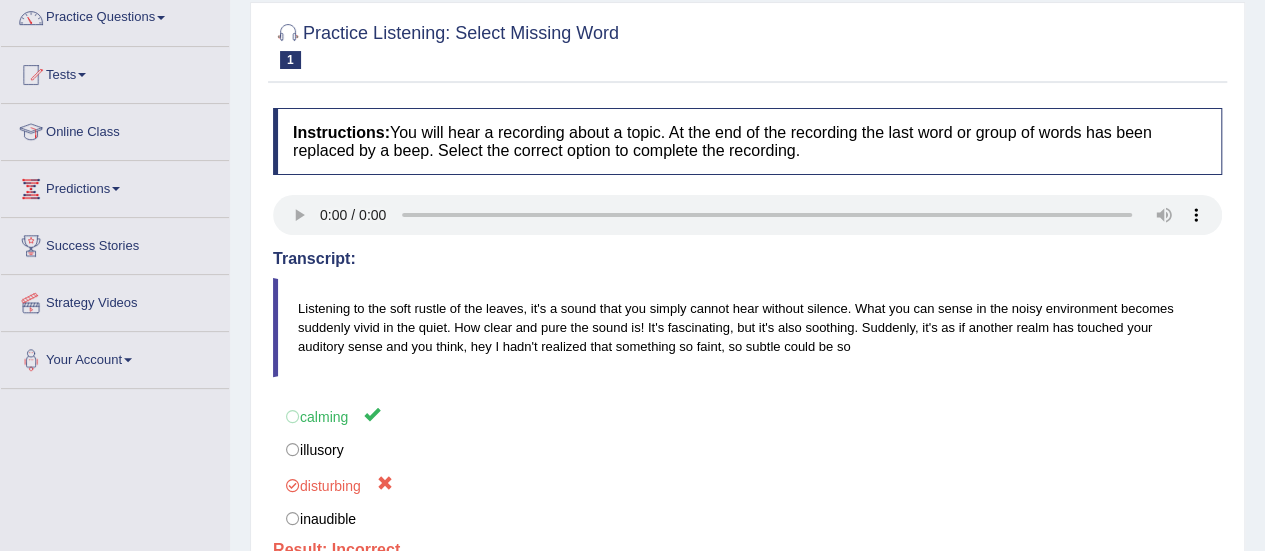 scroll, scrollTop: 157, scrollLeft: 0, axis: vertical 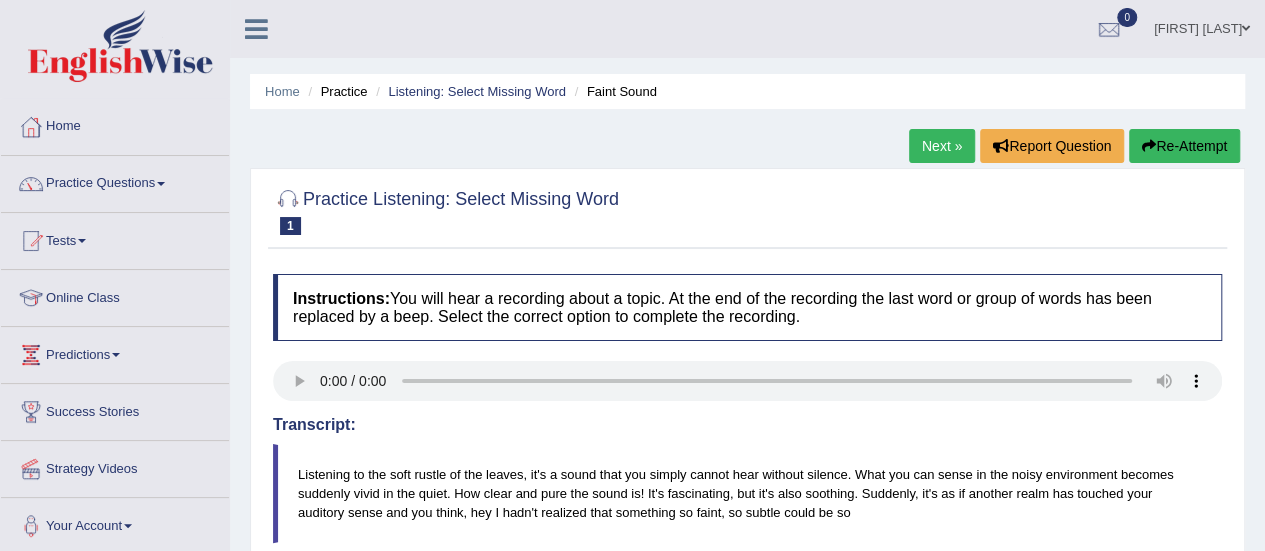 click on "Next »" at bounding box center [942, 146] 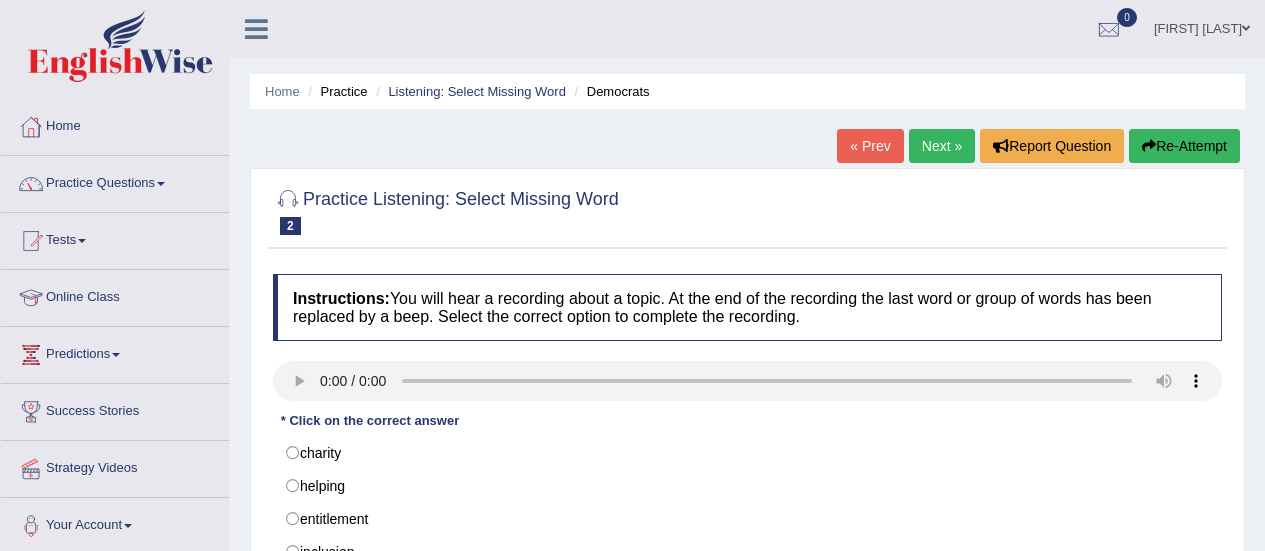 scroll, scrollTop: 0, scrollLeft: 0, axis: both 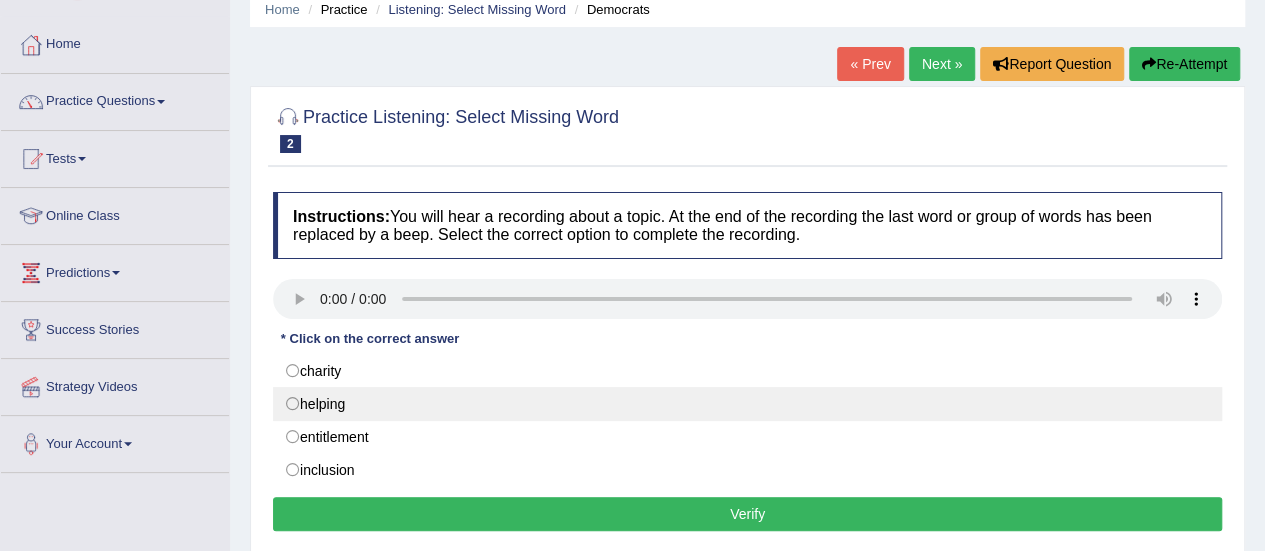 click on "Instructions:  You will hear a recording about a topic. At the end of the recording the last word or group of words has been replaced by a beep. Select the correct option to complete the recording.
Transcript: Well, that's one aspect of what's called reducing government, modifying government, to be more precise. Another aspect of it is what's called devolution, you know, reducing, moving governmental power from federal to the state level. And that has a kind of a rationale, which you hear all over the place. For example, there was an op-ed a couple of weeks ago in the New York Times by John Cogan, who was Hoover Institute at Stanford, who pointed out what he called a philosophical issue that divides the Democrats and the Republicans. The philosophical issue is that the Democrats believe in big government and in. * Click on the correct answer  charity  helping  entitlement  inclusion Result:  Verify" at bounding box center [747, 364] 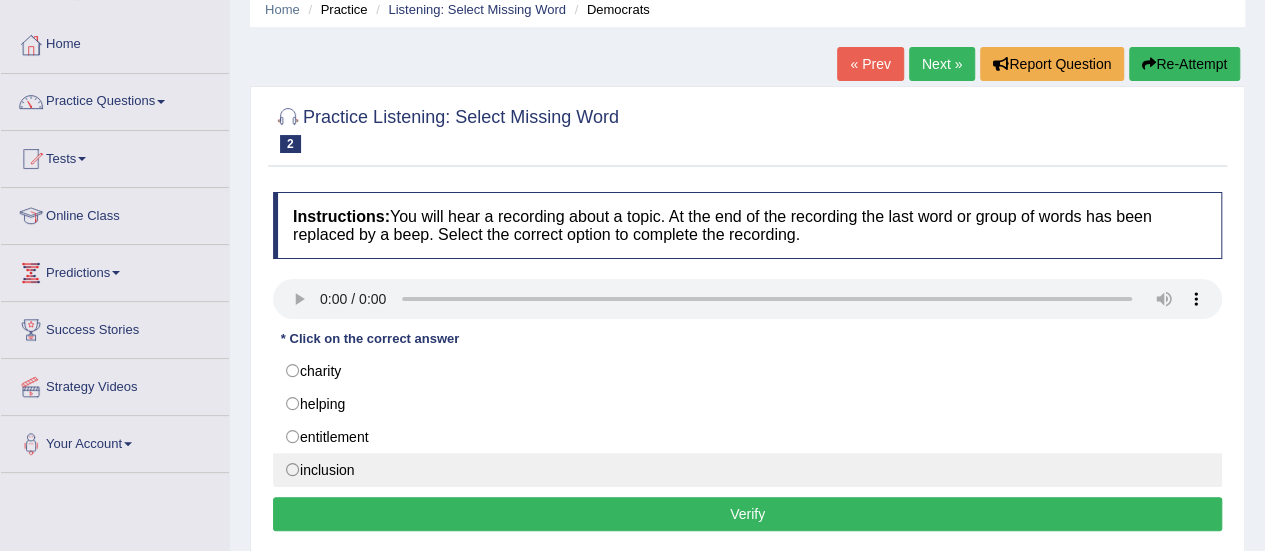 click on "inclusion" at bounding box center (747, 470) 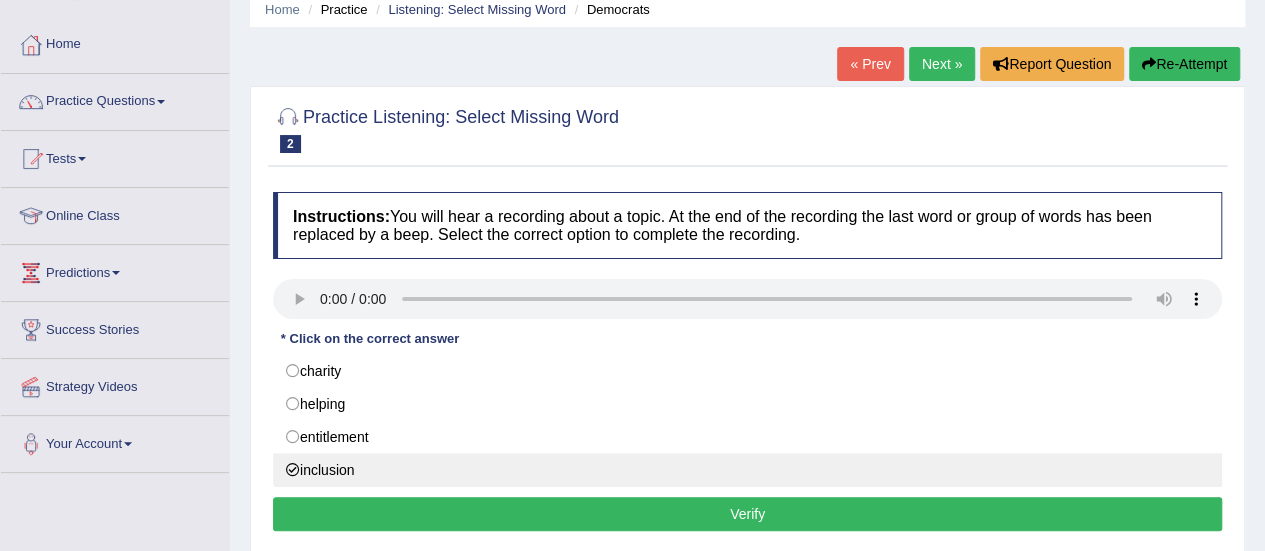 radio on "true" 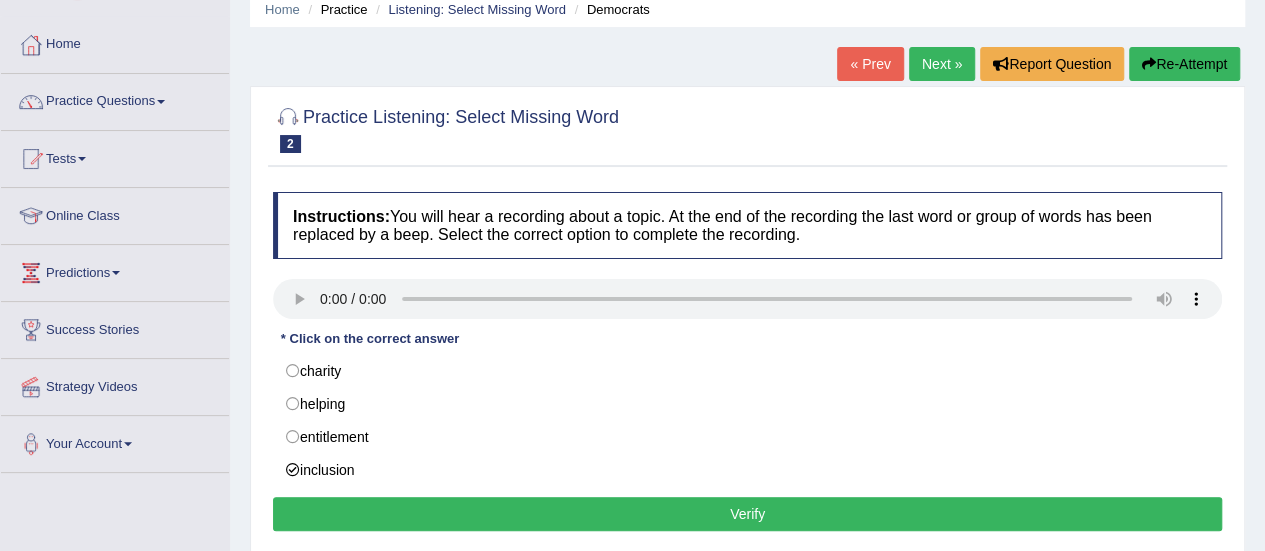 click on "Verify" at bounding box center [747, 514] 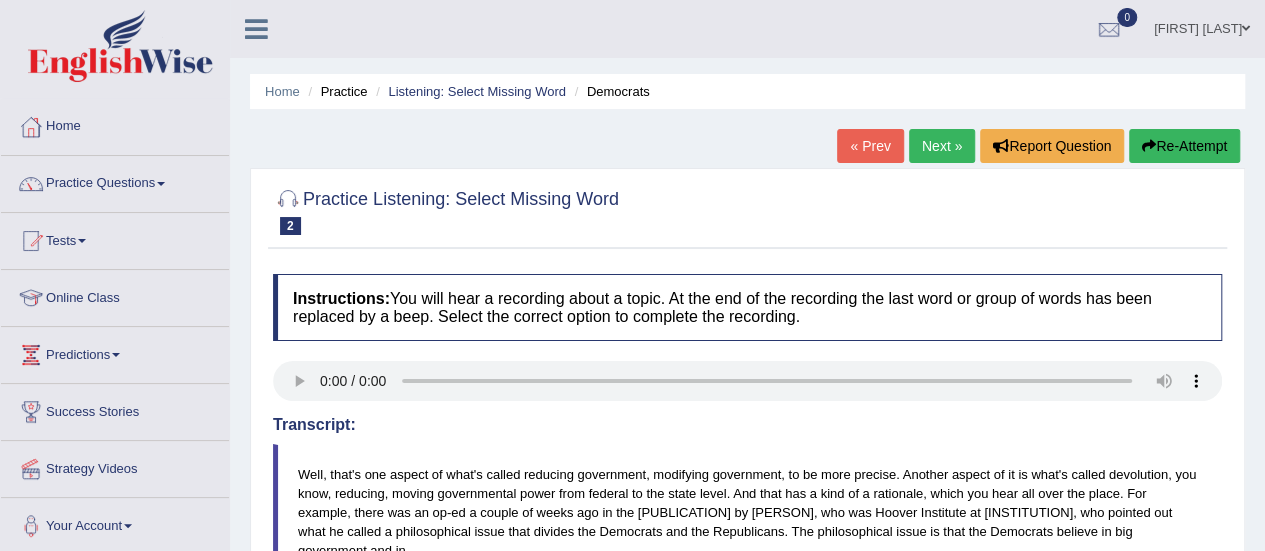scroll, scrollTop: 0, scrollLeft: 0, axis: both 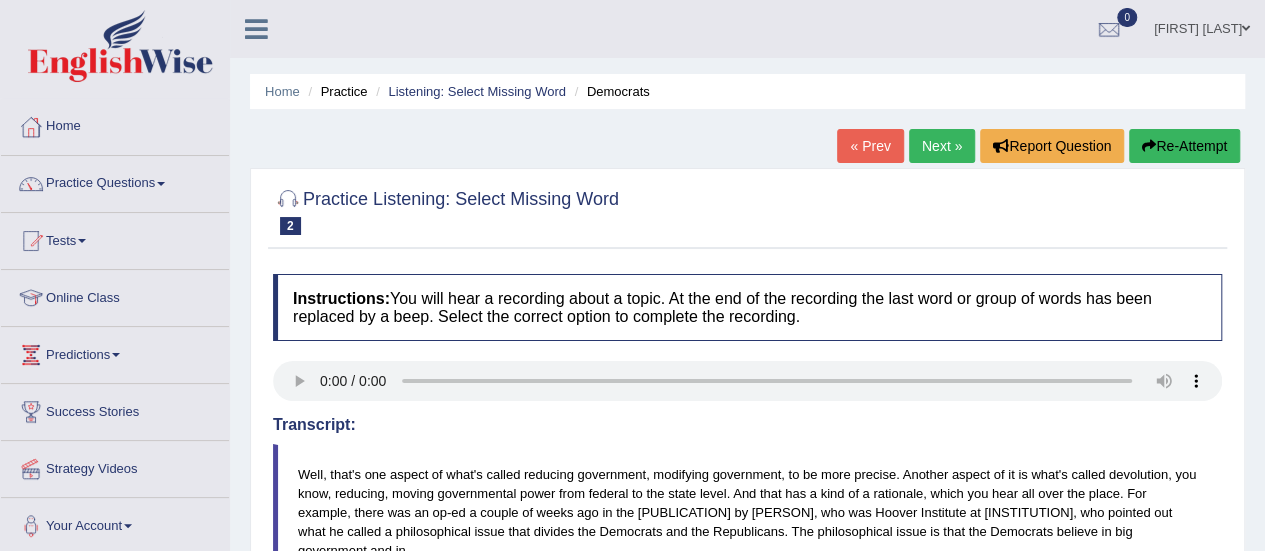 click on "Next »" at bounding box center (942, 146) 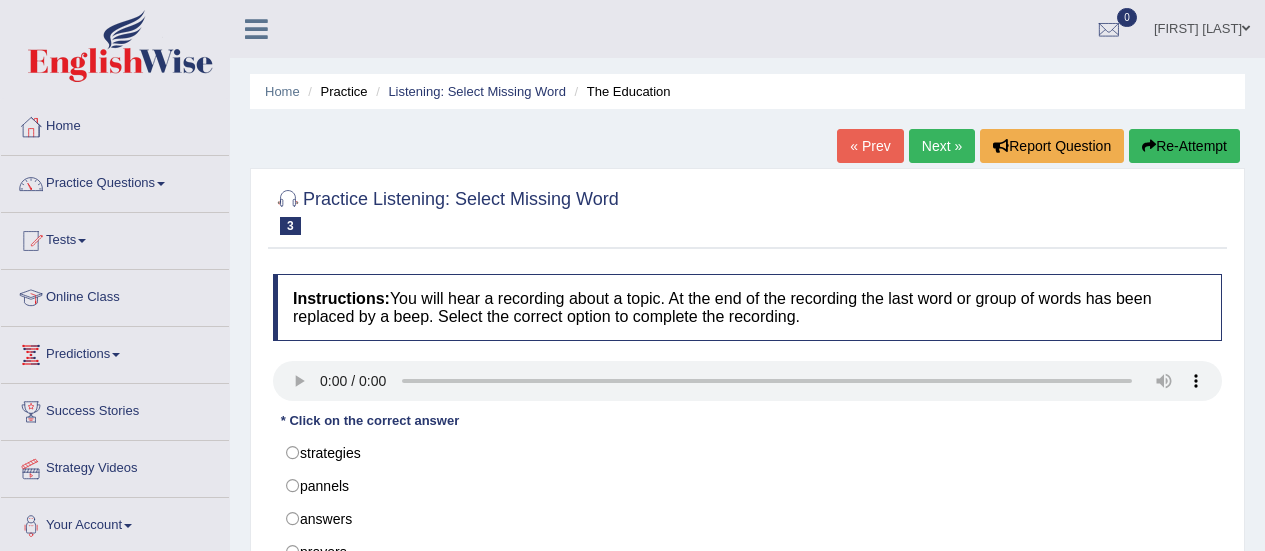 scroll, scrollTop: 0, scrollLeft: 0, axis: both 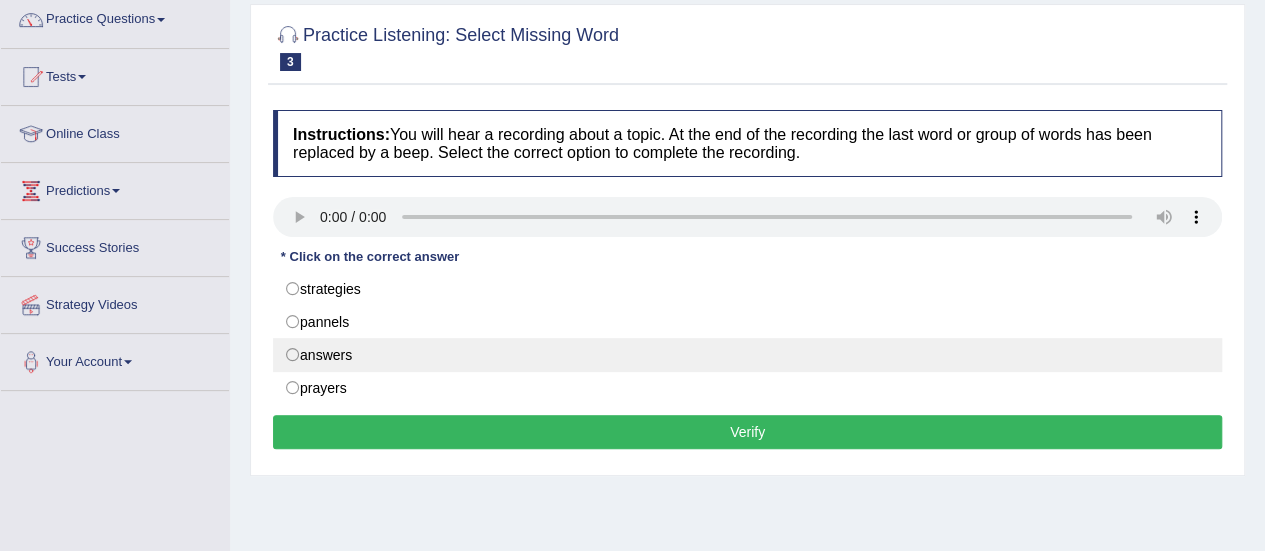 click on "answers" at bounding box center (747, 355) 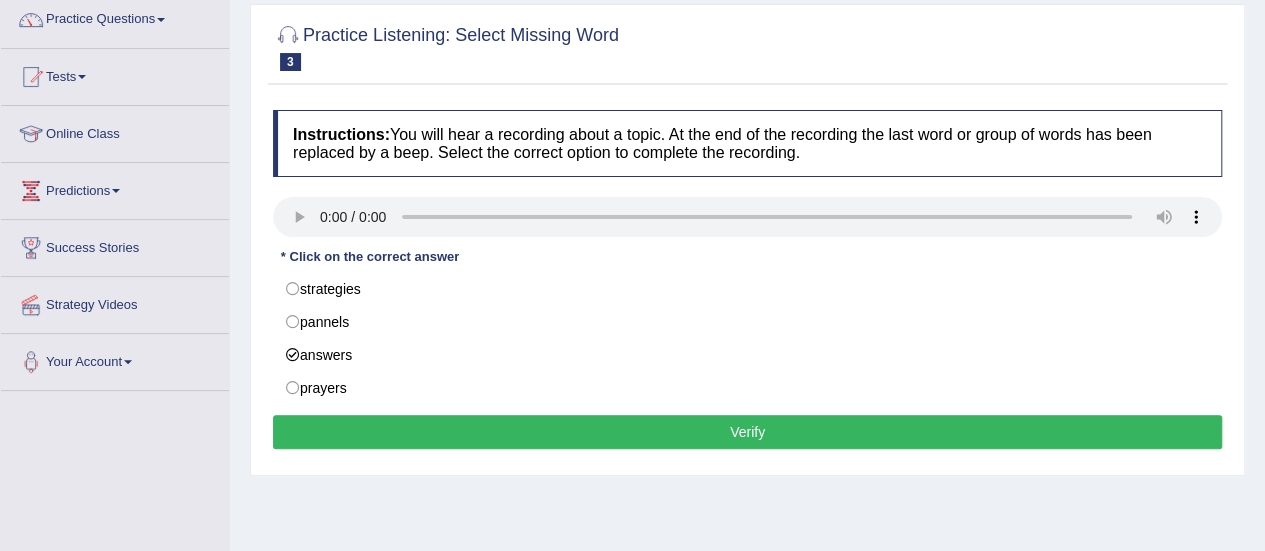 click on "Verify" at bounding box center [747, 432] 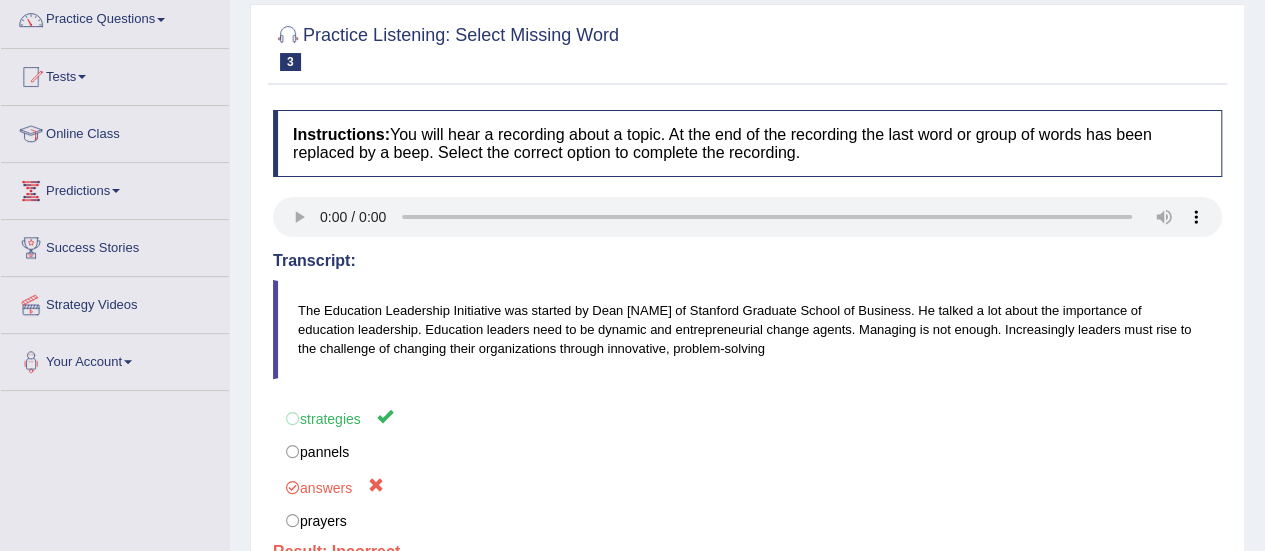 drag, startPoint x: 633, startPoint y: 34, endPoint x: 484, endPoint y: 31, distance: 149.0302 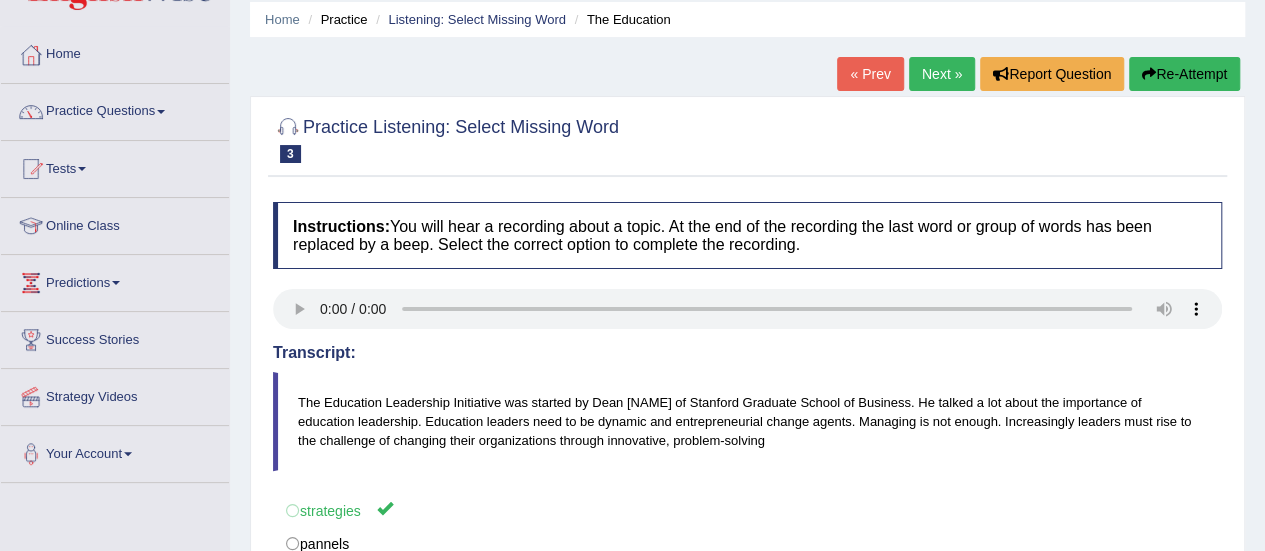 scroll, scrollTop: 32, scrollLeft: 0, axis: vertical 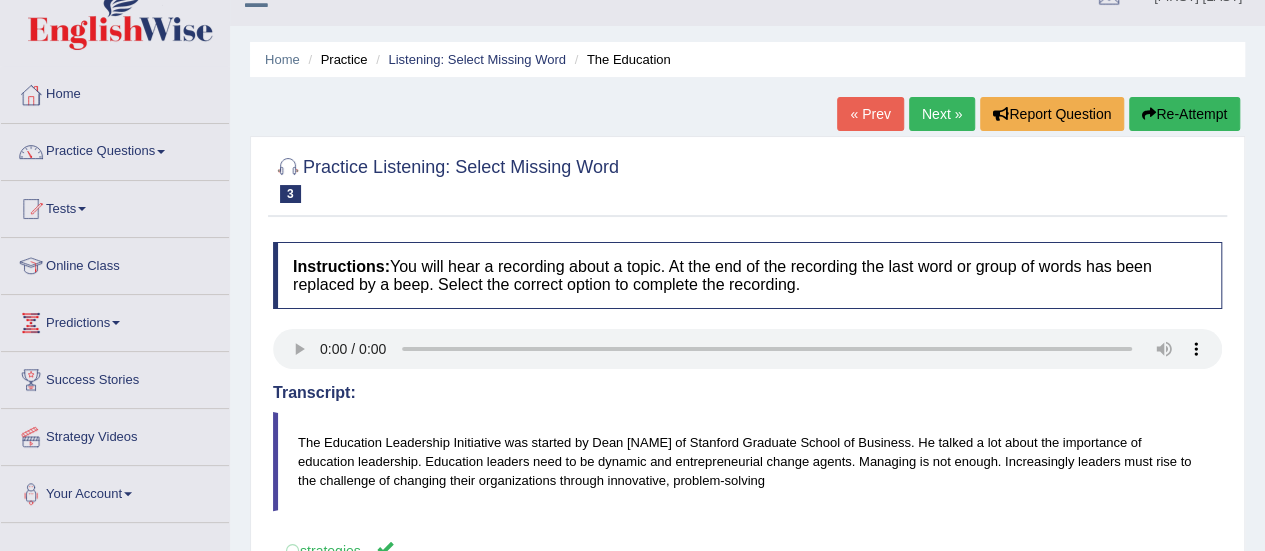 click on "Next »" at bounding box center [942, 114] 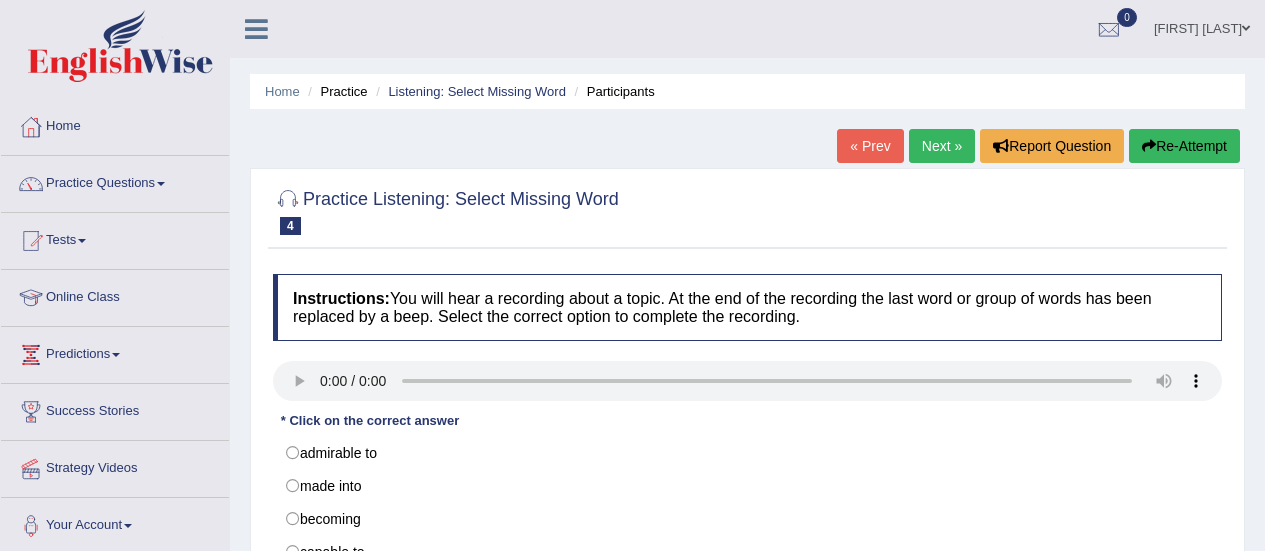 scroll, scrollTop: 0, scrollLeft: 0, axis: both 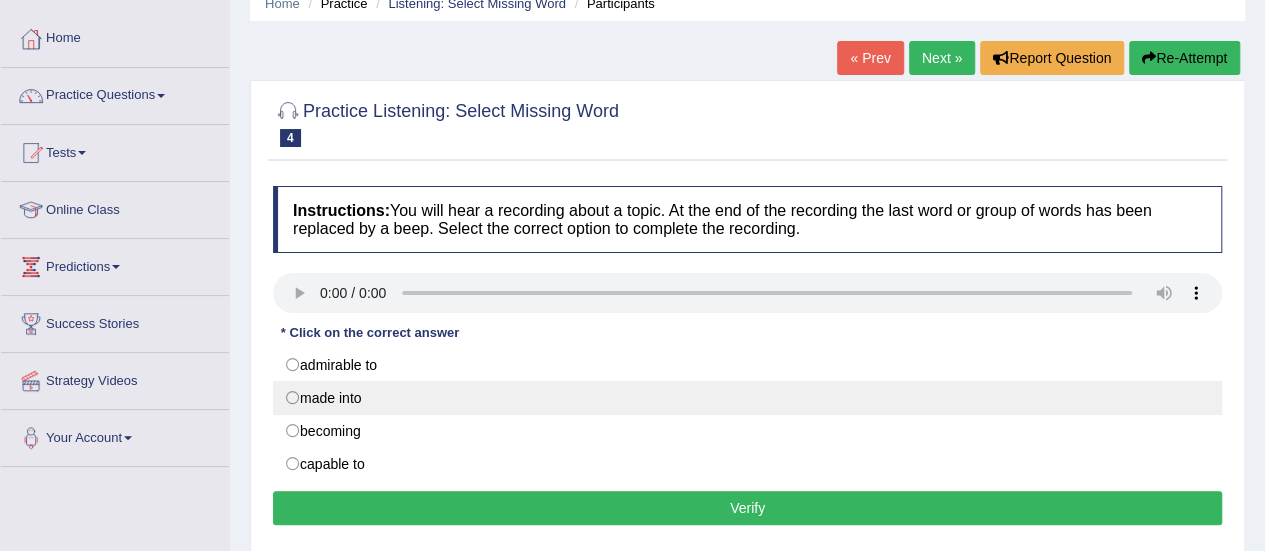click on "made into" at bounding box center [747, 398] 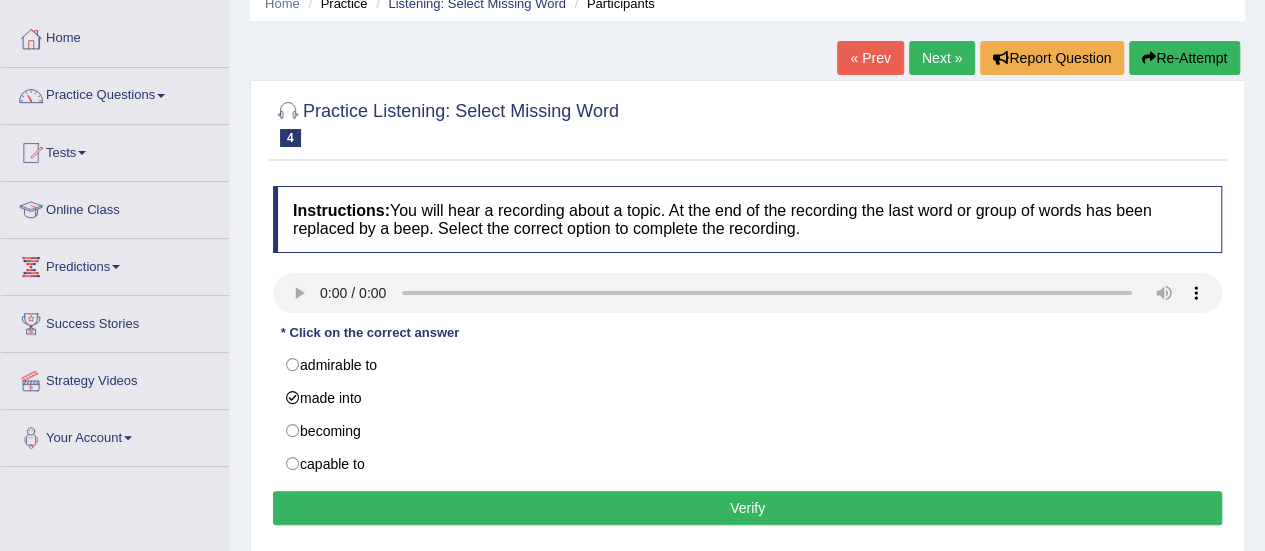click on "Verify" at bounding box center [747, 508] 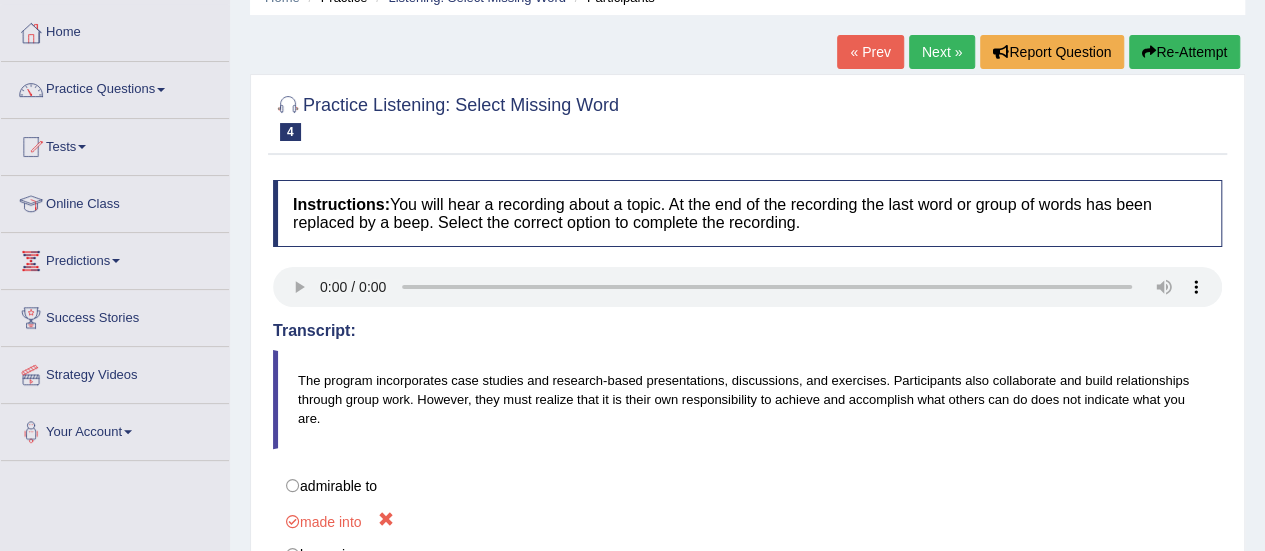 scroll, scrollTop: 89, scrollLeft: 0, axis: vertical 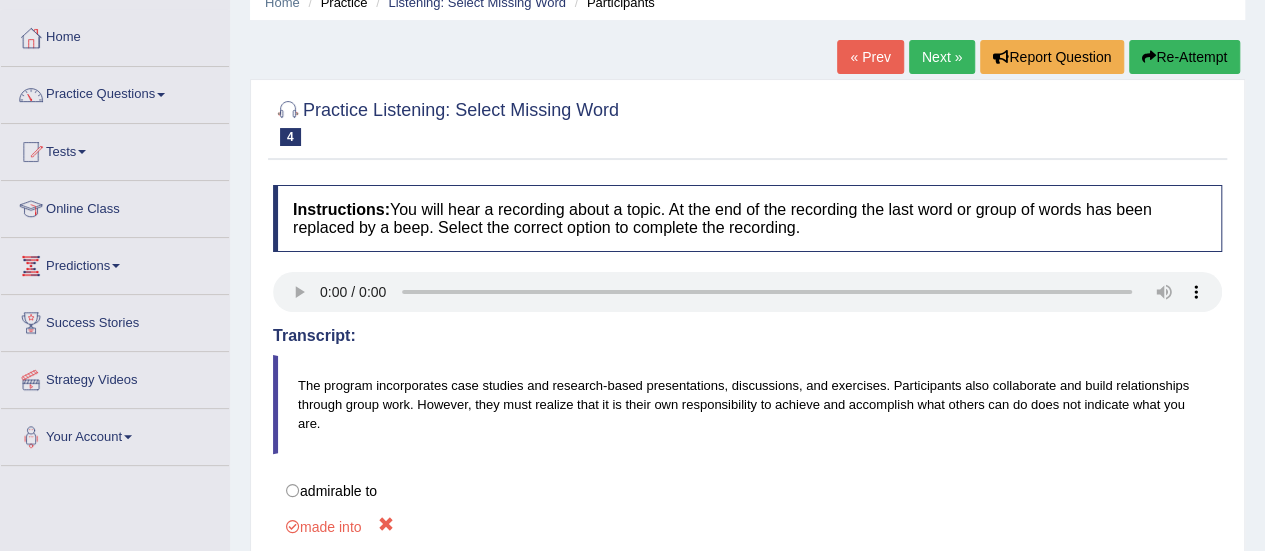 click on "Next »" at bounding box center (942, 57) 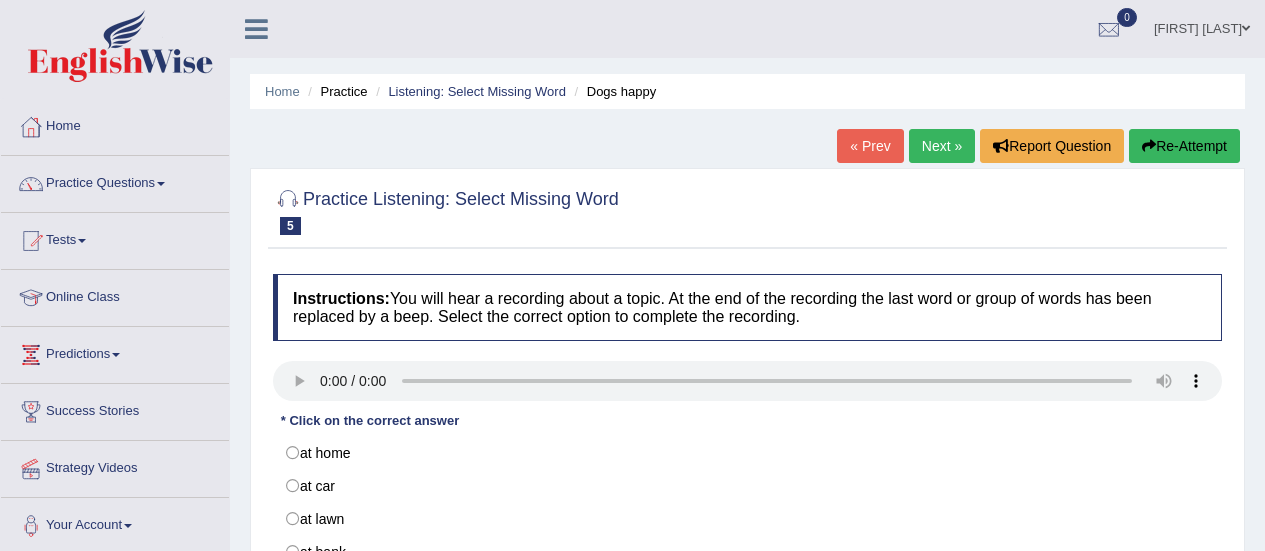 scroll, scrollTop: 126, scrollLeft: 0, axis: vertical 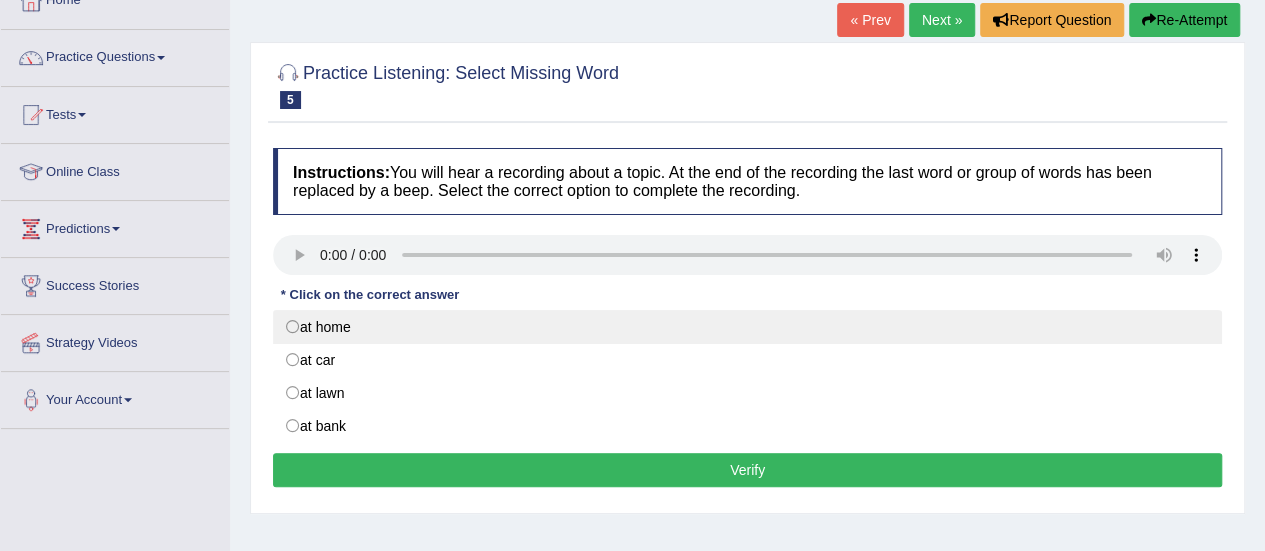 click on "at home" at bounding box center [747, 327] 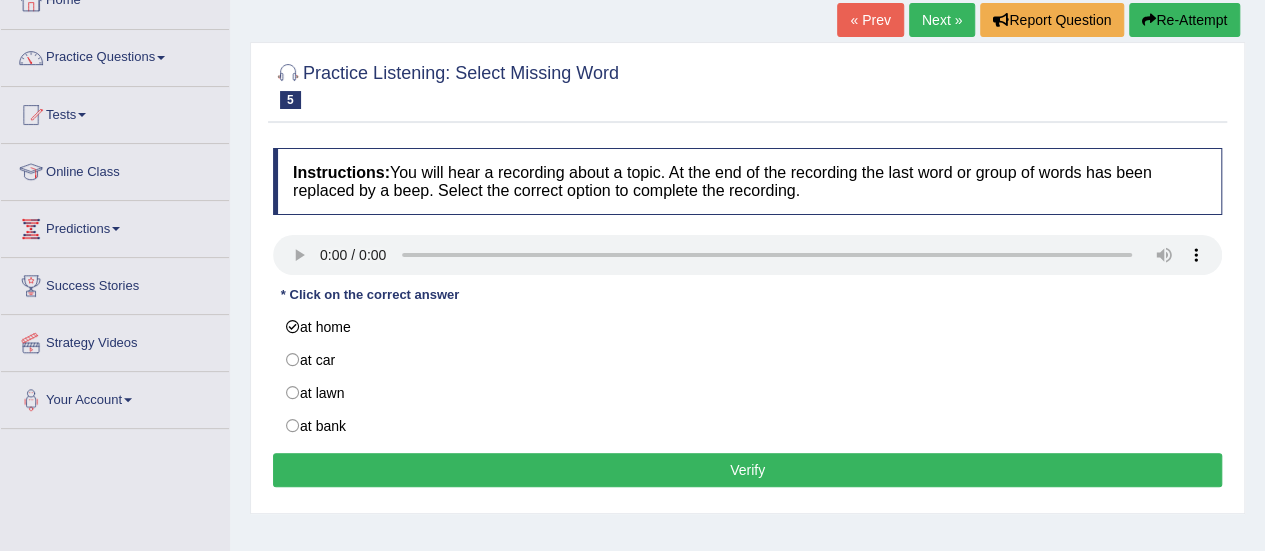 click on "Verify" at bounding box center [747, 470] 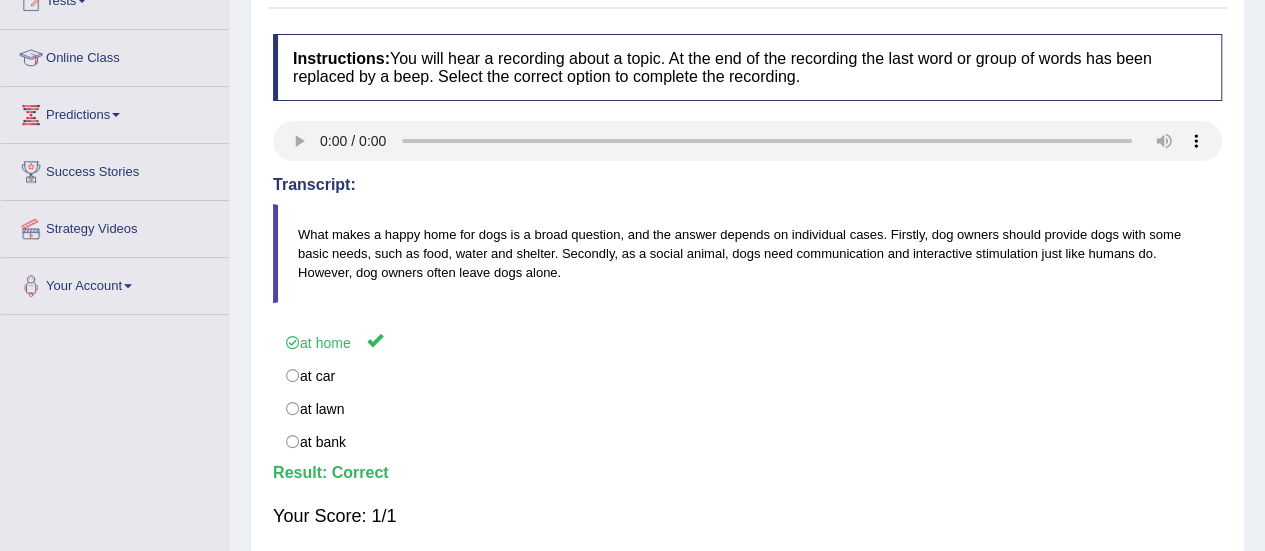 scroll, scrollTop: 0, scrollLeft: 0, axis: both 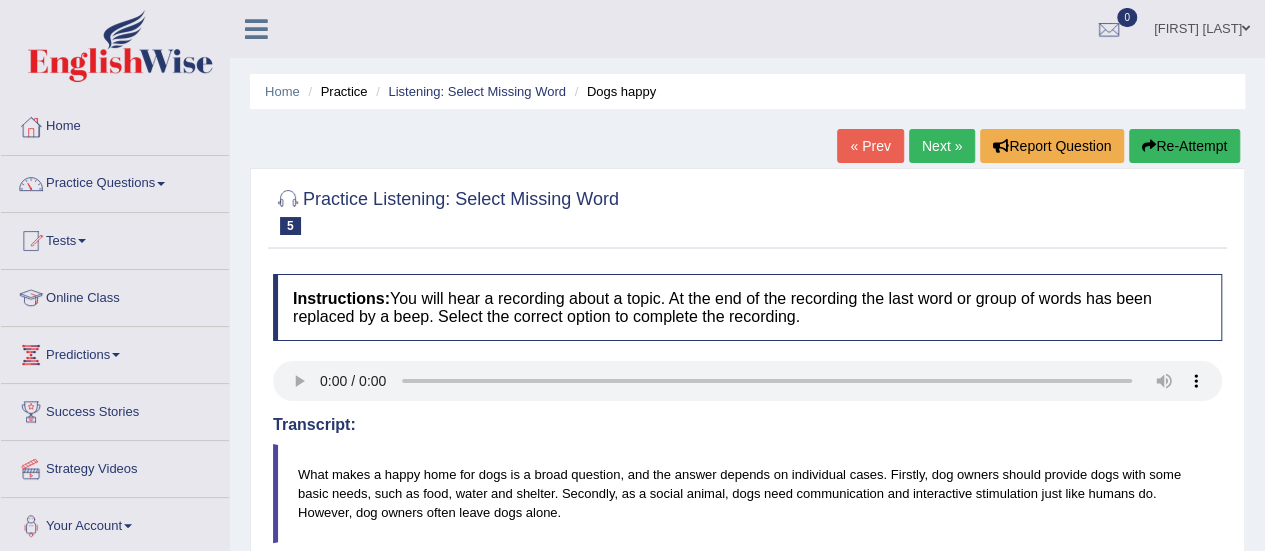 click on "Next »" at bounding box center [942, 146] 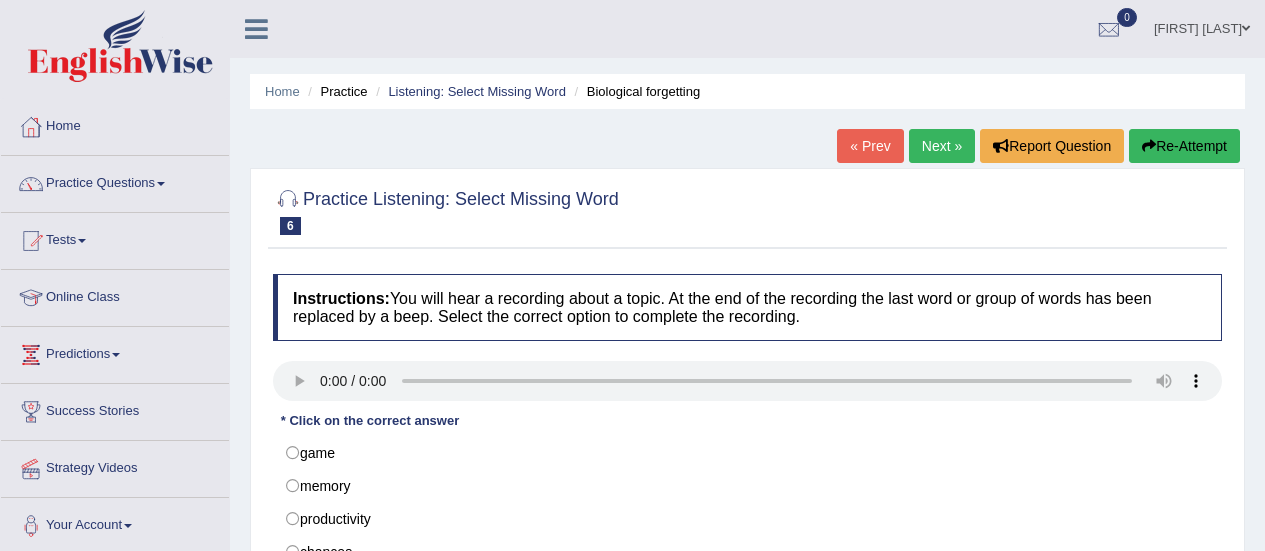 scroll, scrollTop: 0, scrollLeft: 0, axis: both 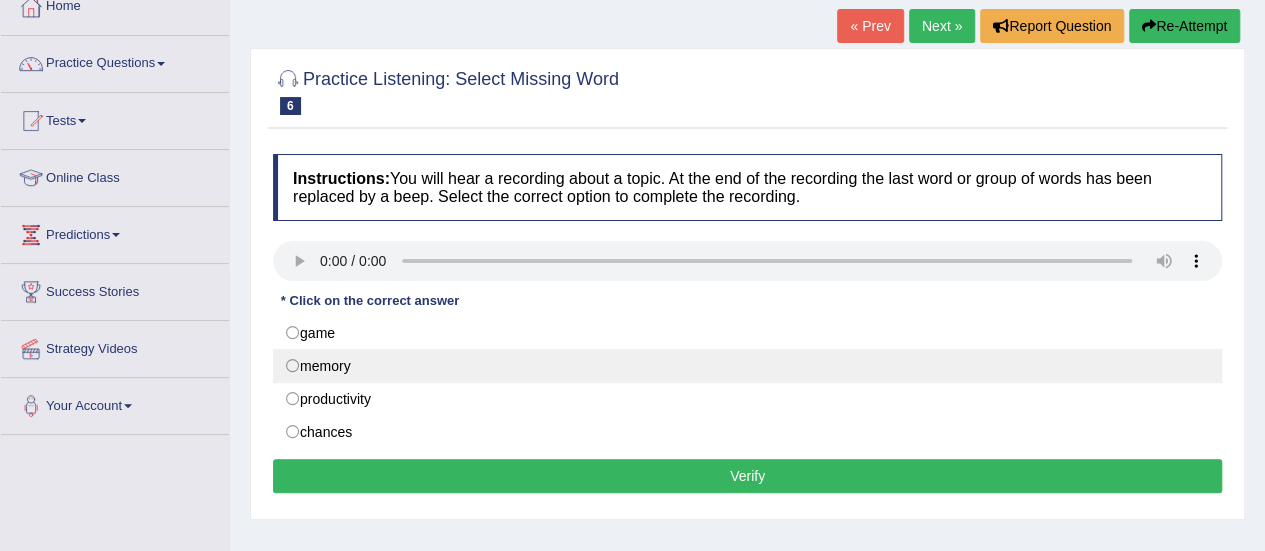 click on "memory" at bounding box center (747, 366) 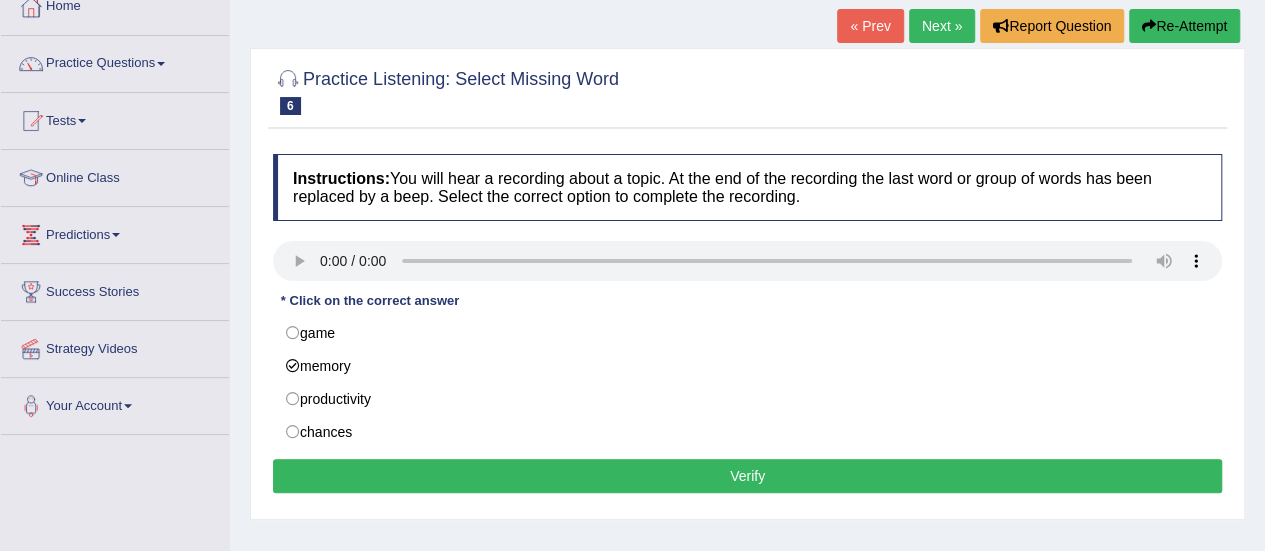 click on "Verify" at bounding box center [747, 476] 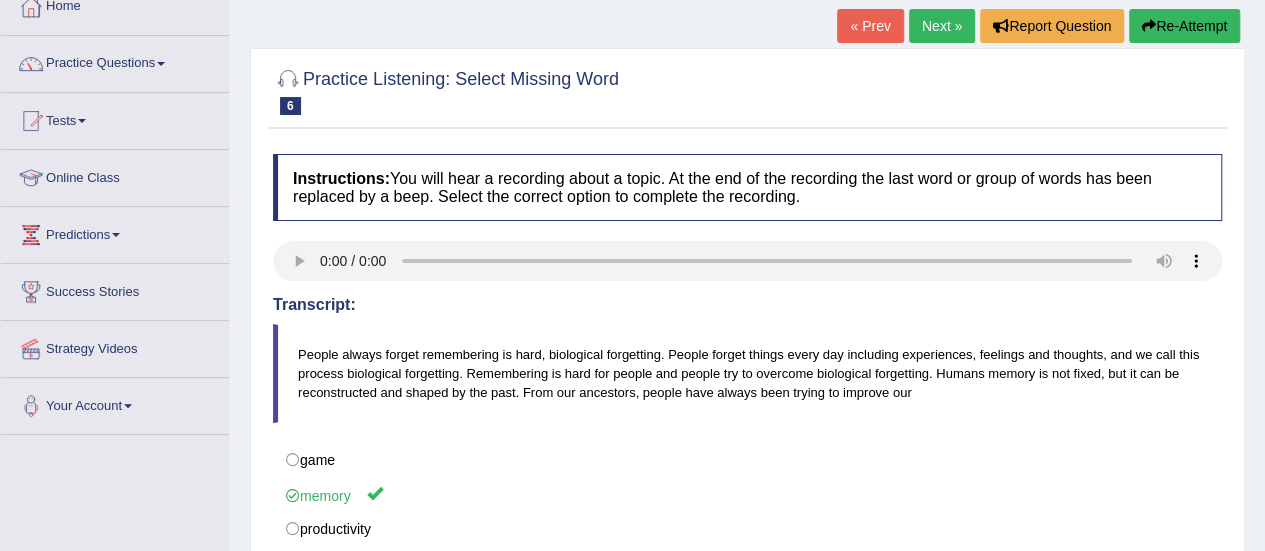 click on "Next »" at bounding box center [942, 26] 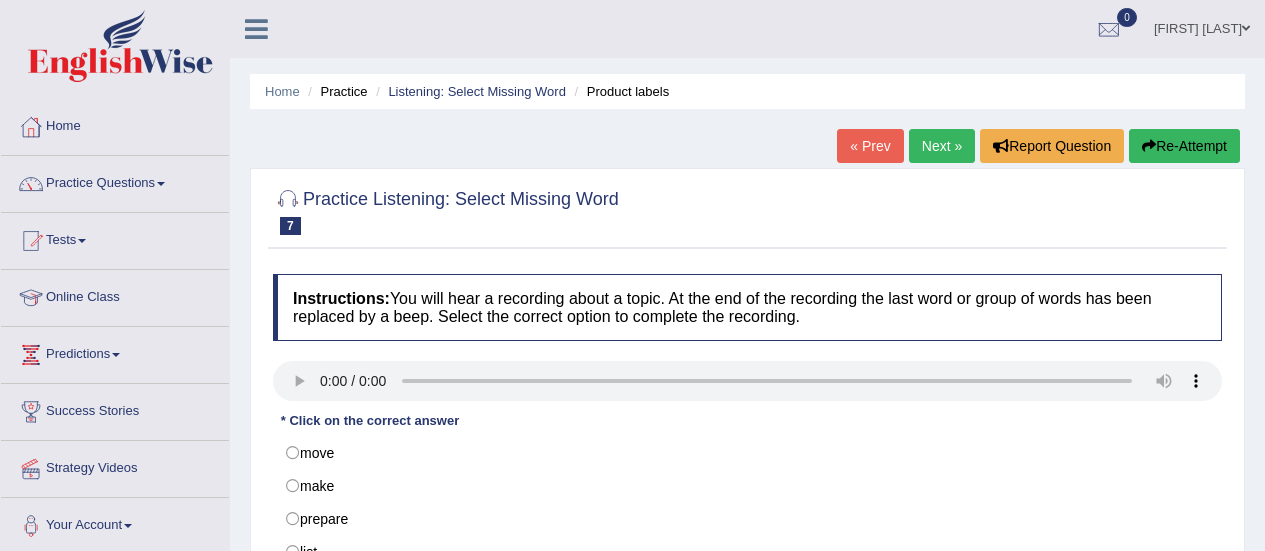 scroll, scrollTop: 0, scrollLeft: 0, axis: both 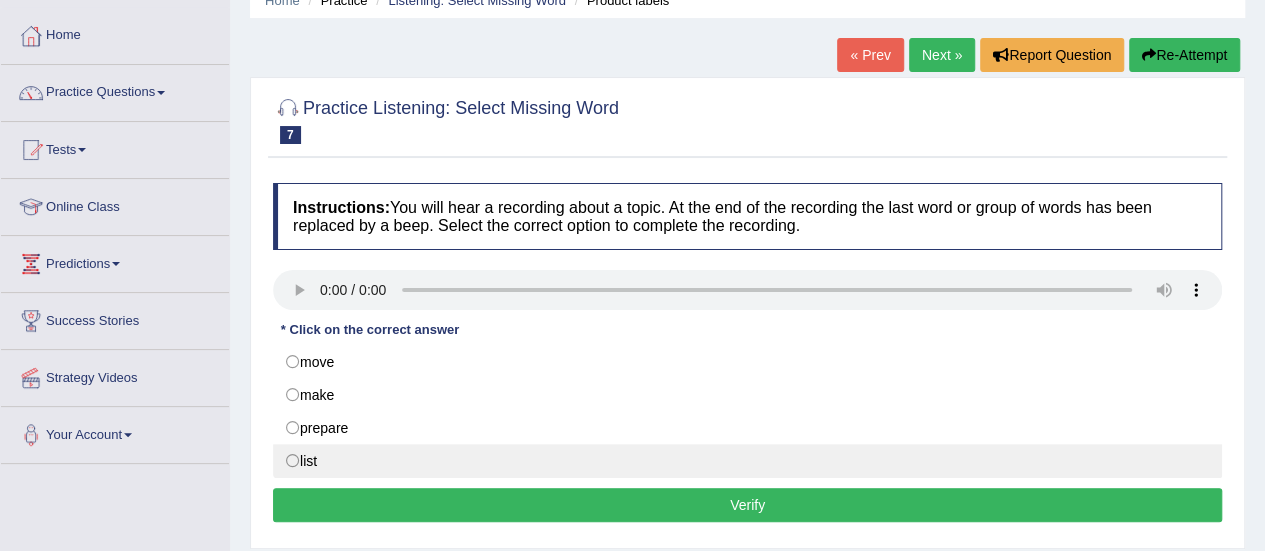 click on "list" at bounding box center (747, 461) 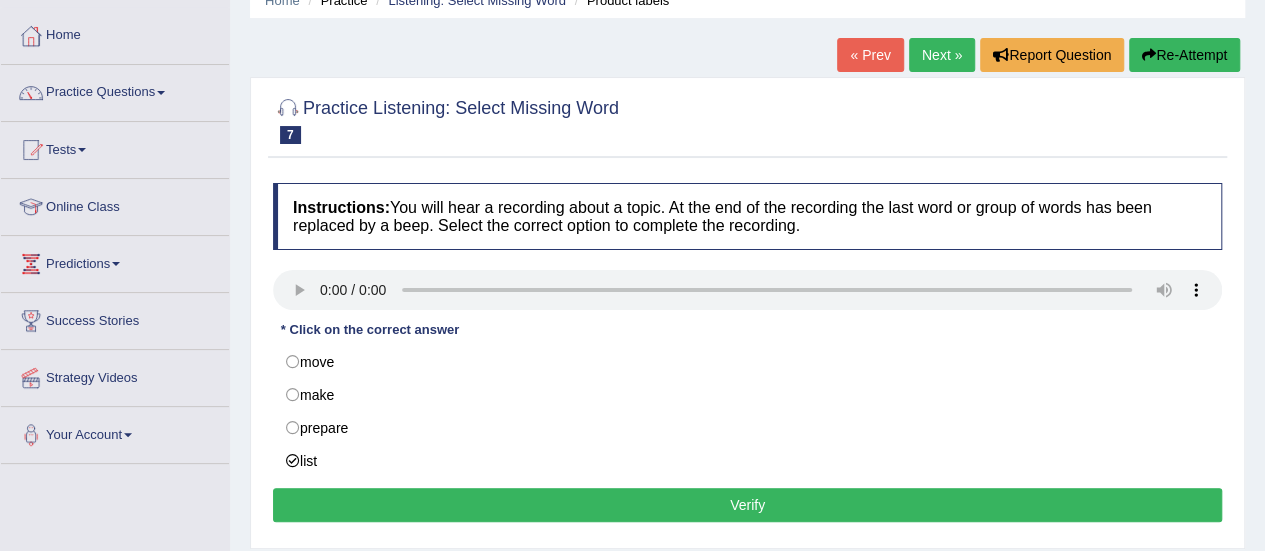 click on "Verify" at bounding box center [747, 505] 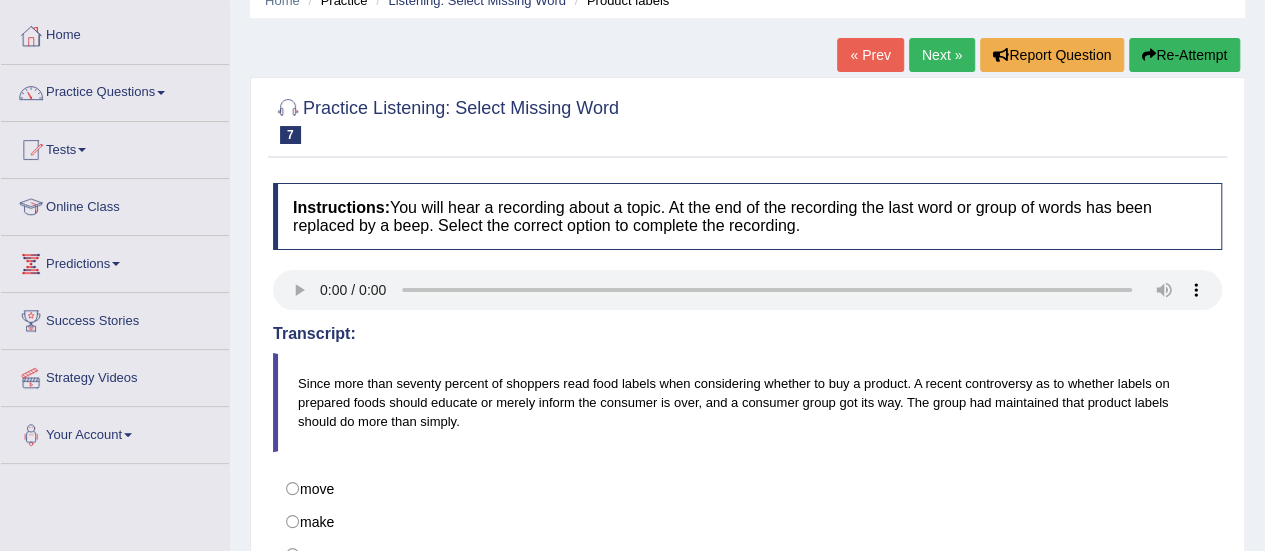 type 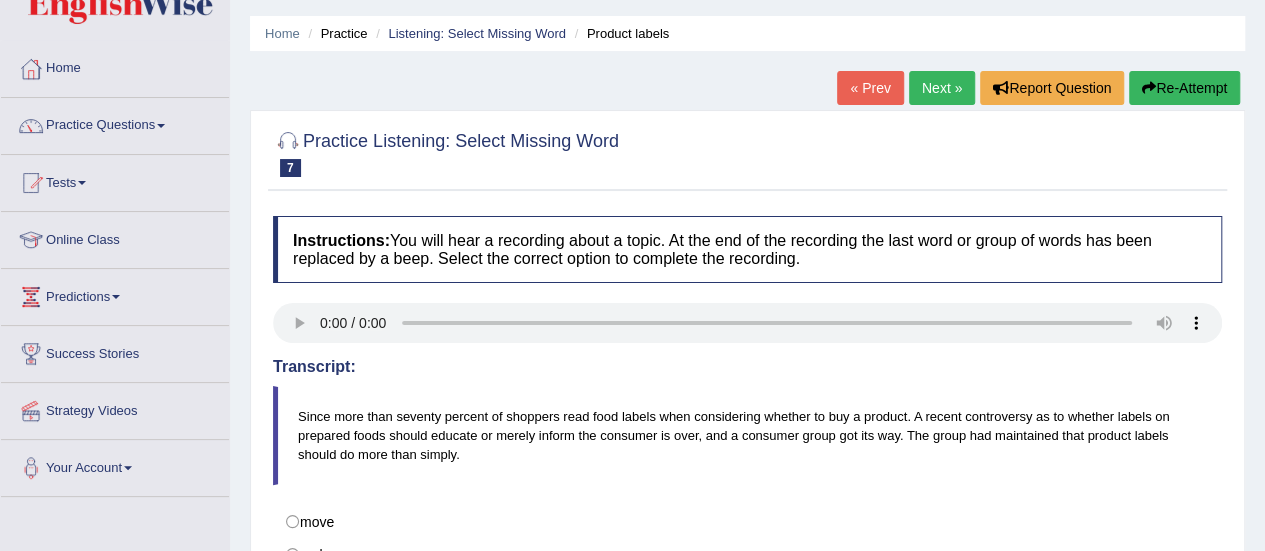 scroll, scrollTop: 0, scrollLeft: 0, axis: both 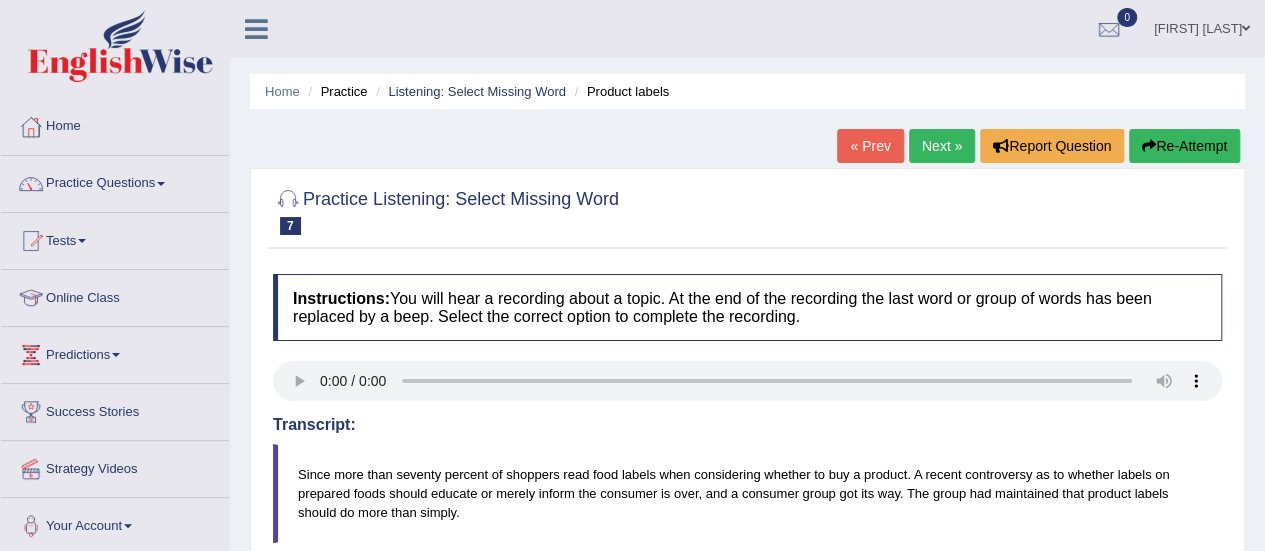 click on "Next »" at bounding box center [942, 146] 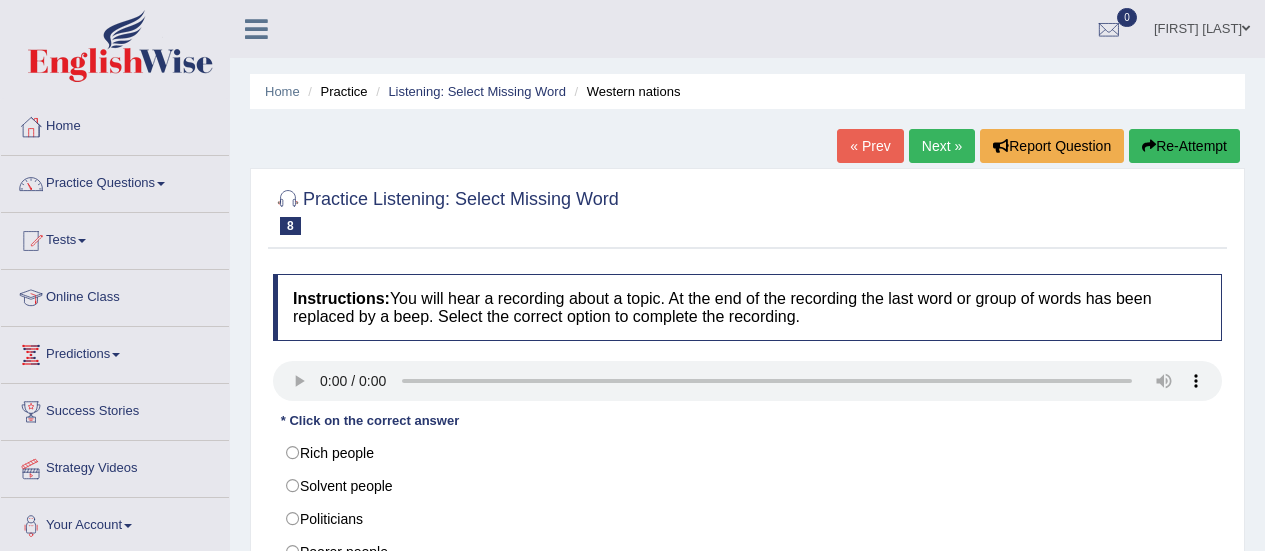 scroll, scrollTop: 104, scrollLeft: 0, axis: vertical 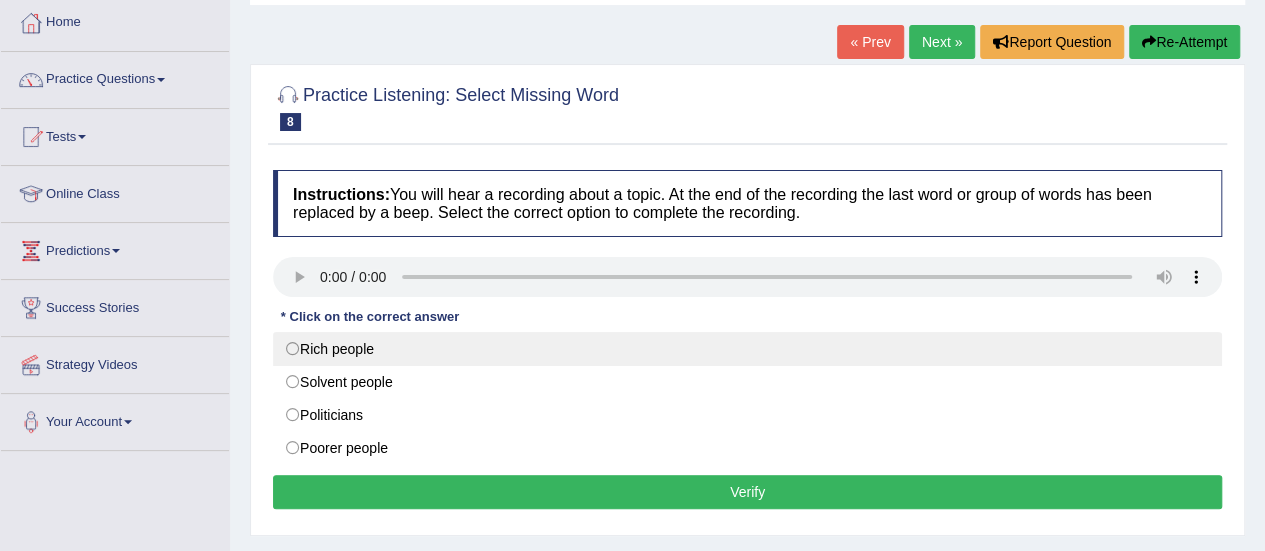 click on "Rich  people" at bounding box center (747, 349) 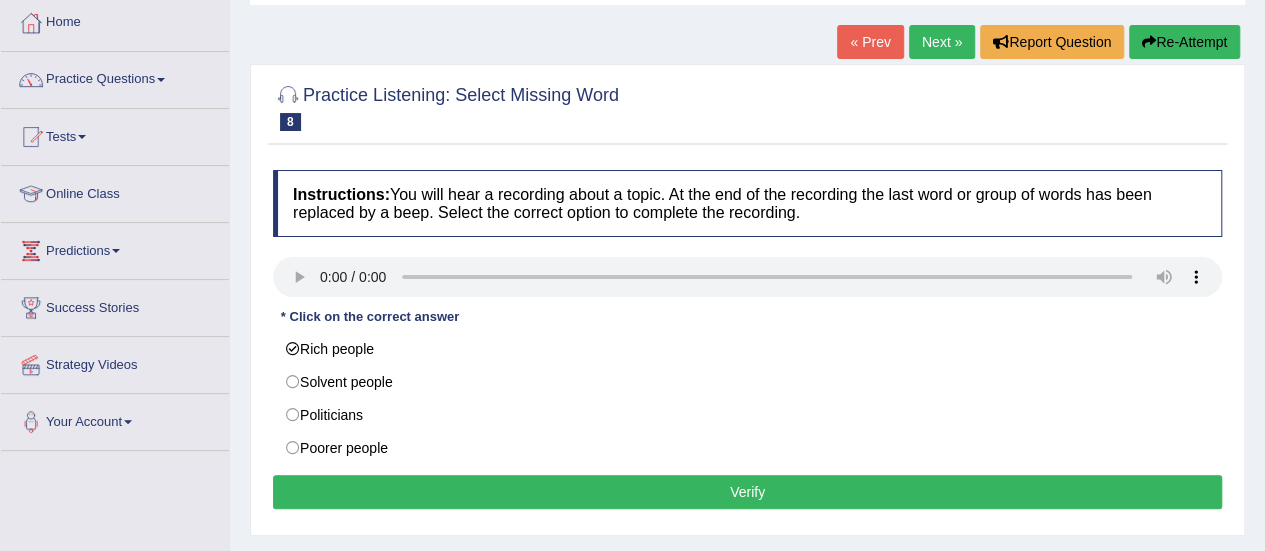 click on "Verify" at bounding box center [747, 492] 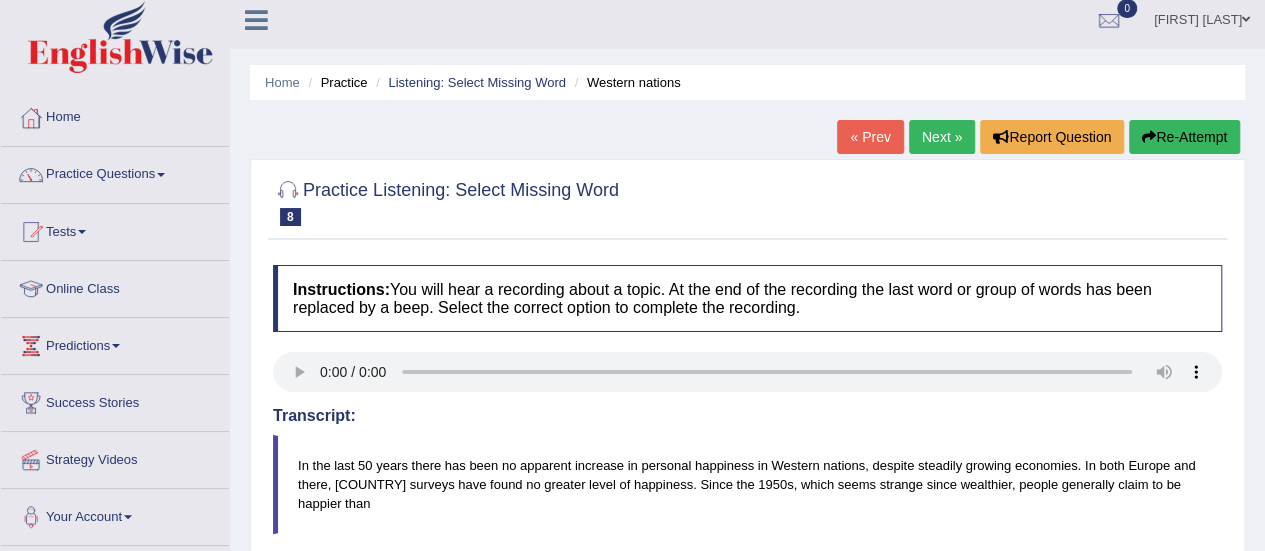 scroll, scrollTop: 0, scrollLeft: 0, axis: both 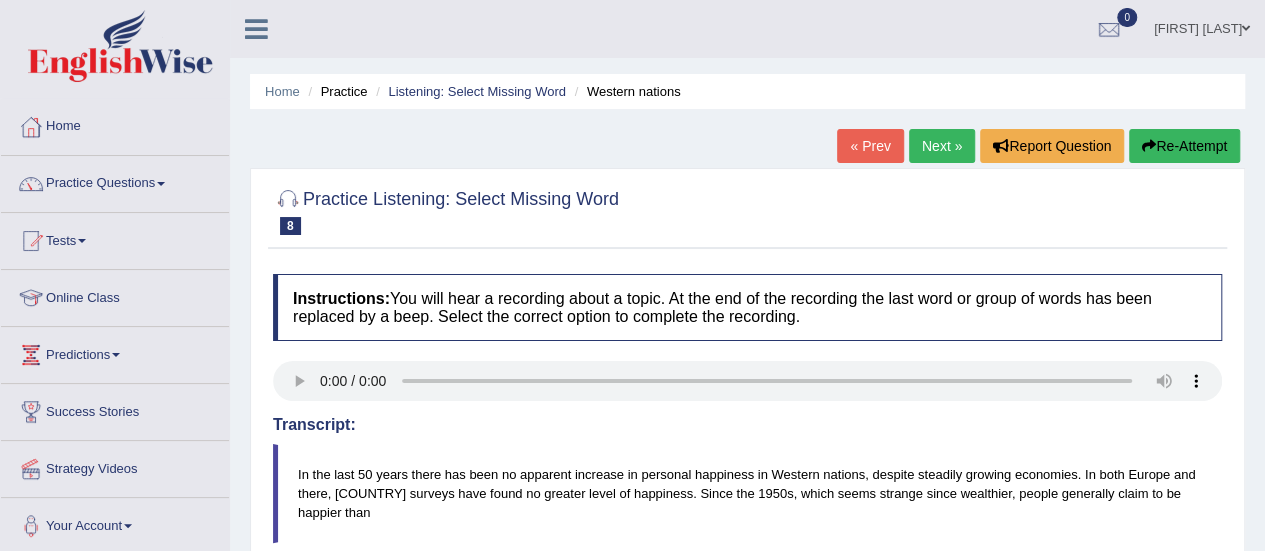 click on "Next »" at bounding box center [942, 146] 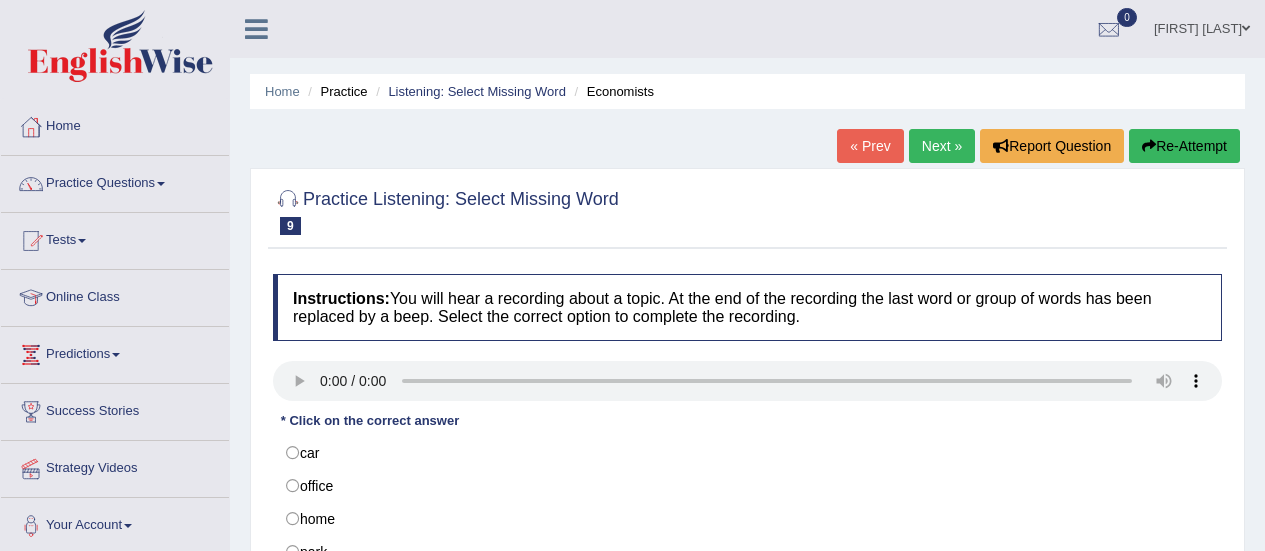 scroll, scrollTop: 84, scrollLeft: 0, axis: vertical 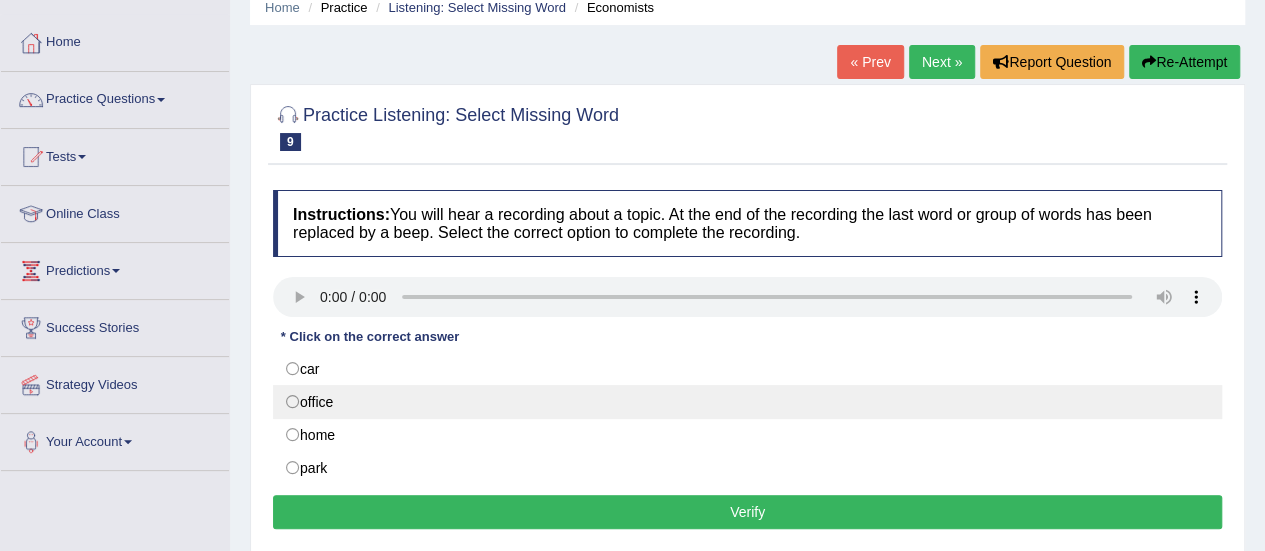 click on "office" at bounding box center [747, 402] 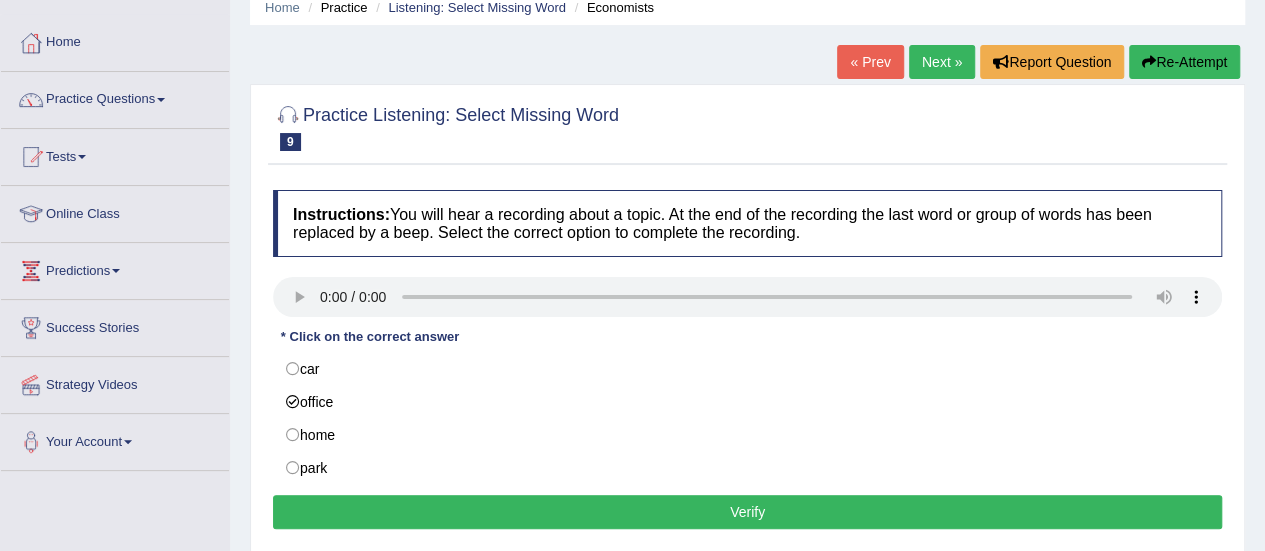 click on "Verify" at bounding box center (747, 512) 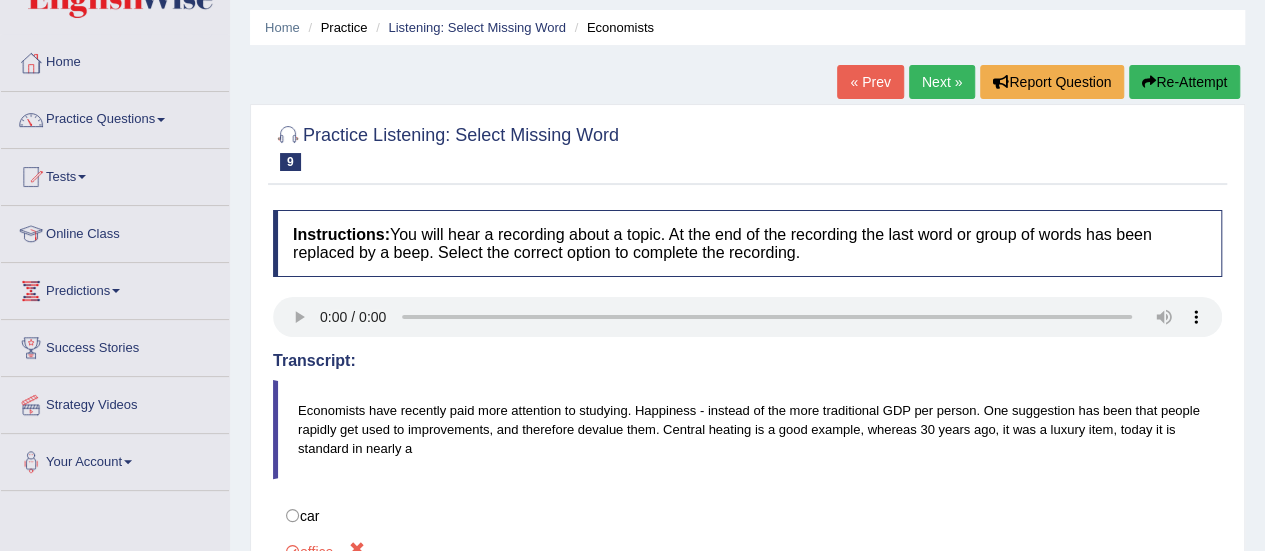 scroll, scrollTop: 0, scrollLeft: 0, axis: both 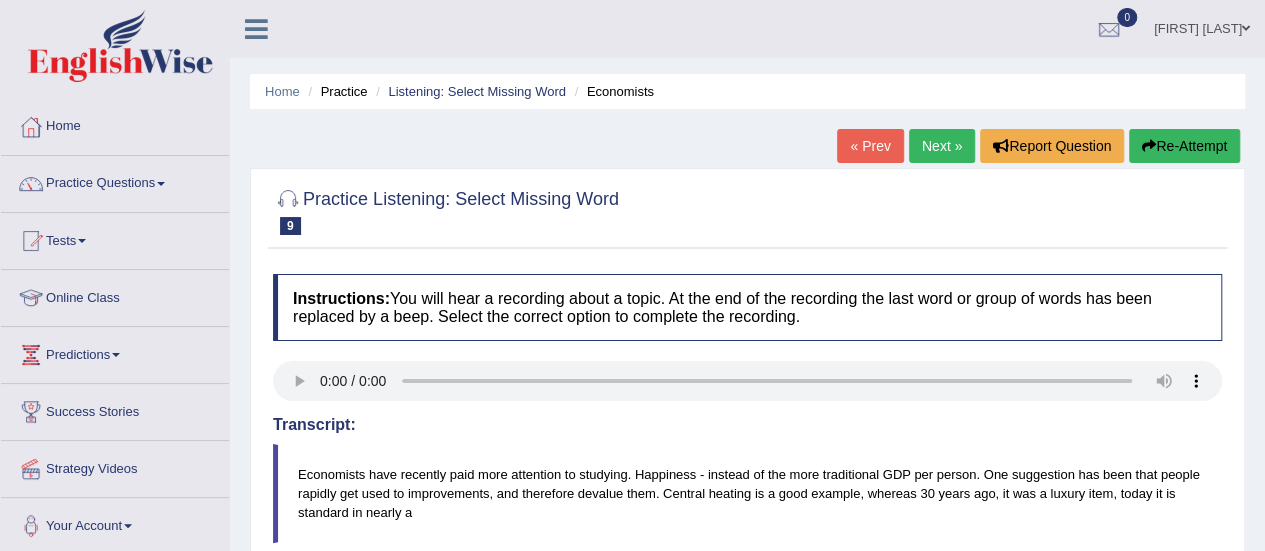 click on "Next »" at bounding box center (942, 146) 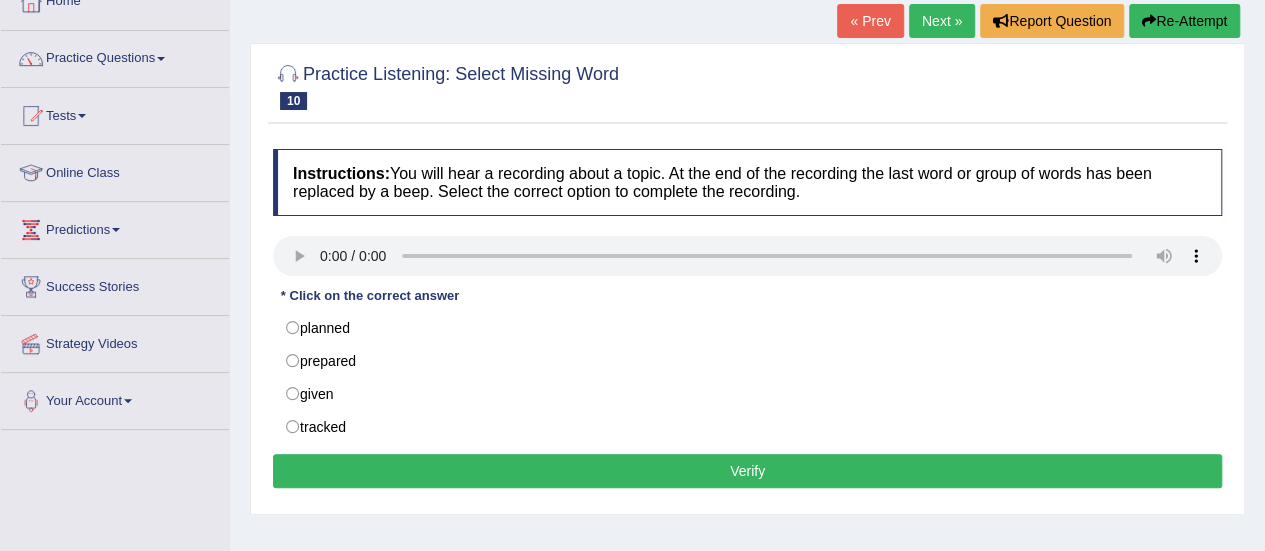 scroll, scrollTop: 125, scrollLeft: 0, axis: vertical 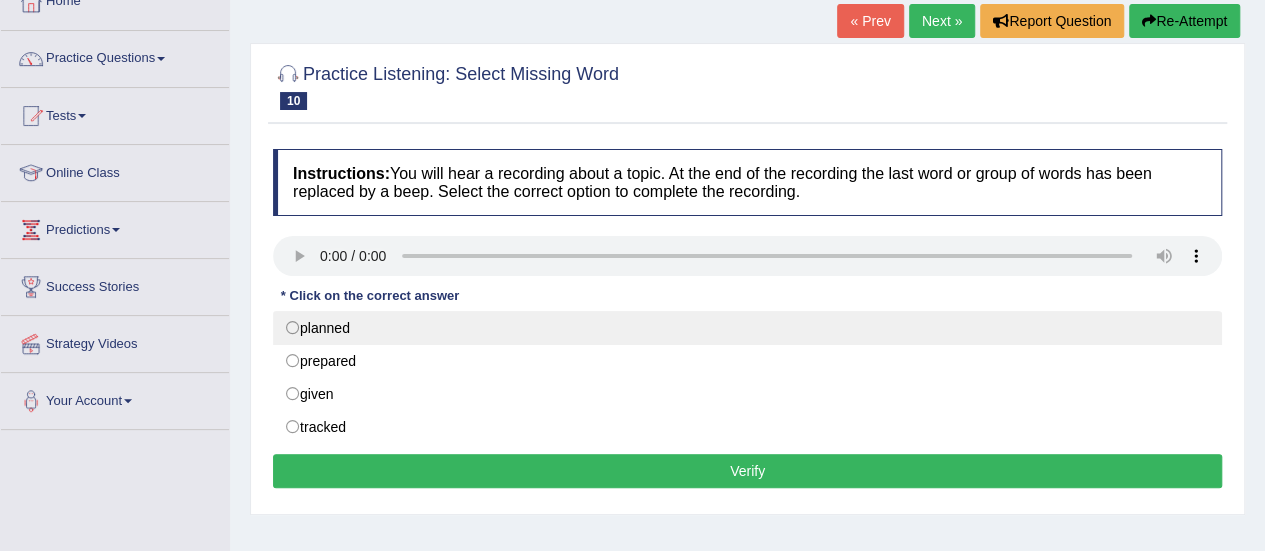 click on "planned" at bounding box center [747, 328] 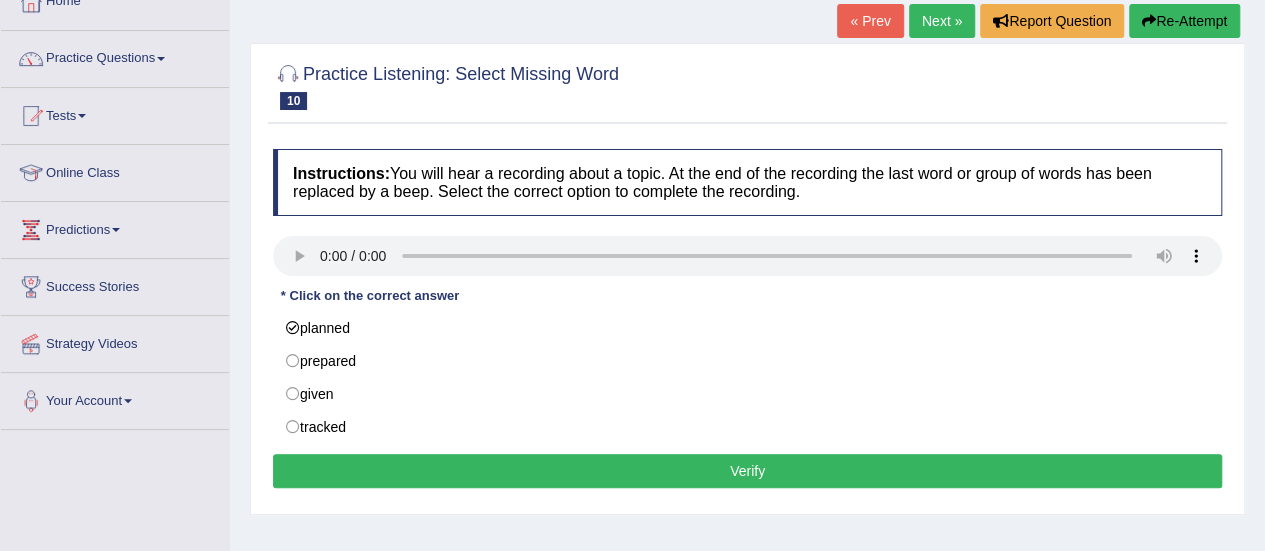 click on "Verify" at bounding box center (747, 471) 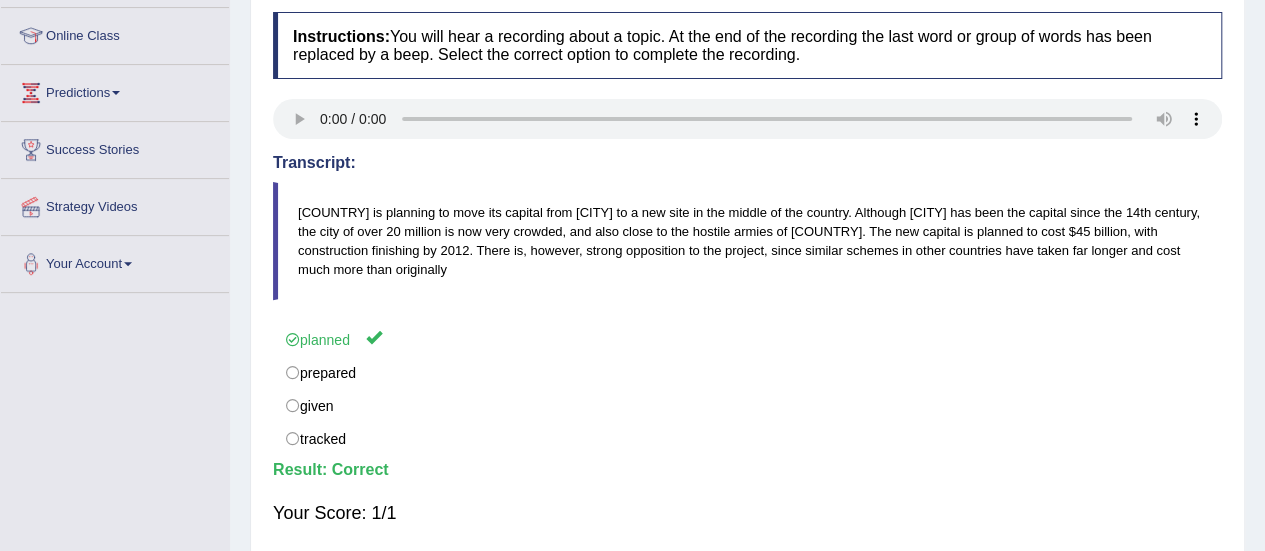 scroll, scrollTop: 0, scrollLeft: 0, axis: both 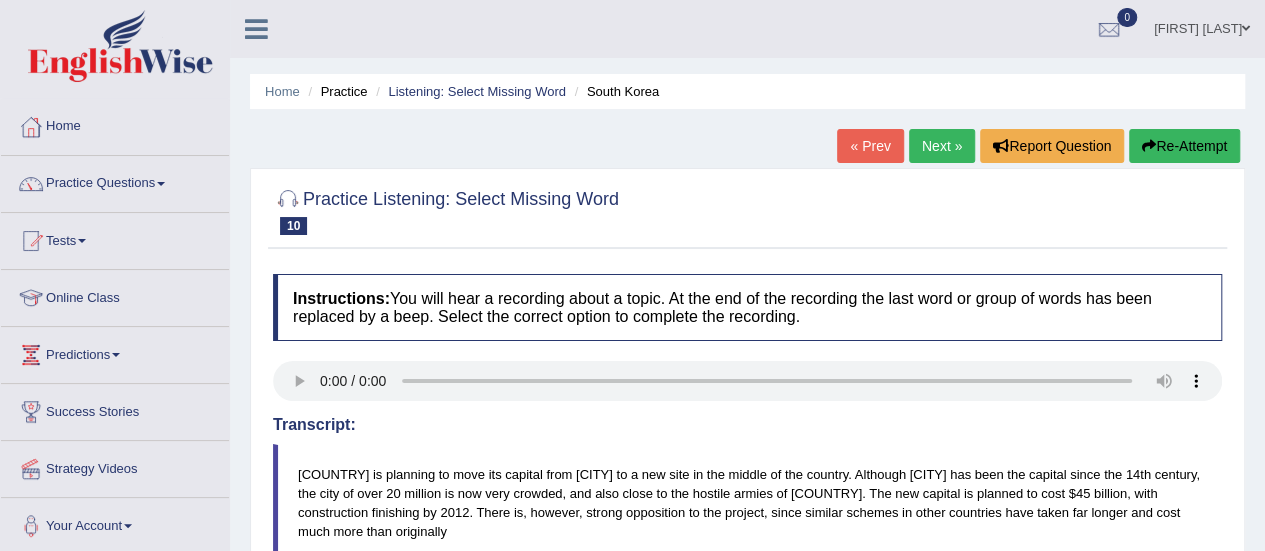 click on "Next »" at bounding box center [942, 146] 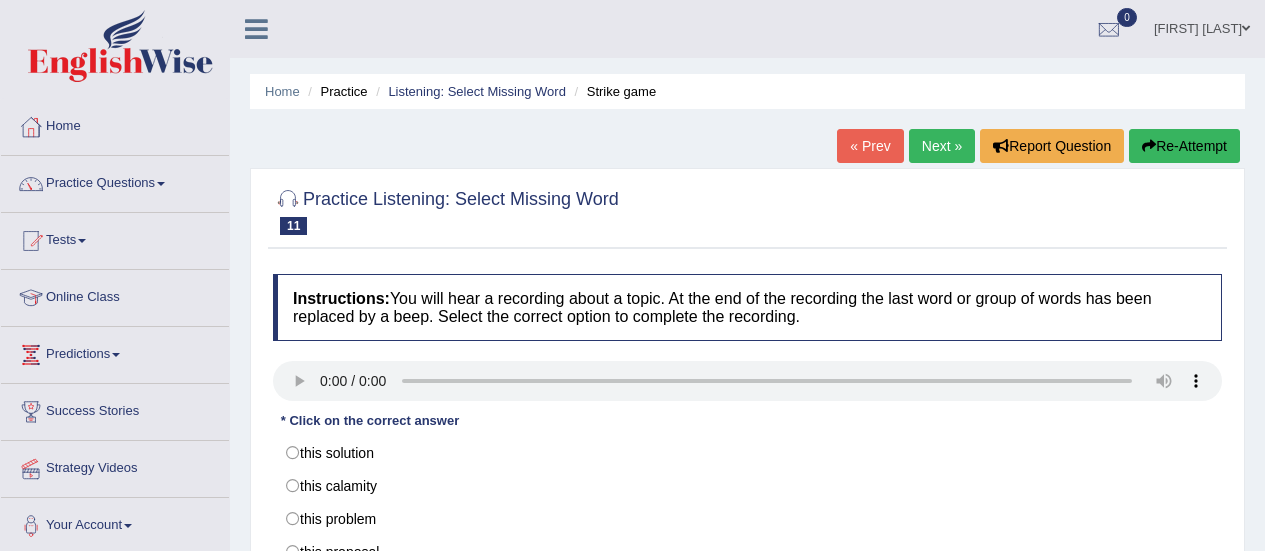 scroll, scrollTop: 57, scrollLeft: 0, axis: vertical 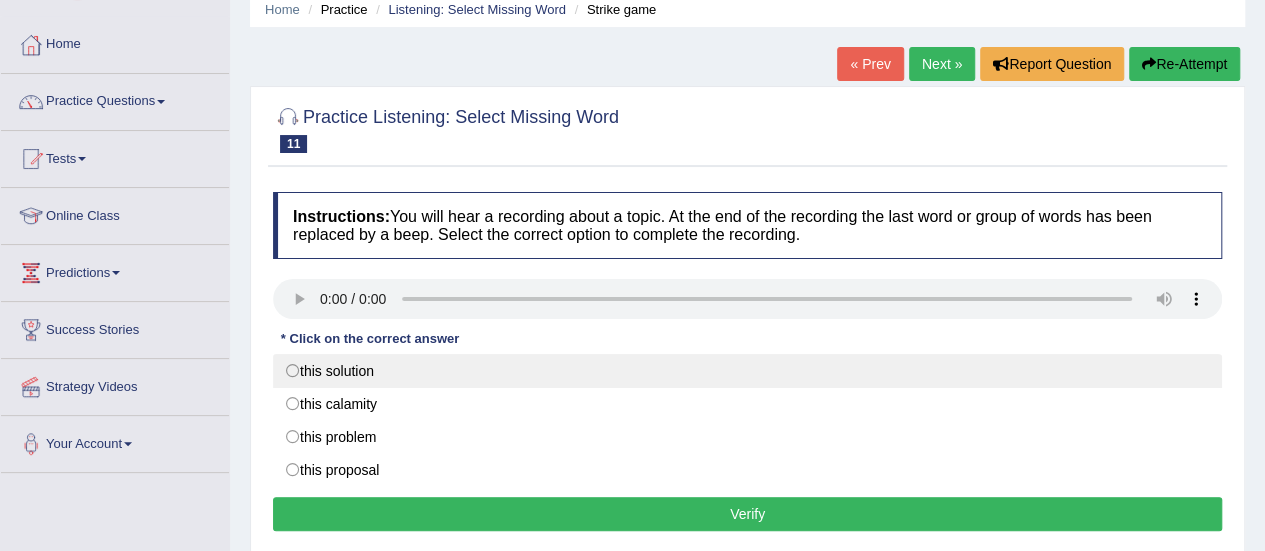 click on "this  solution" at bounding box center [747, 371] 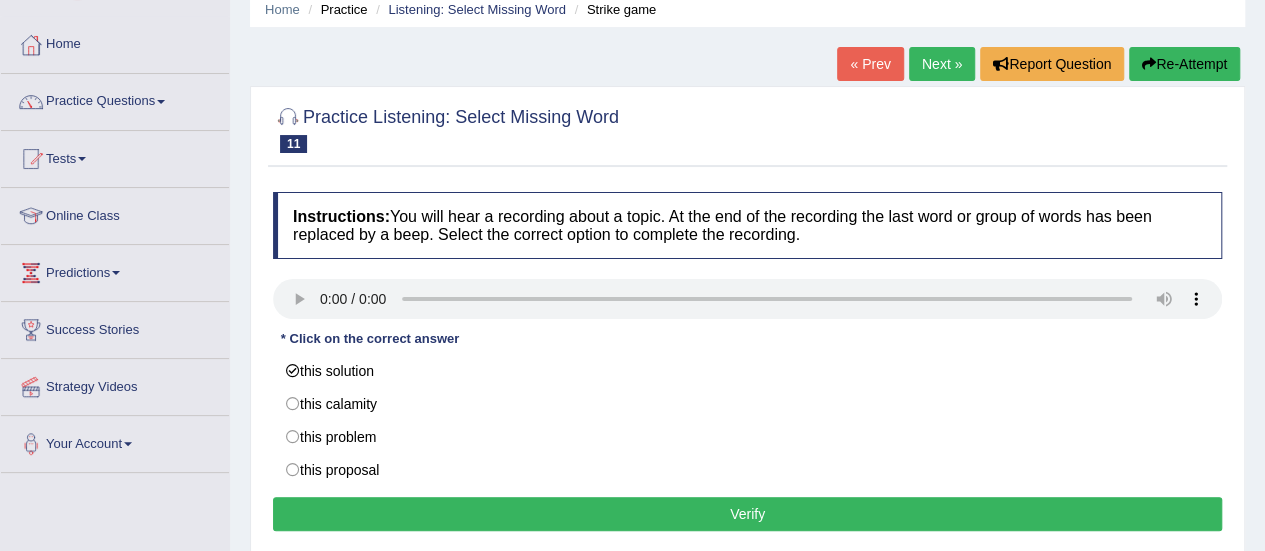 click on "Verify" at bounding box center (747, 514) 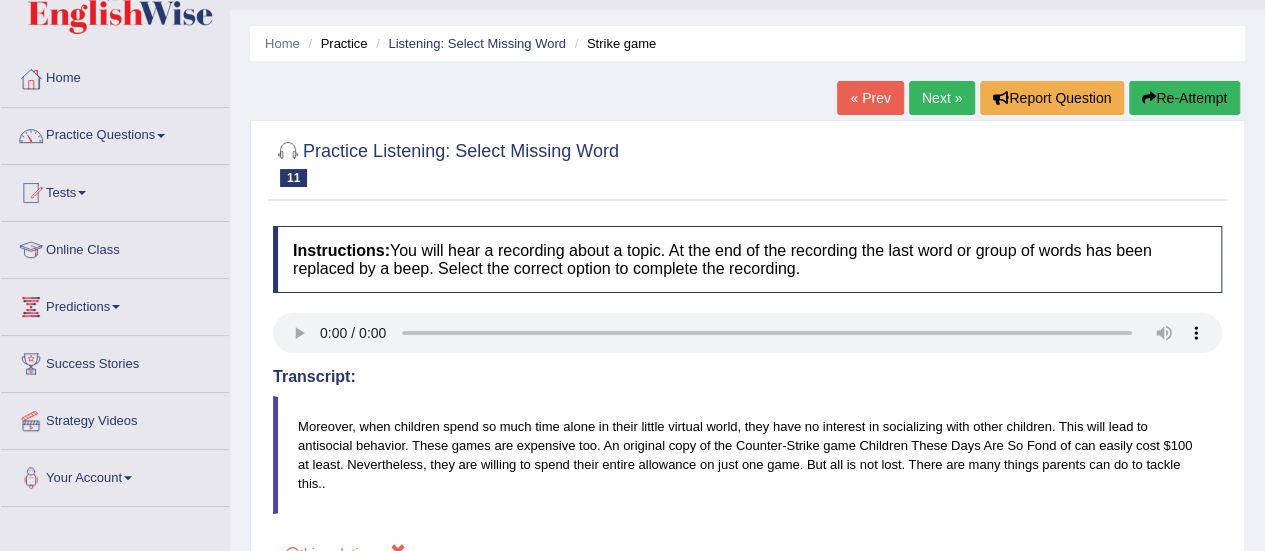 scroll, scrollTop: 50, scrollLeft: 0, axis: vertical 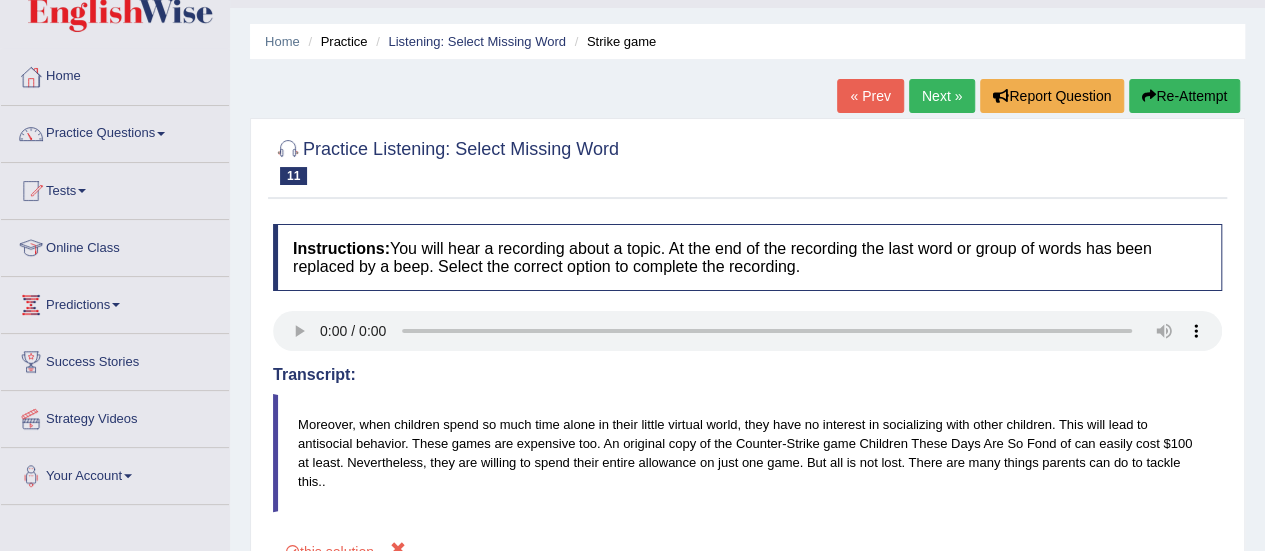 click on "Next »" at bounding box center [942, 96] 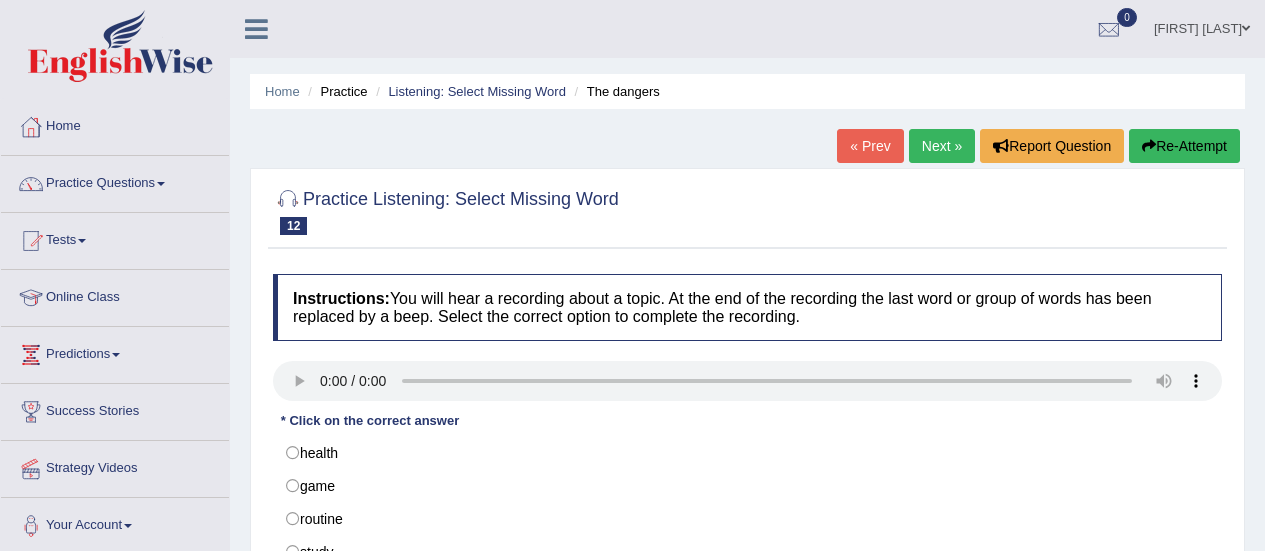 scroll, scrollTop: 0, scrollLeft: 0, axis: both 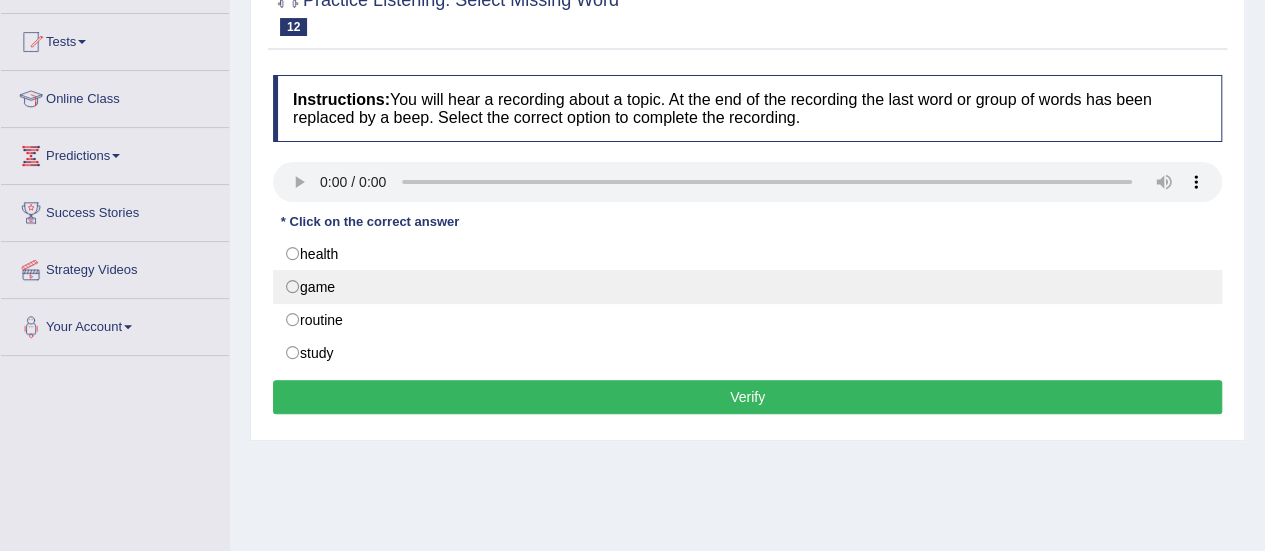 click on "game" at bounding box center [747, 287] 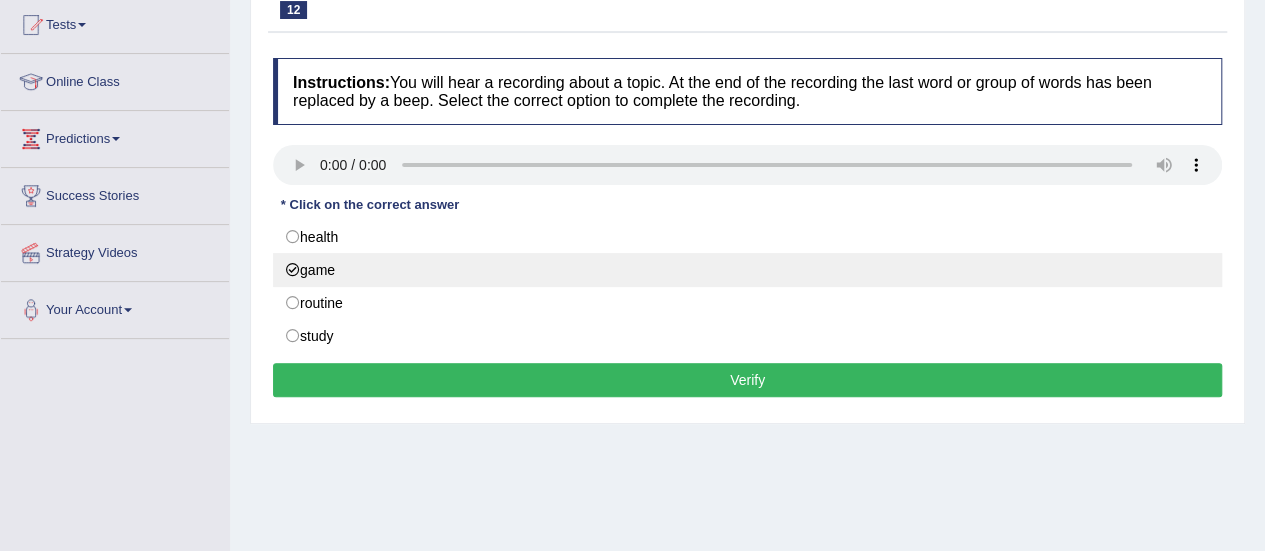 scroll, scrollTop: 220, scrollLeft: 0, axis: vertical 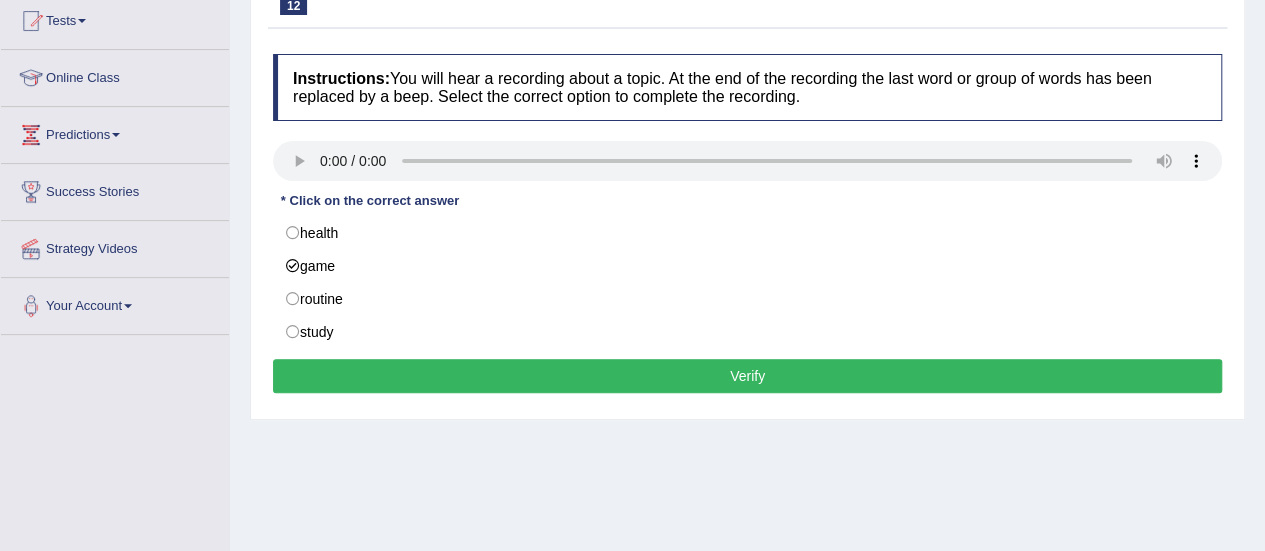 click on "Verify" at bounding box center [747, 376] 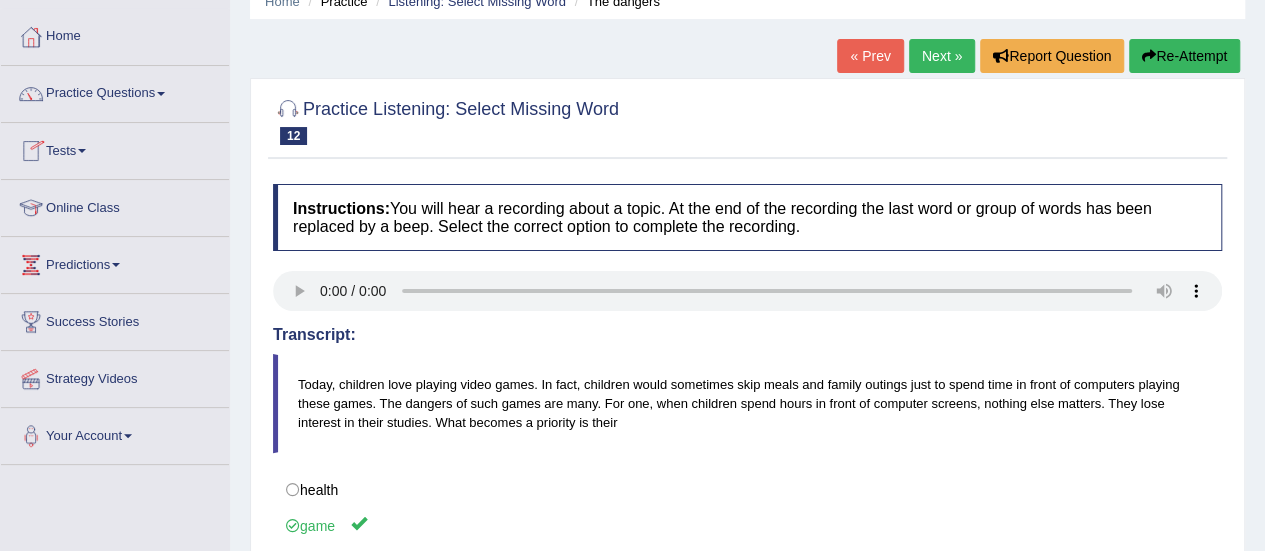 scroll, scrollTop: 0, scrollLeft: 0, axis: both 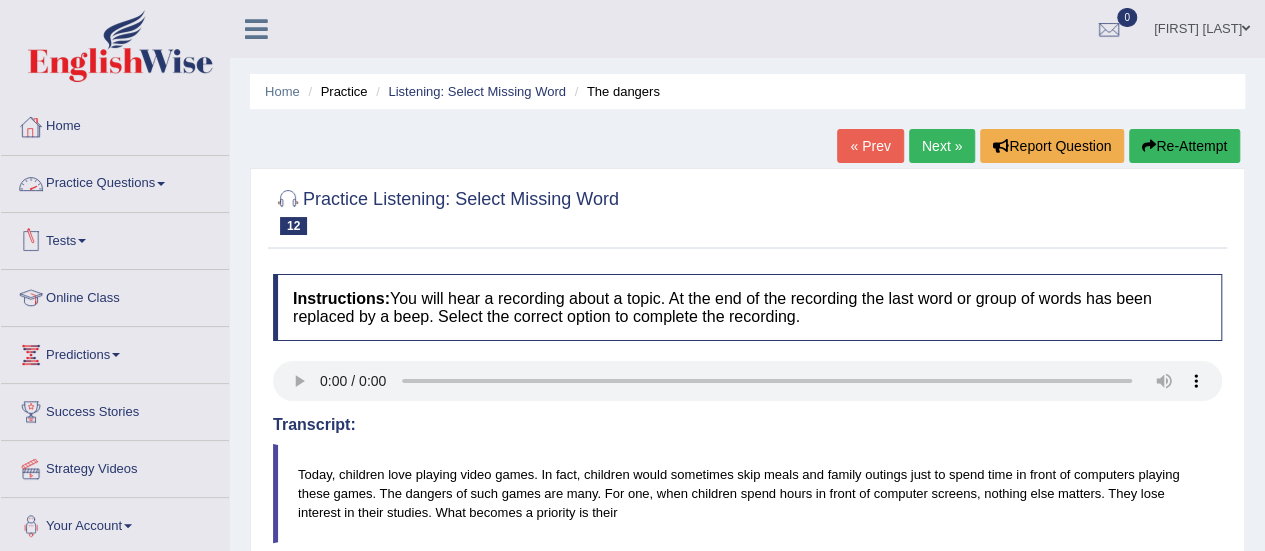 click on "Practice Questions" at bounding box center [115, 181] 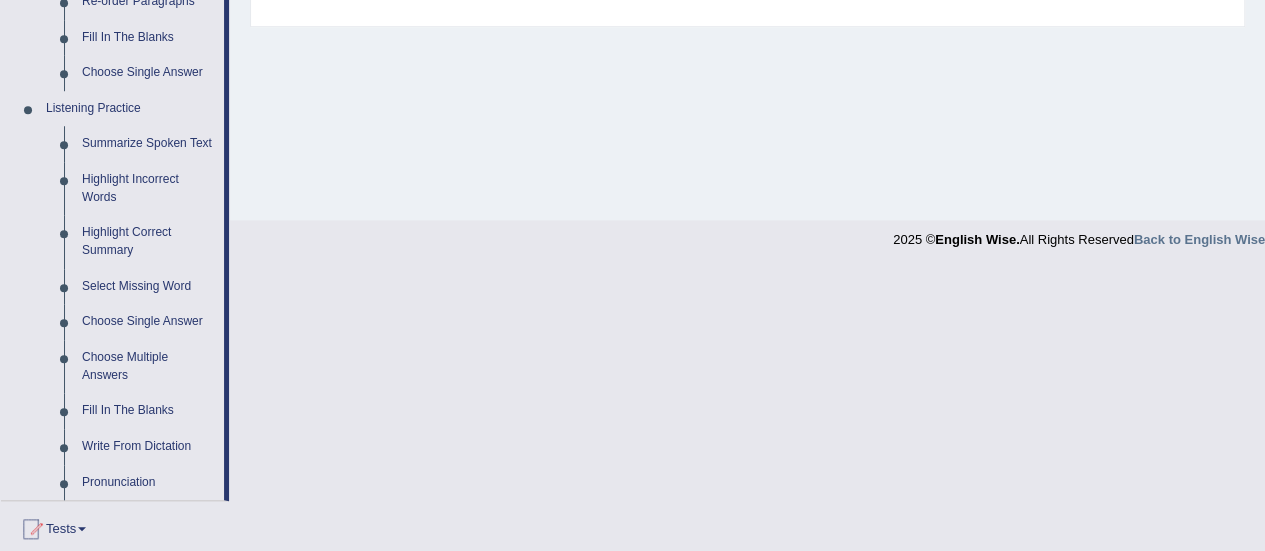 scroll, scrollTop: 786, scrollLeft: 0, axis: vertical 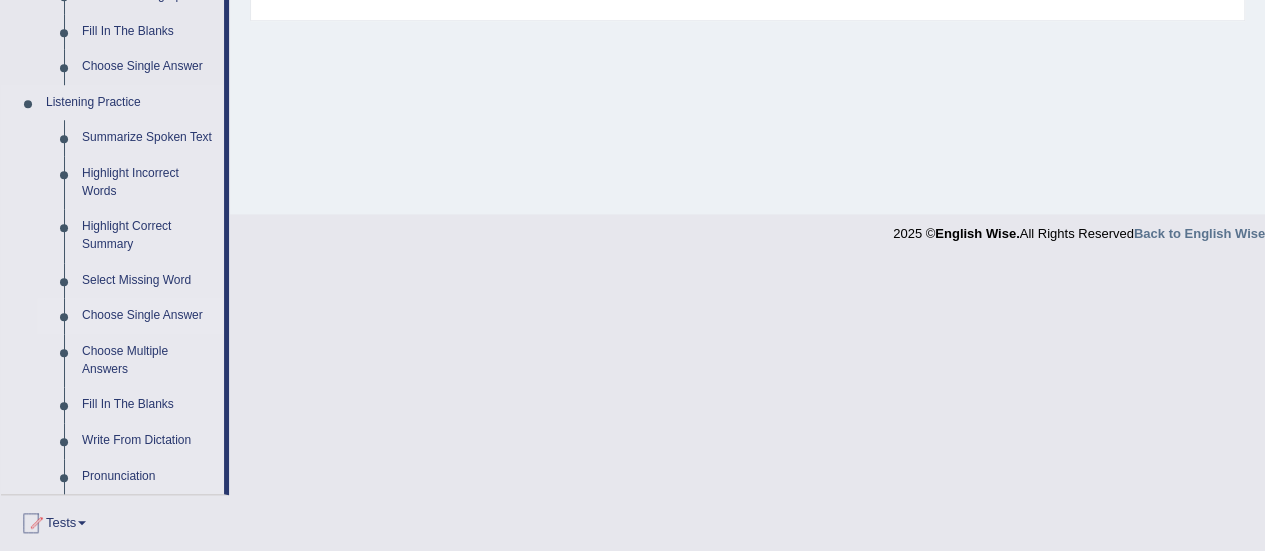 click on "Choose Single Answer" at bounding box center [148, 316] 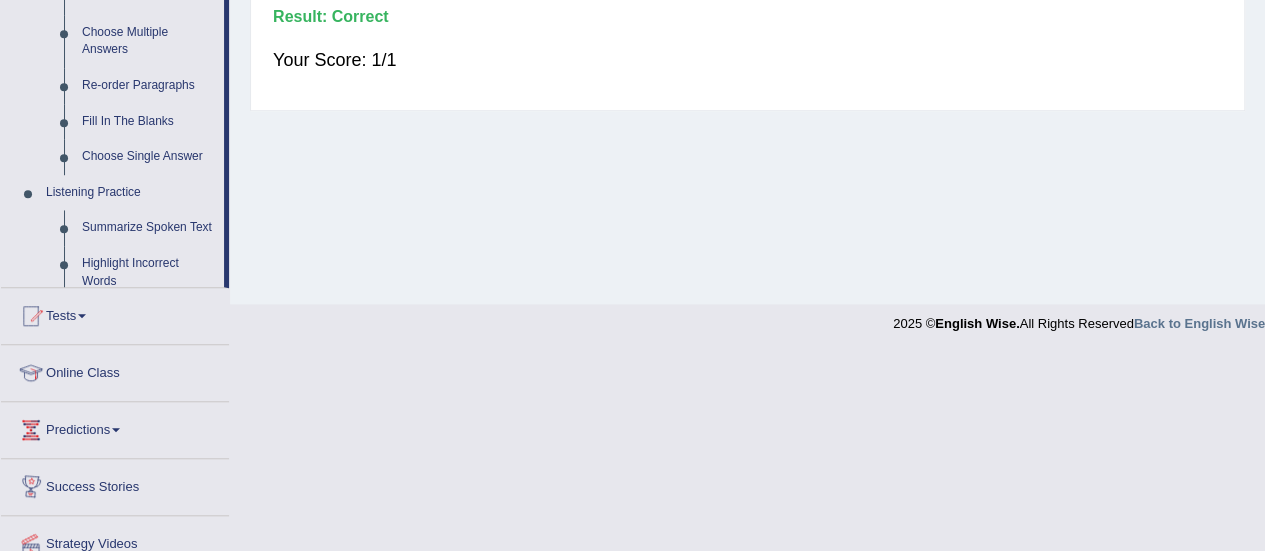 scroll, scrollTop: 752, scrollLeft: 0, axis: vertical 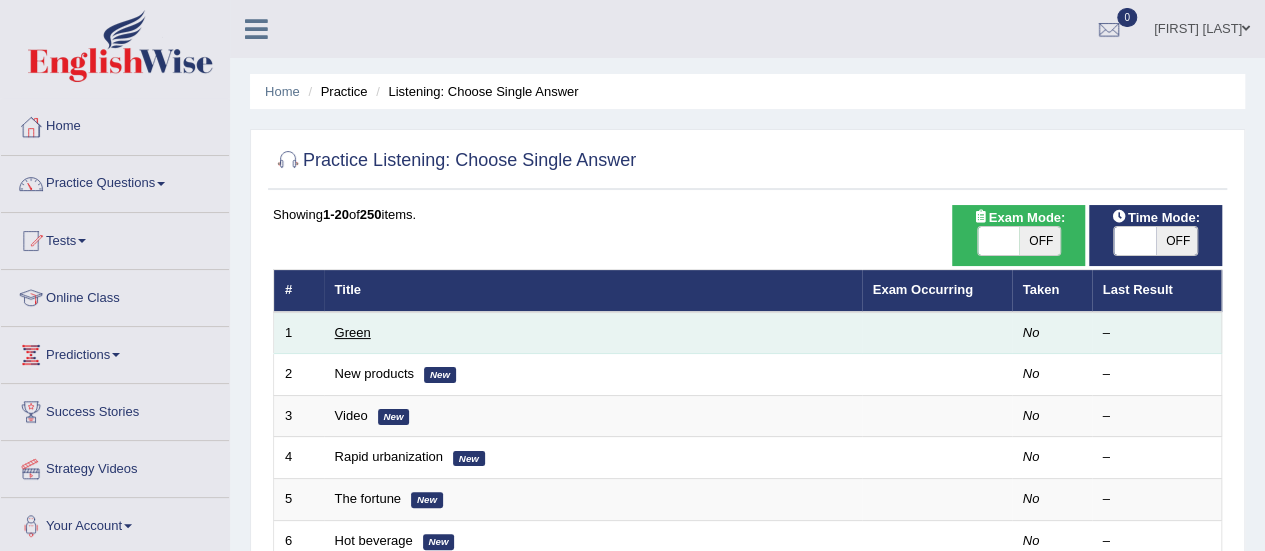 click on "Green" at bounding box center (353, 332) 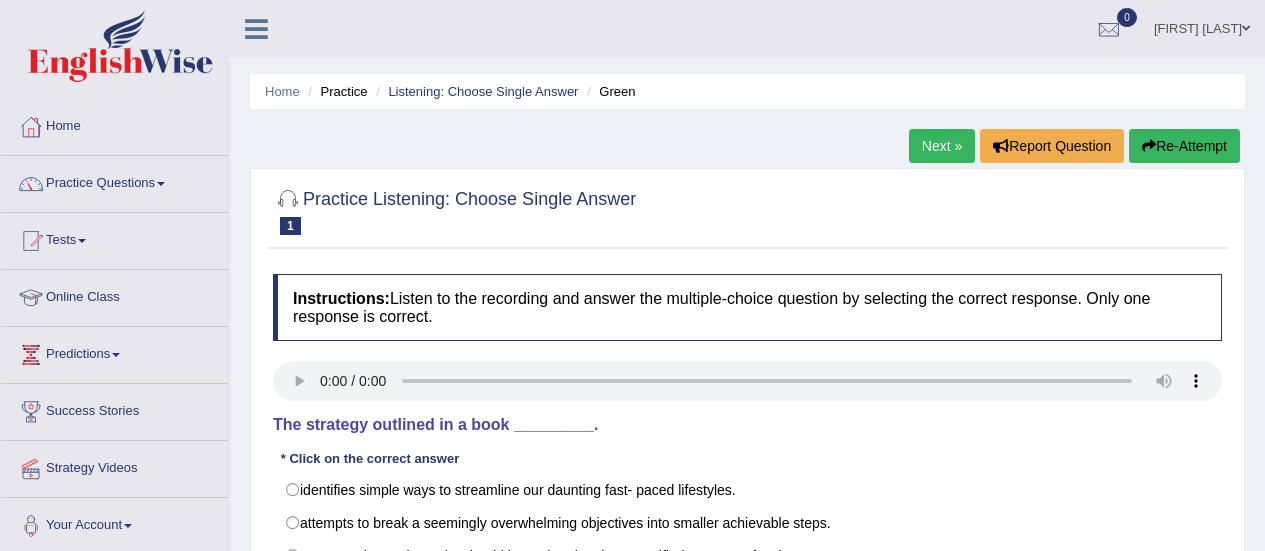 scroll, scrollTop: 174, scrollLeft: 0, axis: vertical 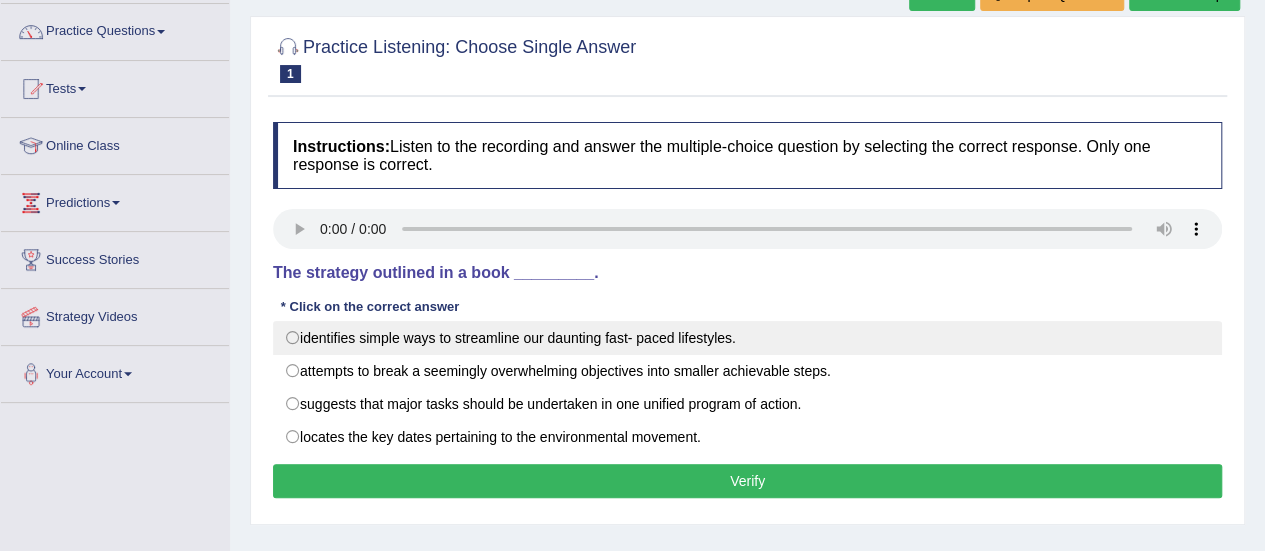 click on "identifies simple ways to streamline our daunting fast- paced lifestyles." at bounding box center (747, 338) 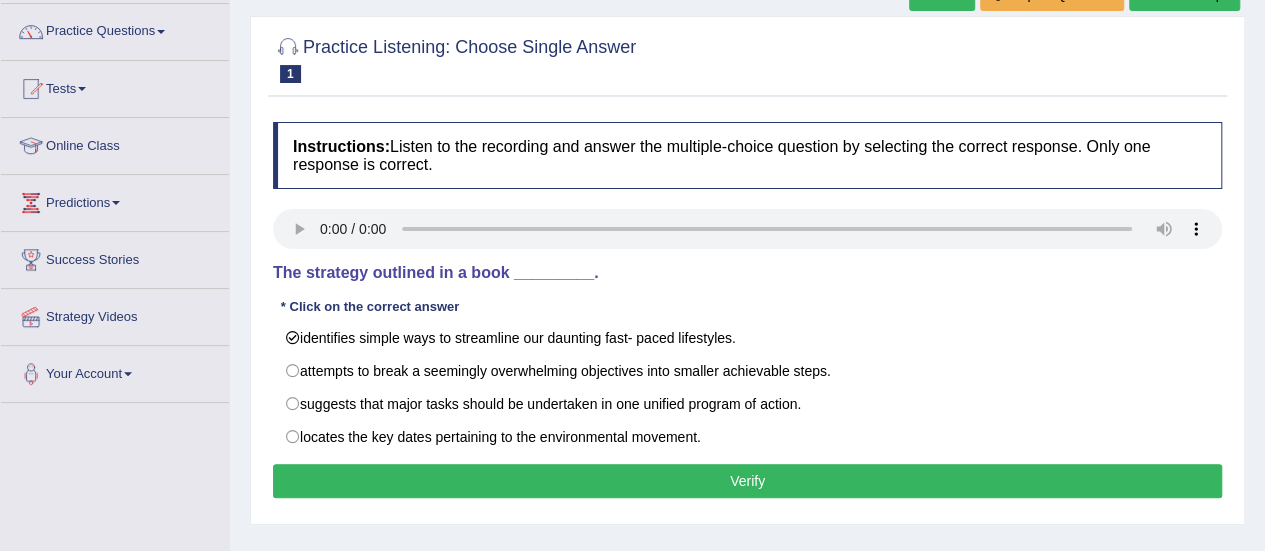 click on "Verify" at bounding box center (747, 481) 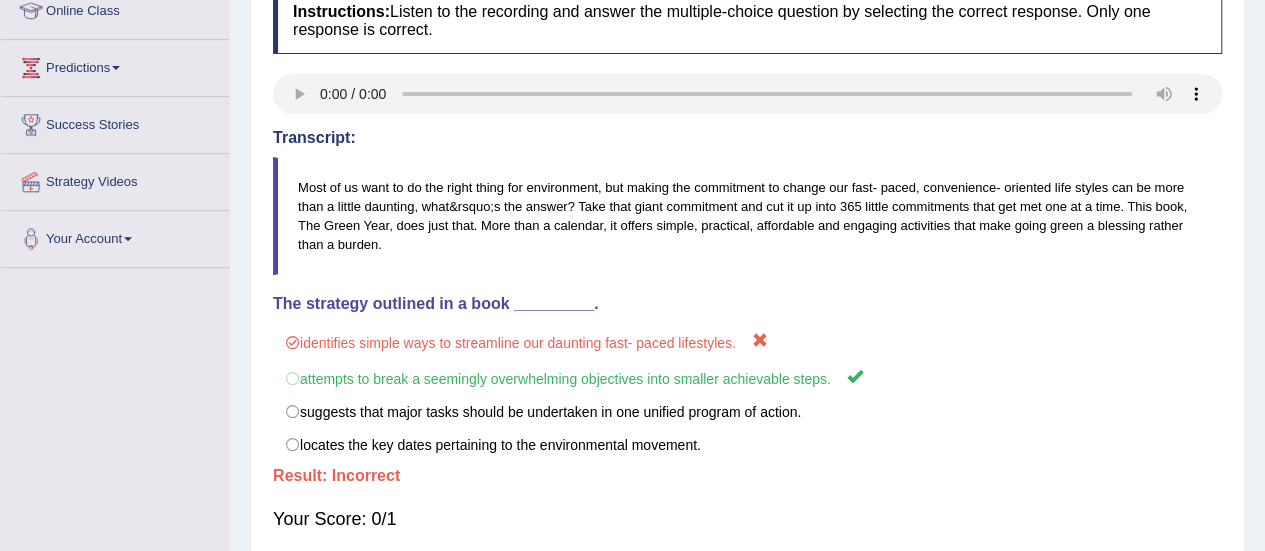 scroll, scrollTop: 292, scrollLeft: 0, axis: vertical 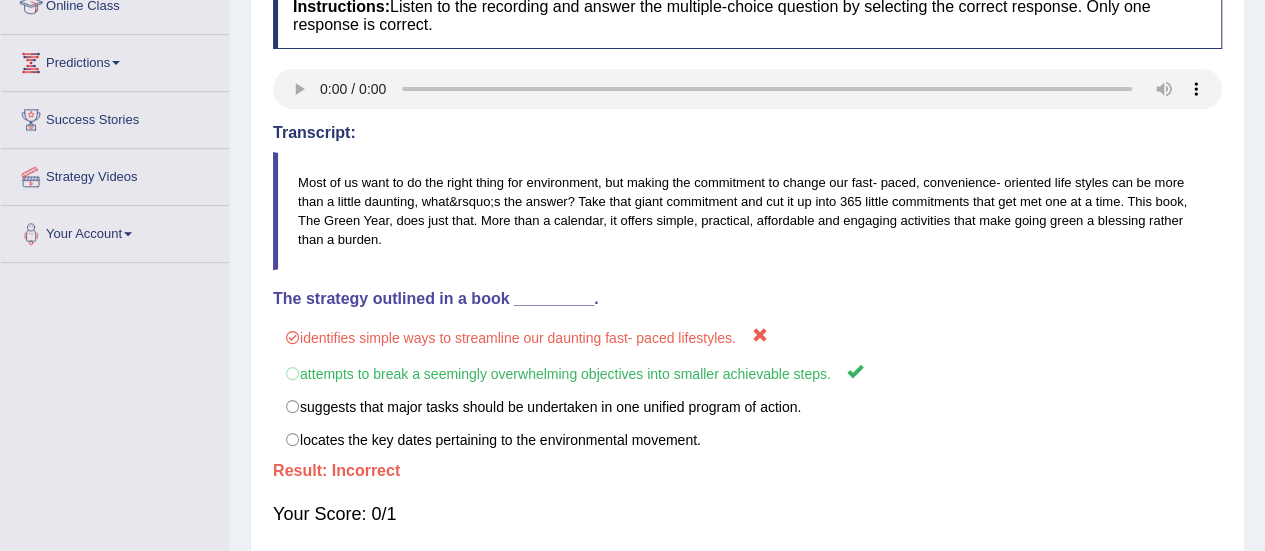 click on "Most of us want to do the right thing for environment, but making the commitment to change our fast- paced, convenience- oriented life styles can be more than a little daunting, what&rsquo;s the answer? Take that giant commitment and cut it up into 365 little commitments that get met one at a time. This book, The Green Year, does just that. More than a calendar, it offers simple, practical, affordable and engaging activities that make going green a blessing rather than a burden." at bounding box center [747, 211] 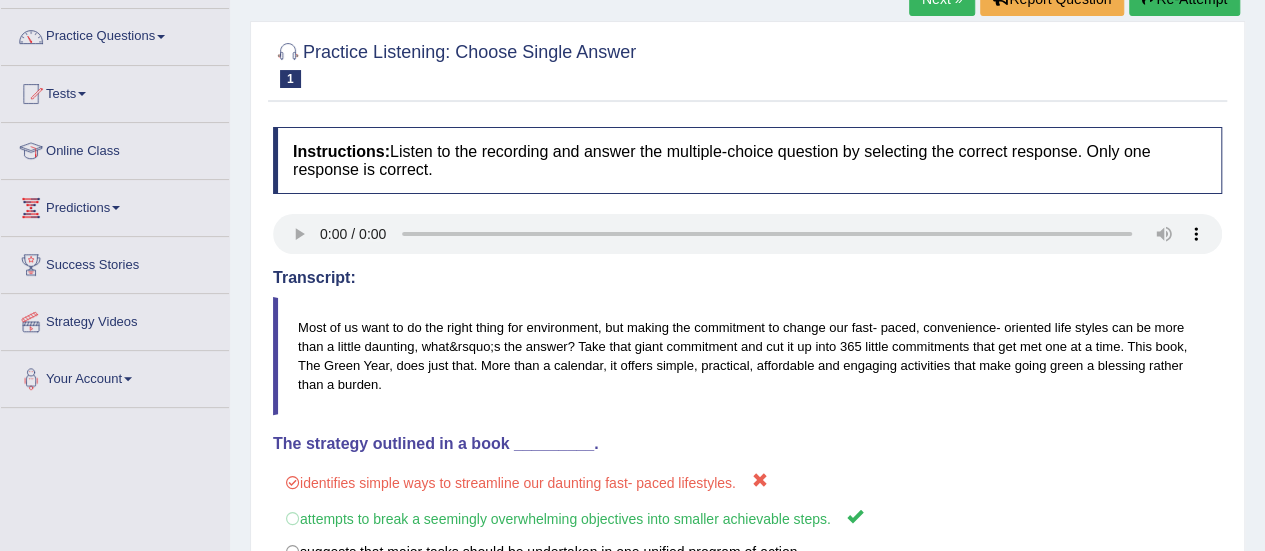 scroll, scrollTop: 130, scrollLeft: 0, axis: vertical 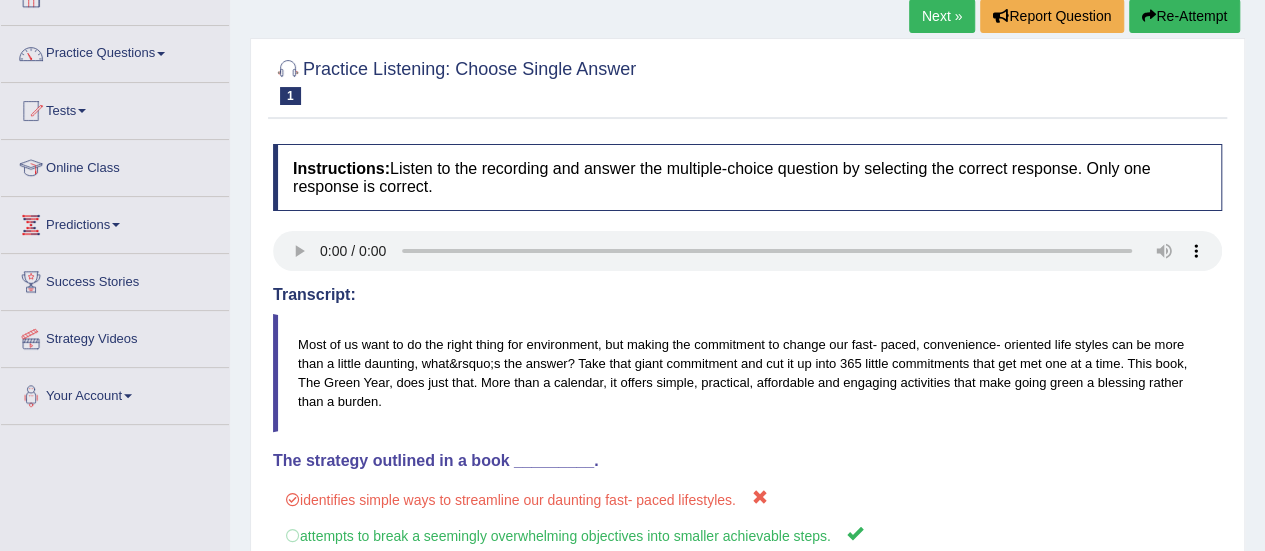 click on "Next »" at bounding box center [942, 16] 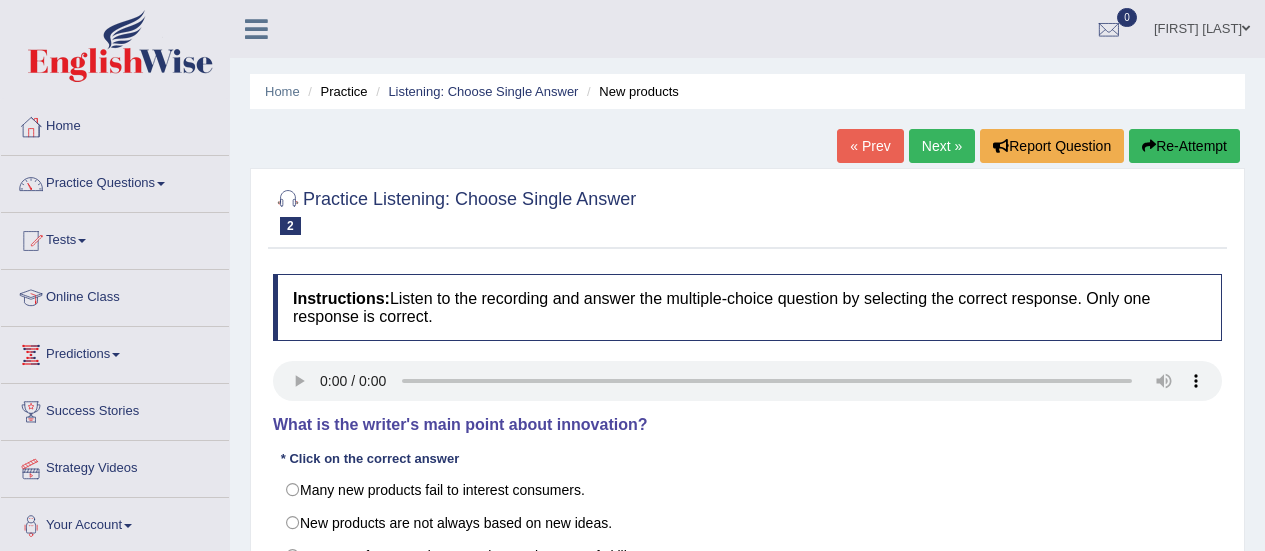 scroll, scrollTop: 0, scrollLeft: 0, axis: both 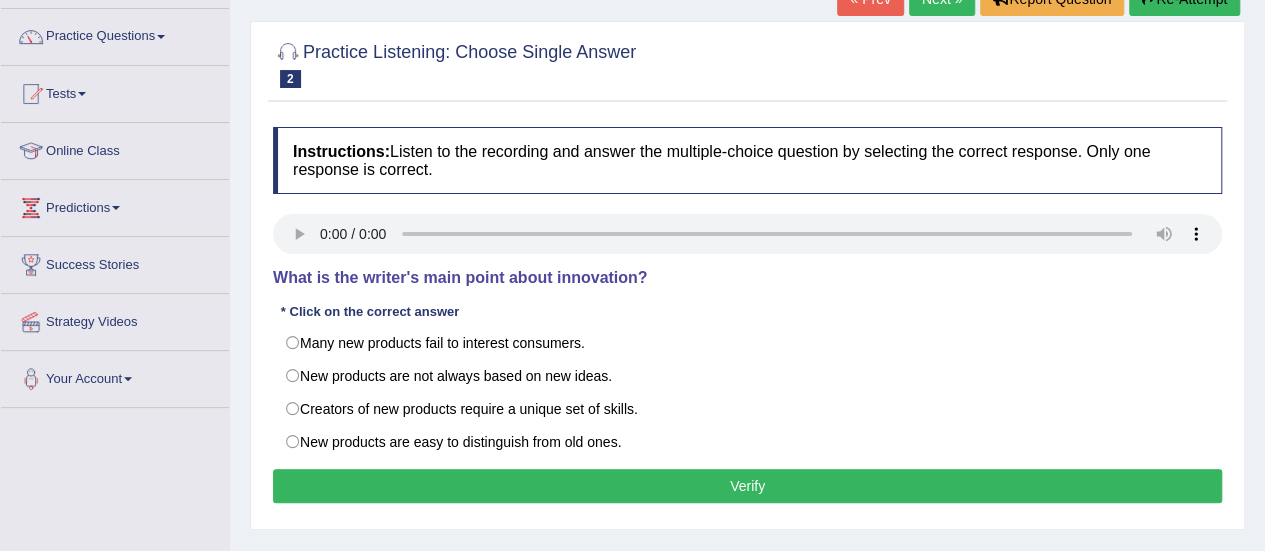 drag, startPoint x: 298, startPoint y: 343, endPoint x: 486, endPoint y: 487, distance: 236.81216 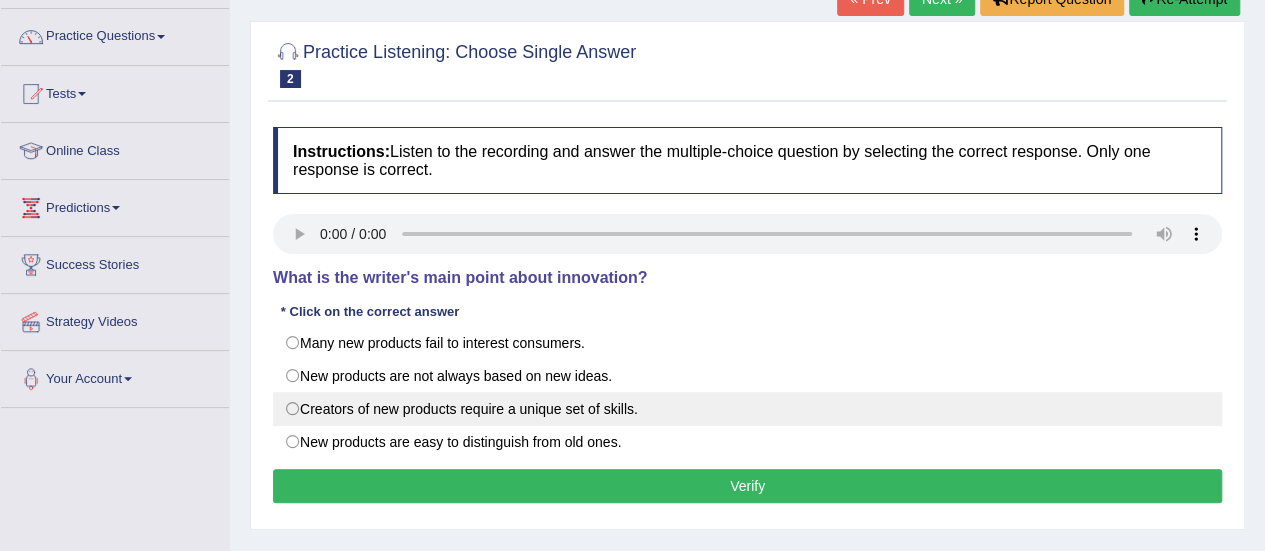 click on "Creators of new products require a unique set of skills." at bounding box center [747, 409] 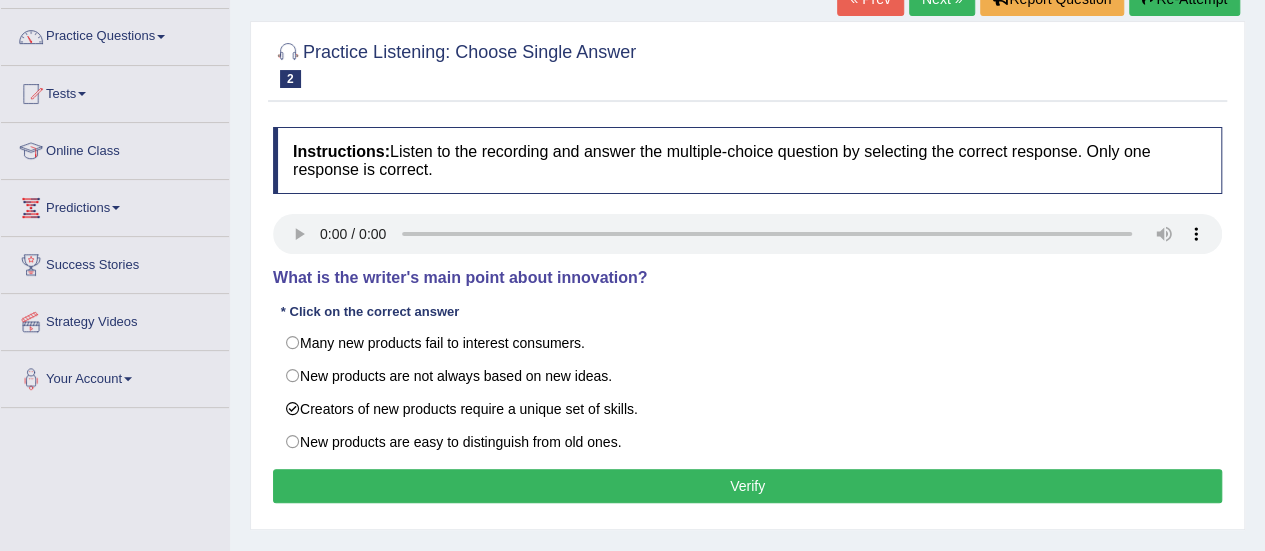 click on "Verify" at bounding box center (747, 486) 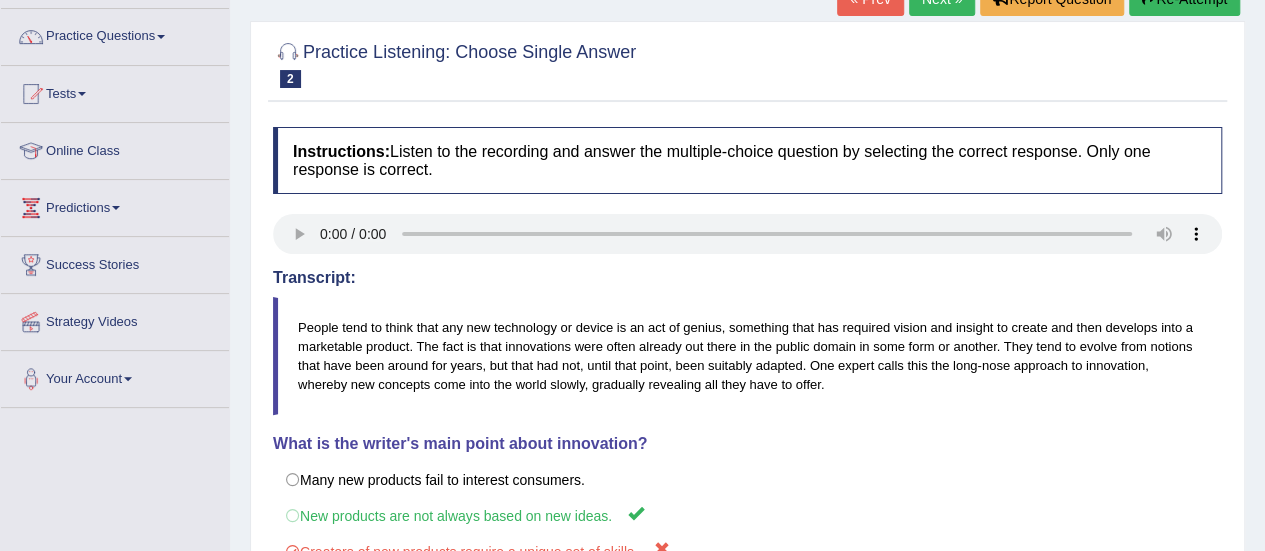 click on "Next »" at bounding box center [942, -1] 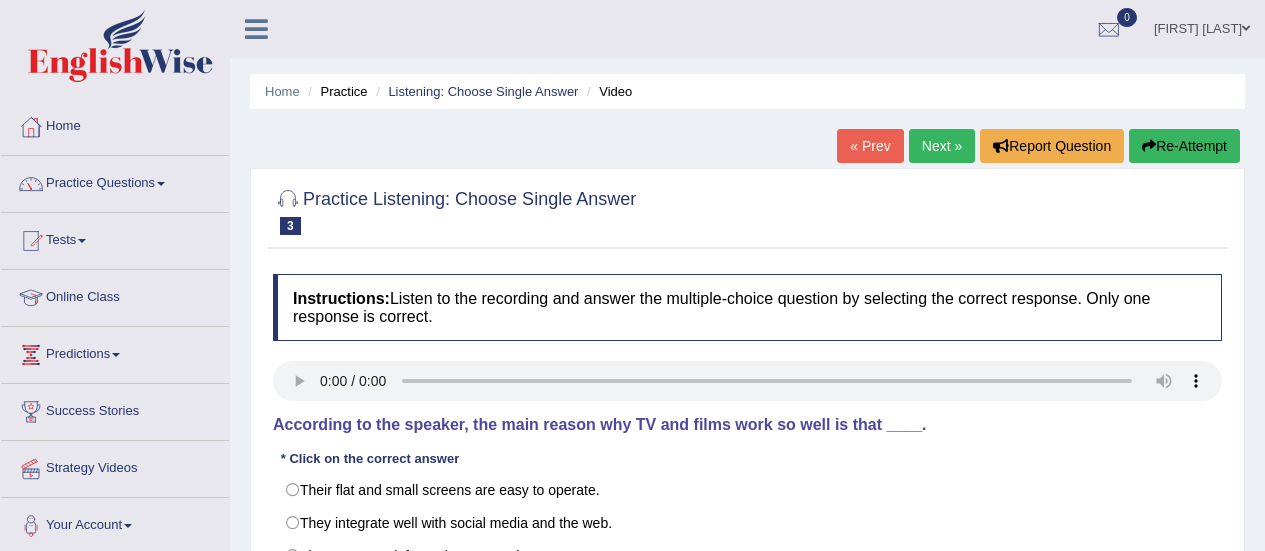 scroll, scrollTop: 0, scrollLeft: 0, axis: both 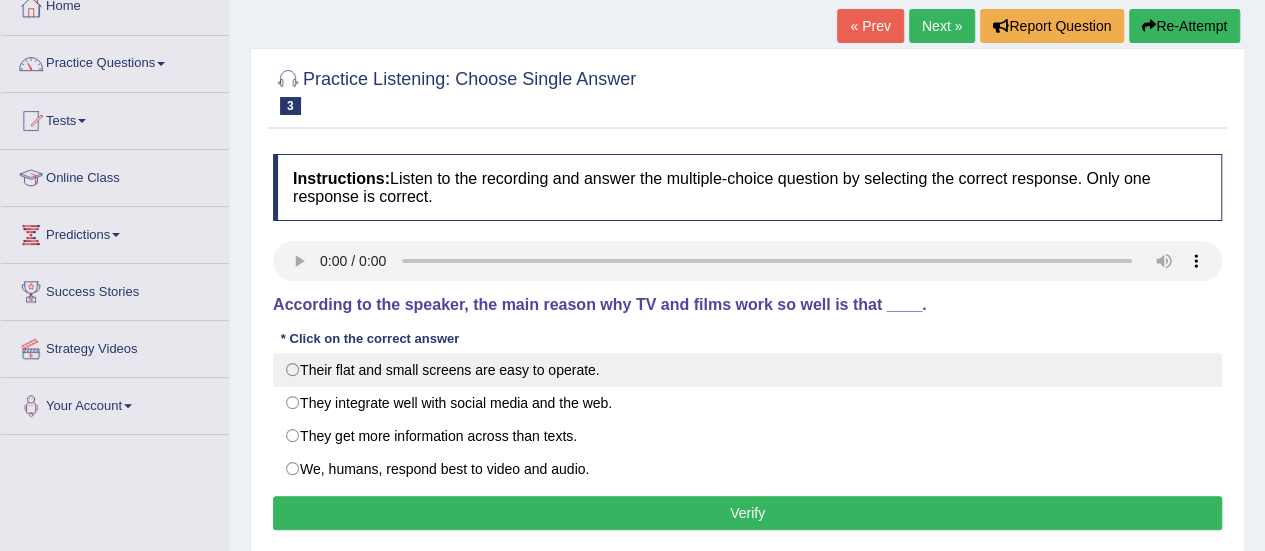 click on "Their flat and small screens are easy to operate." at bounding box center [747, 370] 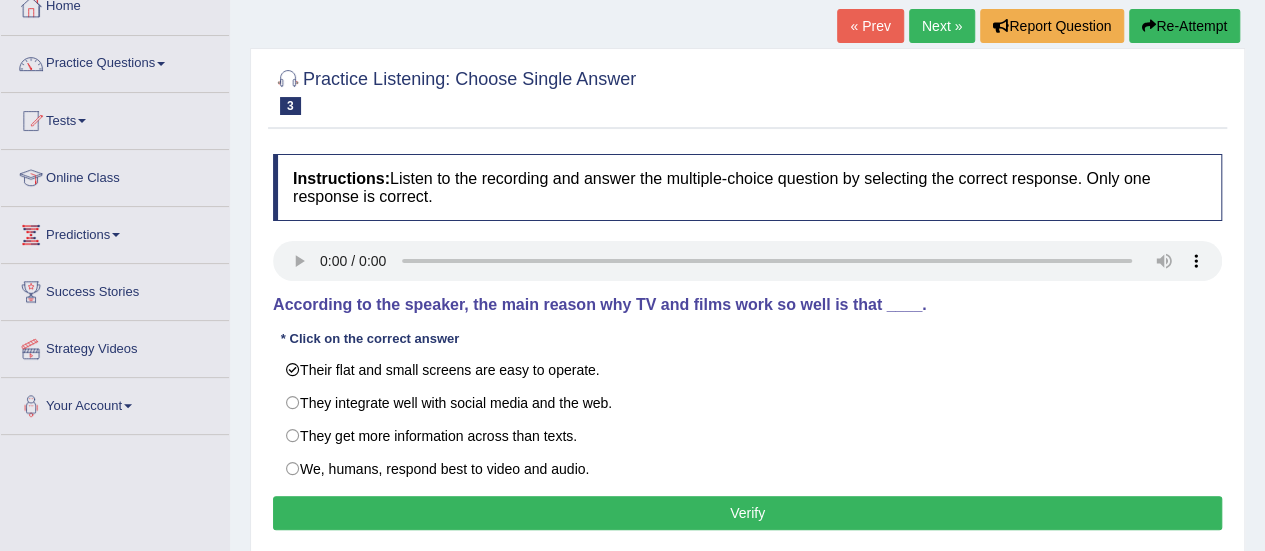 click on "Verify" at bounding box center (747, 513) 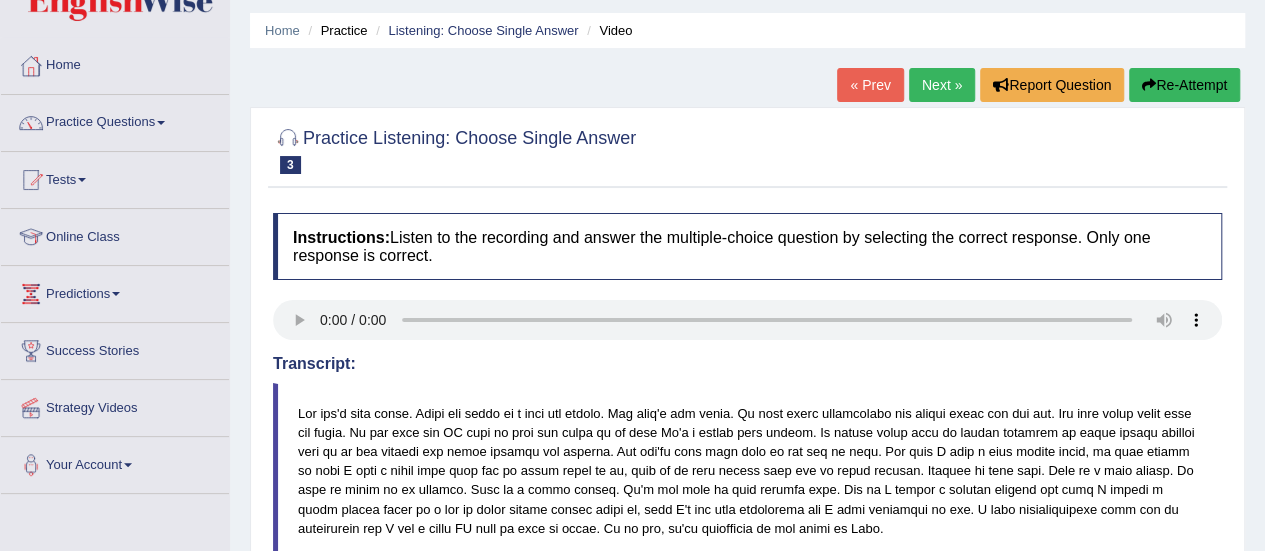scroll, scrollTop: 56, scrollLeft: 0, axis: vertical 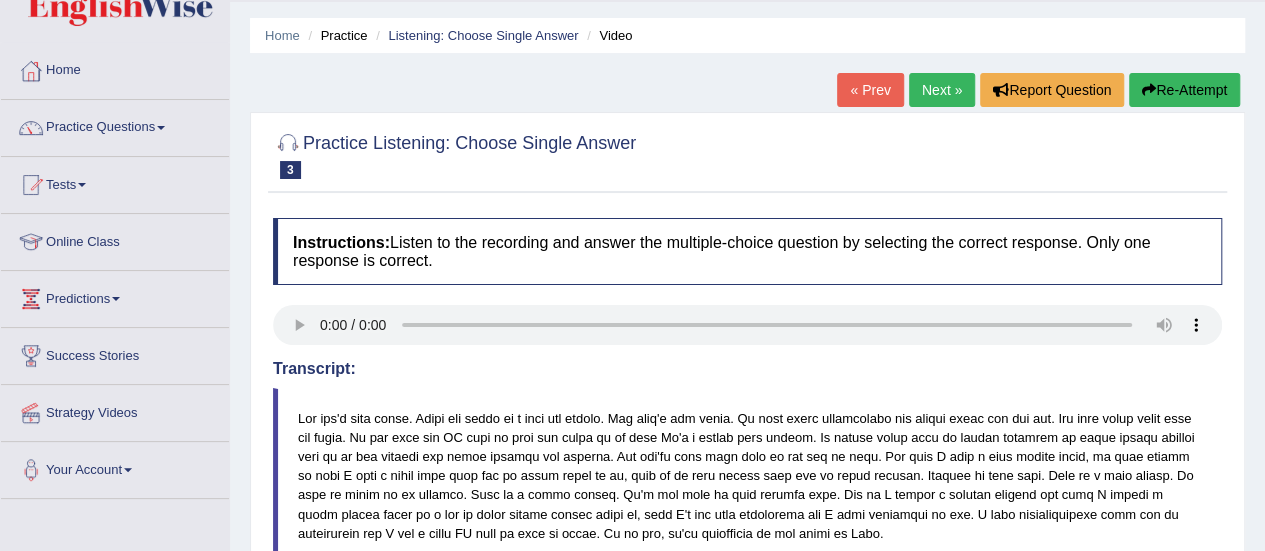 click on "Next »" at bounding box center [942, 90] 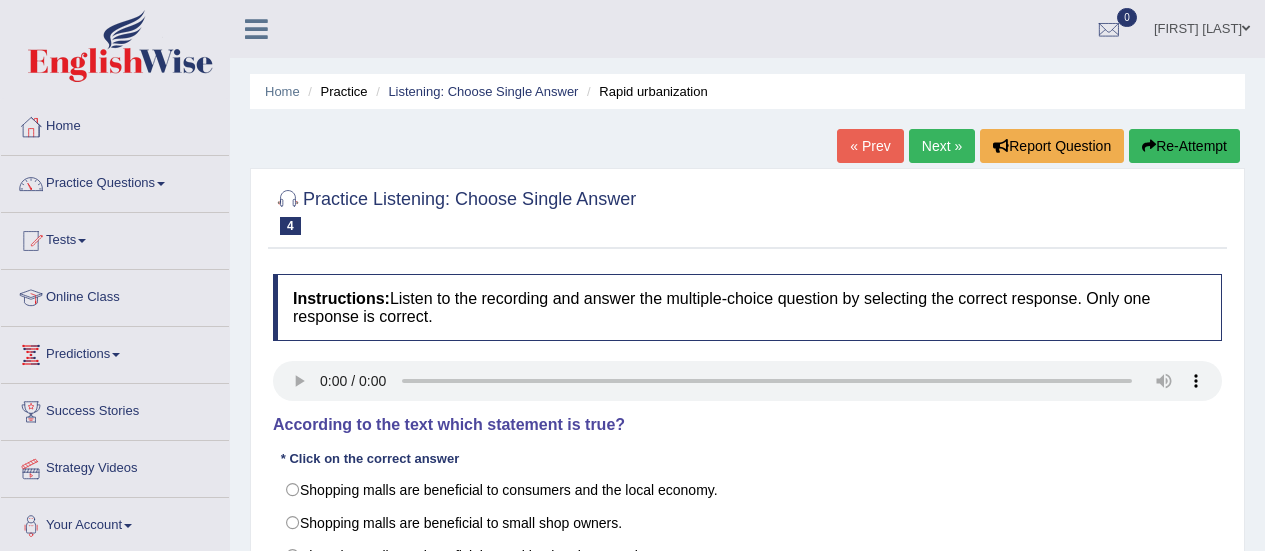 scroll, scrollTop: 52, scrollLeft: 0, axis: vertical 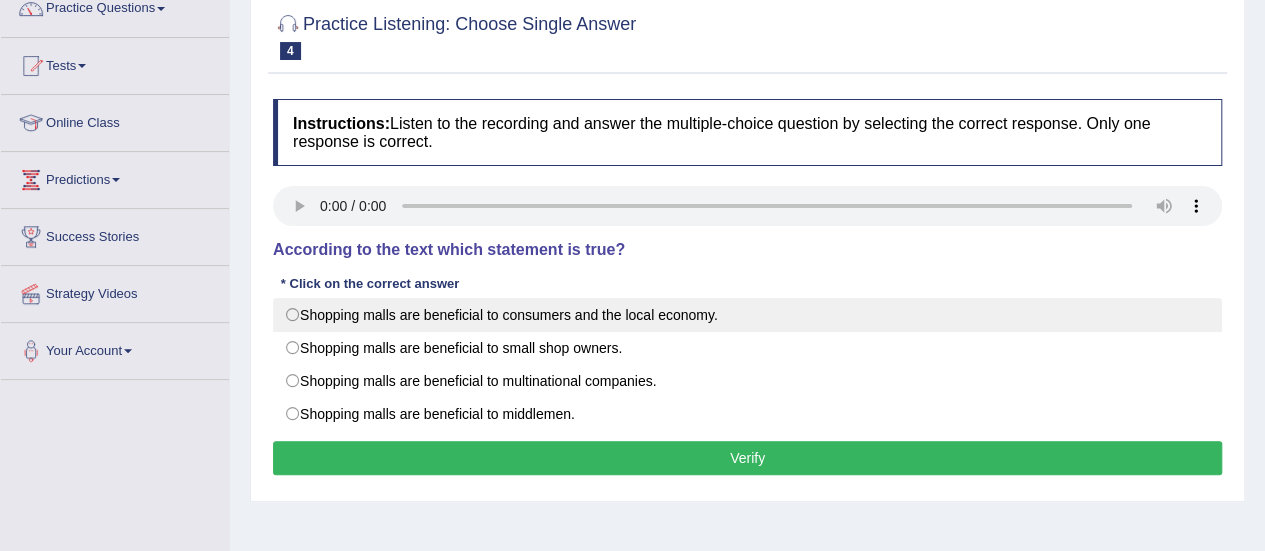 click on "Shopping malls are beneficial to consumers and the local economy." at bounding box center [747, 315] 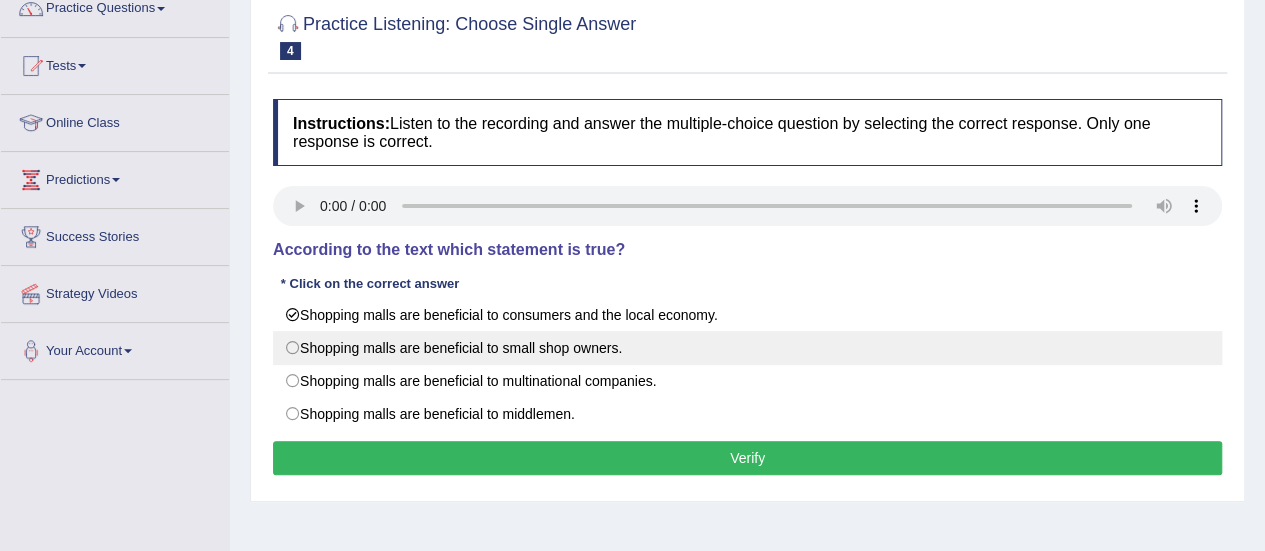 click on "Shopping malls are beneficial to small shop owners." at bounding box center (747, 348) 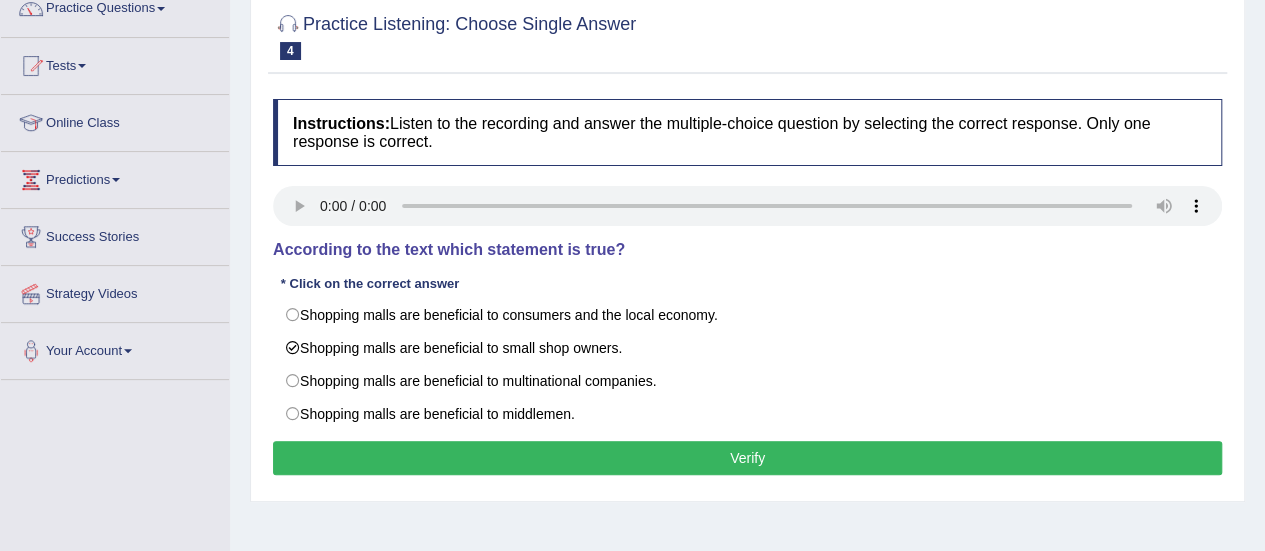 click on "Verify" at bounding box center [747, 458] 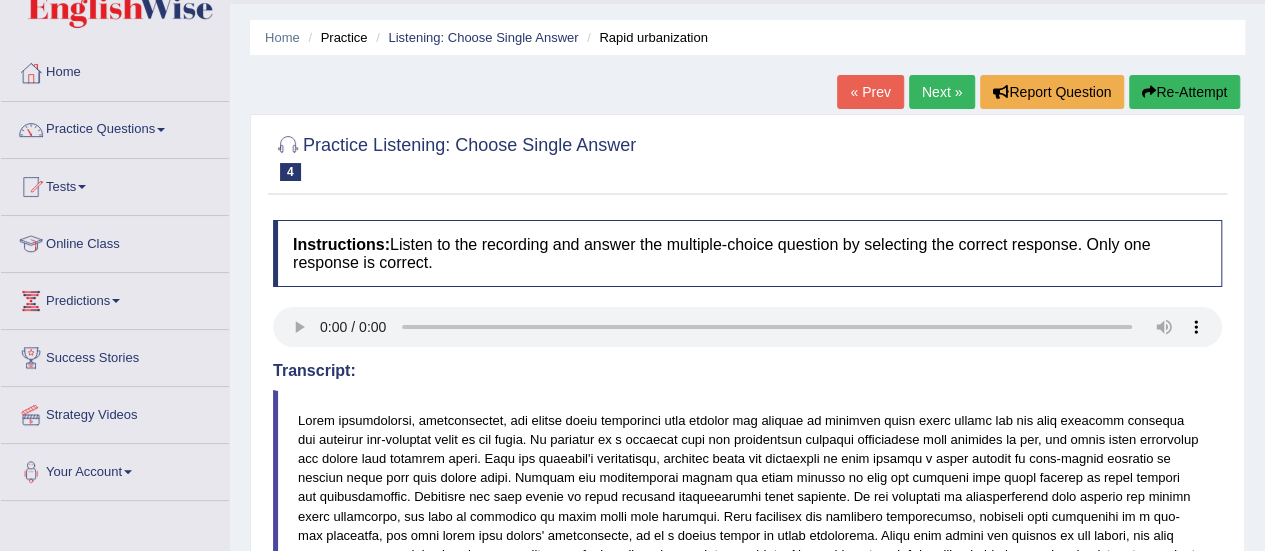scroll, scrollTop: 46, scrollLeft: 0, axis: vertical 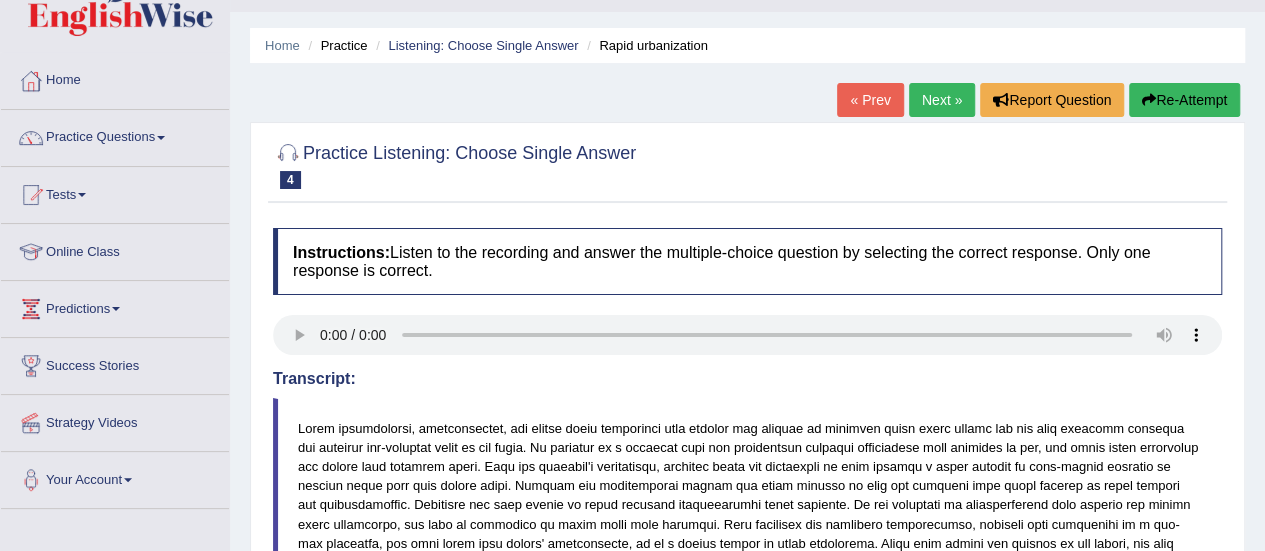 click on "Next »" at bounding box center [942, 100] 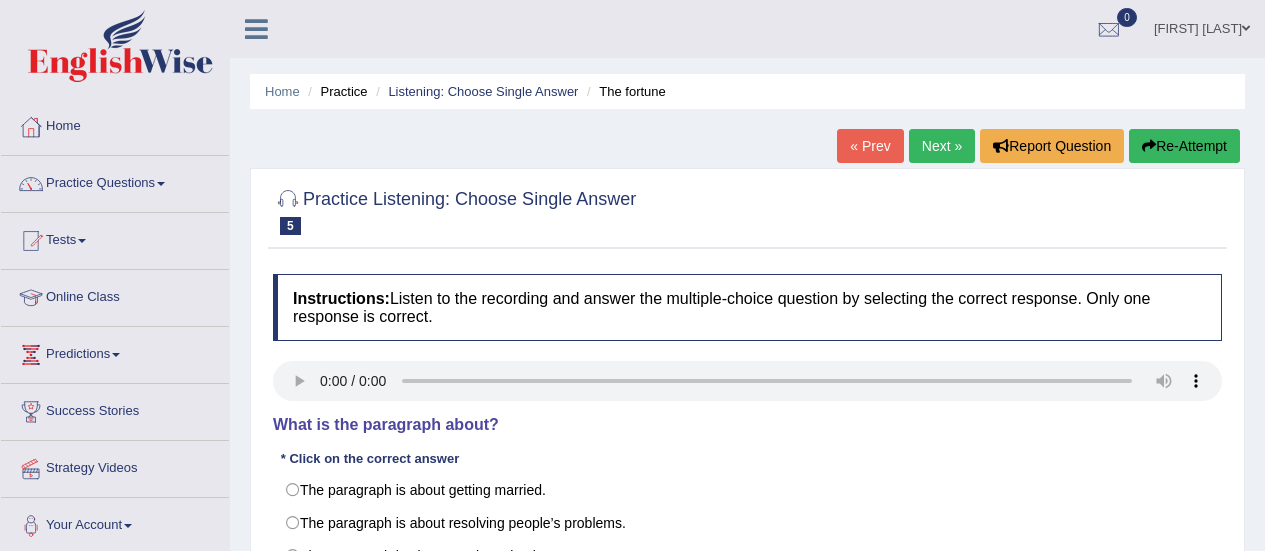 scroll, scrollTop: 164, scrollLeft: 0, axis: vertical 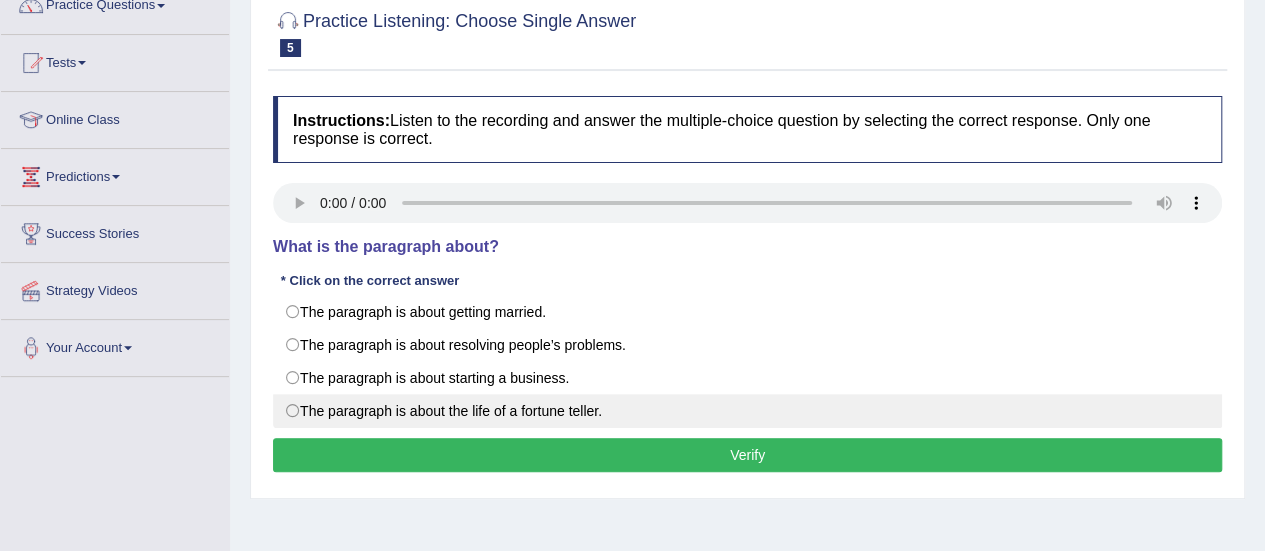 click on "The paragraph is about the life of a fortune teller." at bounding box center [747, 411] 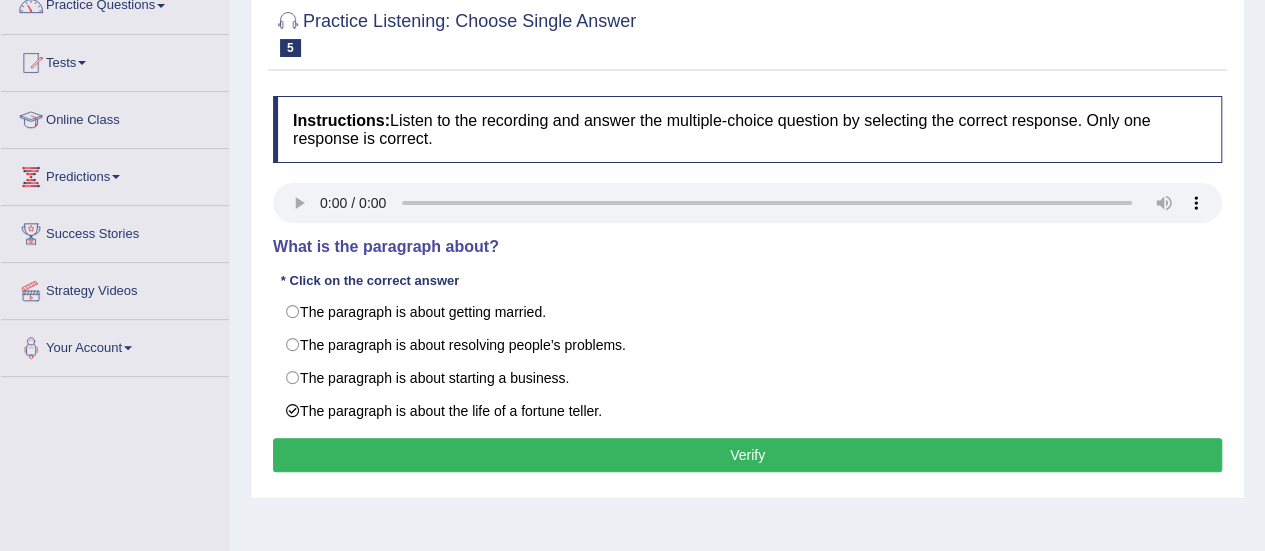 click on "Verify" at bounding box center (747, 455) 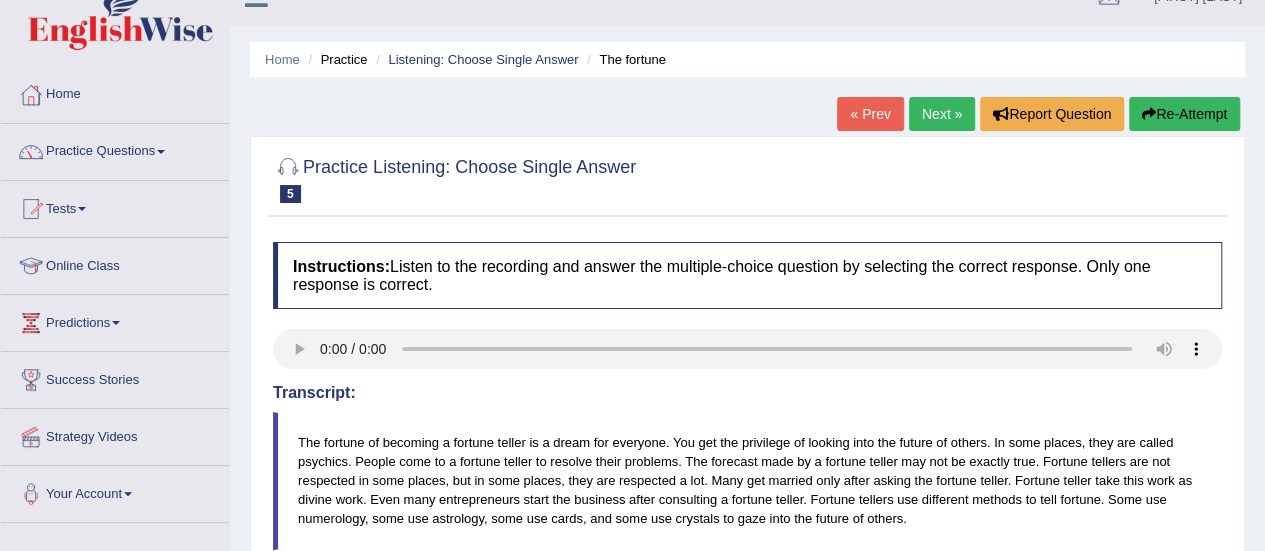 scroll, scrollTop: 28, scrollLeft: 0, axis: vertical 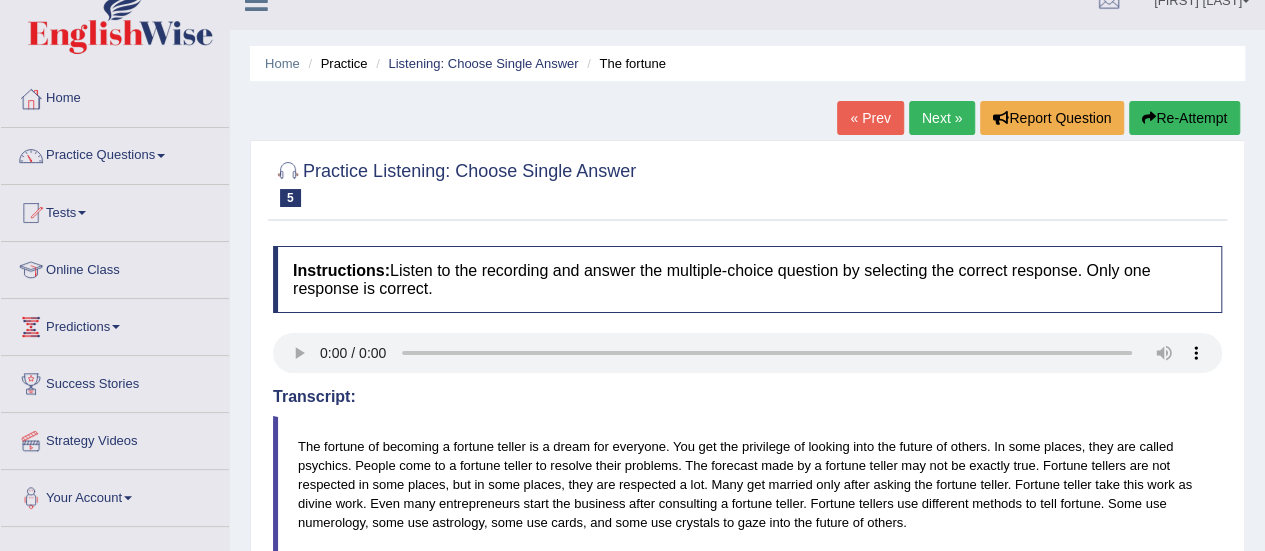 click on "Next »" at bounding box center (942, 118) 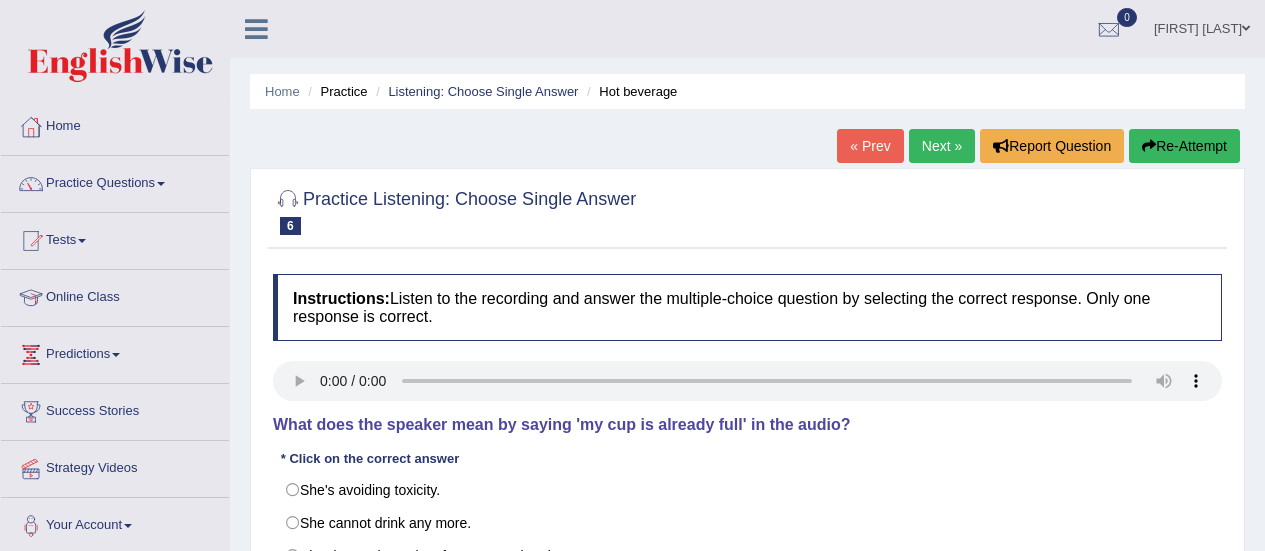 scroll, scrollTop: 104, scrollLeft: 0, axis: vertical 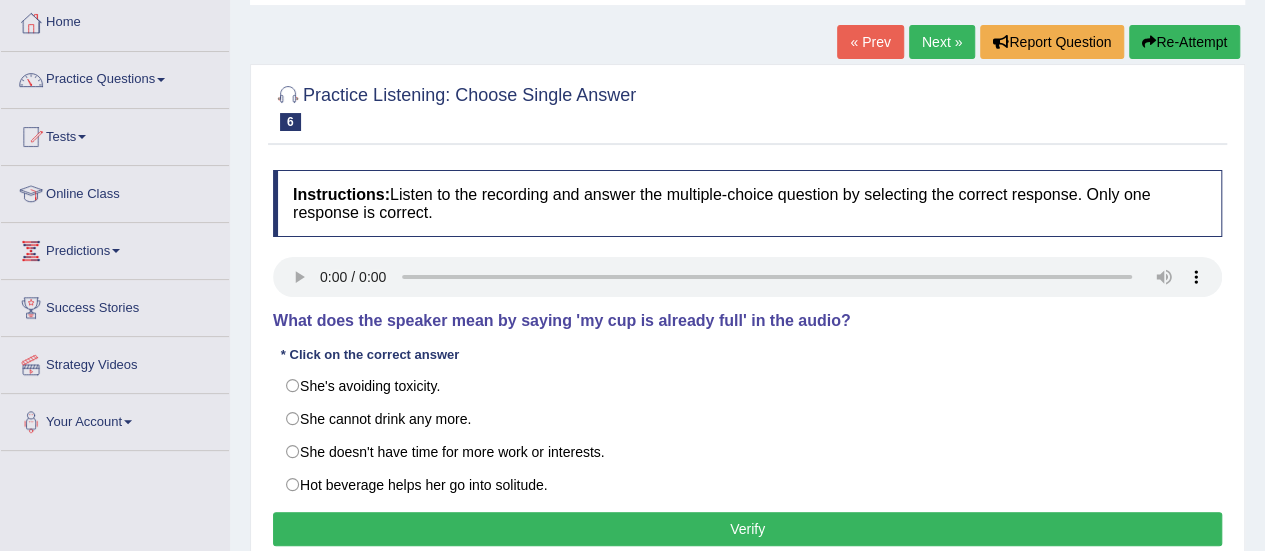 click on "* Click on the correct answer" at bounding box center [370, 354] 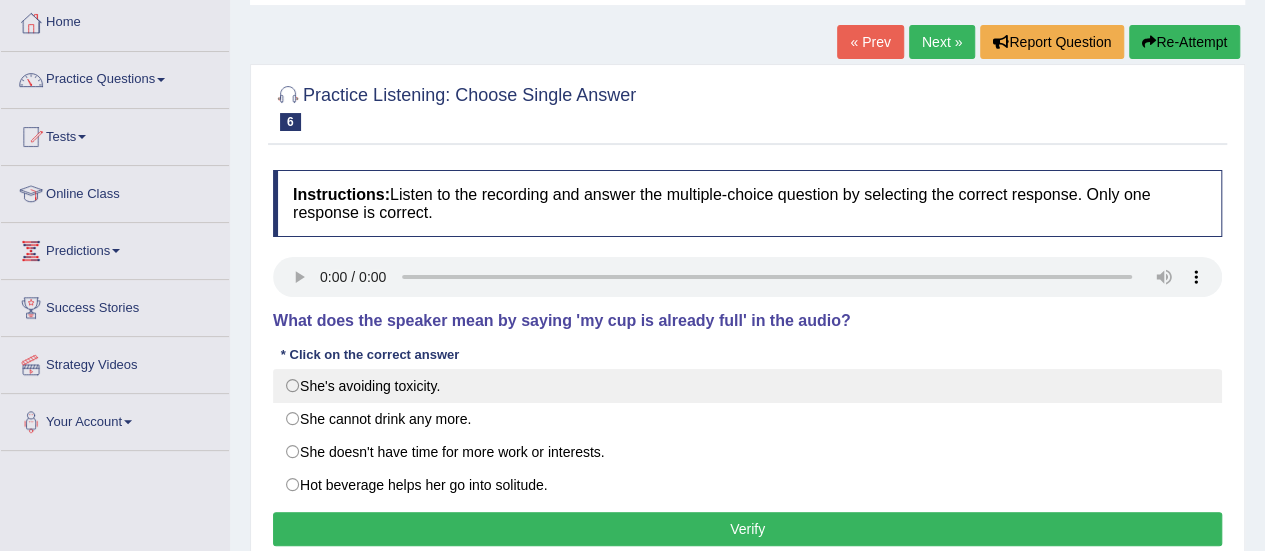 radio on "true" 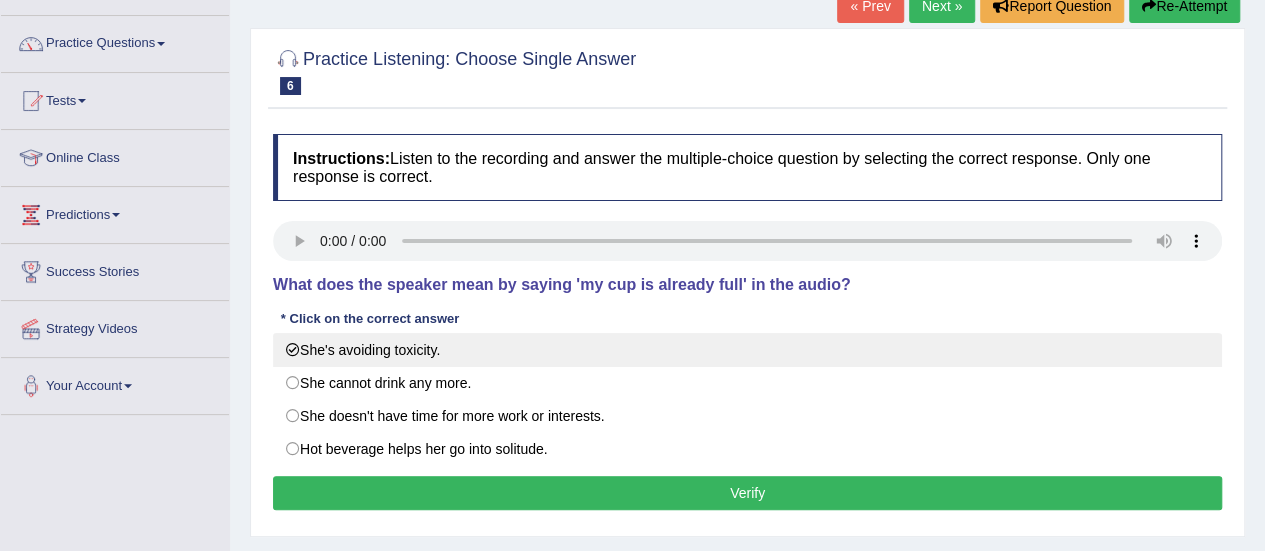 scroll, scrollTop: 155, scrollLeft: 0, axis: vertical 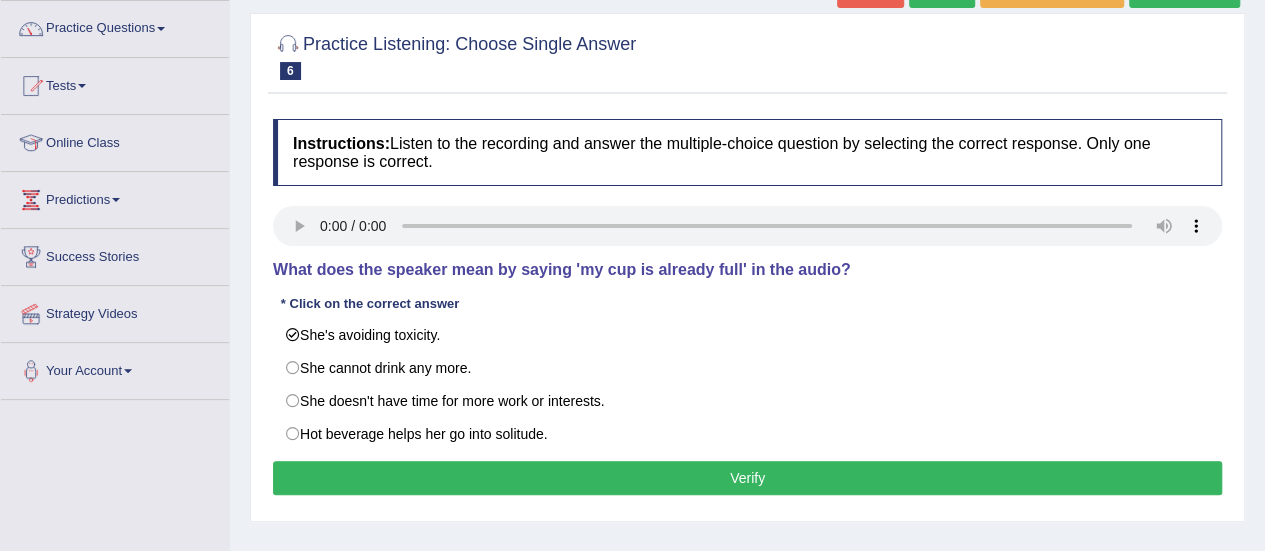 click on "Verify" at bounding box center [747, 478] 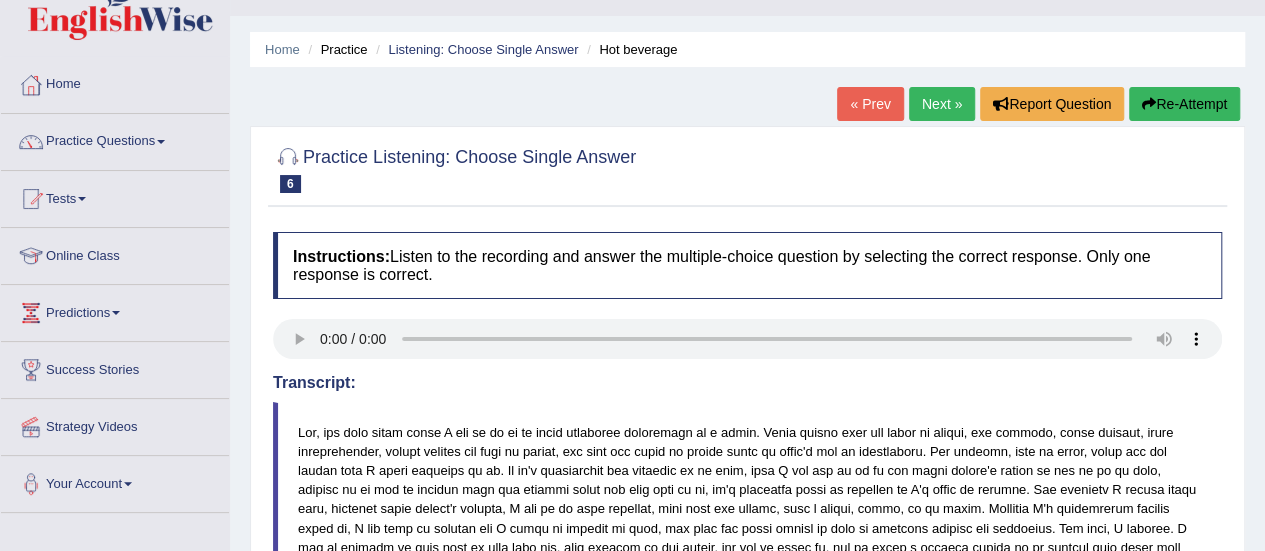 scroll, scrollTop: 0, scrollLeft: 0, axis: both 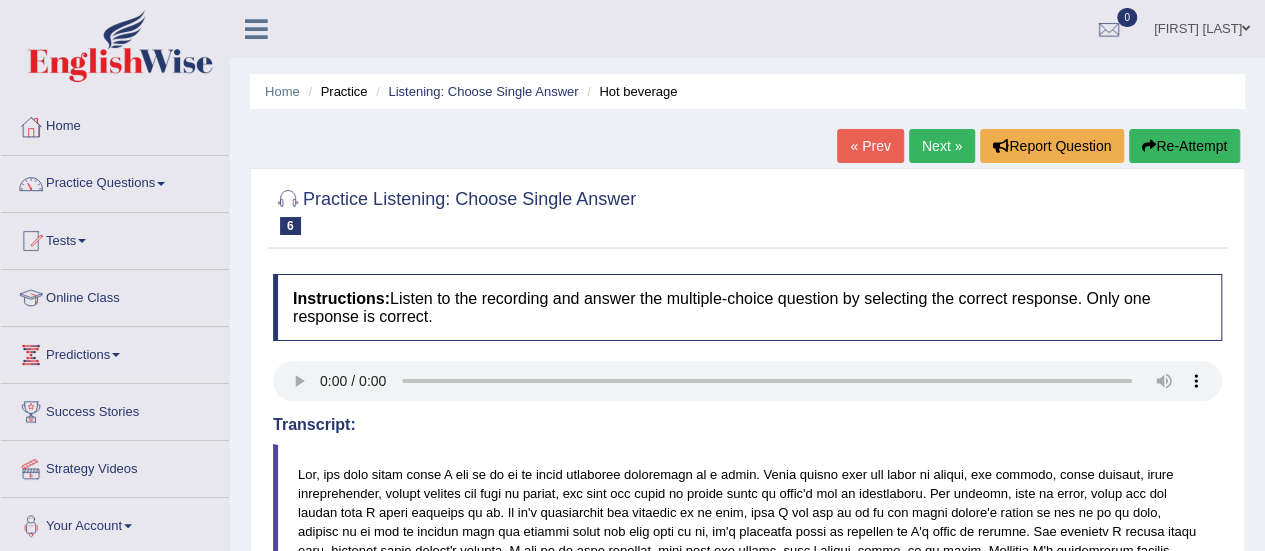click on "Next »" at bounding box center (942, 146) 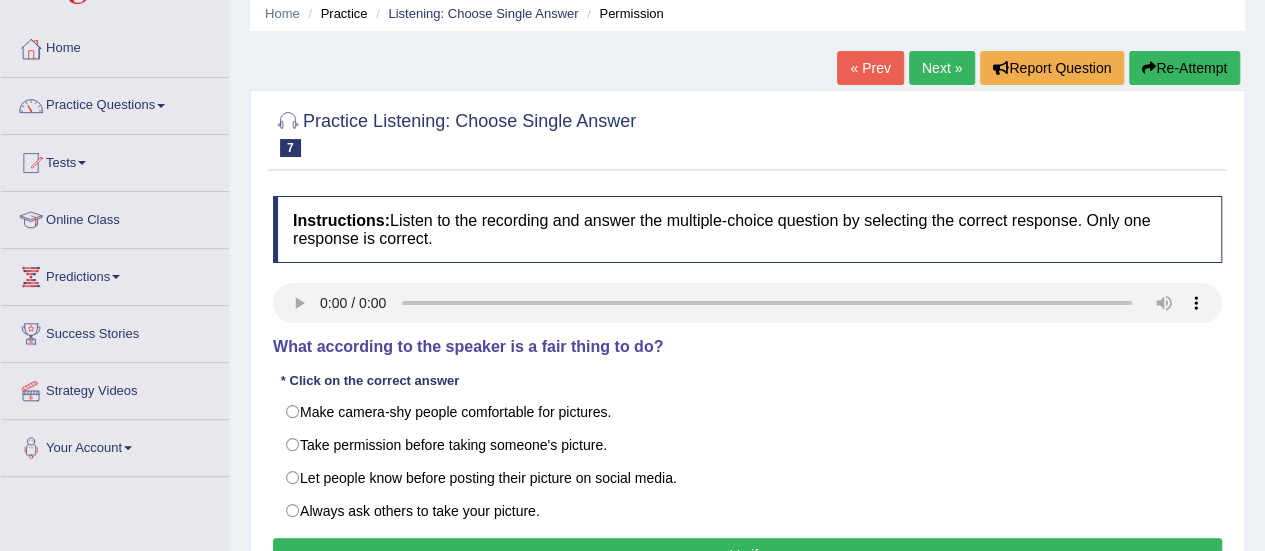 scroll, scrollTop: 78, scrollLeft: 0, axis: vertical 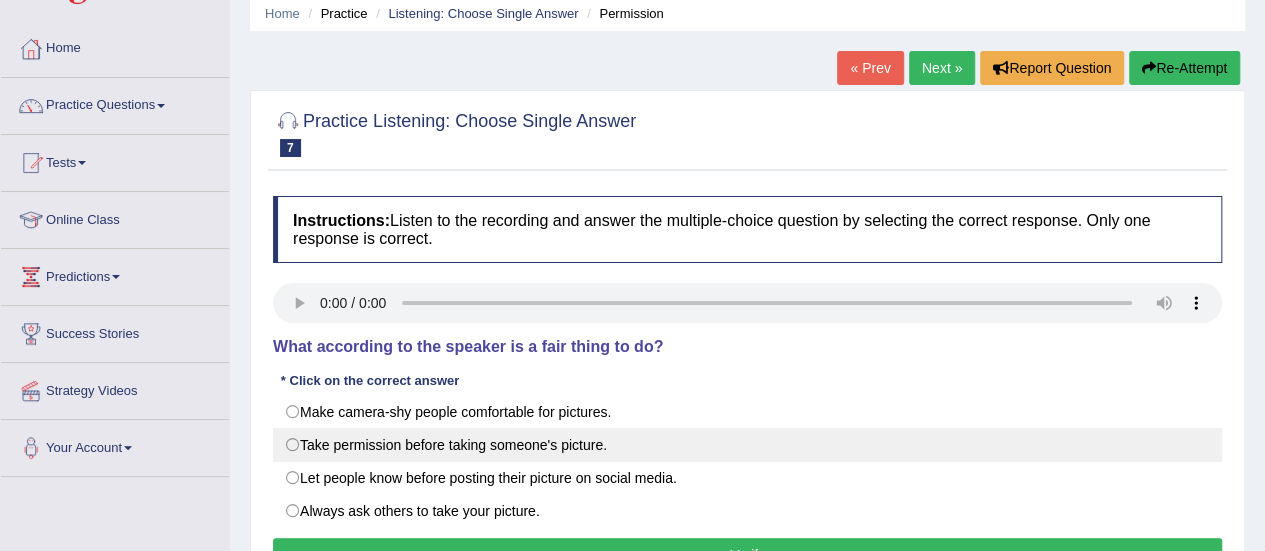 click on "Take permission before taking someone's picture." at bounding box center [747, 445] 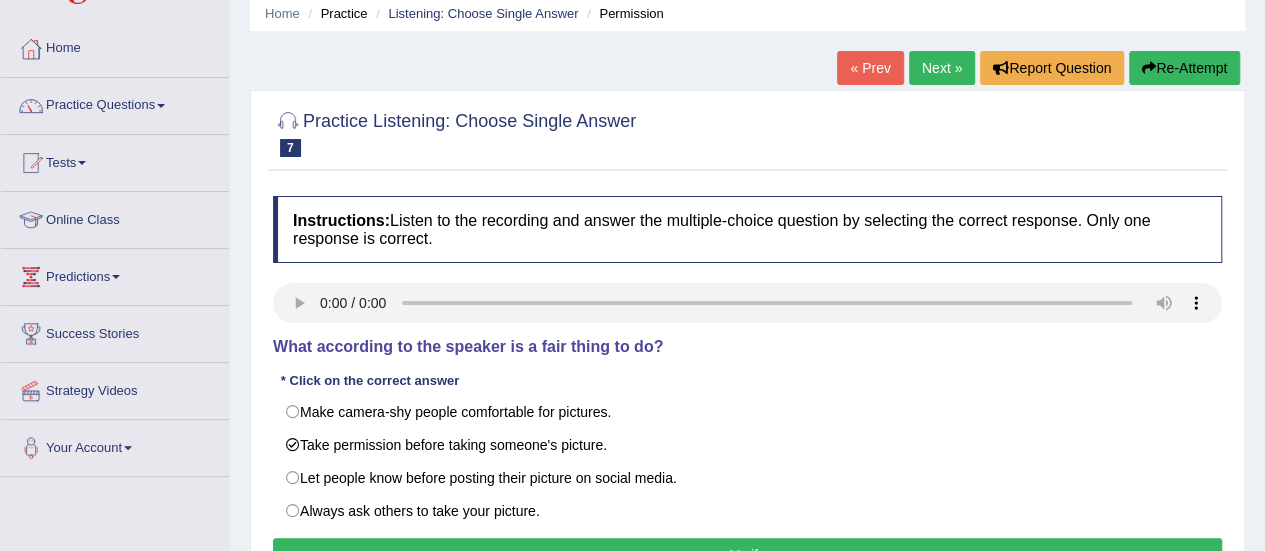 click on "Verify" at bounding box center [747, 555] 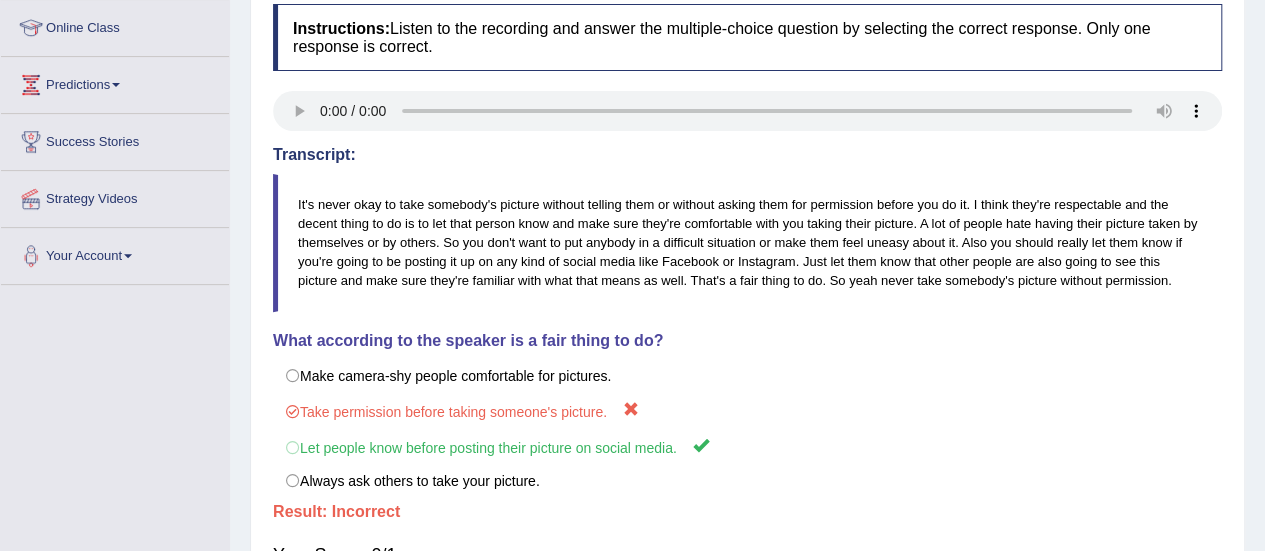 scroll, scrollTop: 0, scrollLeft: 0, axis: both 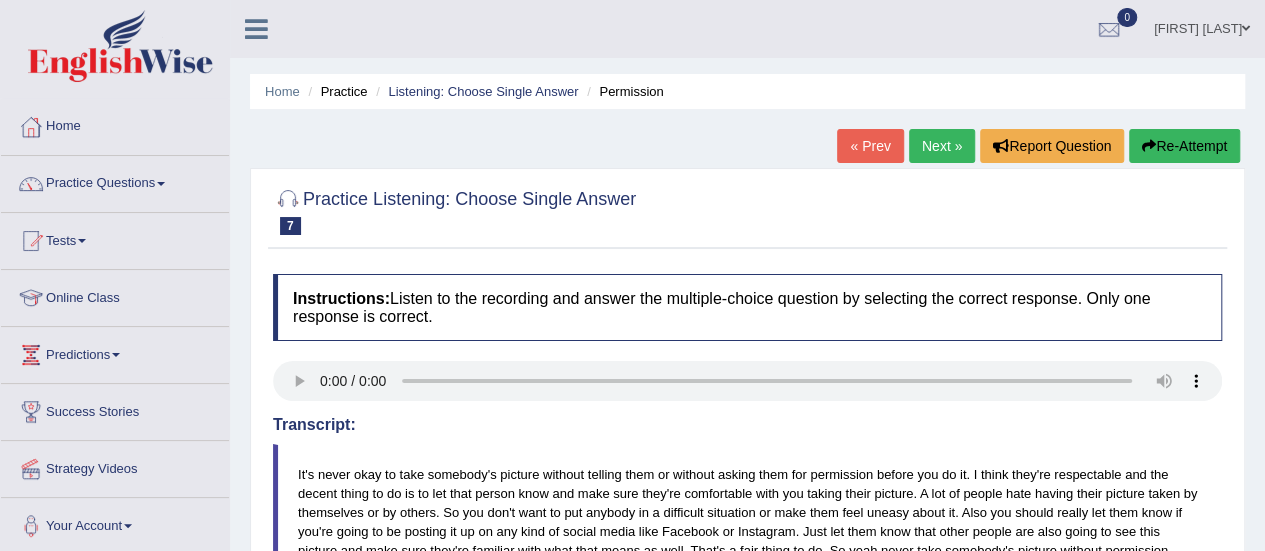 click on "Next »" at bounding box center [942, 146] 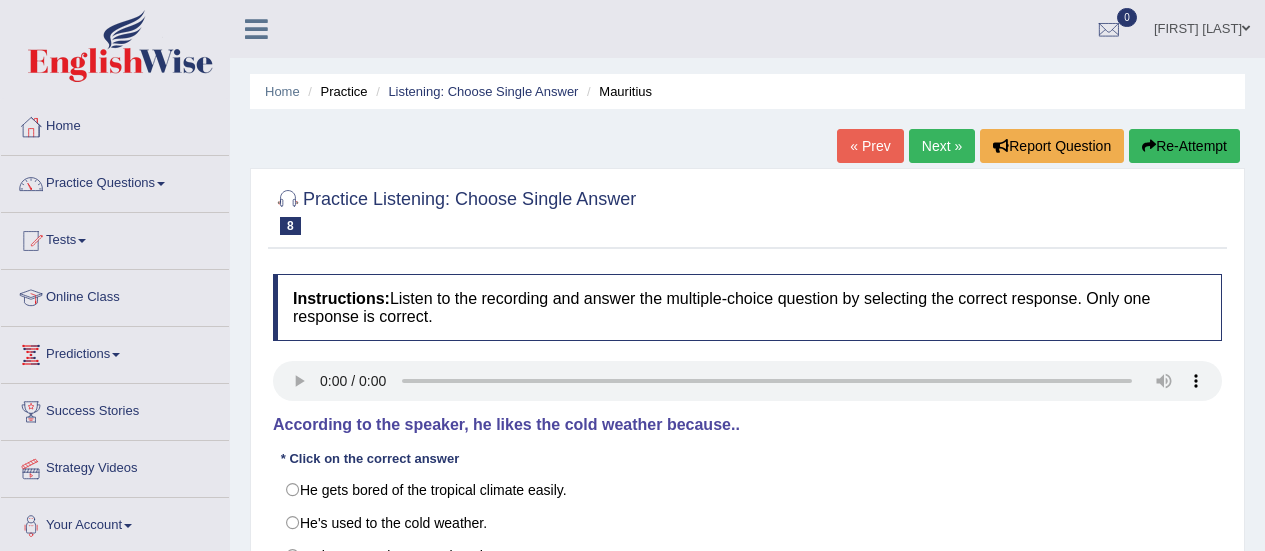 scroll, scrollTop: 0, scrollLeft: 0, axis: both 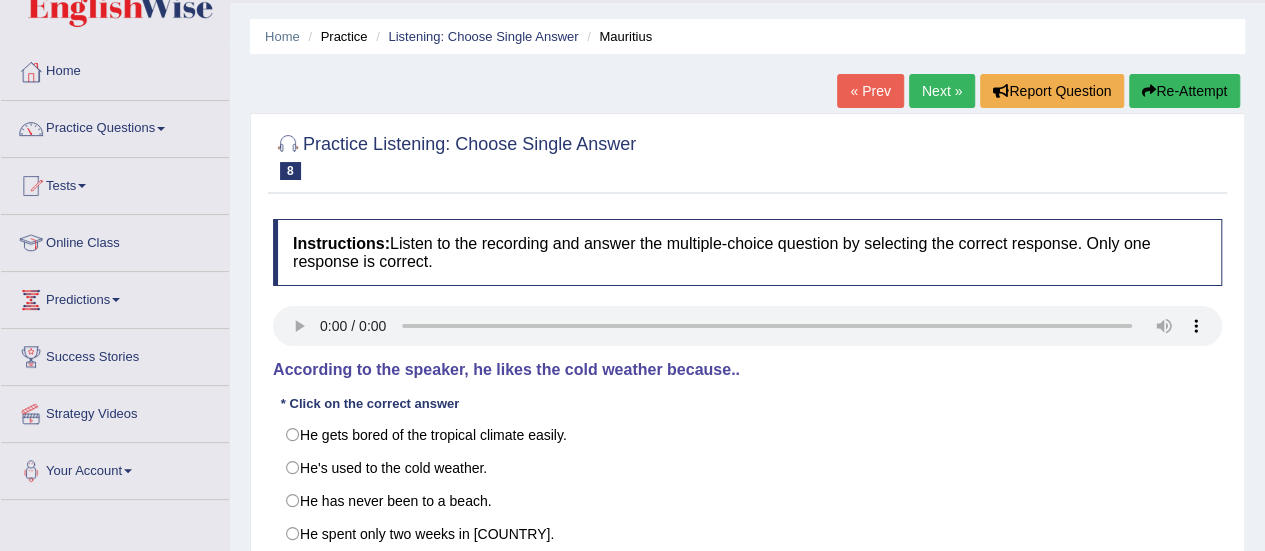 click on "According to the speaker, he likes the cold weather because.." at bounding box center (747, 370) 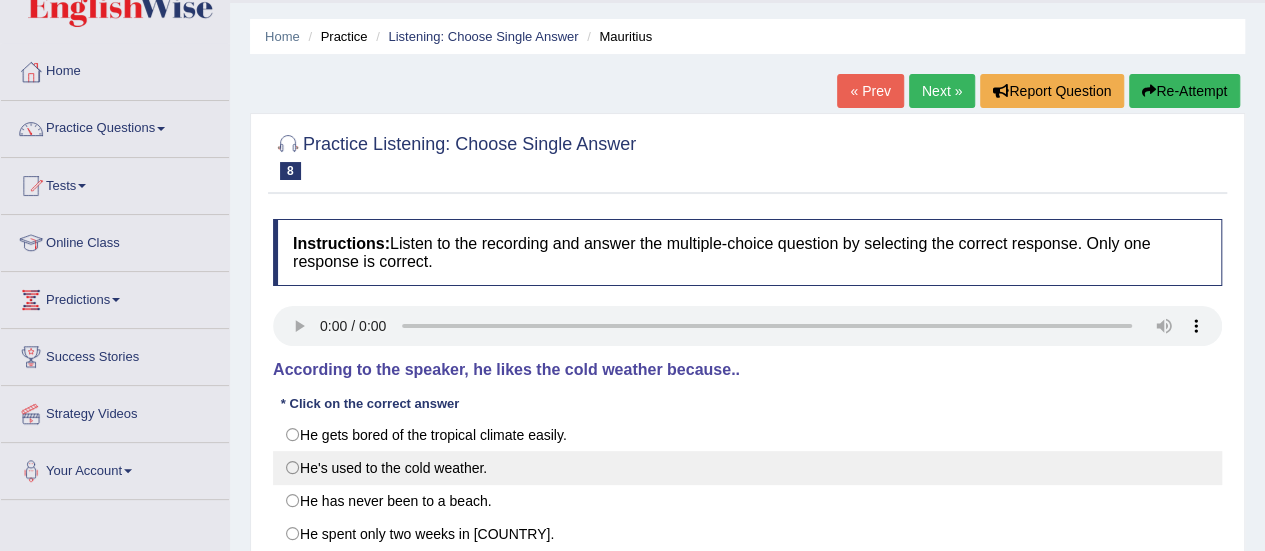 click on "He's used to the cold weather." at bounding box center (747, 468) 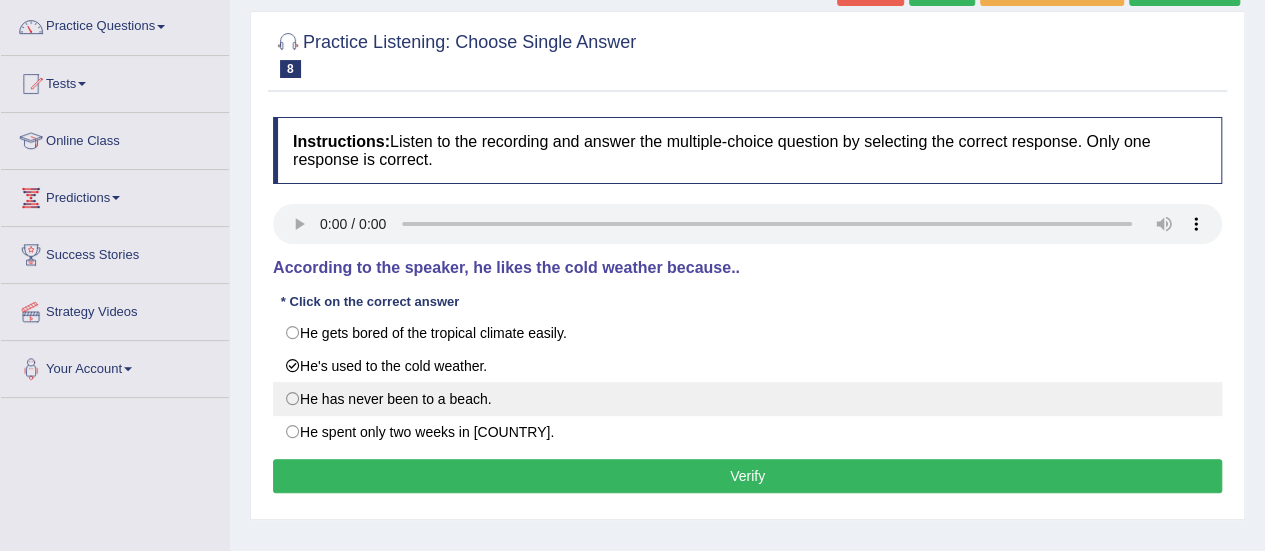 scroll, scrollTop: 160, scrollLeft: 0, axis: vertical 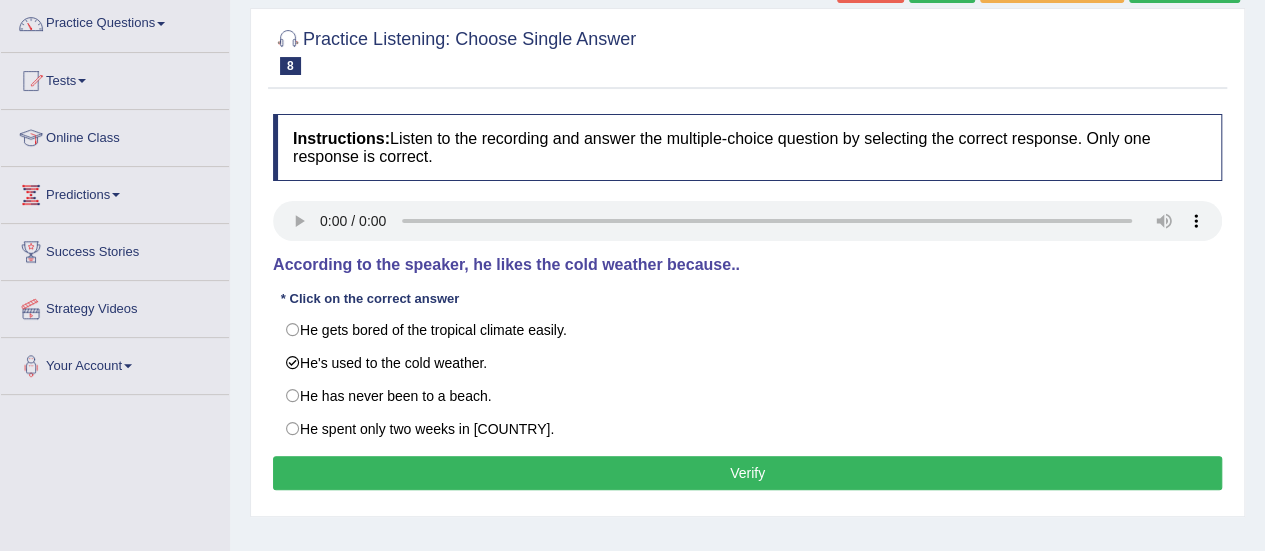 click on "Verify" at bounding box center (747, 473) 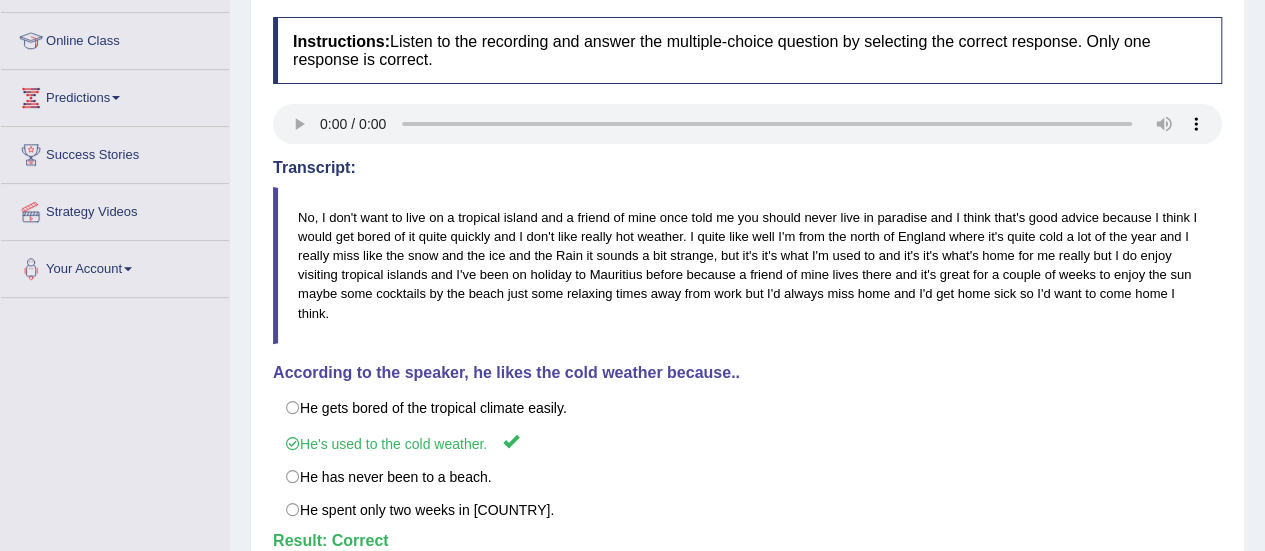 scroll, scrollTop: 258, scrollLeft: 0, axis: vertical 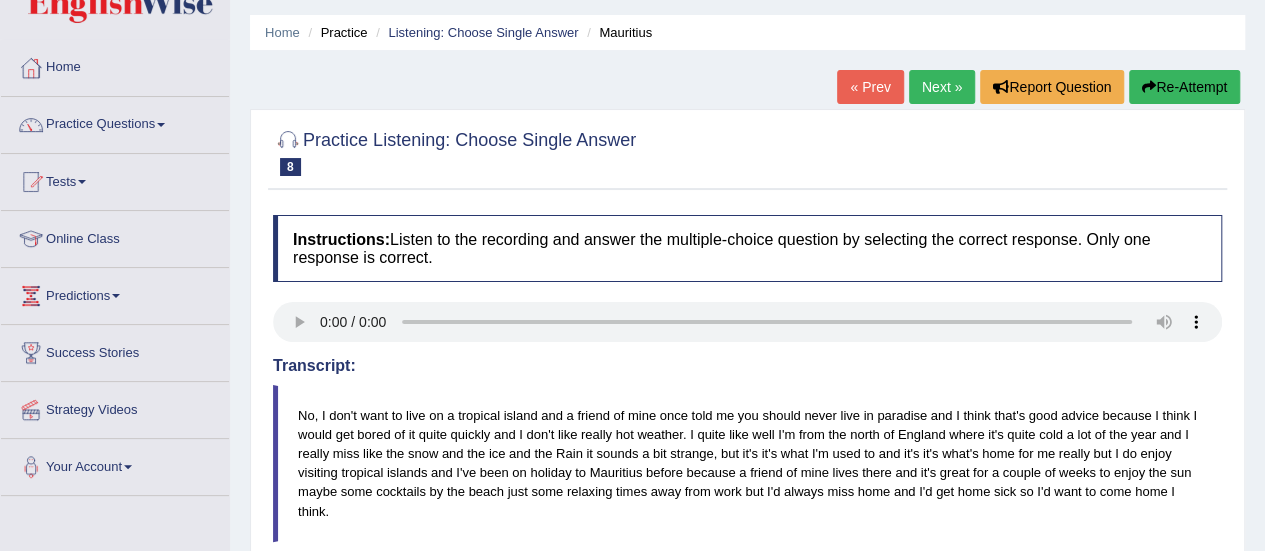 click on "Next »" at bounding box center [942, 87] 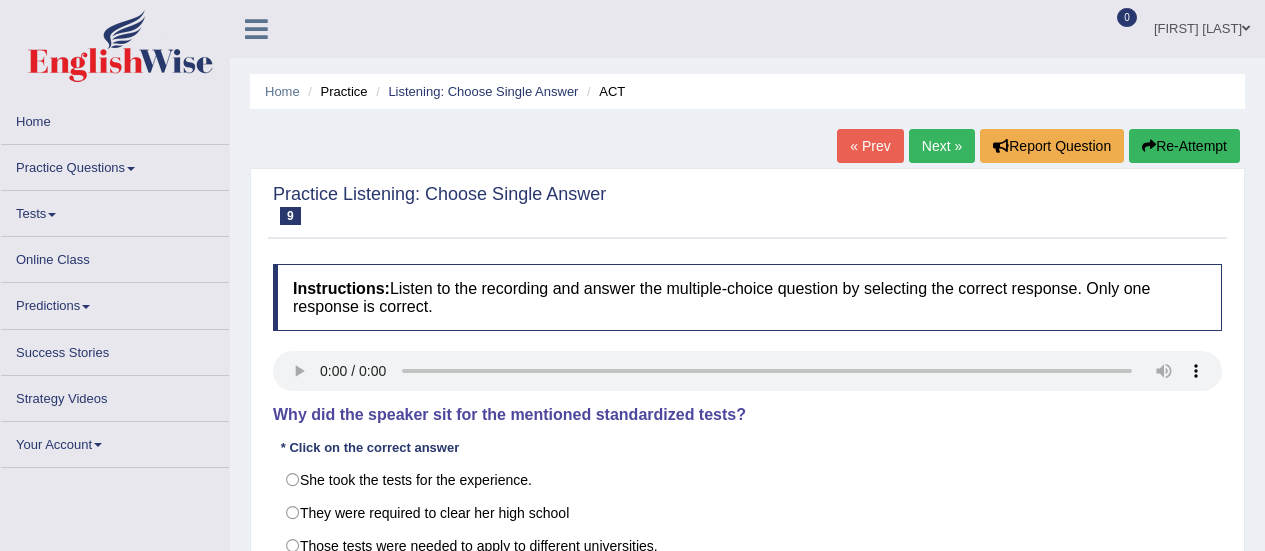 scroll, scrollTop: 0, scrollLeft: 0, axis: both 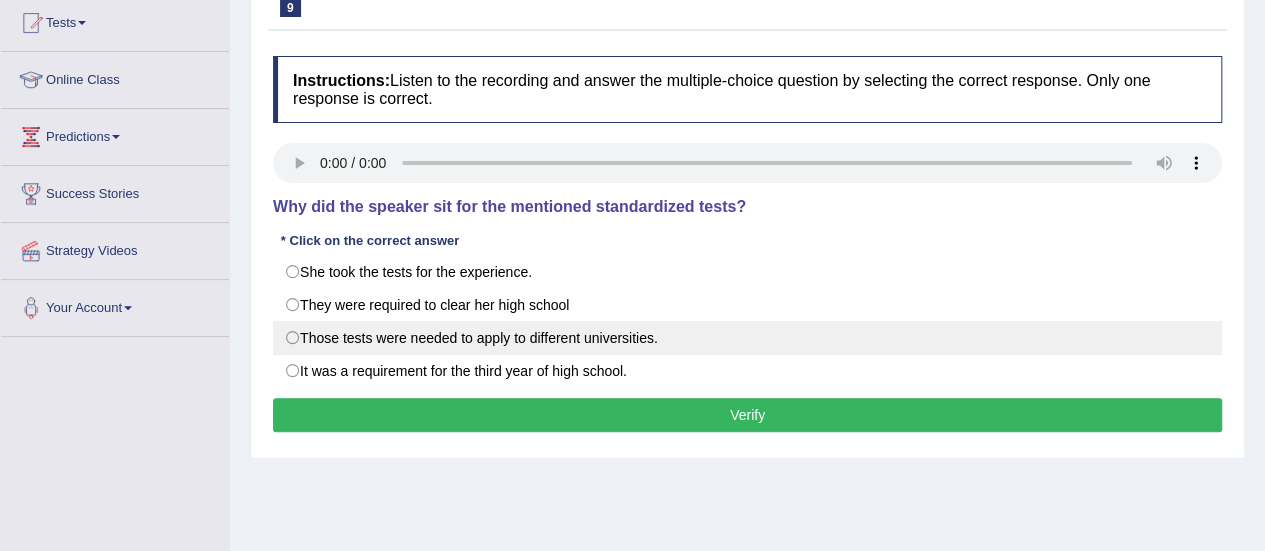 click on "Those tests were needed to apply to different universities." at bounding box center (747, 338) 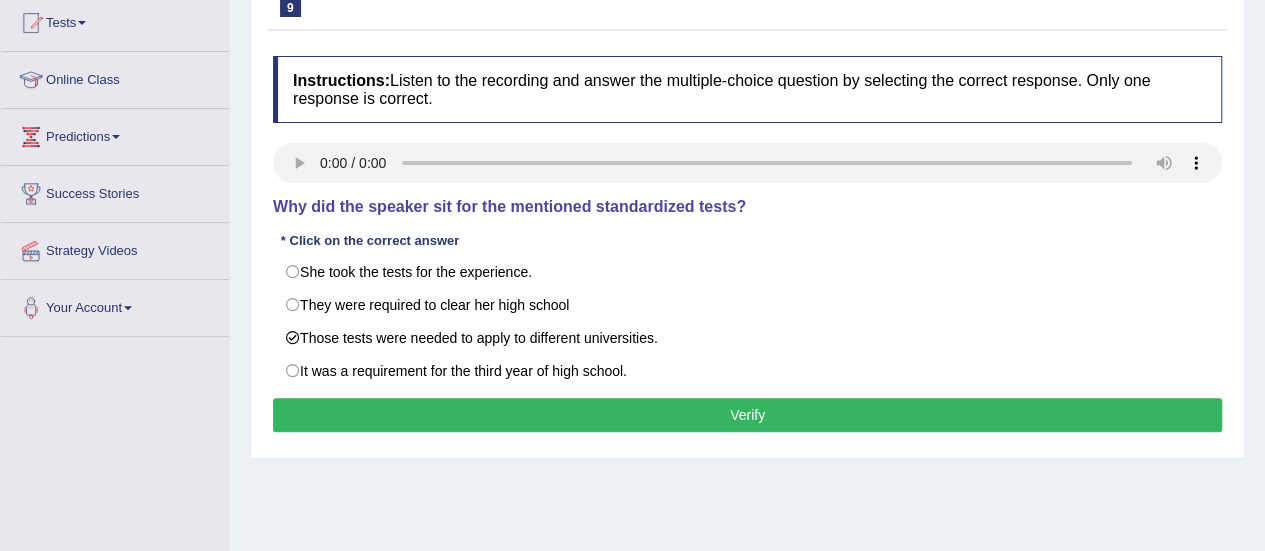 click on "Verify" at bounding box center [747, 415] 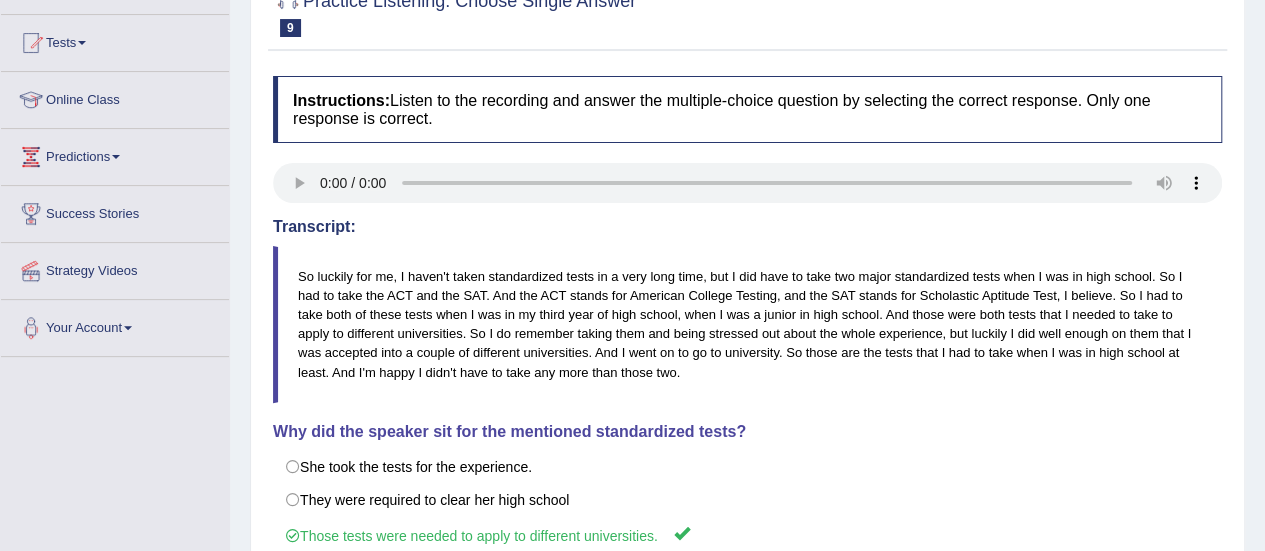 scroll, scrollTop: 43, scrollLeft: 0, axis: vertical 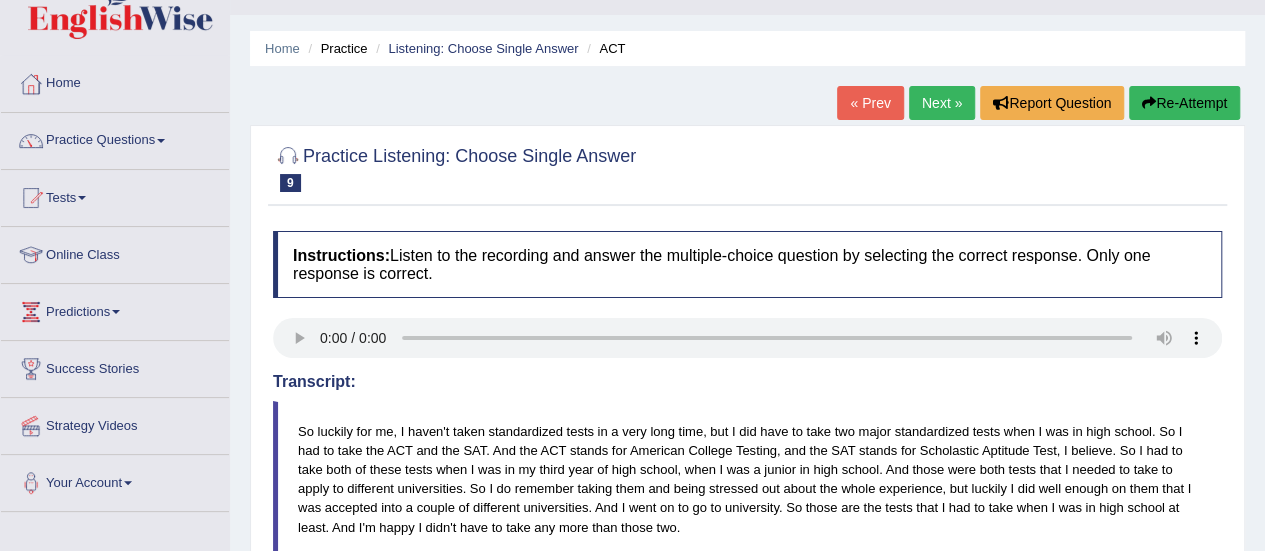 click on "Next »" at bounding box center [942, 103] 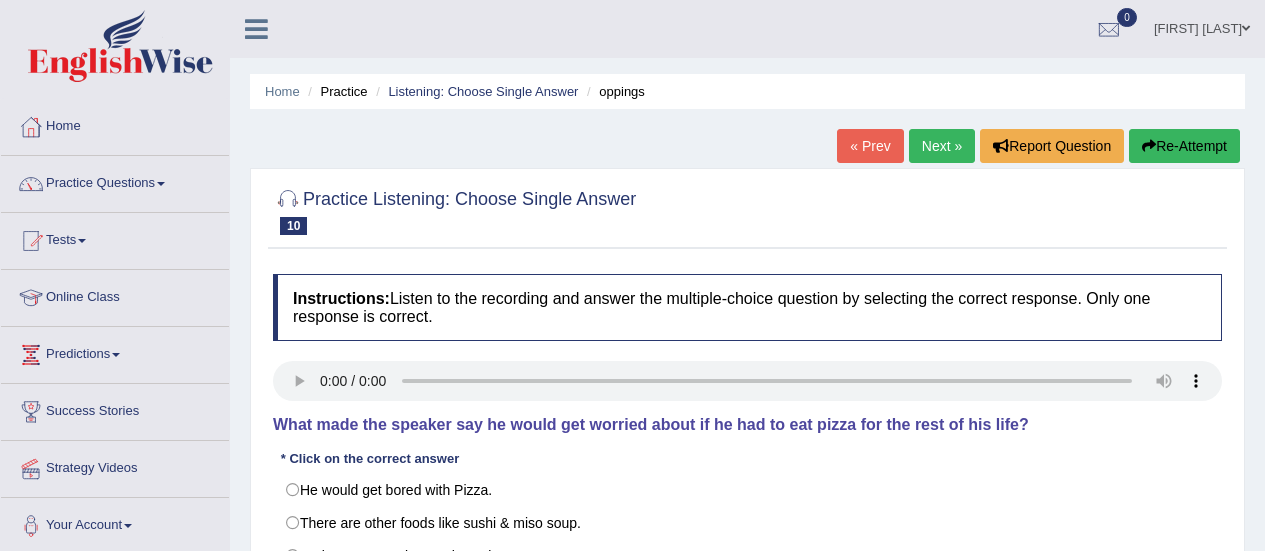 scroll, scrollTop: 0, scrollLeft: 0, axis: both 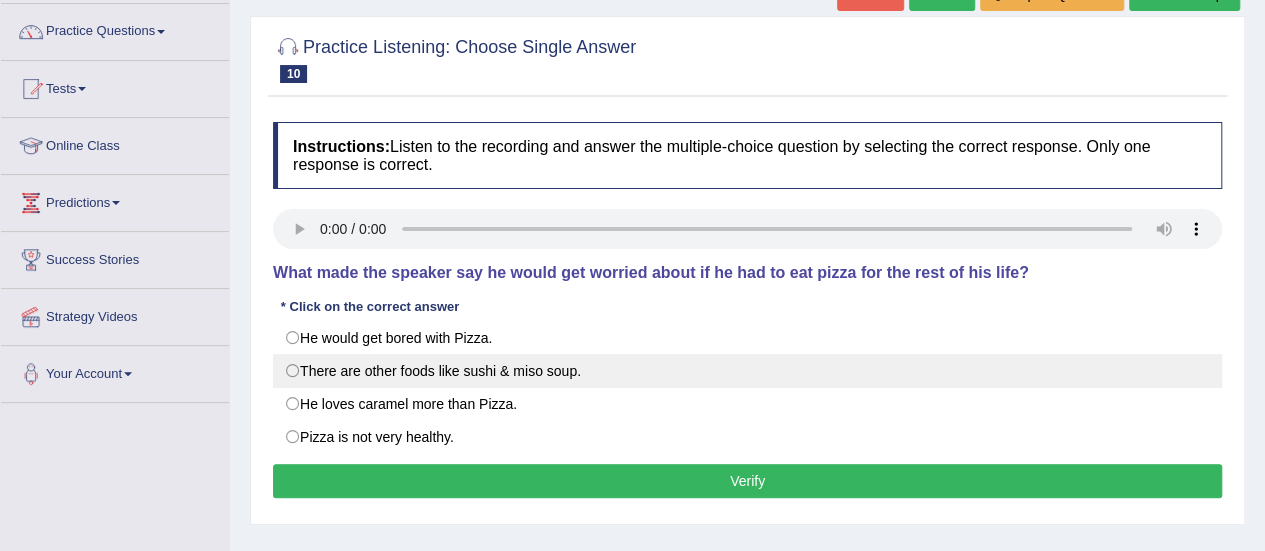 click on "There are other foods like sushi & miso soup." at bounding box center (747, 371) 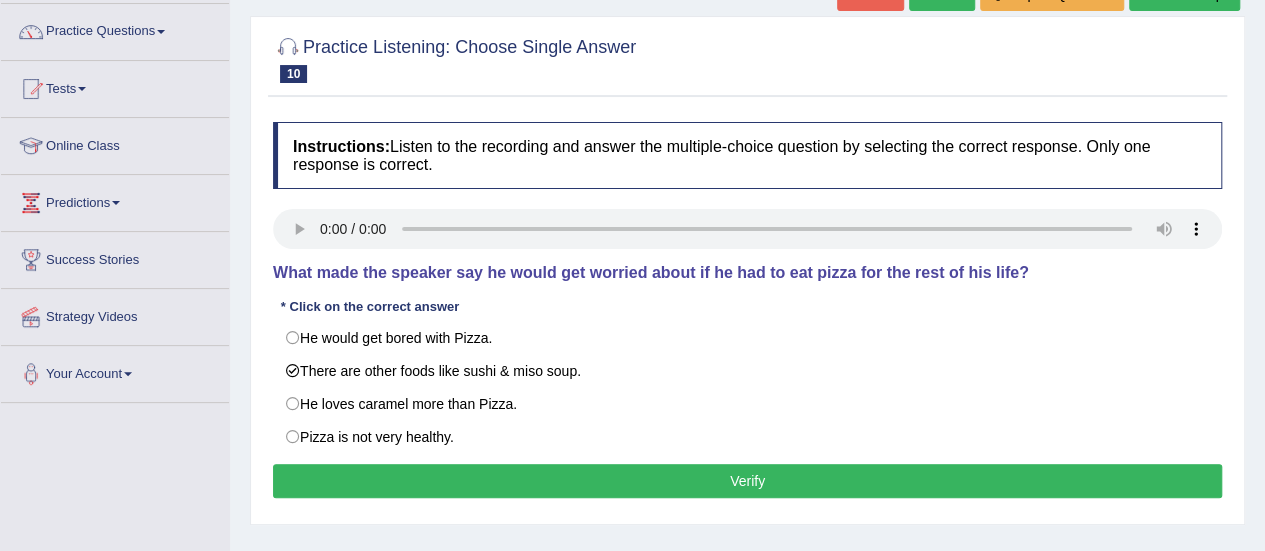 click on "Verify" at bounding box center [747, 481] 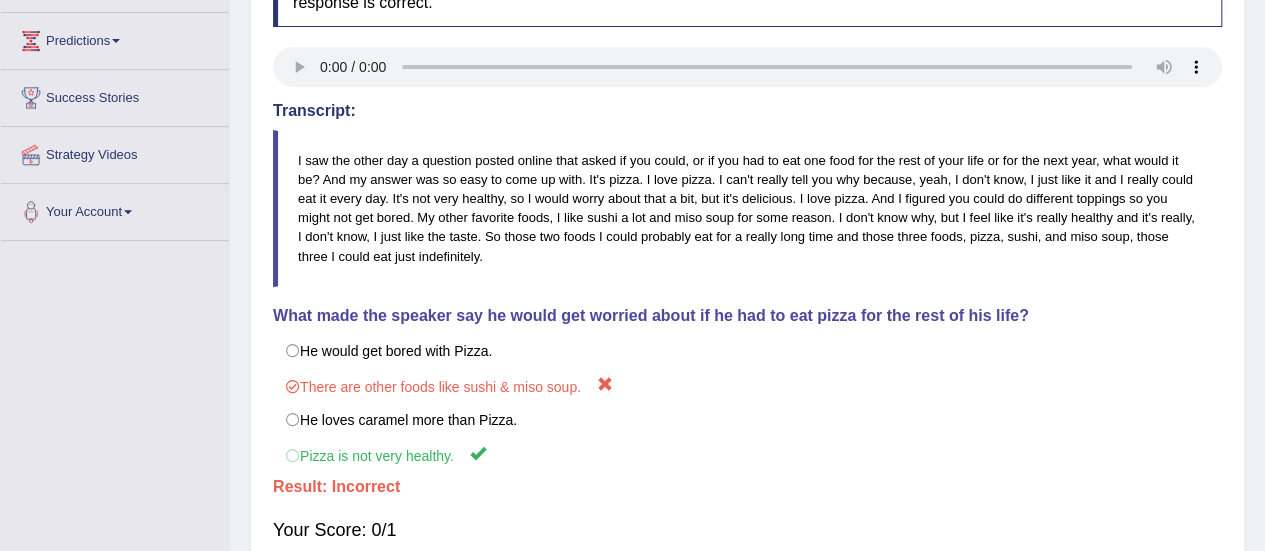 scroll, scrollTop: 326, scrollLeft: 0, axis: vertical 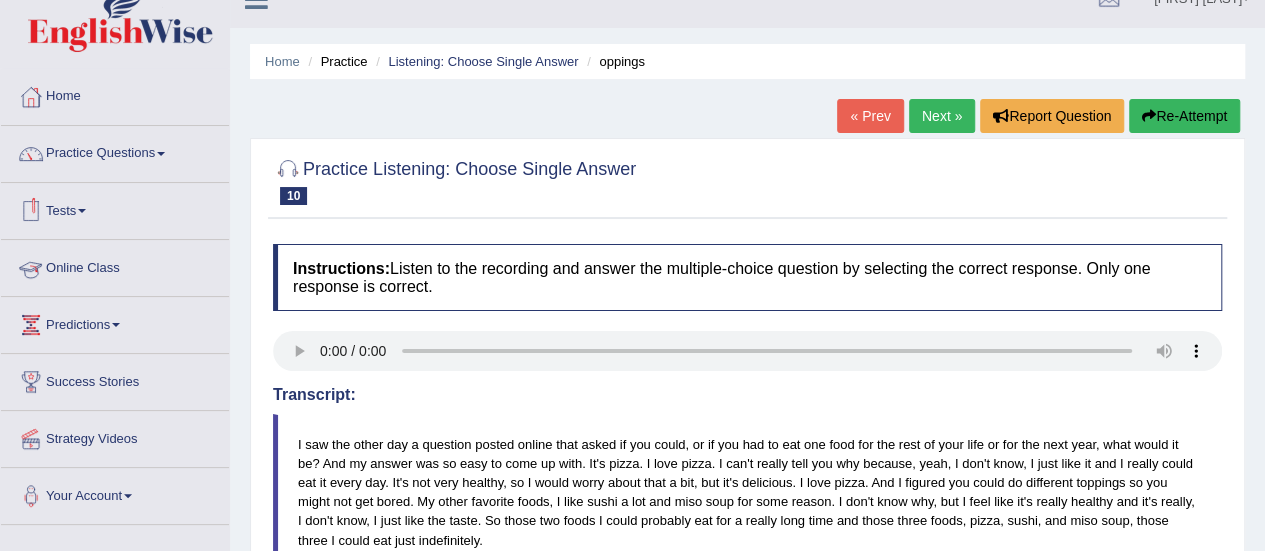 click on "Tests" at bounding box center [115, 208] 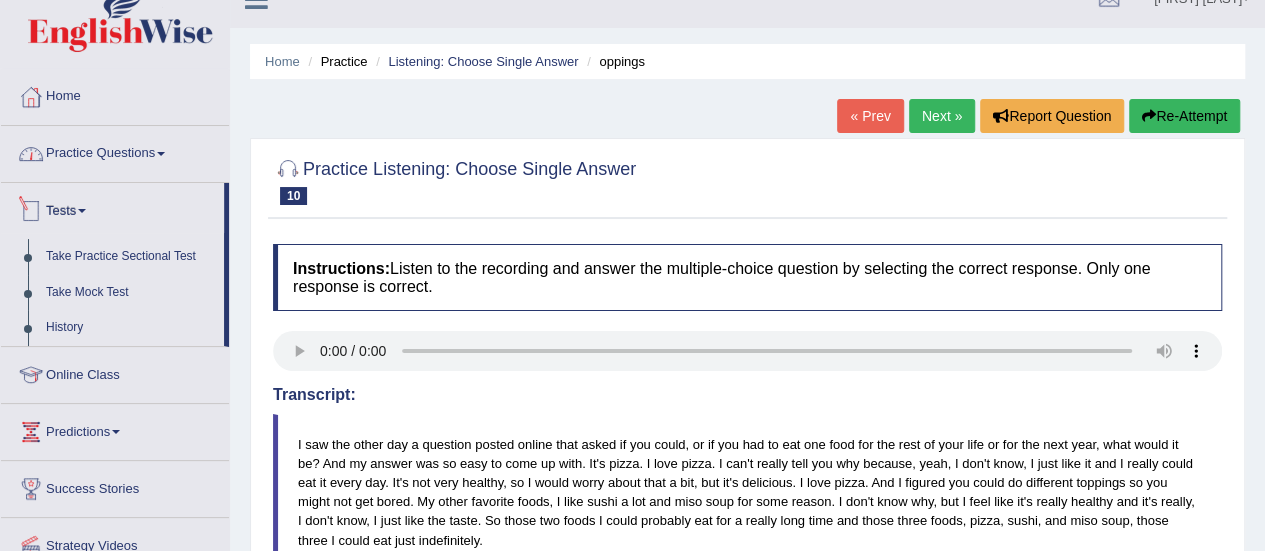 click on "Practice Questions" at bounding box center (115, 151) 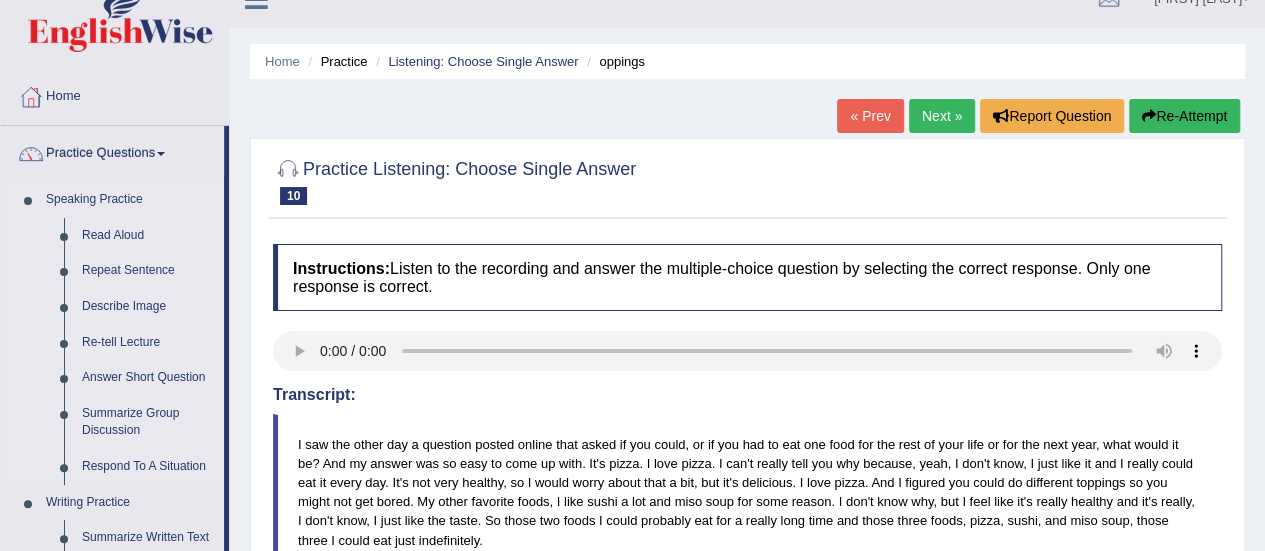 drag, startPoint x: 228, startPoint y: 242, endPoint x: 224, endPoint y: 349, distance: 107.07474 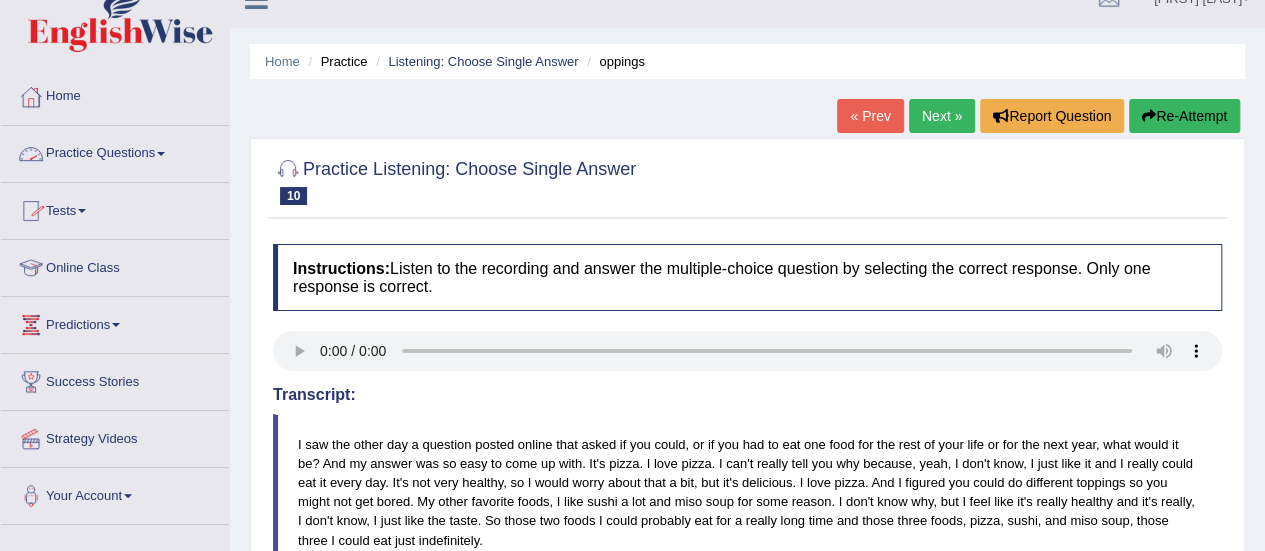 click on "Practice Questions" at bounding box center [115, 151] 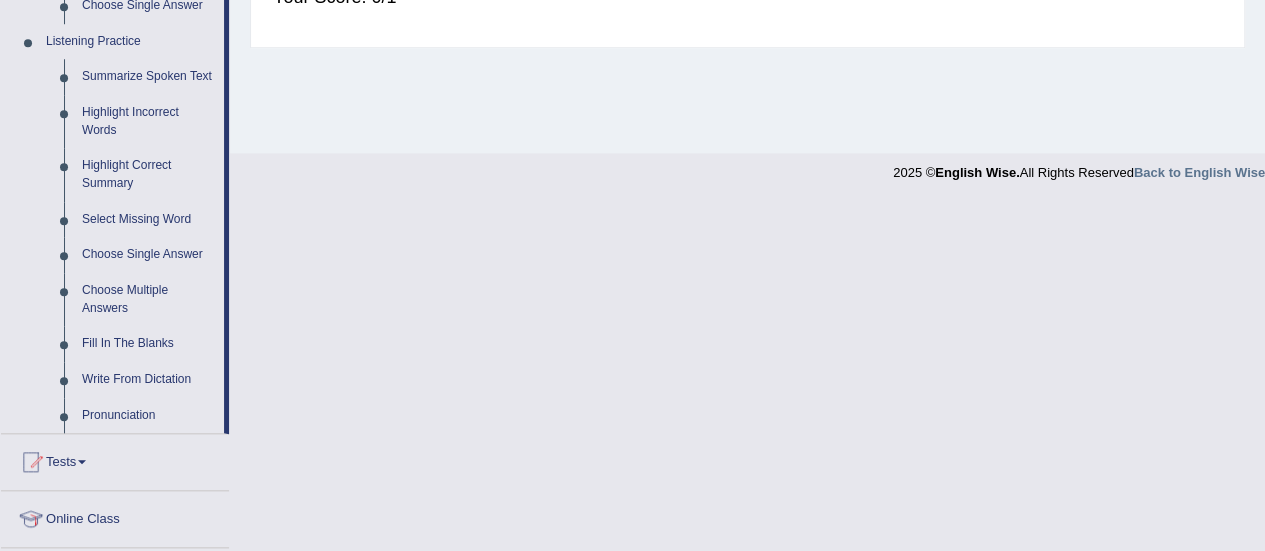 scroll, scrollTop: 852, scrollLeft: 0, axis: vertical 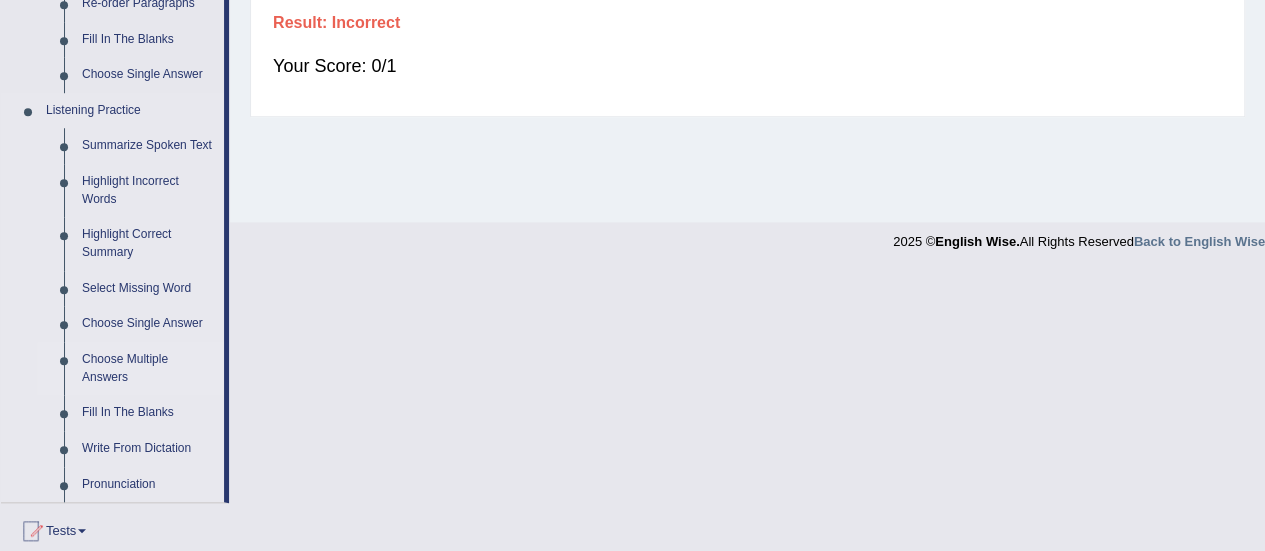 click on "Choose Multiple Answers" at bounding box center (148, 368) 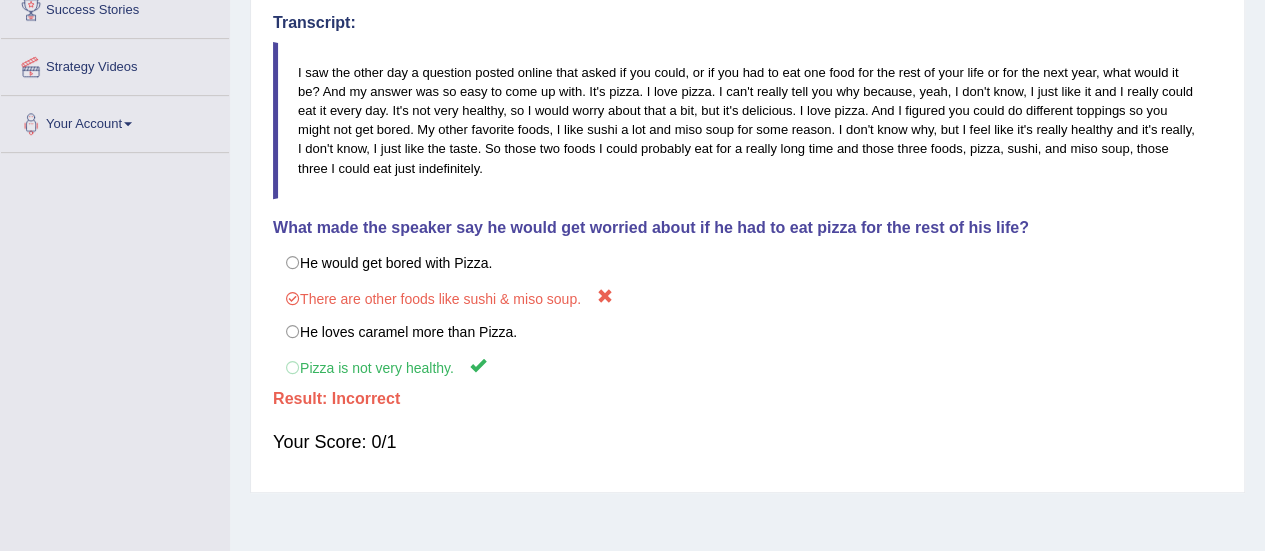 scroll, scrollTop: 258, scrollLeft: 0, axis: vertical 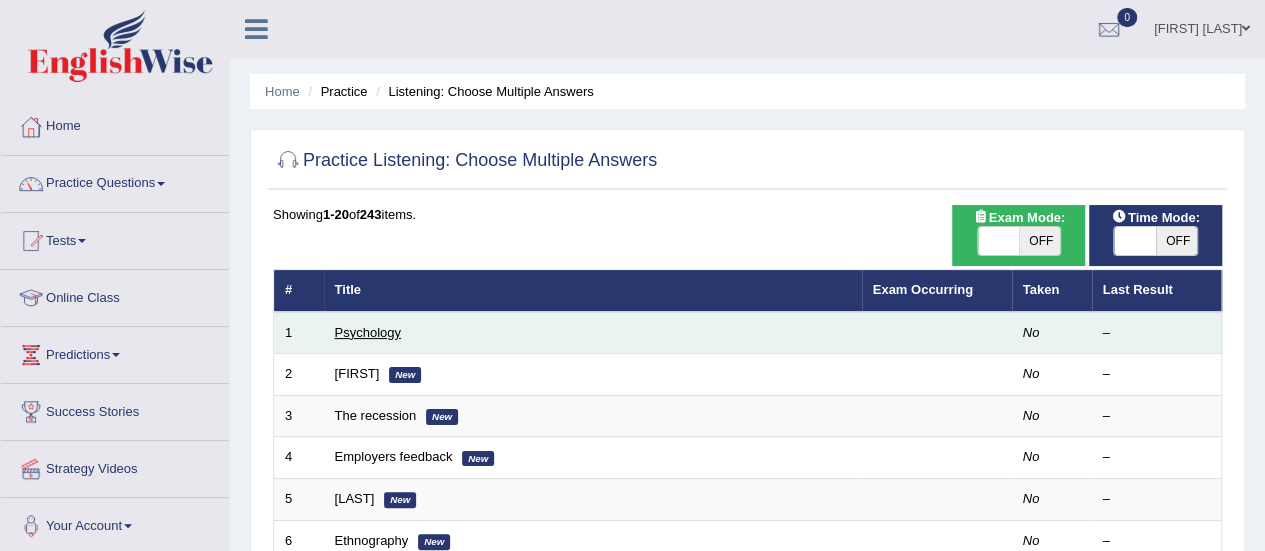 click on "Psychology" at bounding box center (368, 332) 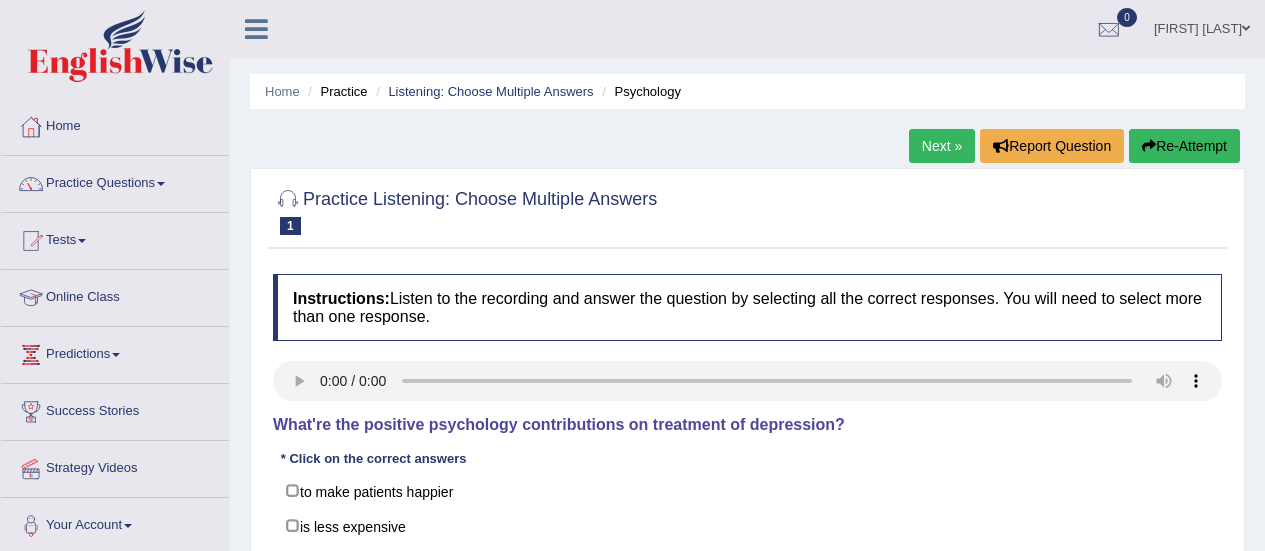 scroll, scrollTop: 0, scrollLeft: 0, axis: both 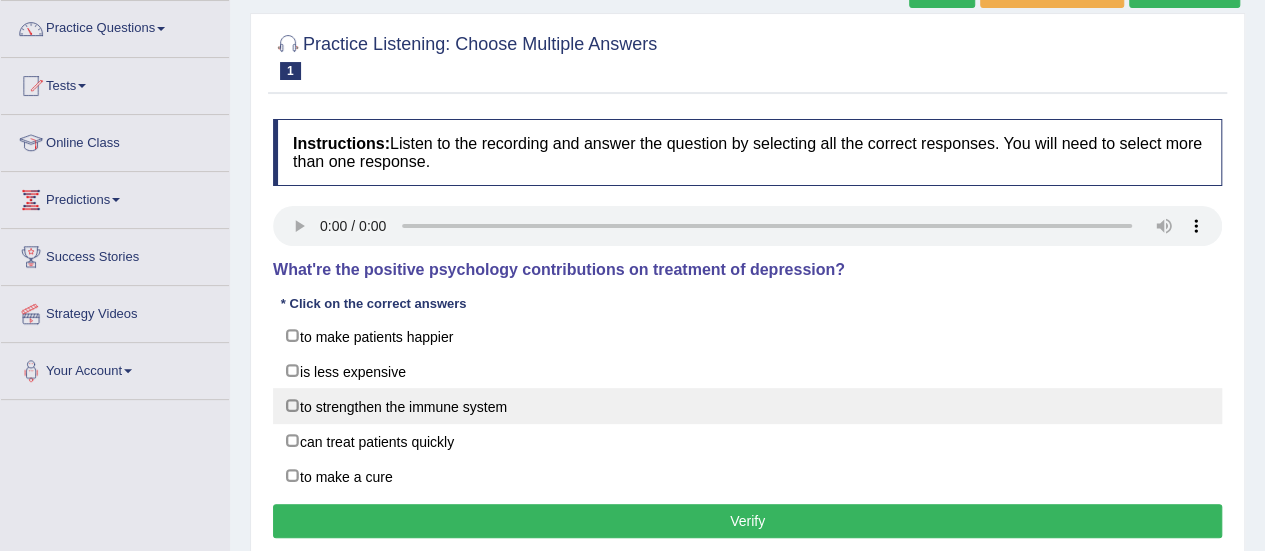 click on "to strengthen the immune system" at bounding box center (747, 406) 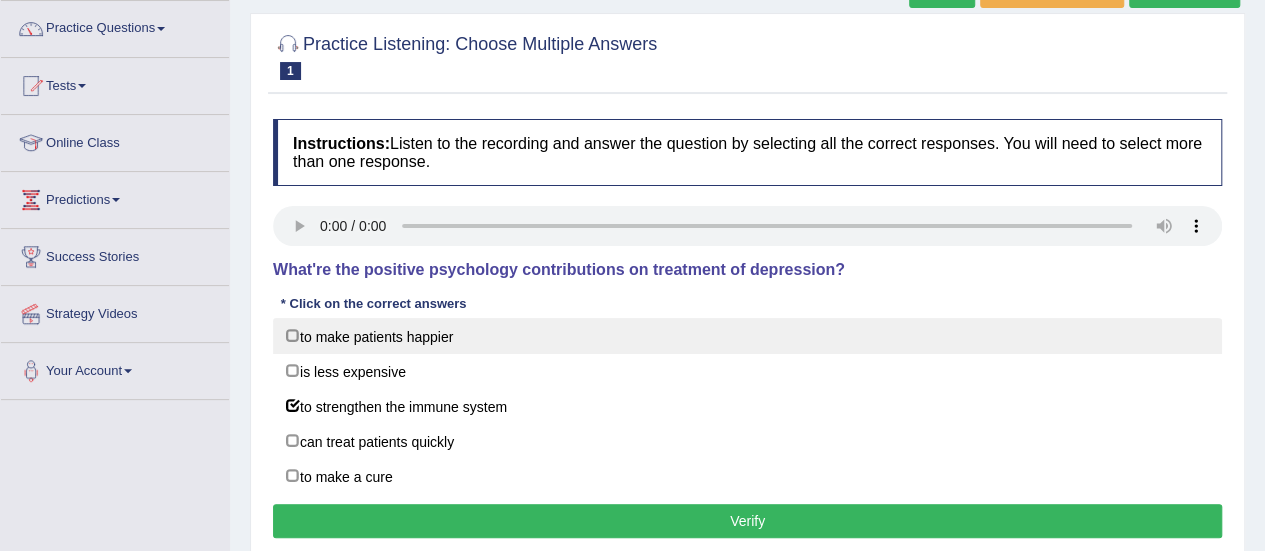 click on "to make patients happier" at bounding box center (747, 336) 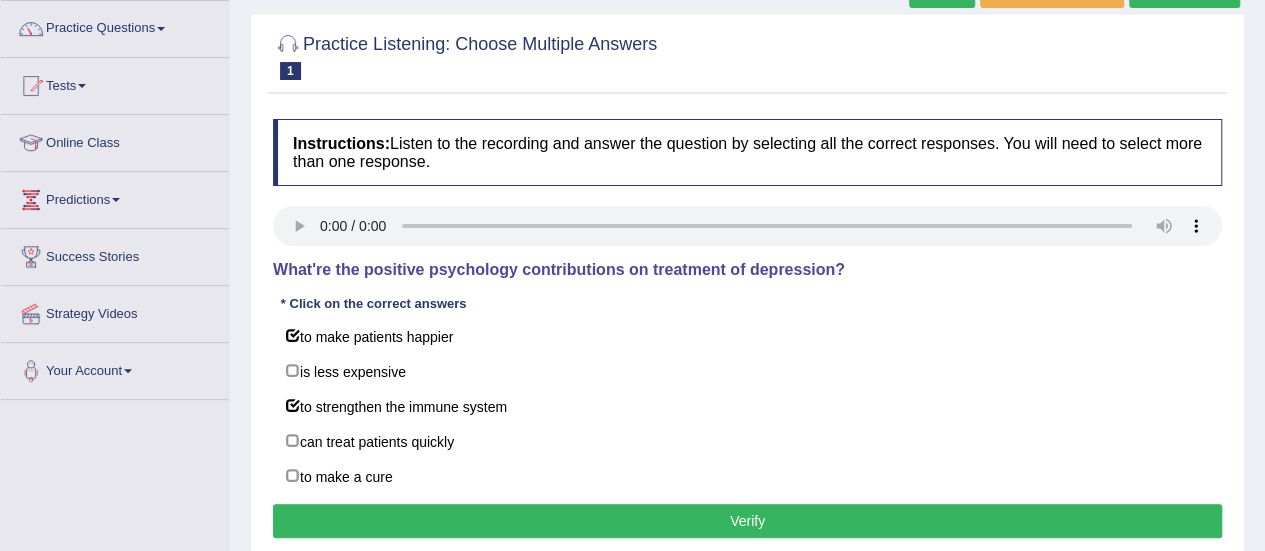 click on "Verify" at bounding box center [747, 521] 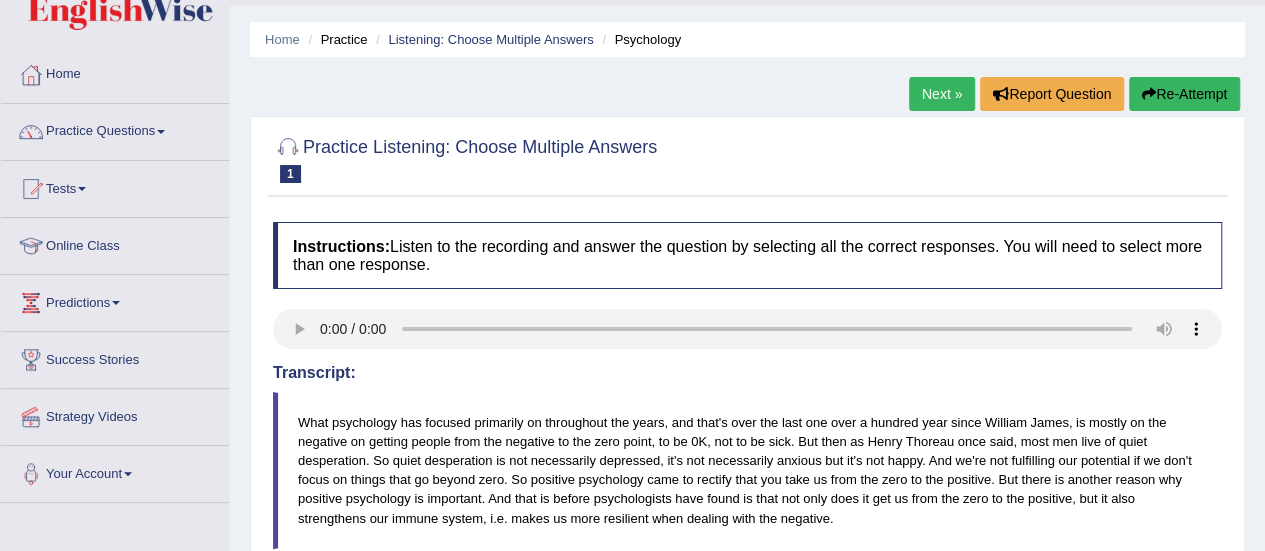 scroll, scrollTop: 47, scrollLeft: 0, axis: vertical 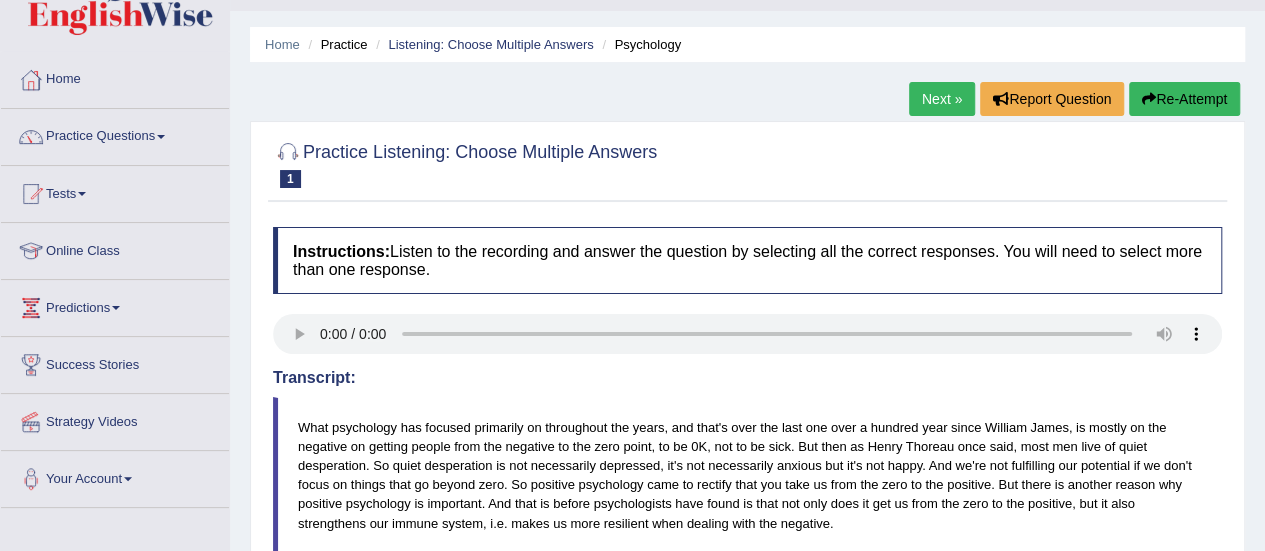 click on "Next »" at bounding box center (942, 99) 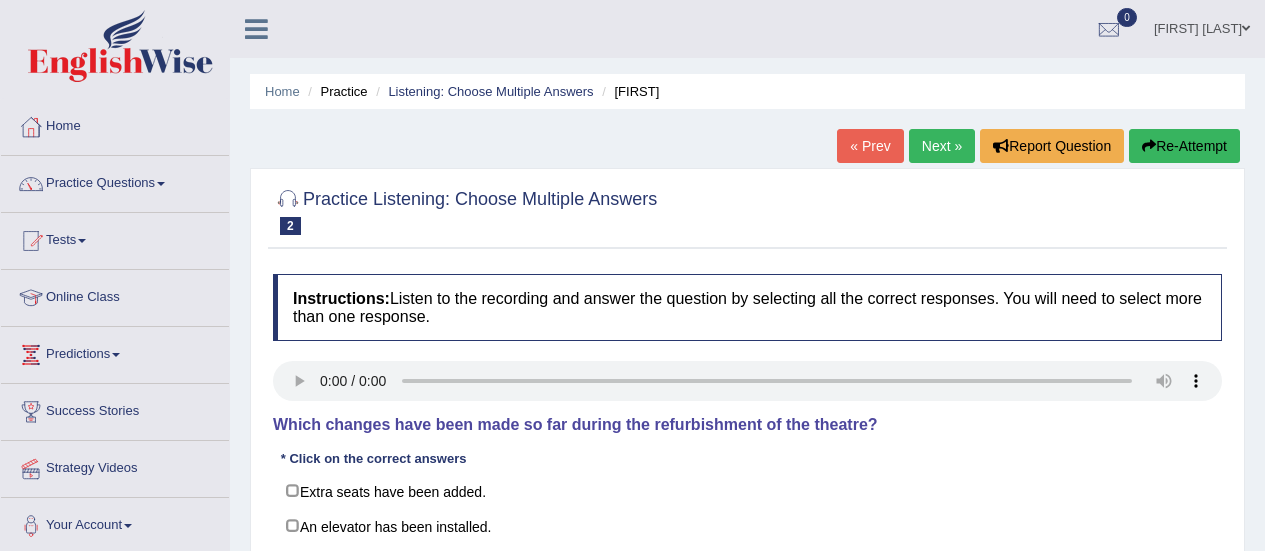 scroll, scrollTop: 0, scrollLeft: 0, axis: both 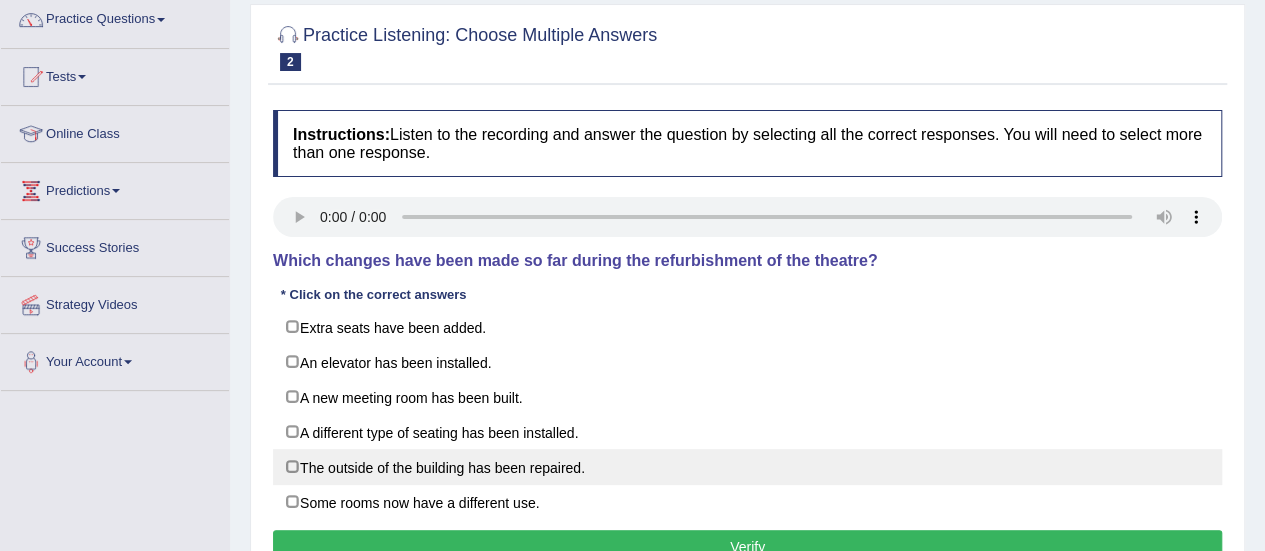 click on "The outside of the building has been repaired." at bounding box center [747, 467] 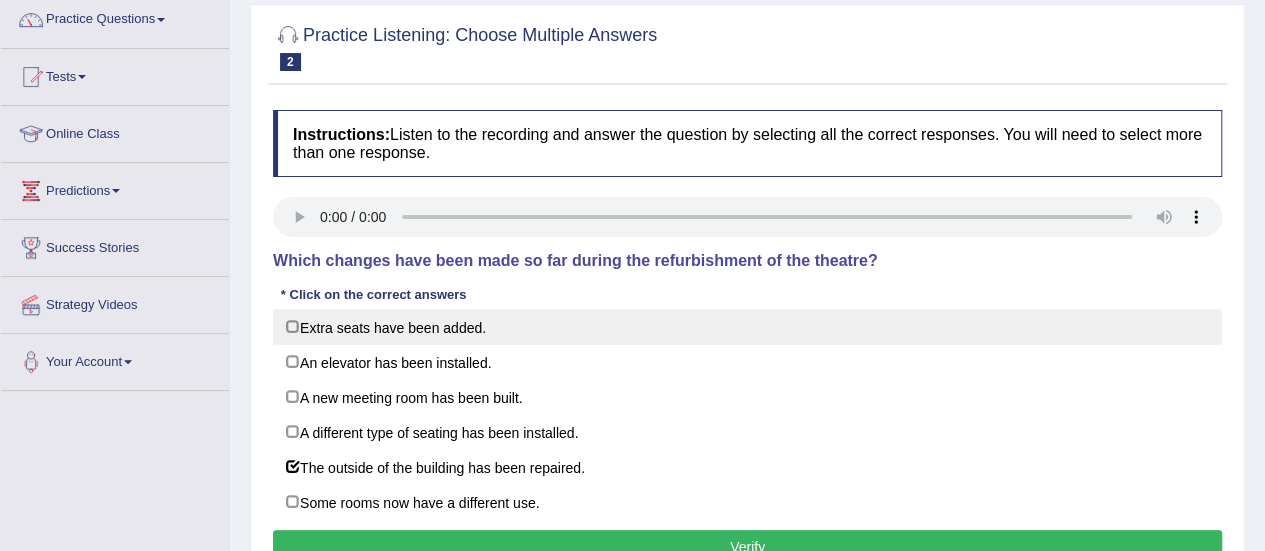 click on "Extra seats have been added." at bounding box center (747, 327) 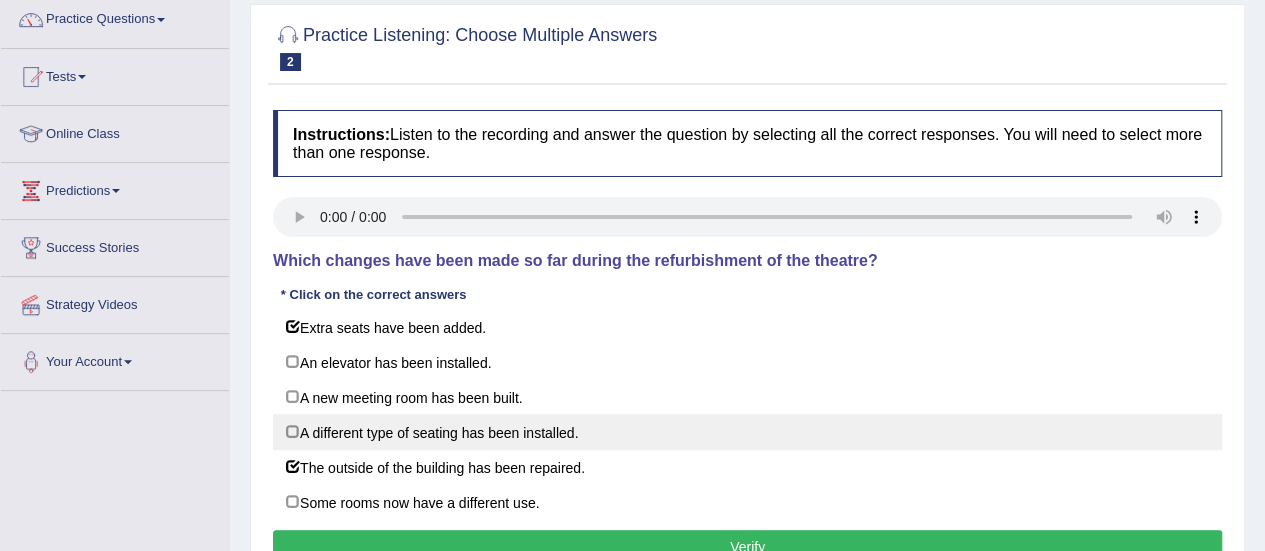 click on "A different type of seating has been installed." at bounding box center (747, 432) 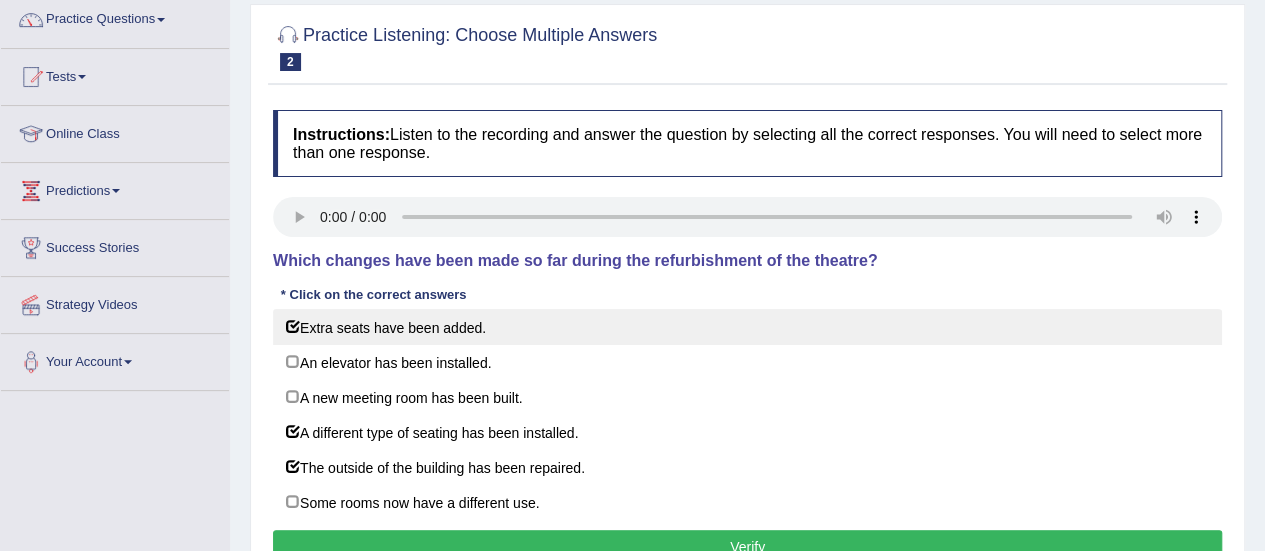 click on "Extra seats have been added." at bounding box center [747, 327] 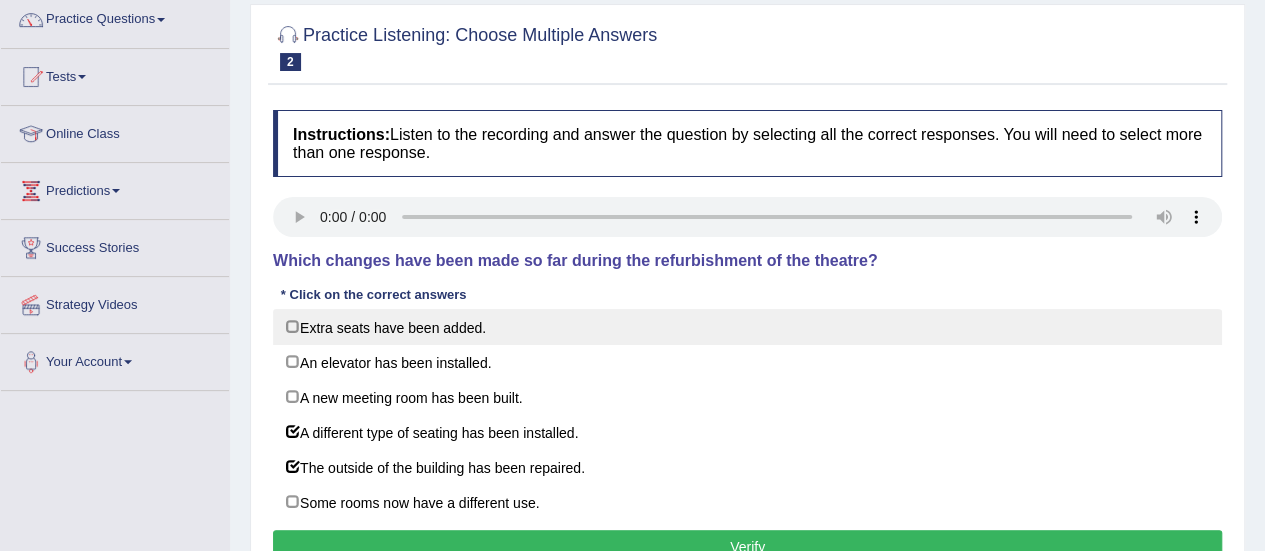 click on "Extra seats have been added." at bounding box center [747, 327] 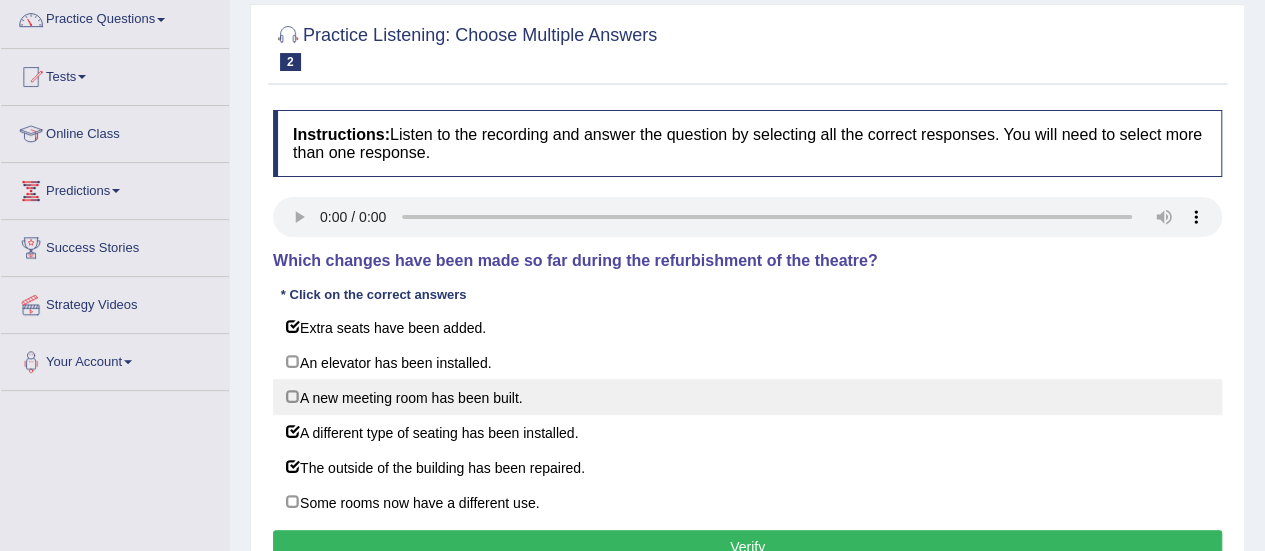 click on "A new meeting room has been built." at bounding box center (747, 397) 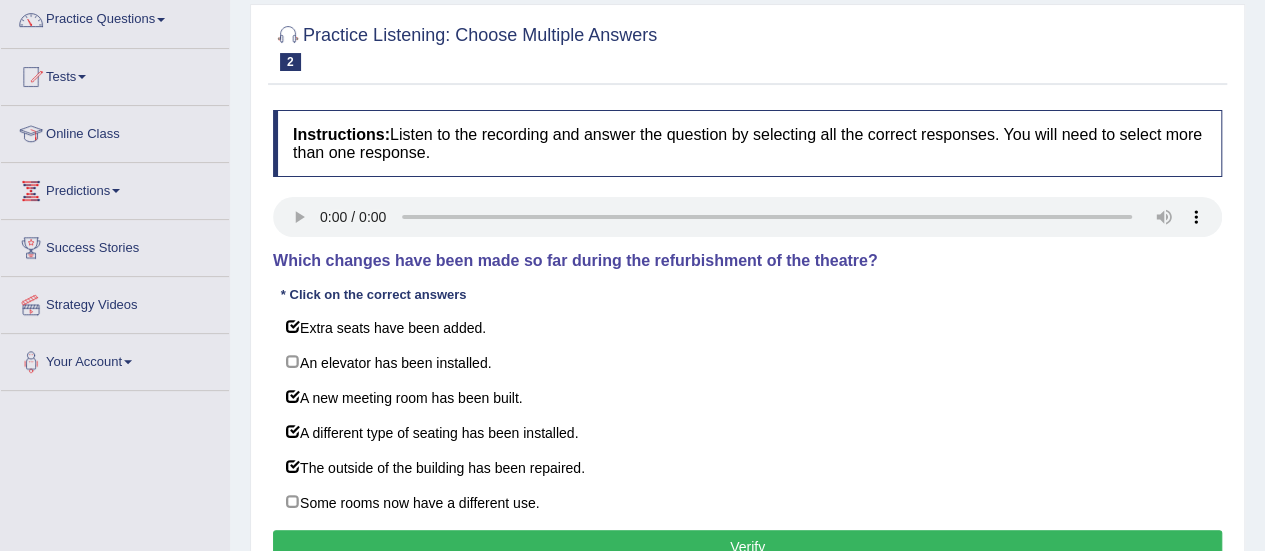 click on "Verify" at bounding box center (747, 547) 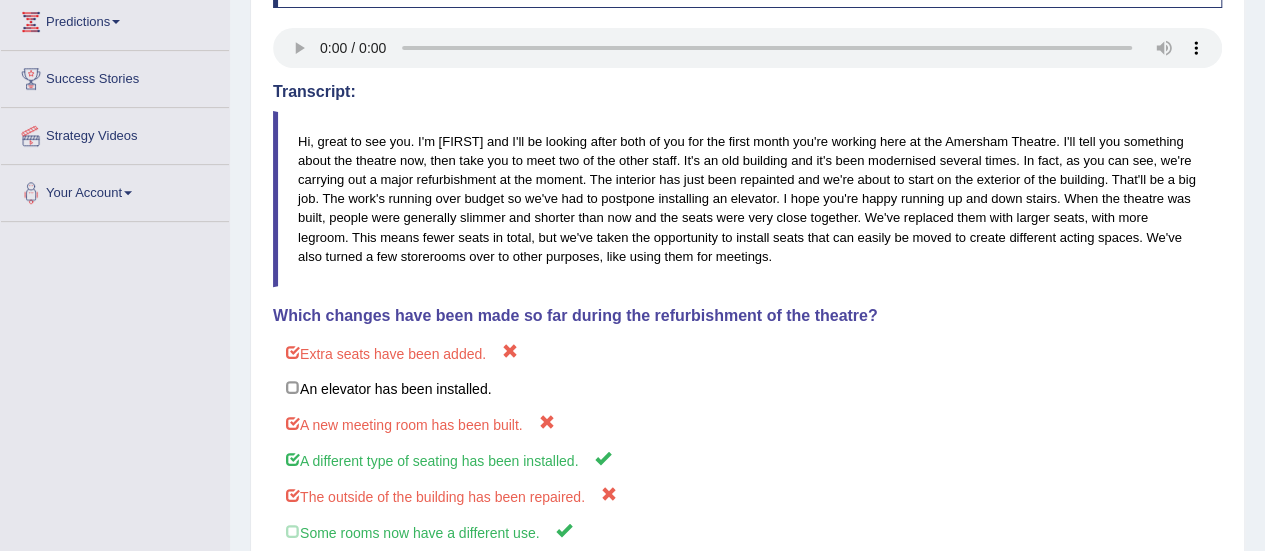 scroll, scrollTop: 410, scrollLeft: 0, axis: vertical 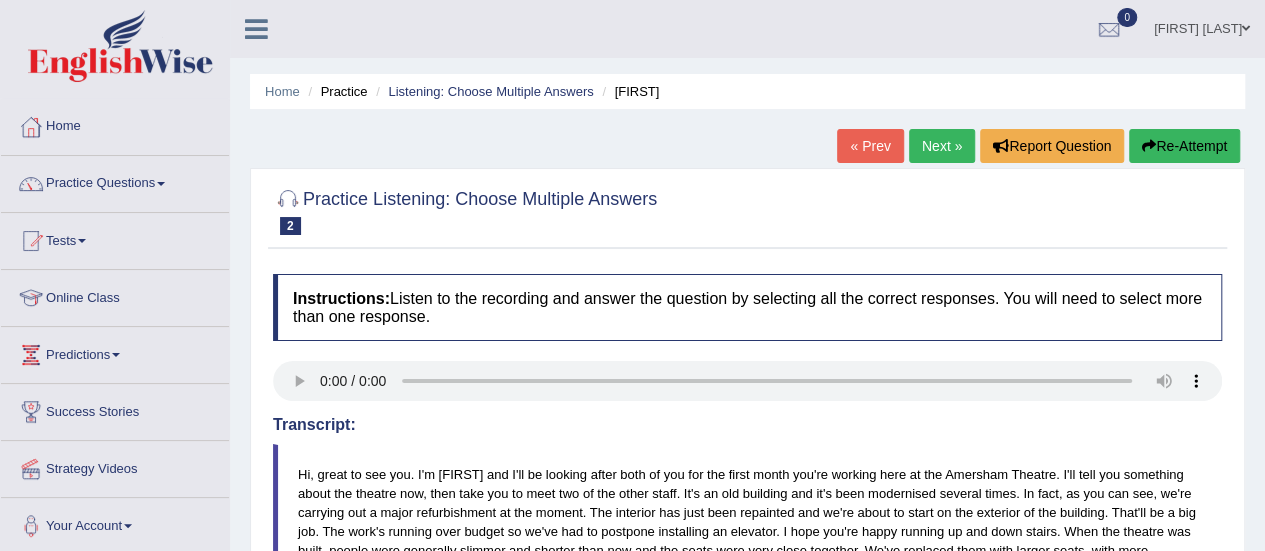 click on "Next »" at bounding box center [942, 146] 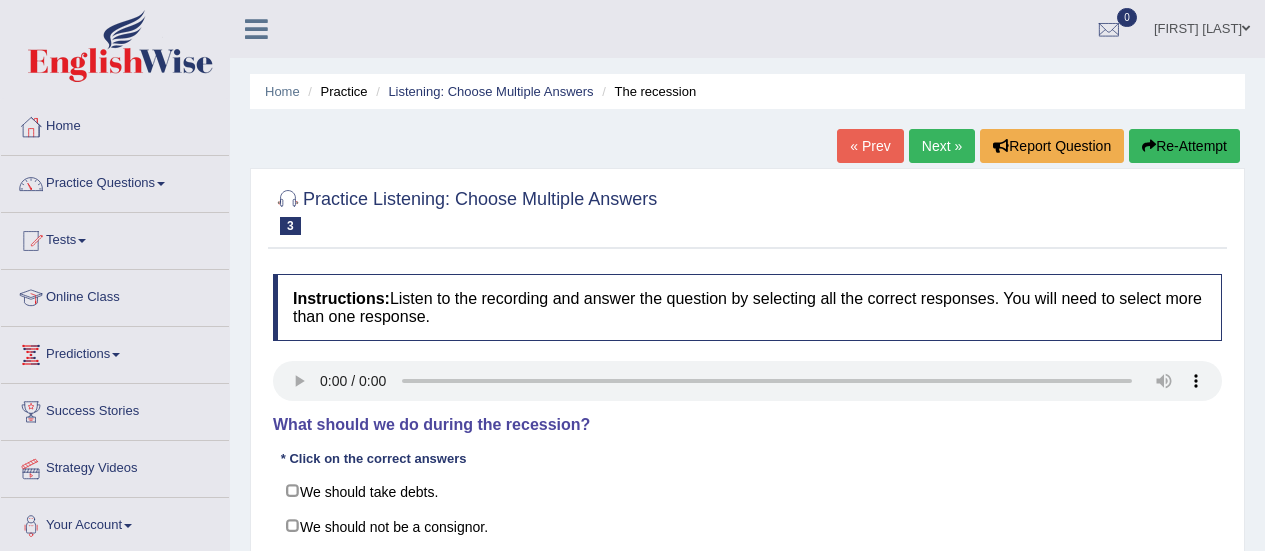 scroll, scrollTop: 0, scrollLeft: 0, axis: both 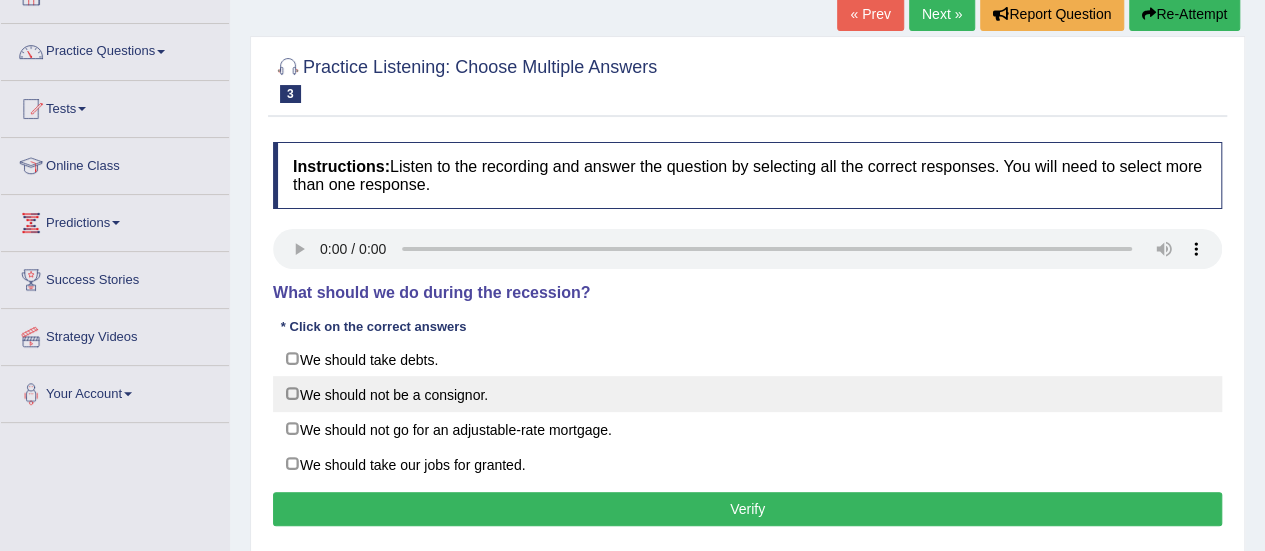 click on "We should not be a consignor." at bounding box center [747, 394] 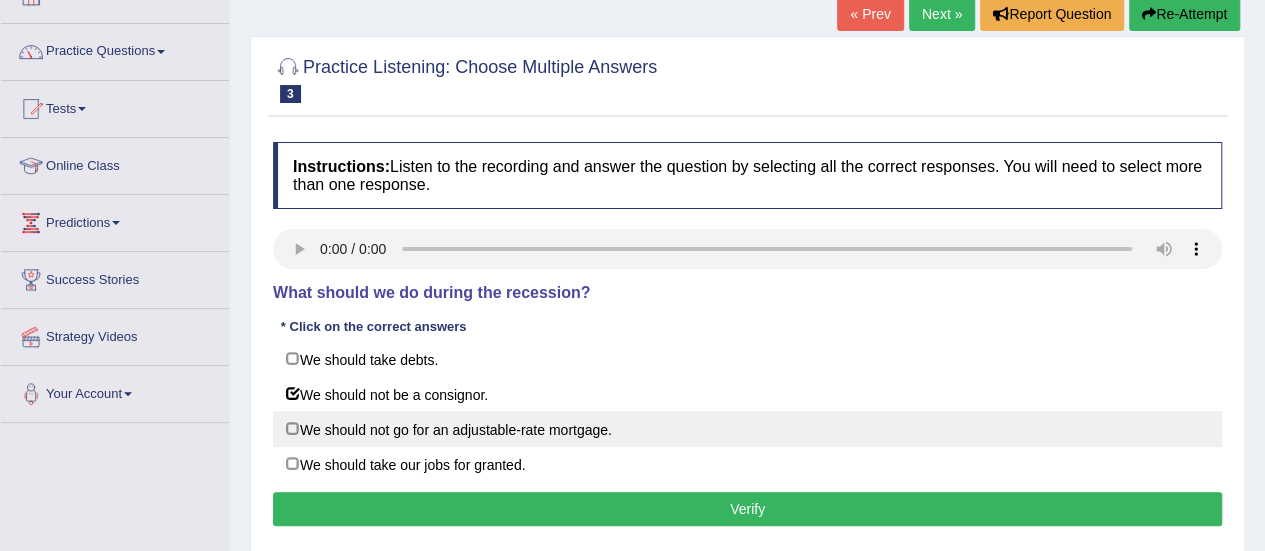 click on "We should not go for an adjustable-rate mortgage." at bounding box center [747, 429] 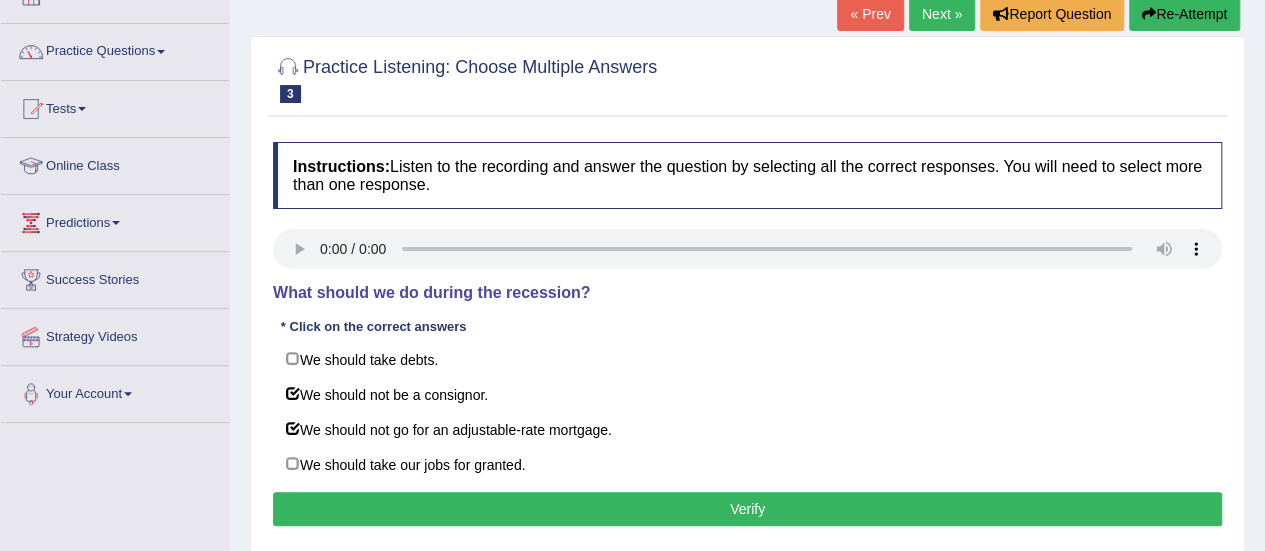 click on "Verify" at bounding box center (747, 509) 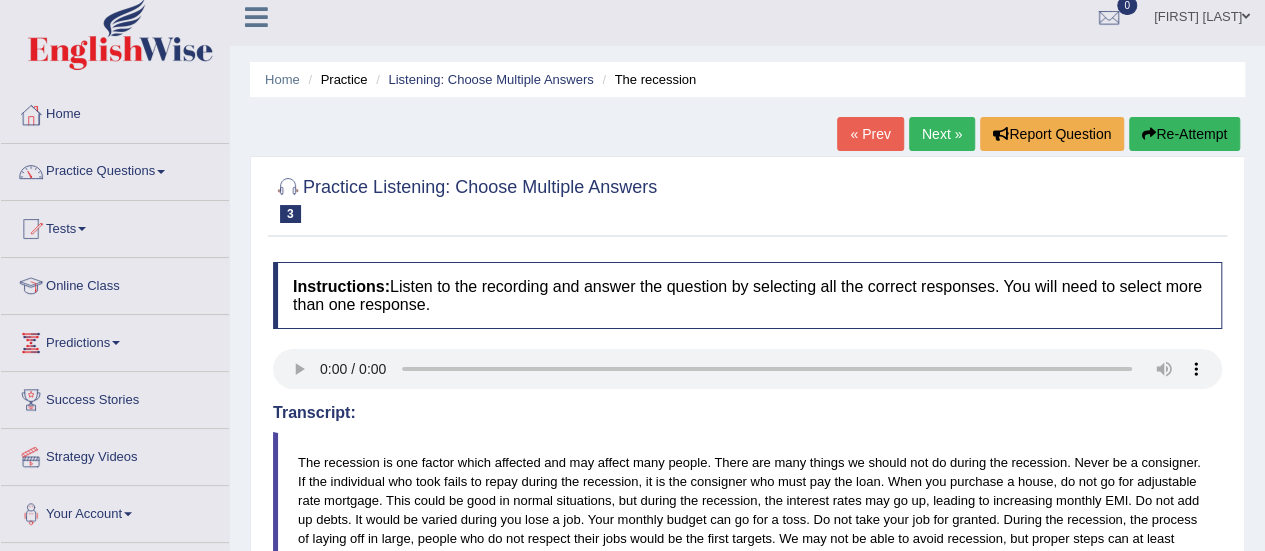 scroll, scrollTop: 0, scrollLeft: 0, axis: both 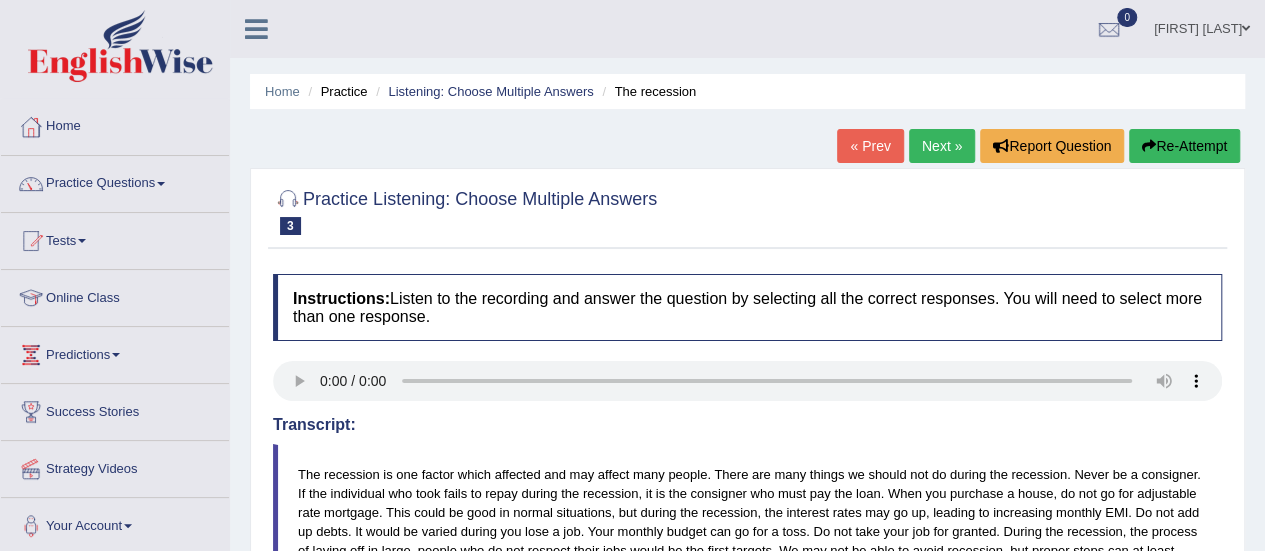 click on "Next »" at bounding box center (942, 146) 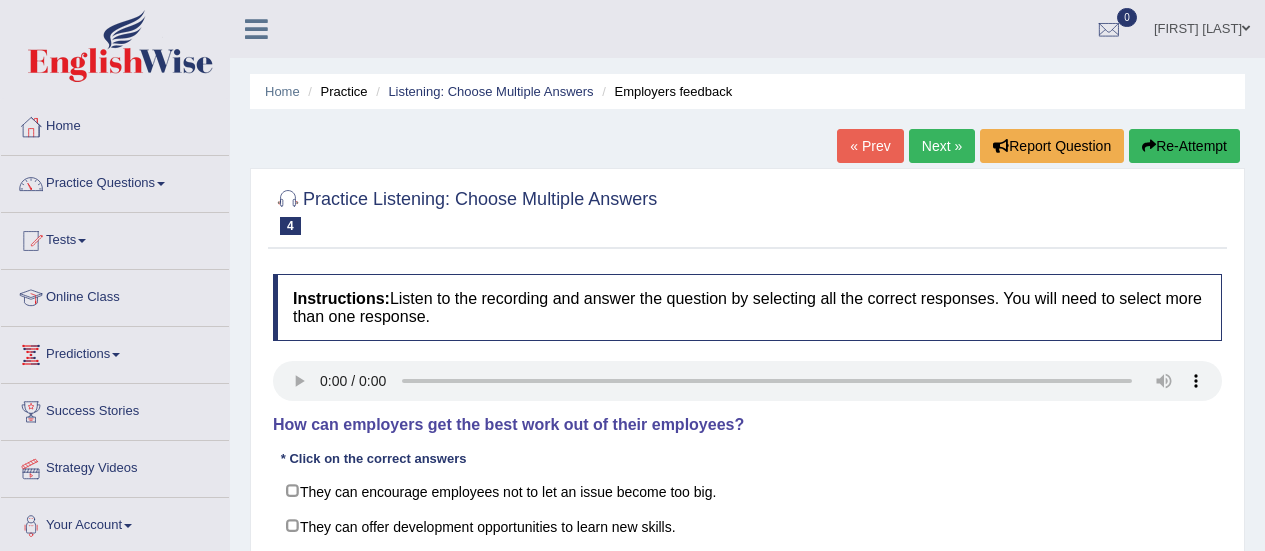 scroll, scrollTop: 0, scrollLeft: 0, axis: both 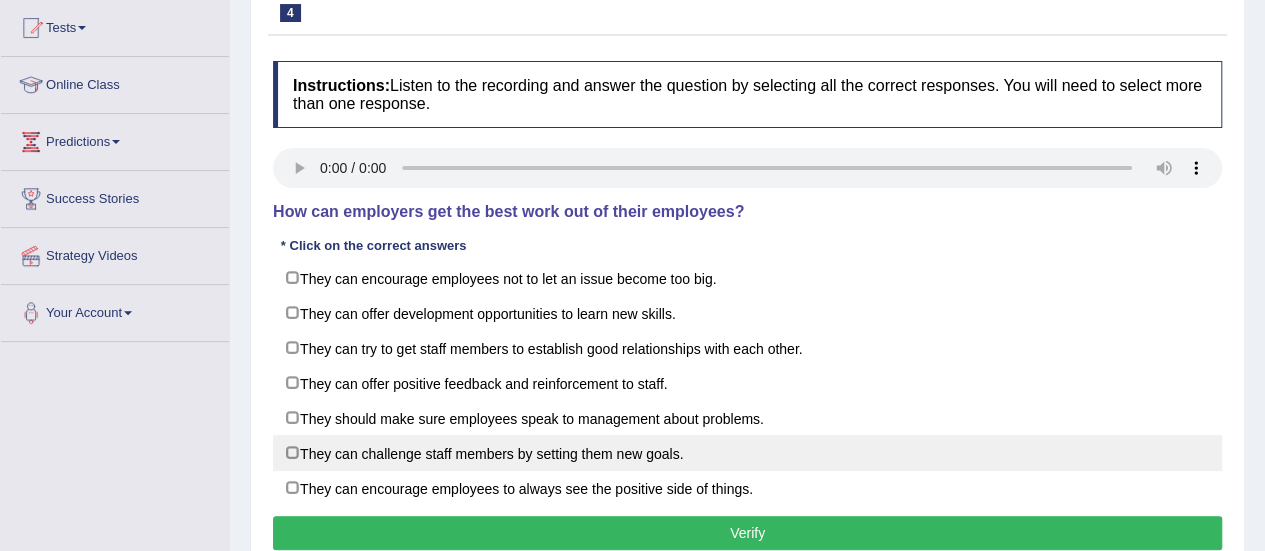 click on "They can challenge staff members by setting them new goals." at bounding box center (747, 453) 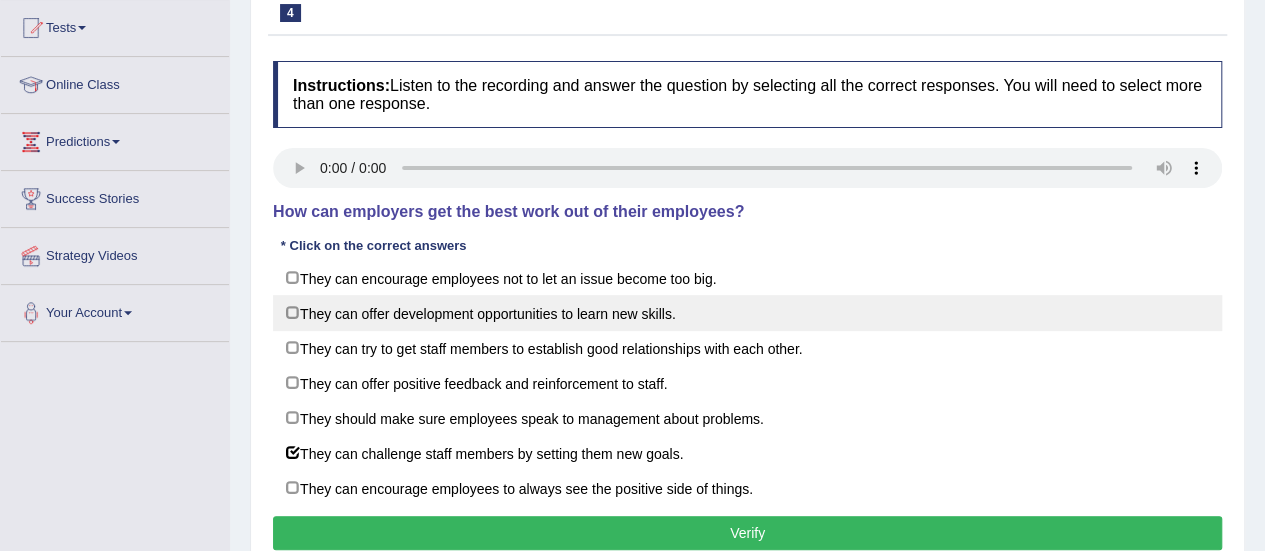 click on "They can offer development opportunities to learn new skills." at bounding box center [747, 313] 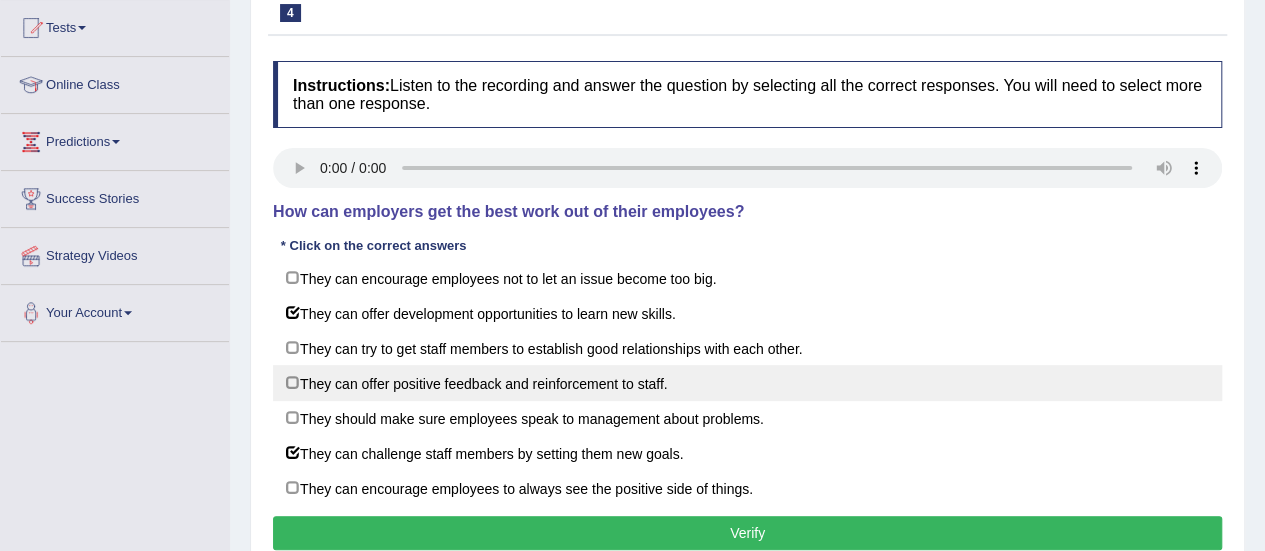 click on "They can offer positive feedback and reinforcement to staff." at bounding box center (747, 383) 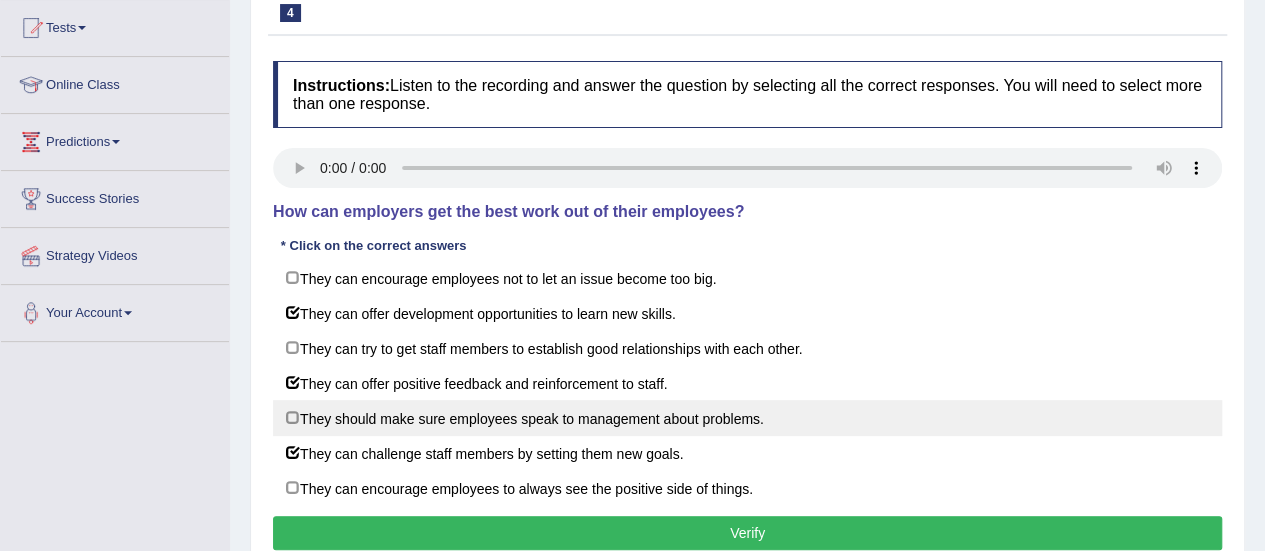 click on "They should make sure employees speak to management about problems." at bounding box center (747, 418) 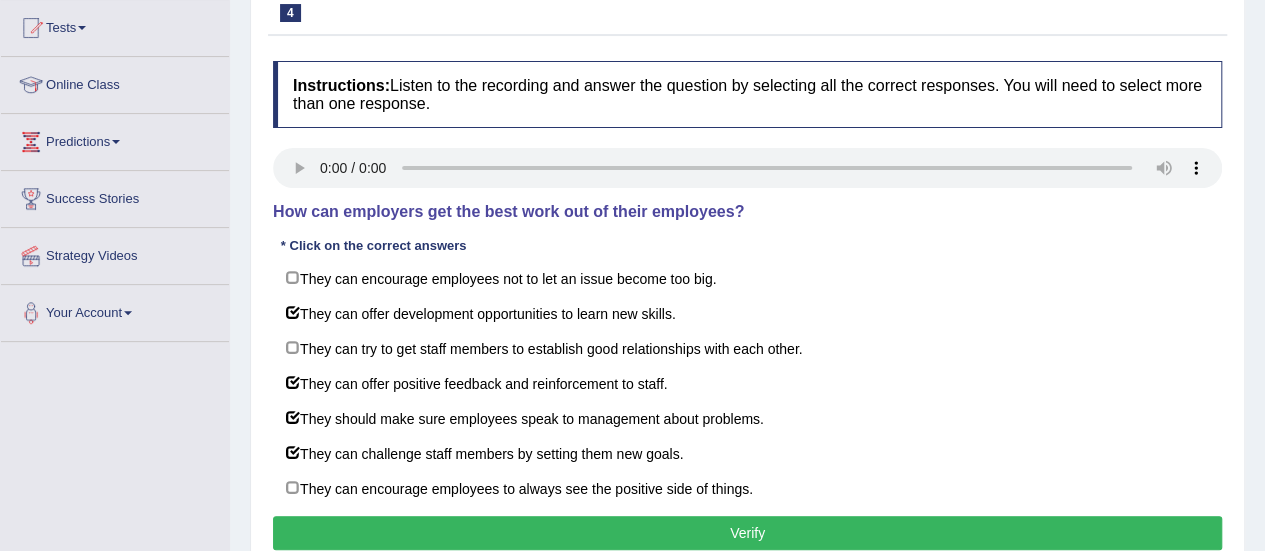 click on "Verify" at bounding box center [747, 533] 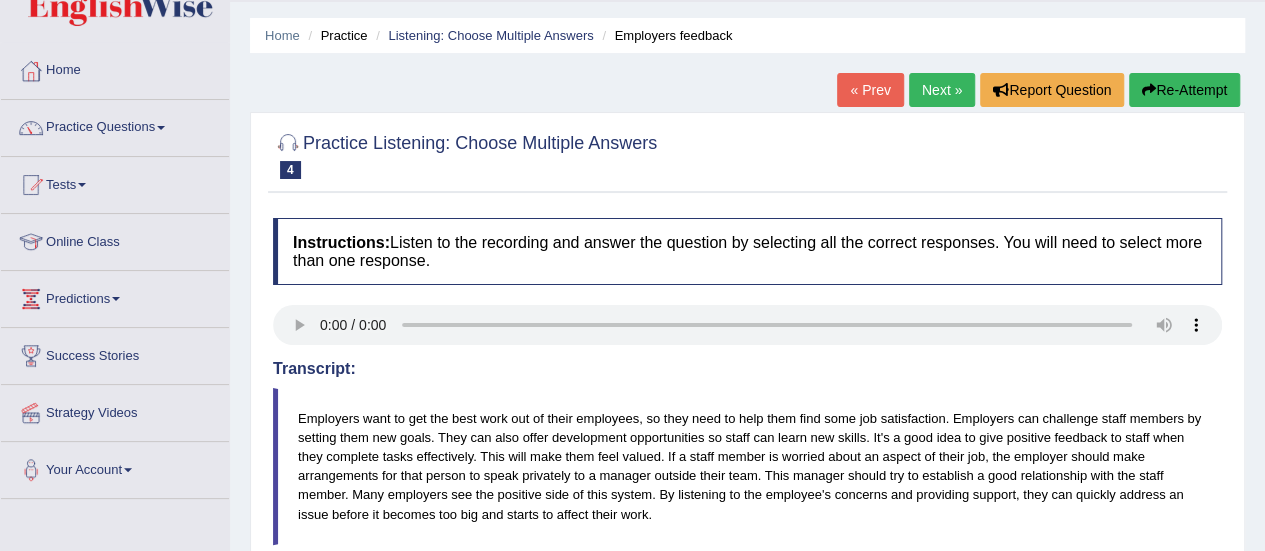 scroll, scrollTop: 35, scrollLeft: 0, axis: vertical 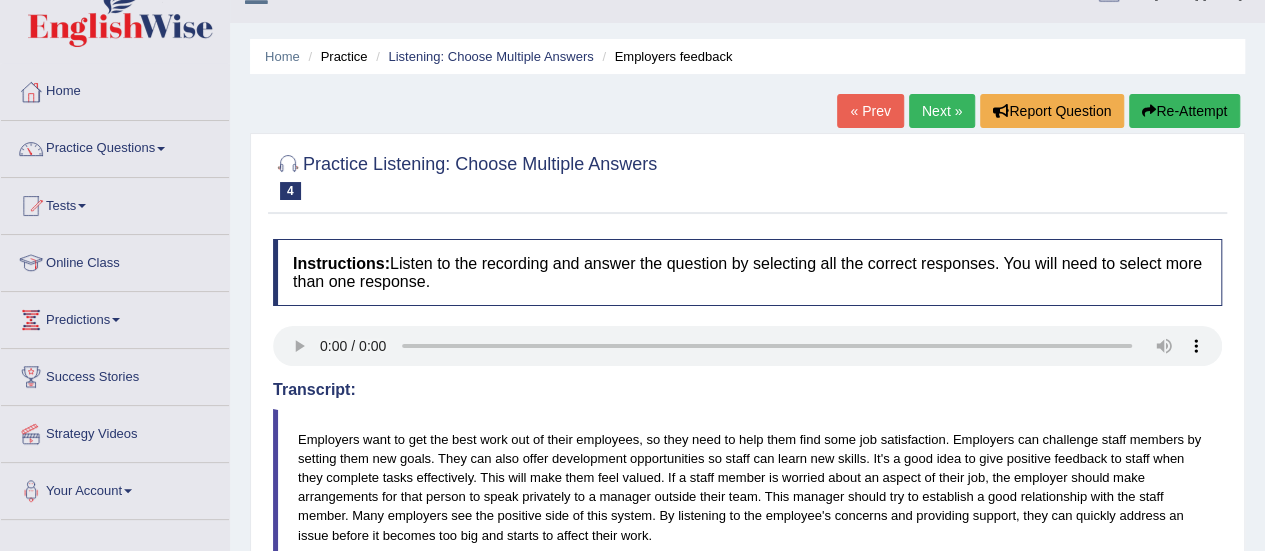 click on "Next »" at bounding box center (942, 111) 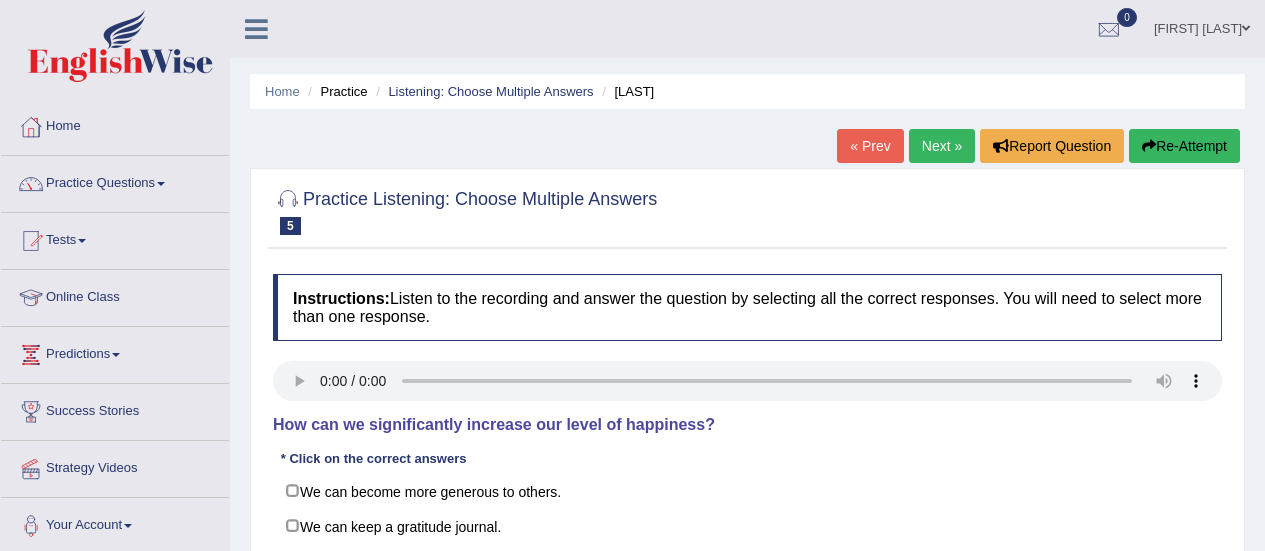 scroll, scrollTop: 168, scrollLeft: 0, axis: vertical 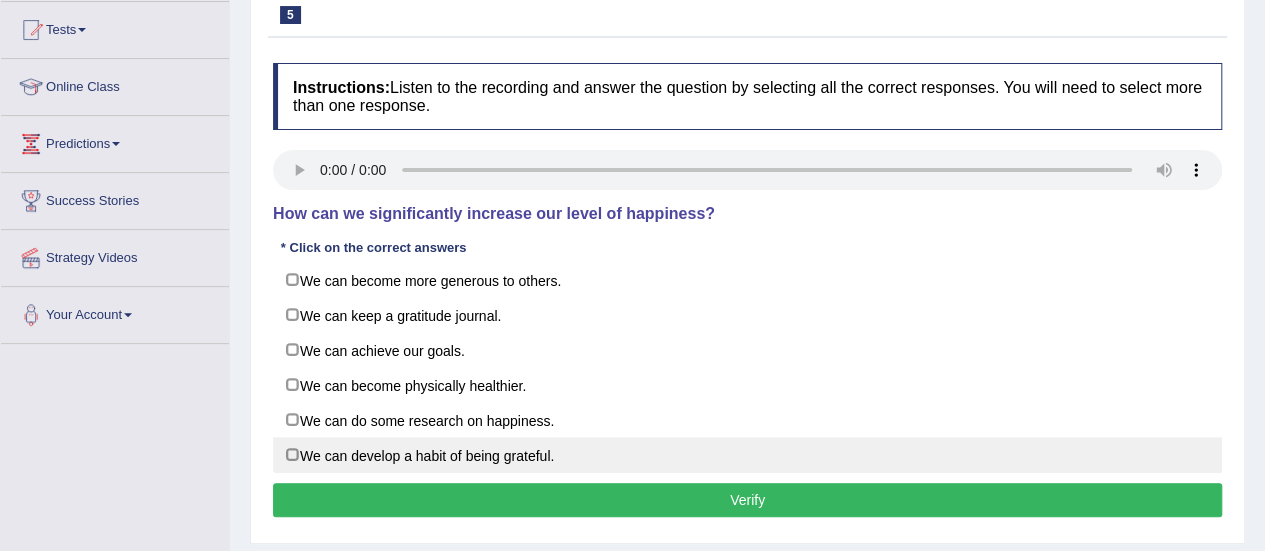 click on "We can develop a habit of being grateful." at bounding box center [747, 455] 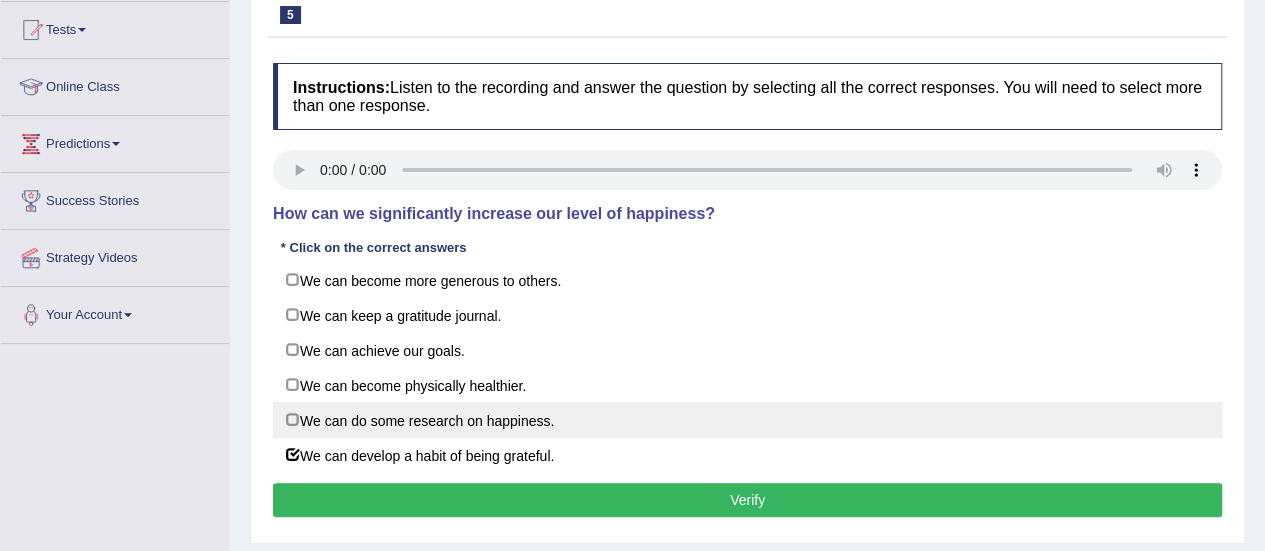 click on "We can do some research on happiness." at bounding box center [747, 420] 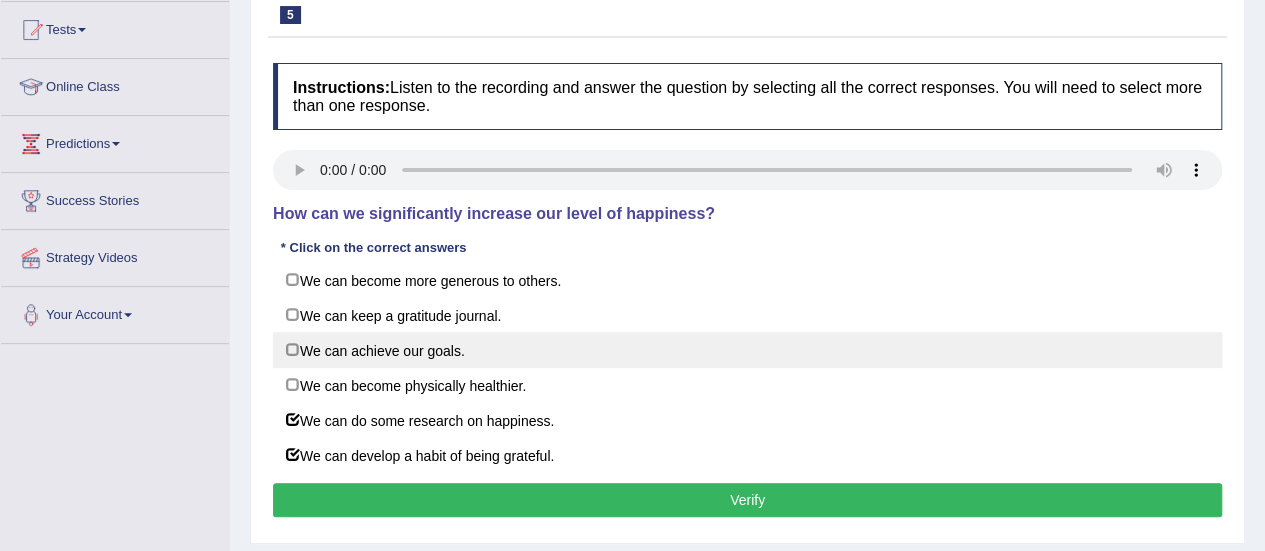 click on "We can achieve our goals." at bounding box center (747, 350) 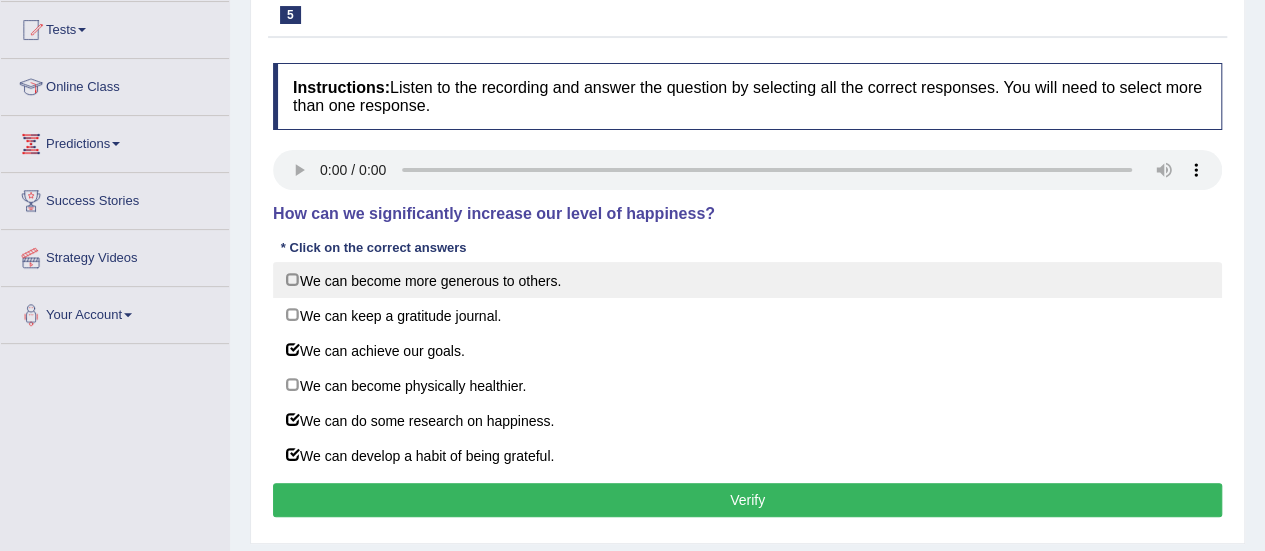 click on "We can become more generous to others." at bounding box center (747, 280) 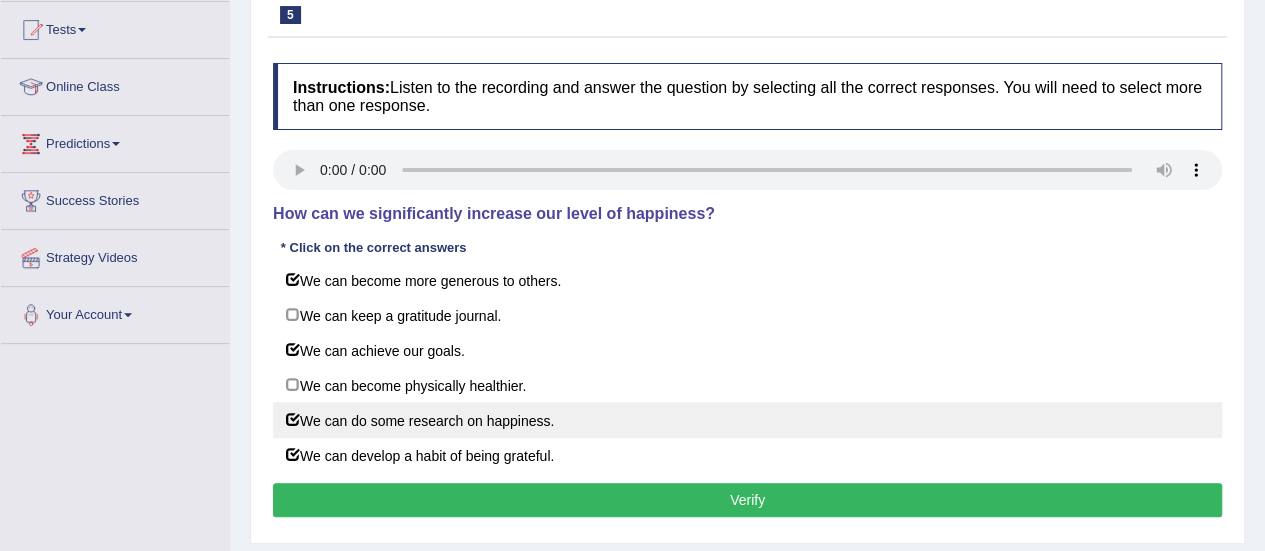 click on "We can do some research on happiness." at bounding box center [747, 420] 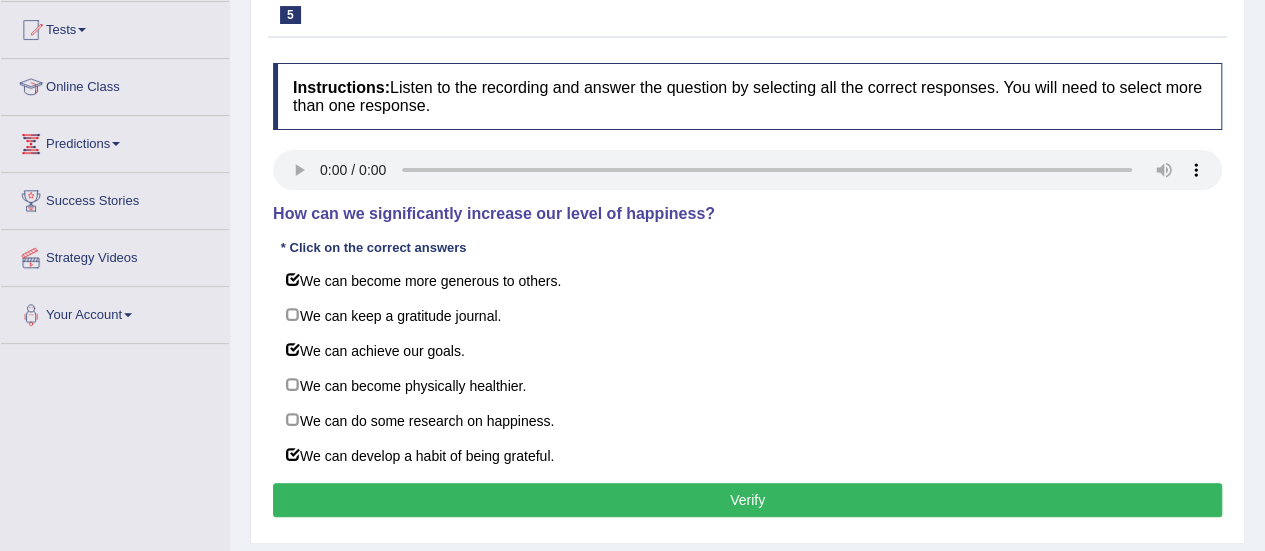 click on "Verify" at bounding box center [747, 500] 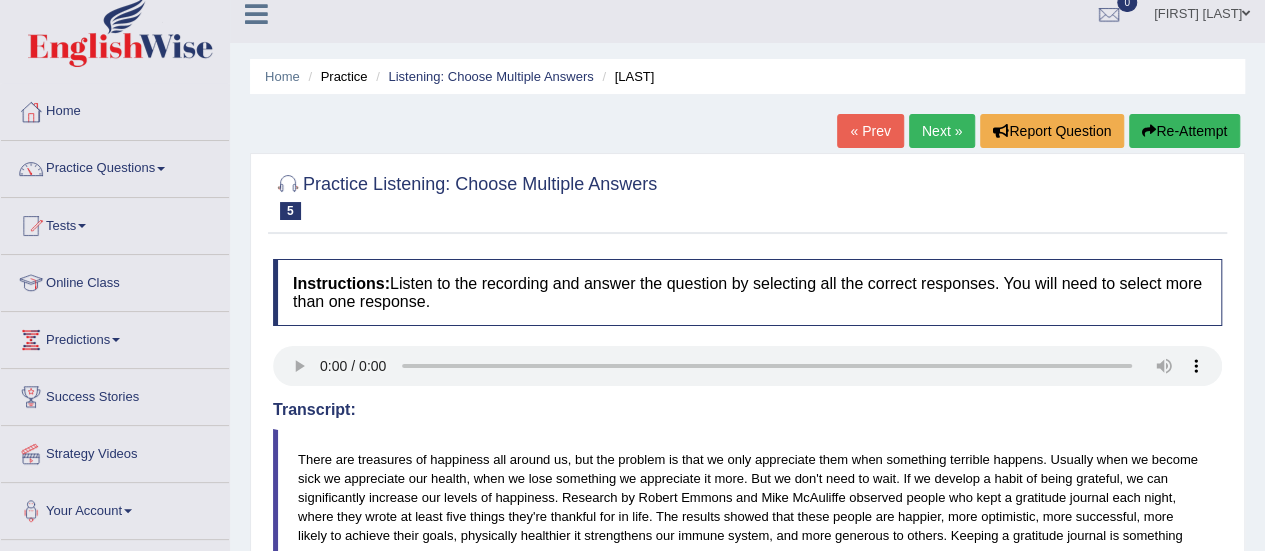 scroll, scrollTop: 0, scrollLeft: 0, axis: both 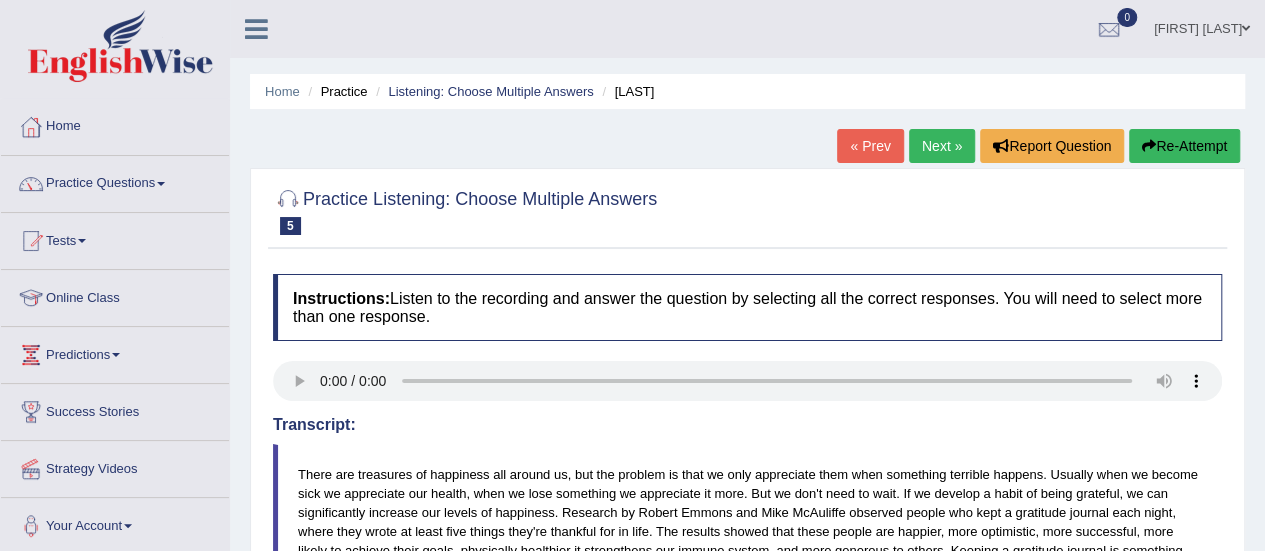 click on "Next »" at bounding box center [942, 146] 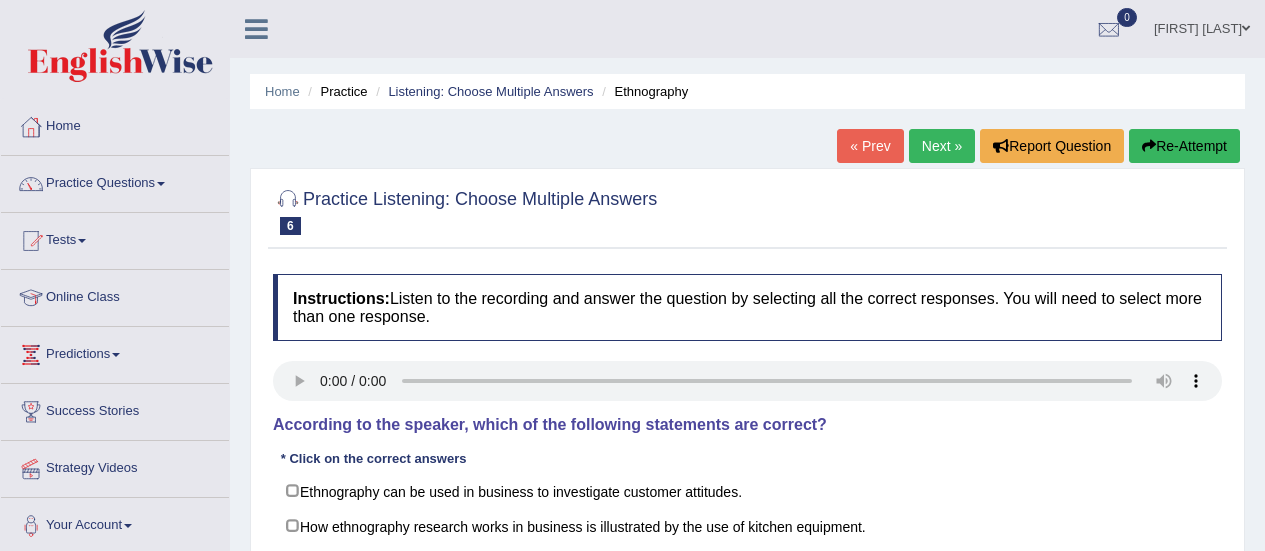 scroll, scrollTop: 30, scrollLeft: 0, axis: vertical 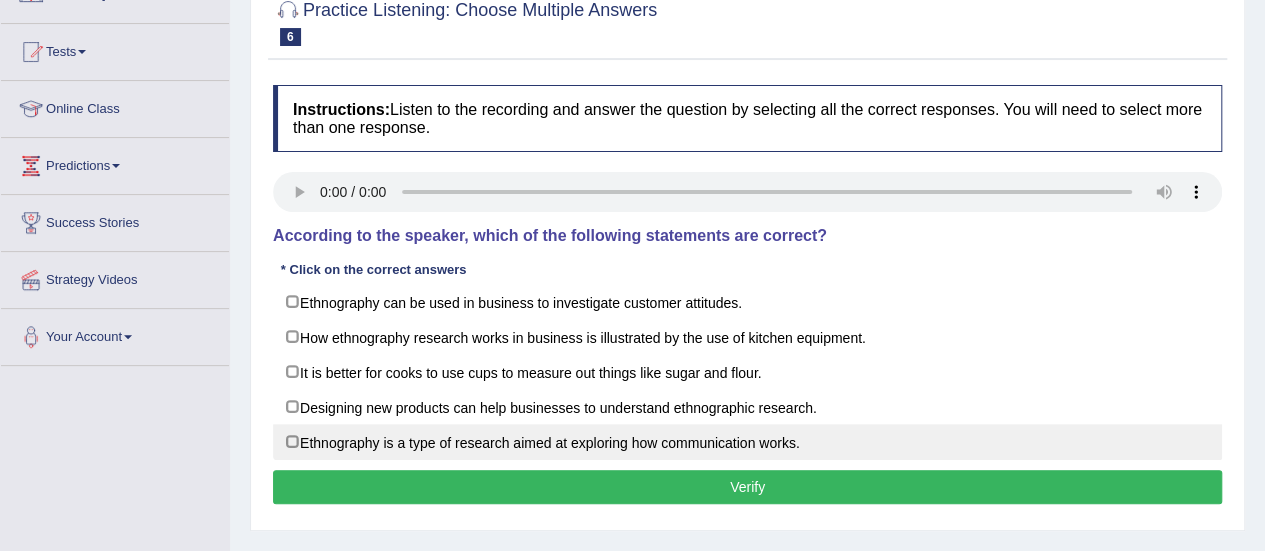 click on "Ethnography can be used in business to investigate customer attitudes.  How ethnography research works in business is illustrated by the use of kitchen equipment.  It is better for cooks to use cups to measure out things like sugar and flour.  Designing new products can help businesses to understand ethnographic research.  Ethnography is a type of research aimed at exploring how communication works." at bounding box center (747, 372) 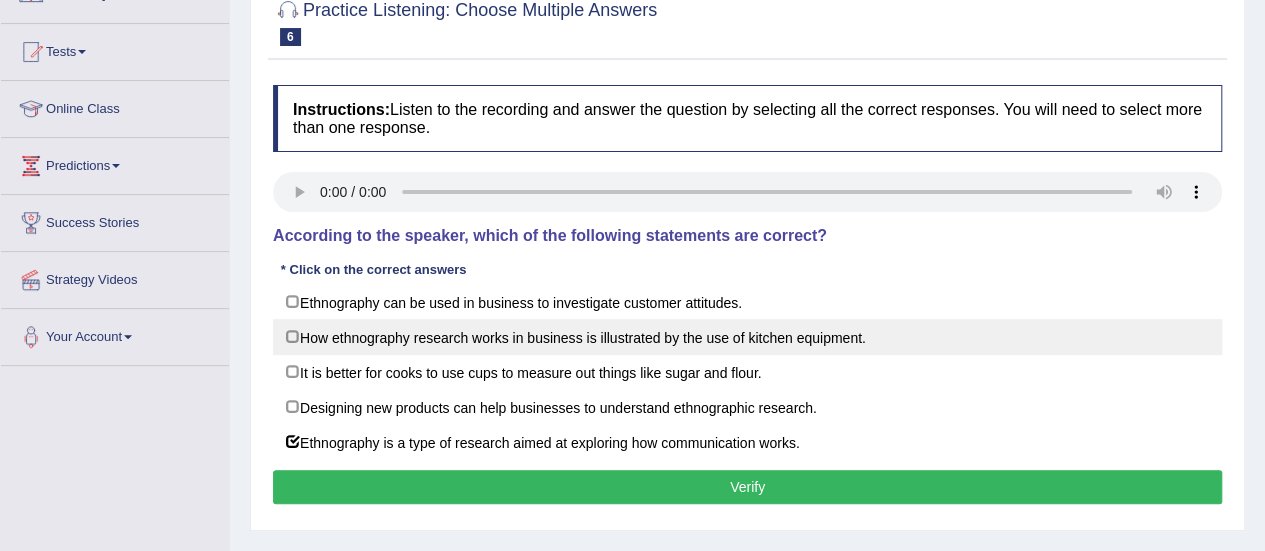 click on "How ethnography research works in business is illustrated by the use of kitchen equipment." at bounding box center (747, 337) 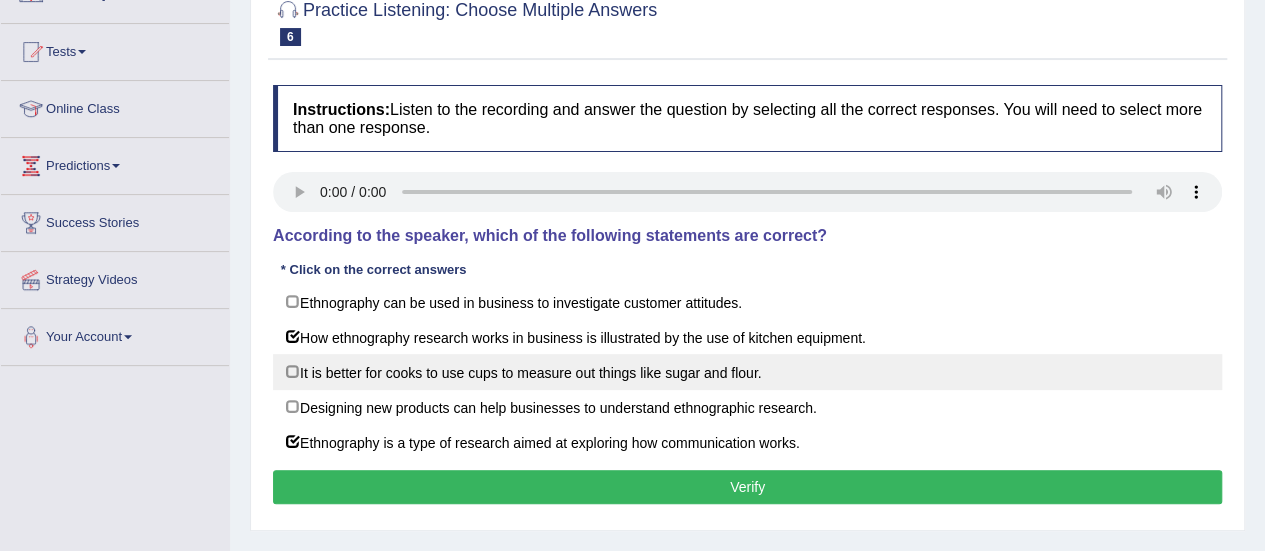 click on "It is better for cooks to use cups to measure out things like sugar and flour." at bounding box center [747, 372] 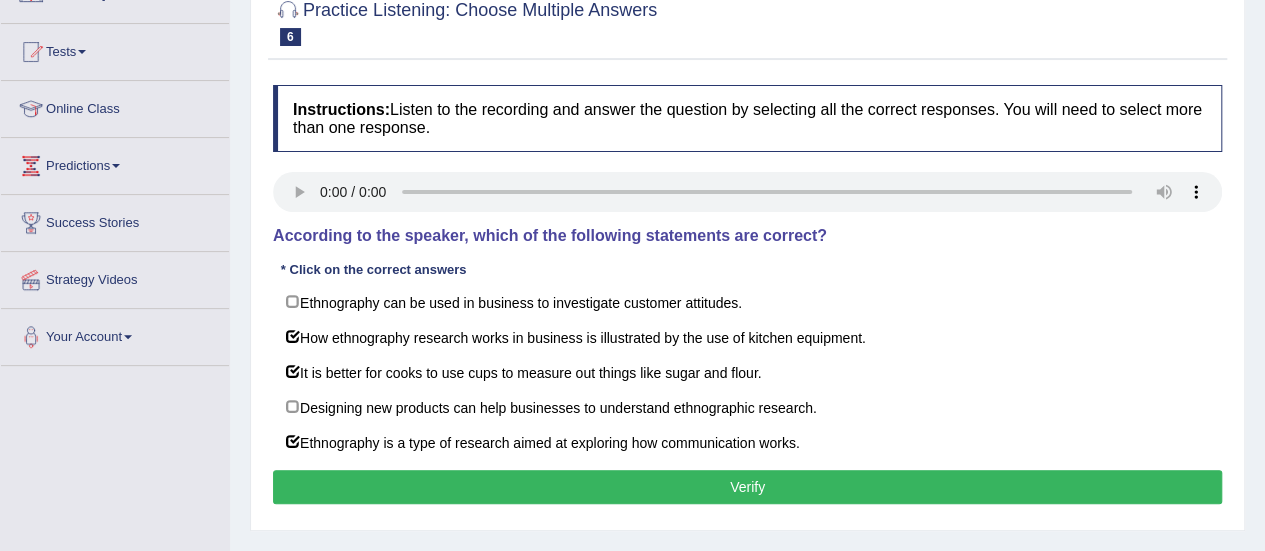 click on "Verify" at bounding box center [747, 487] 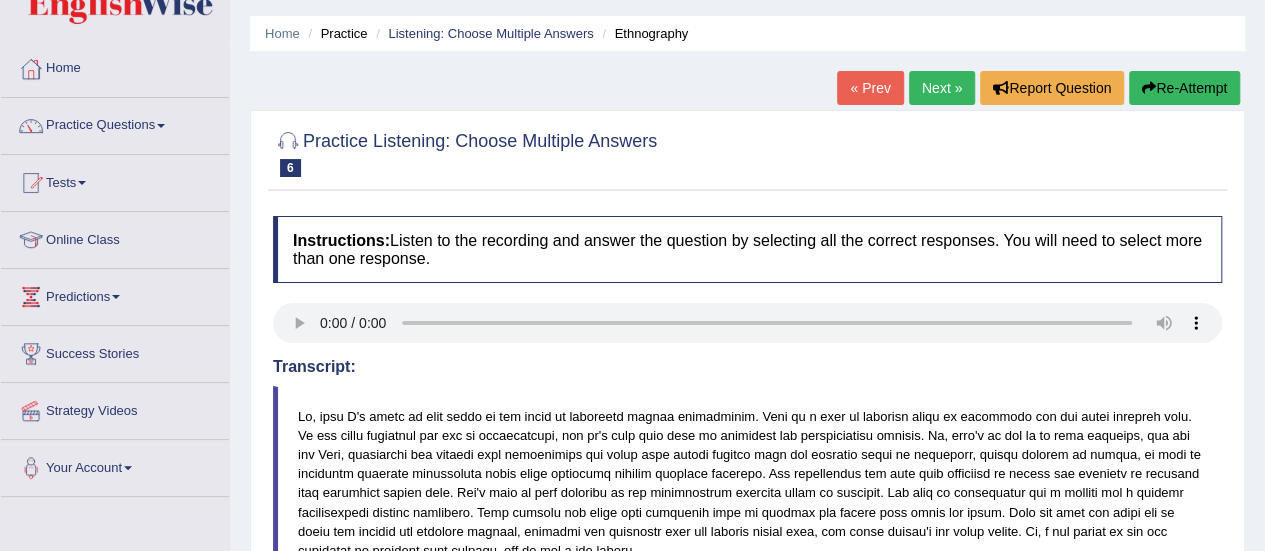 scroll, scrollTop: 0, scrollLeft: 0, axis: both 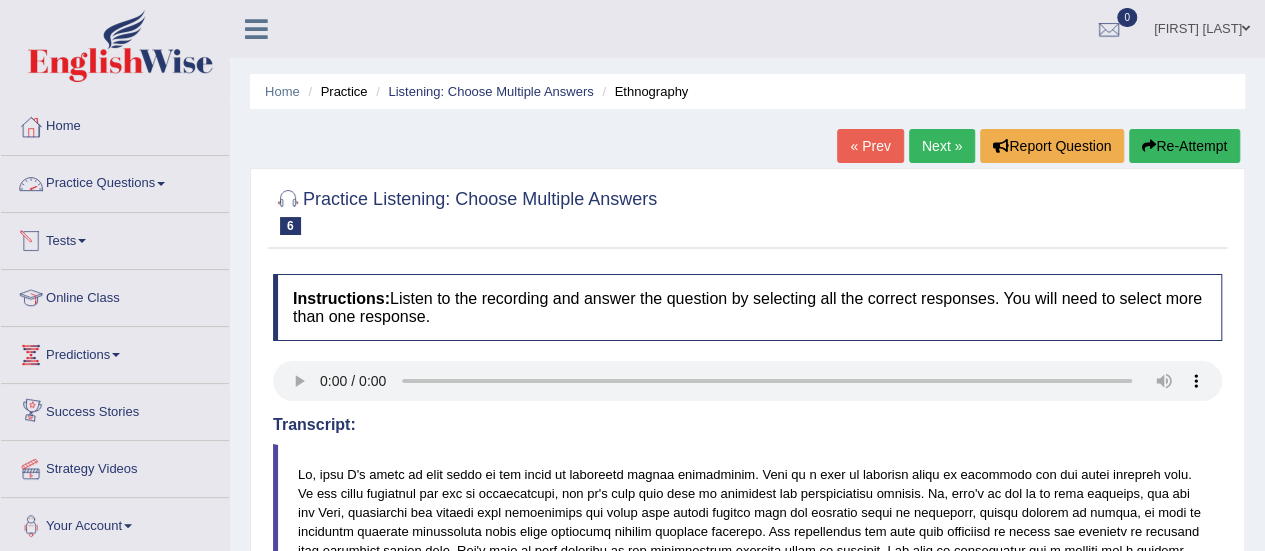 click on "Practice Questions" at bounding box center (115, 181) 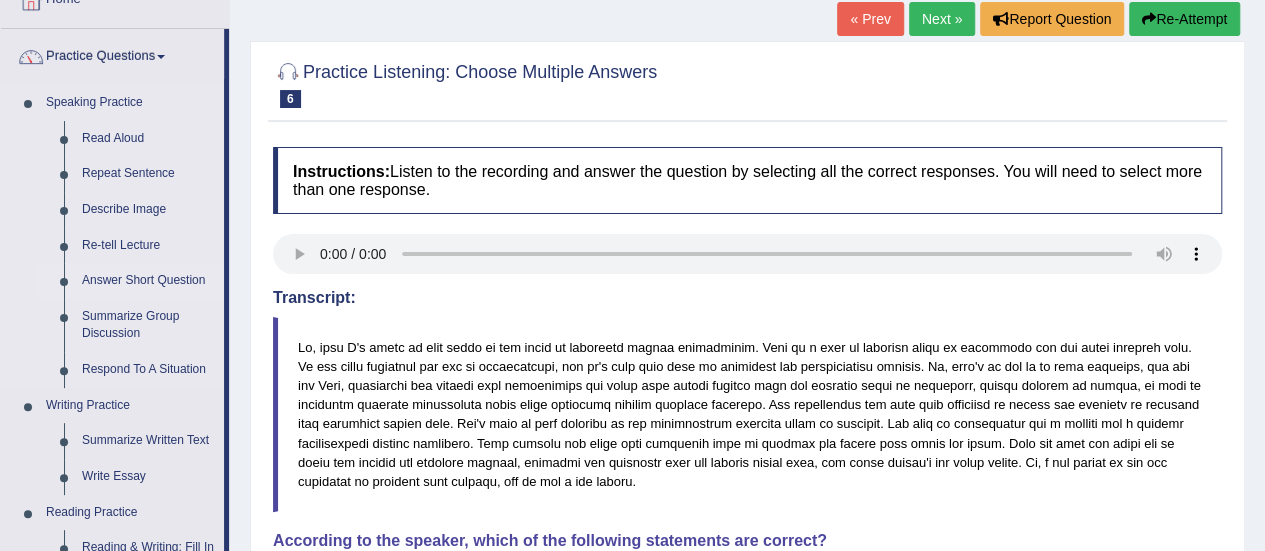 scroll, scrollTop: 0, scrollLeft: 0, axis: both 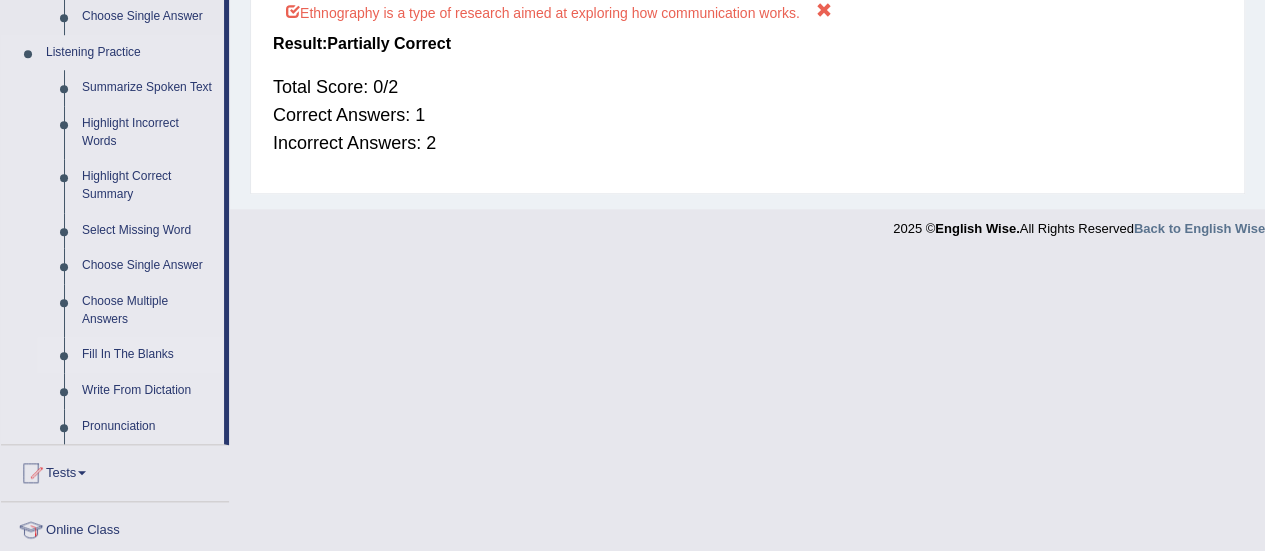 click on "Fill In The Blanks" at bounding box center (148, 355) 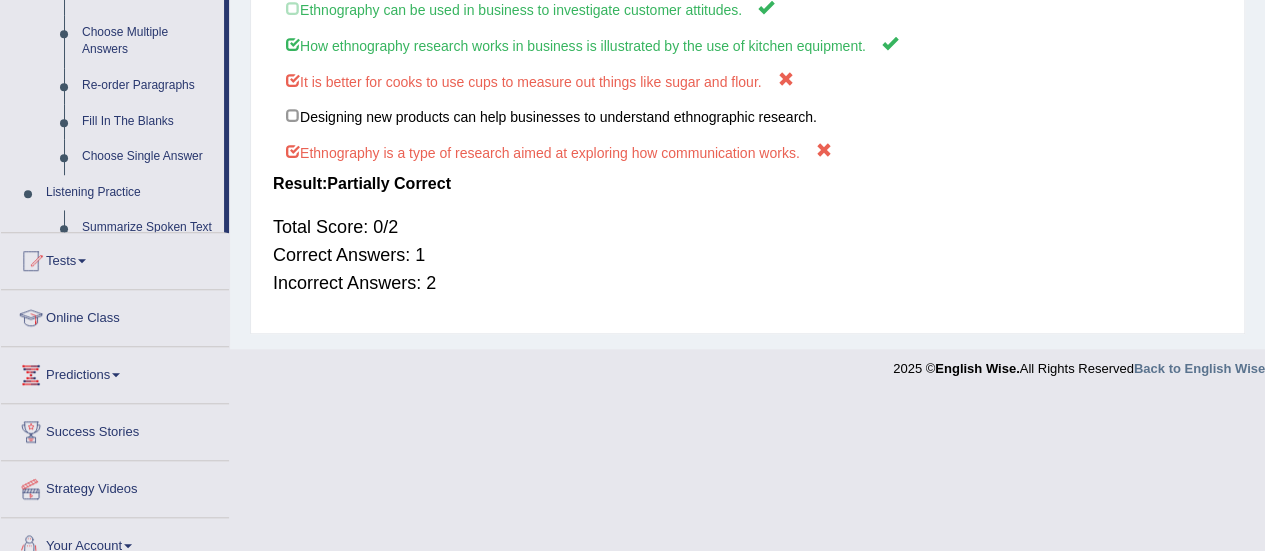 scroll, scrollTop: 811, scrollLeft: 0, axis: vertical 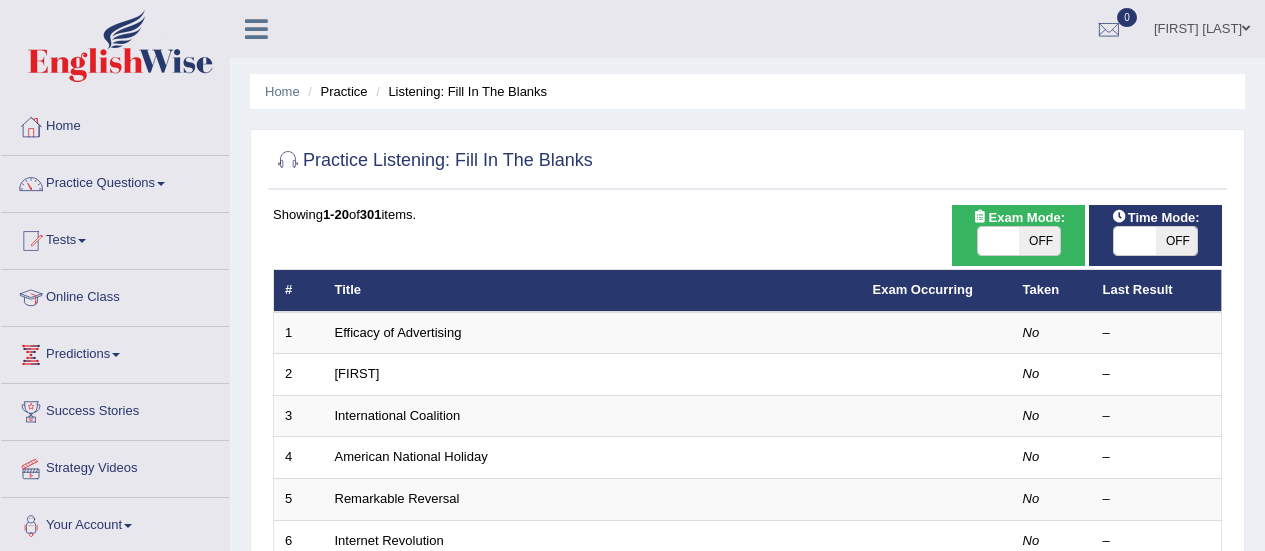 click on "Efficacy of Advertising" at bounding box center [398, 332] 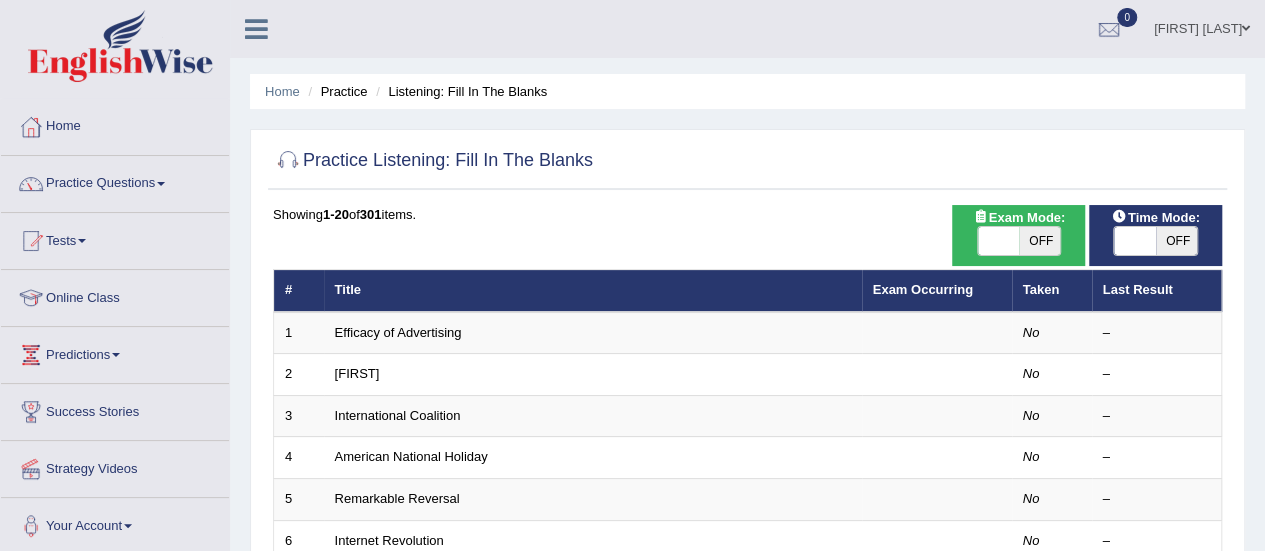 scroll, scrollTop: 0, scrollLeft: 0, axis: both 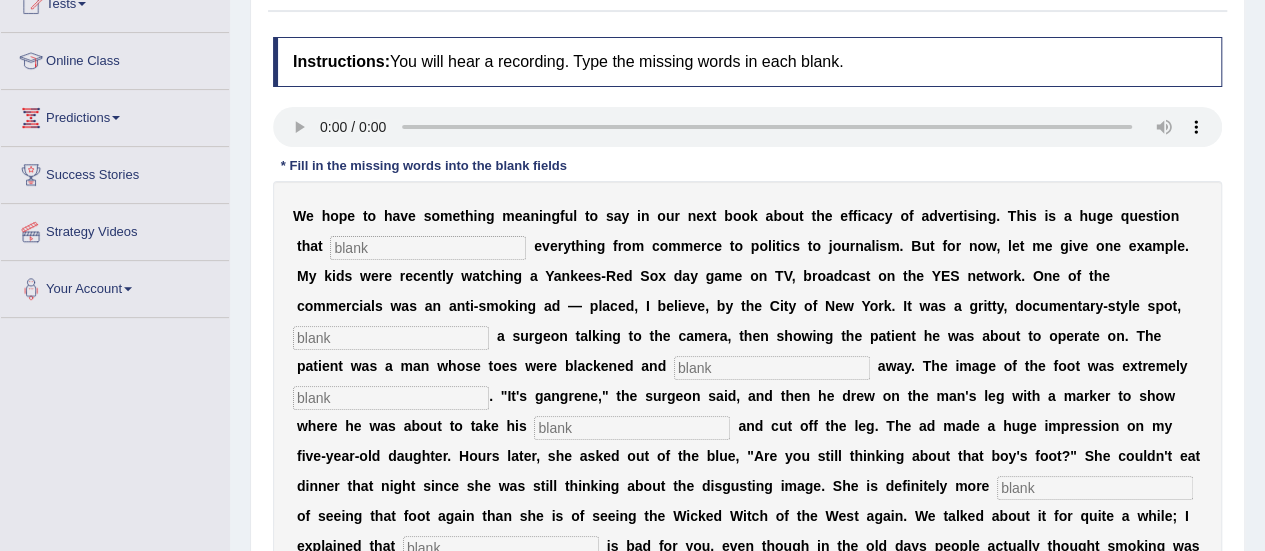 click at bounding box center (428, 248) 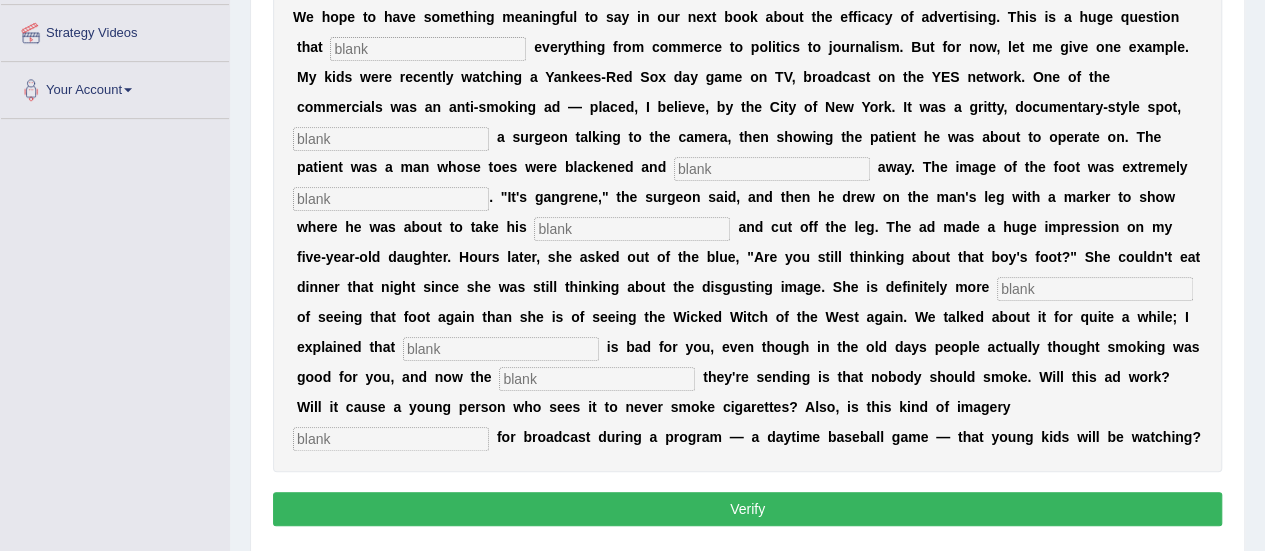 scroll, scrollTop: 150, scrollLeft: 0, axis: vertical 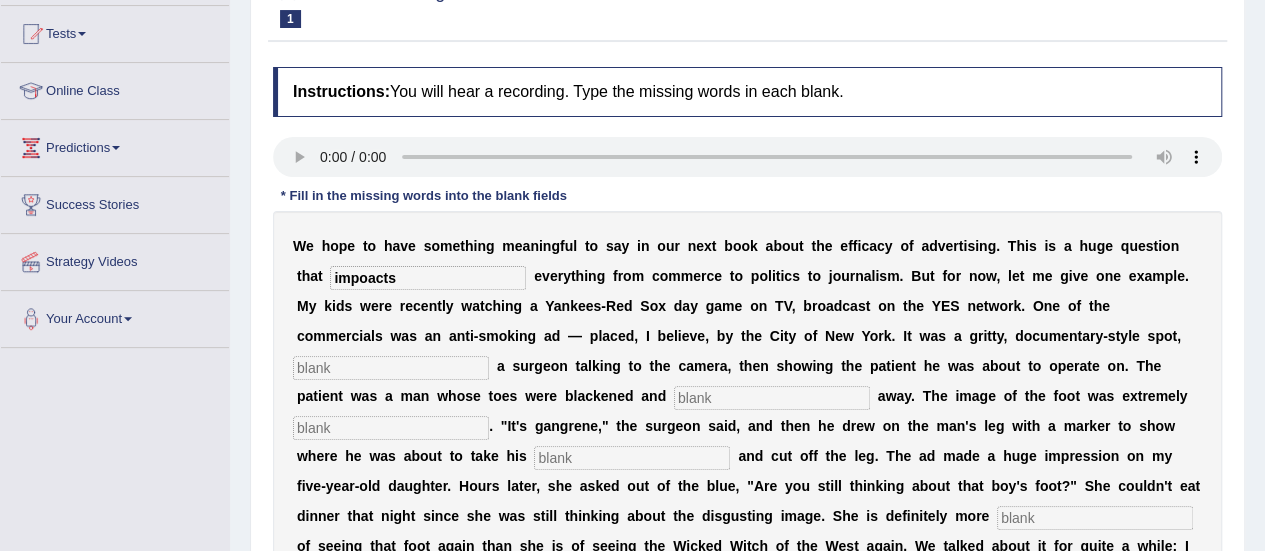 click at bounding box center (391, 368) 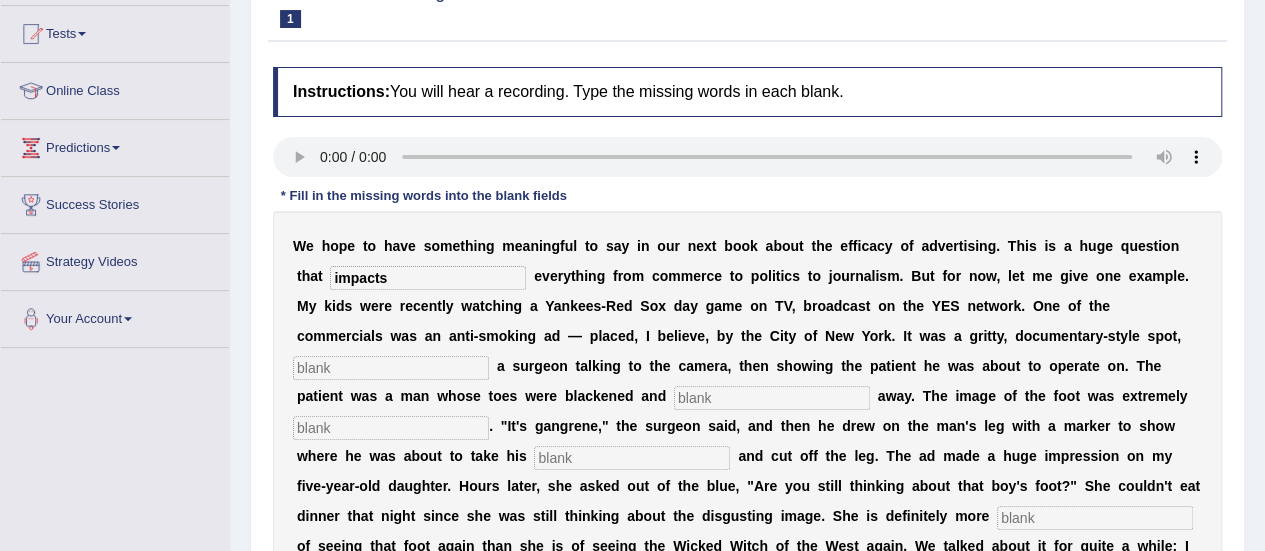 type on "impacts" 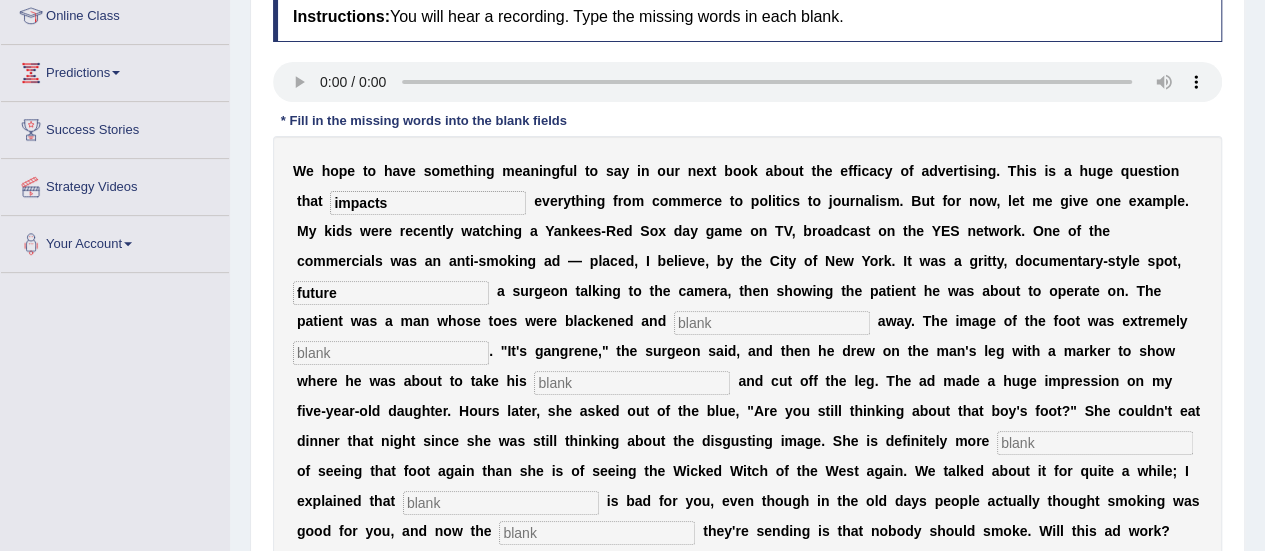scroll, scrollTop: 284, scrollLeft: 0, axis: vertical 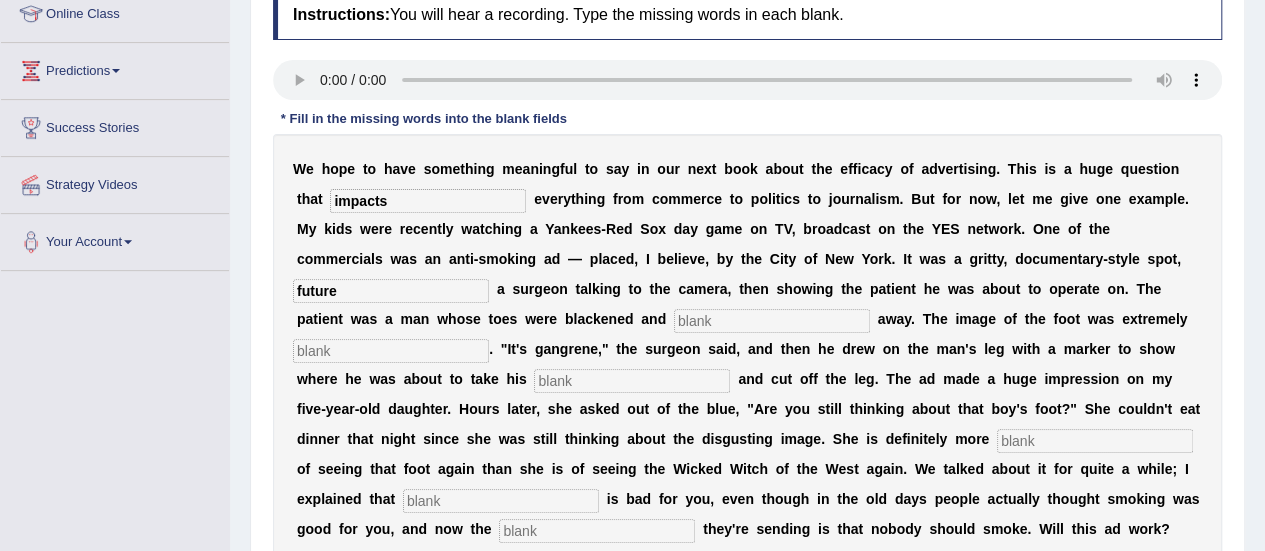 type on "future" 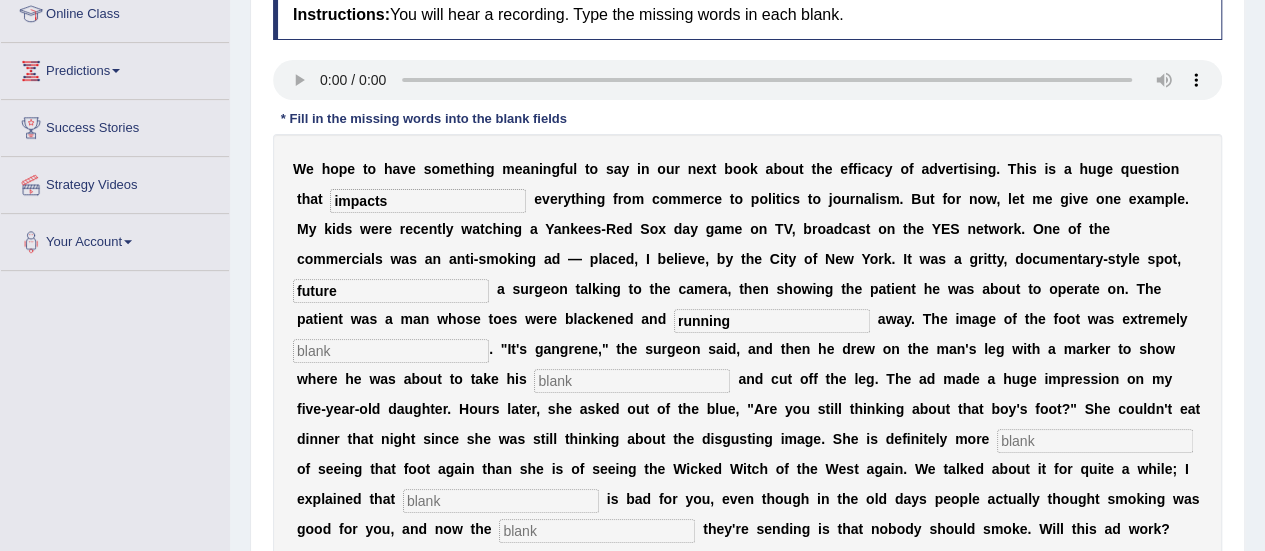 type on "running" 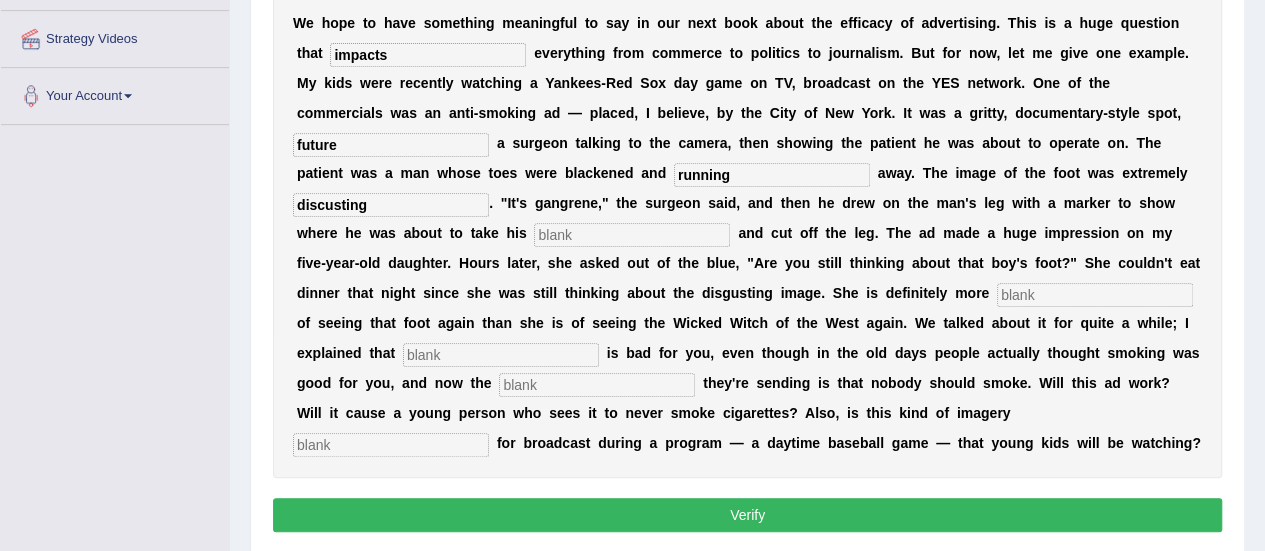 scroll, scrollTop: 432, scrollLeft: 0, axis: vertical 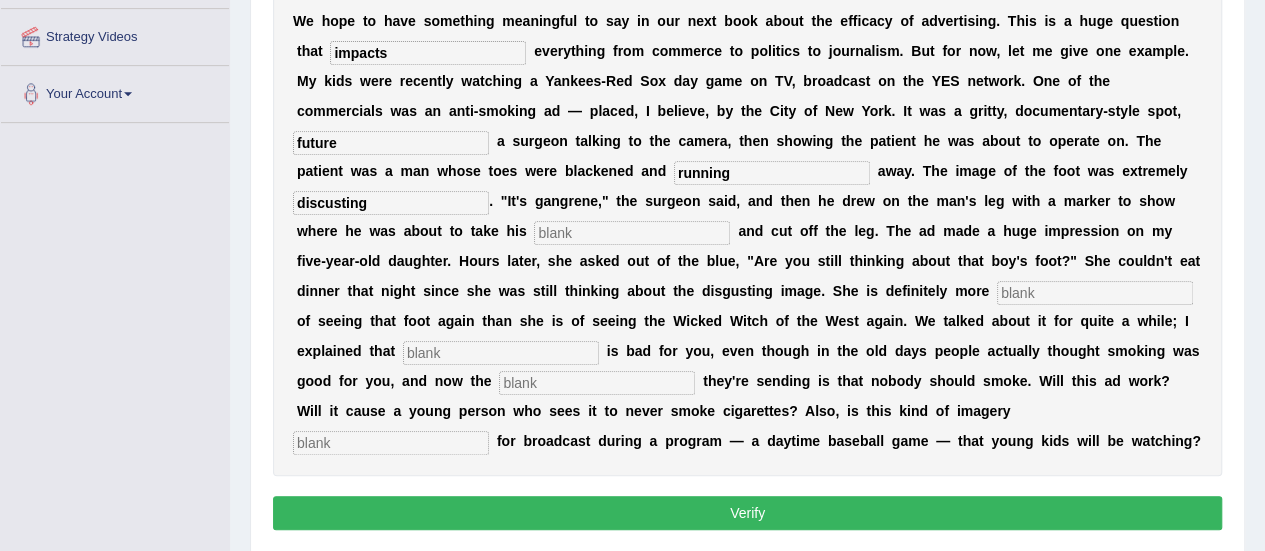 type on "discusting" 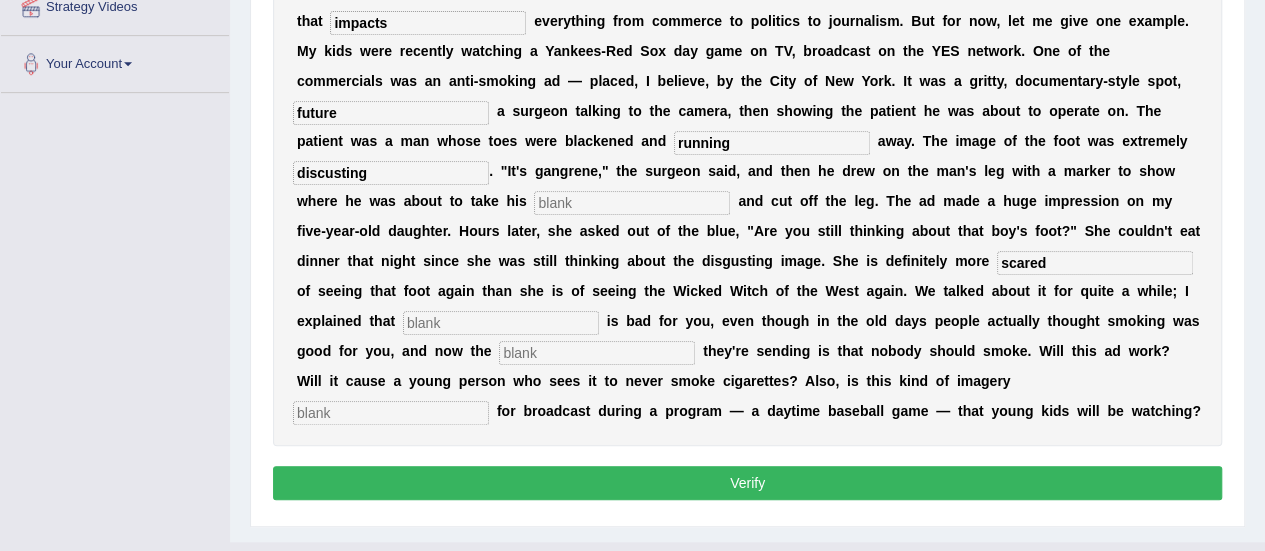 scroll, scrollTop: 463, scrollLeft: 0, axis: vertical 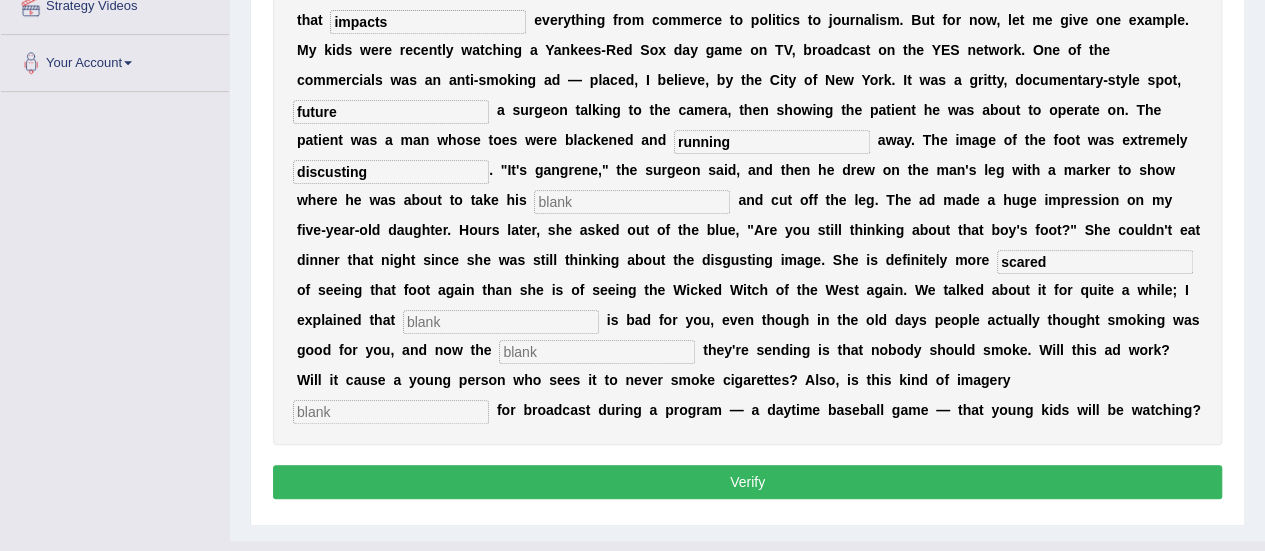 type on "scared" 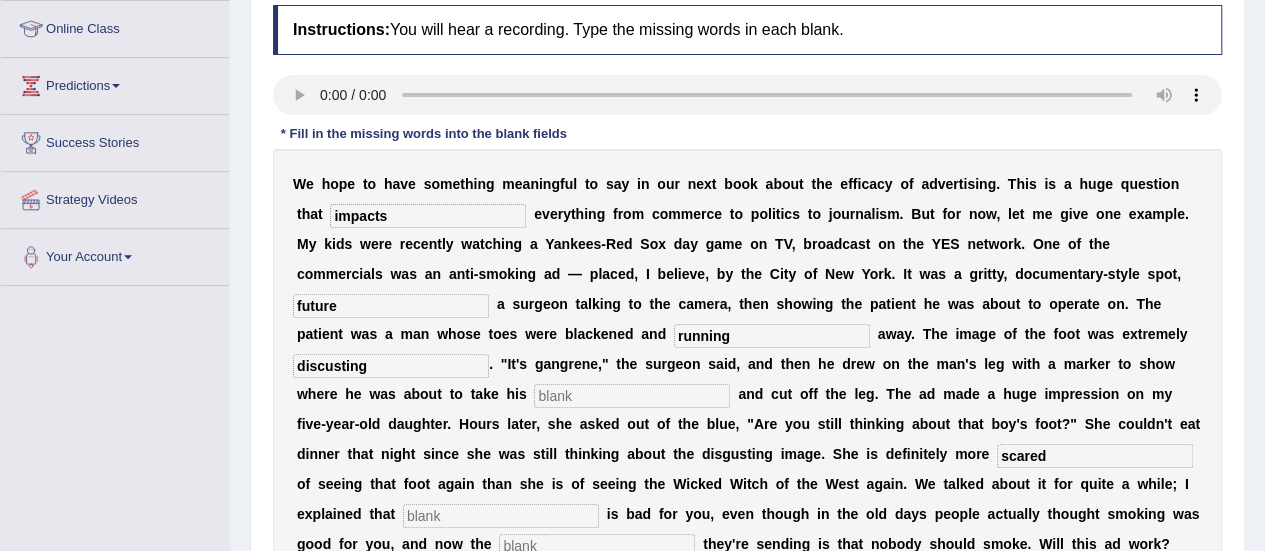 scroll, scrollTop: 264, scrollLeft: 0, axis: vertical 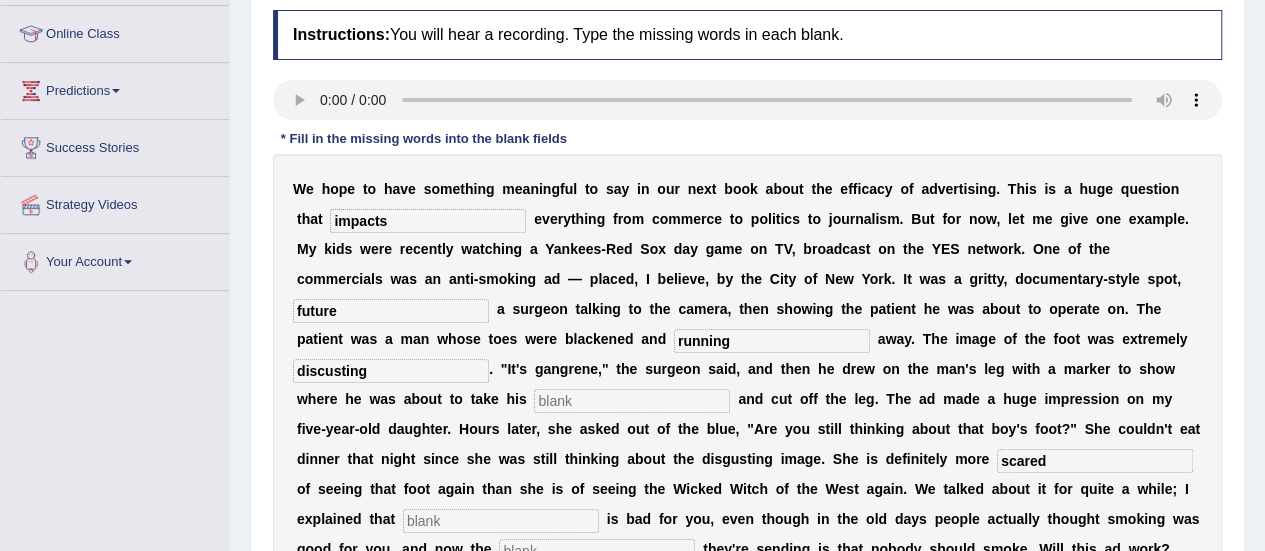 type on "appropiate" 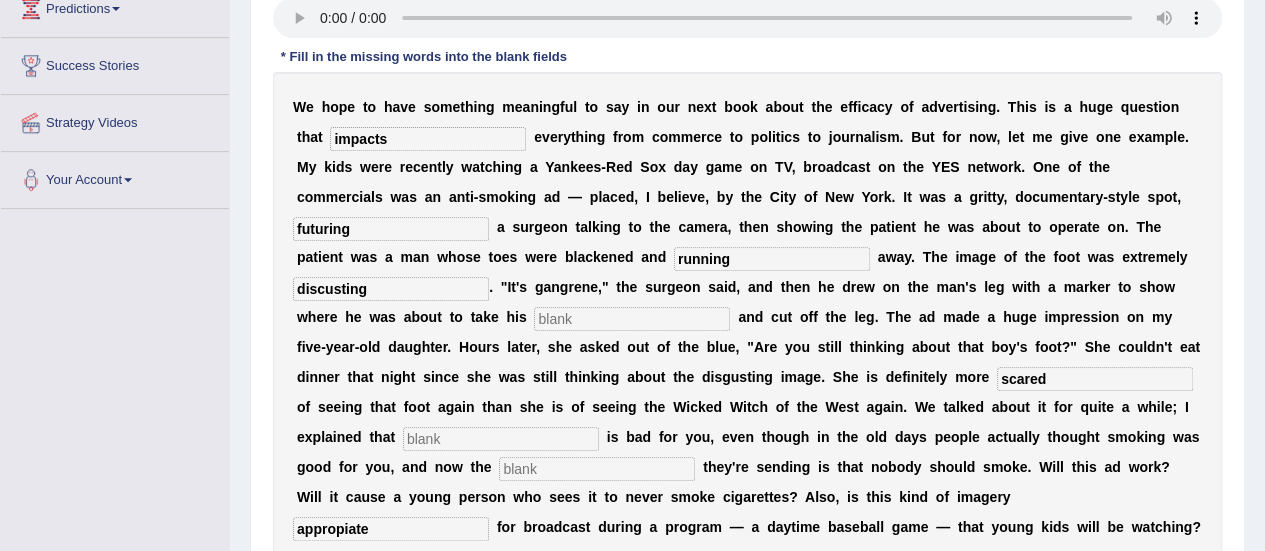scroll, scrollTop: 352, scrollLeft: 0, axis: vertical 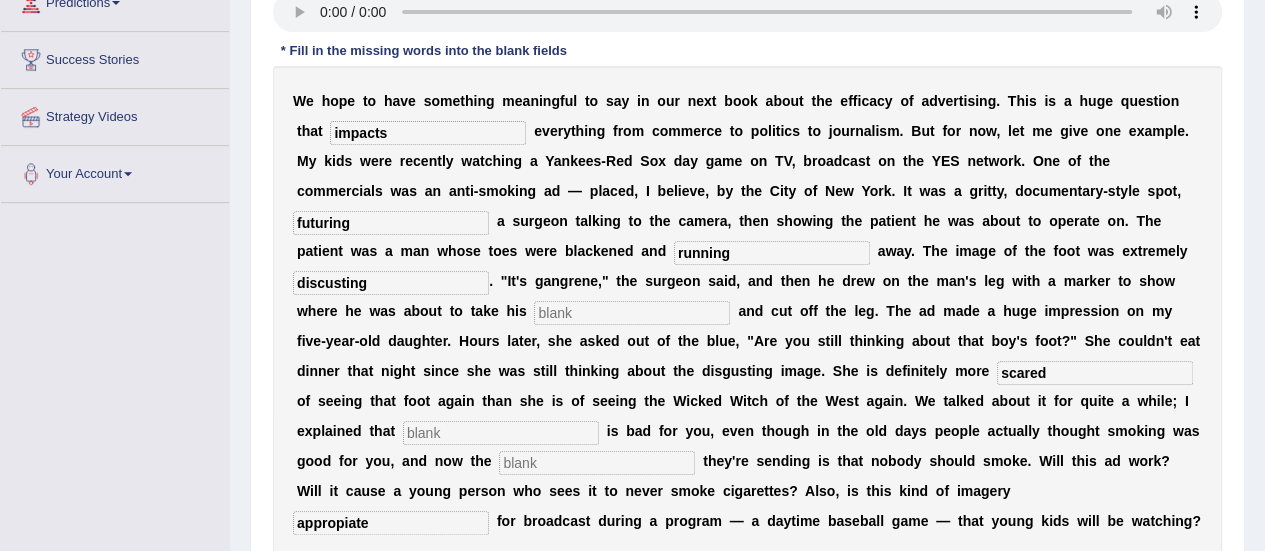 type on "futuring" 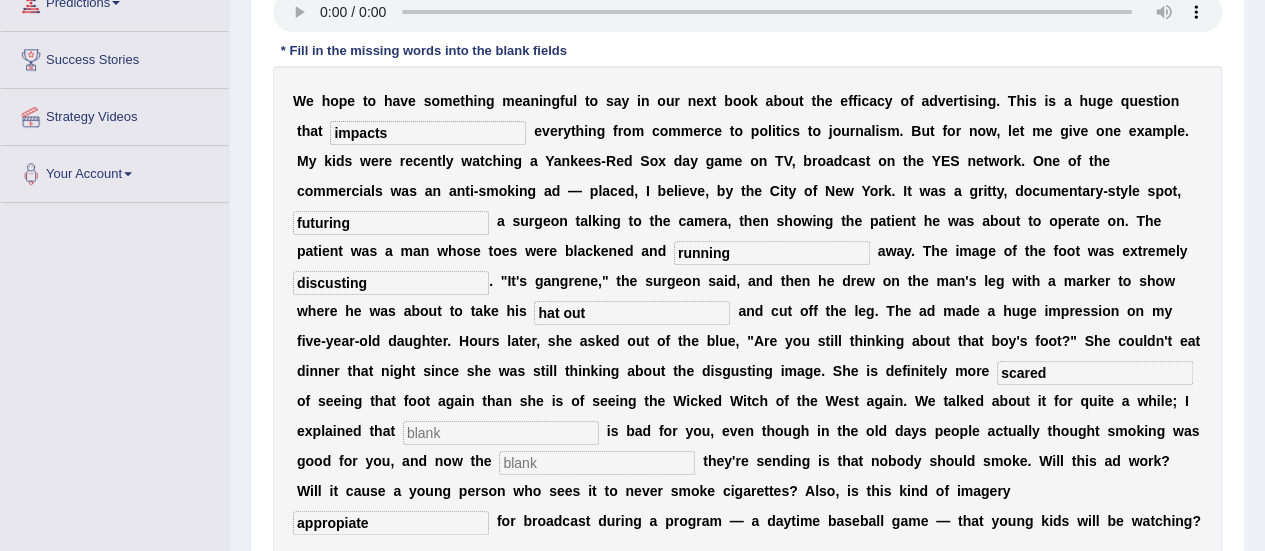type on "hat out" 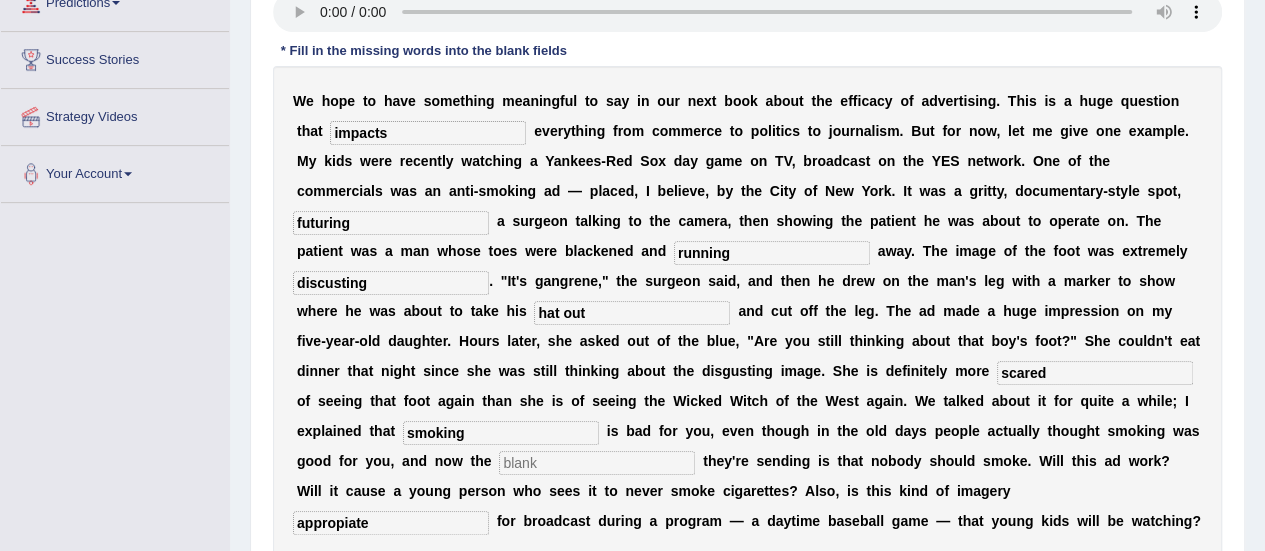 type on "smoking" 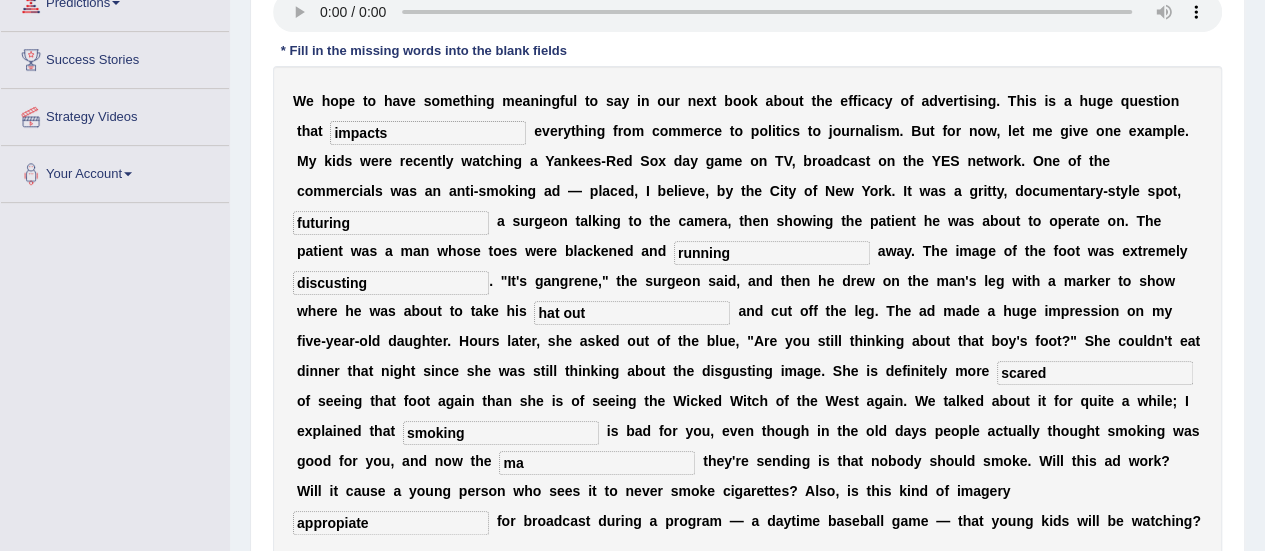 type on "m" 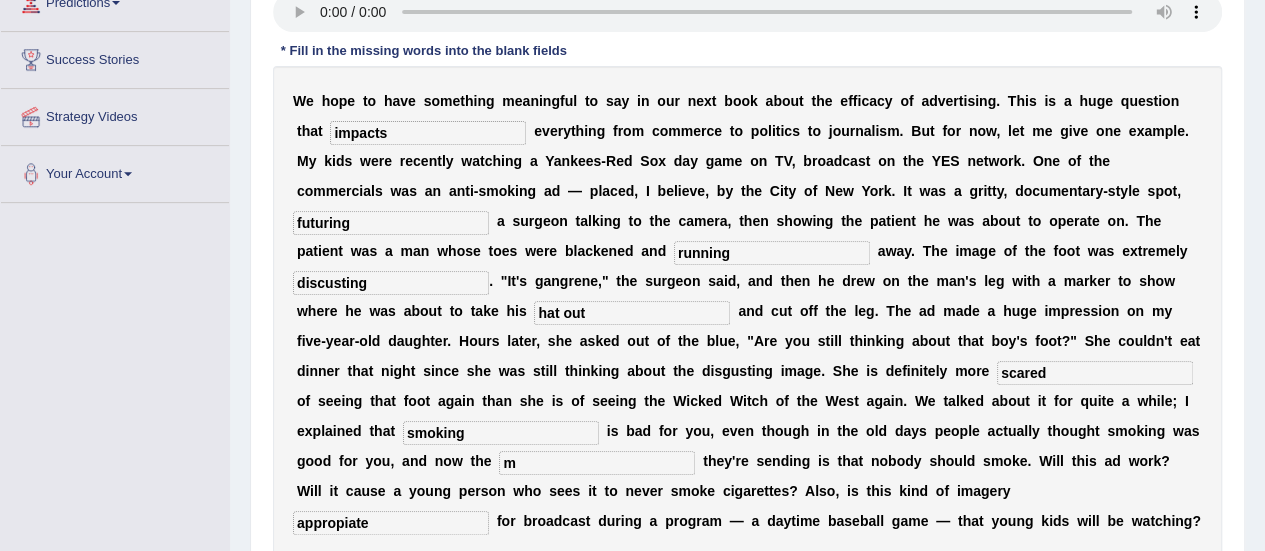type 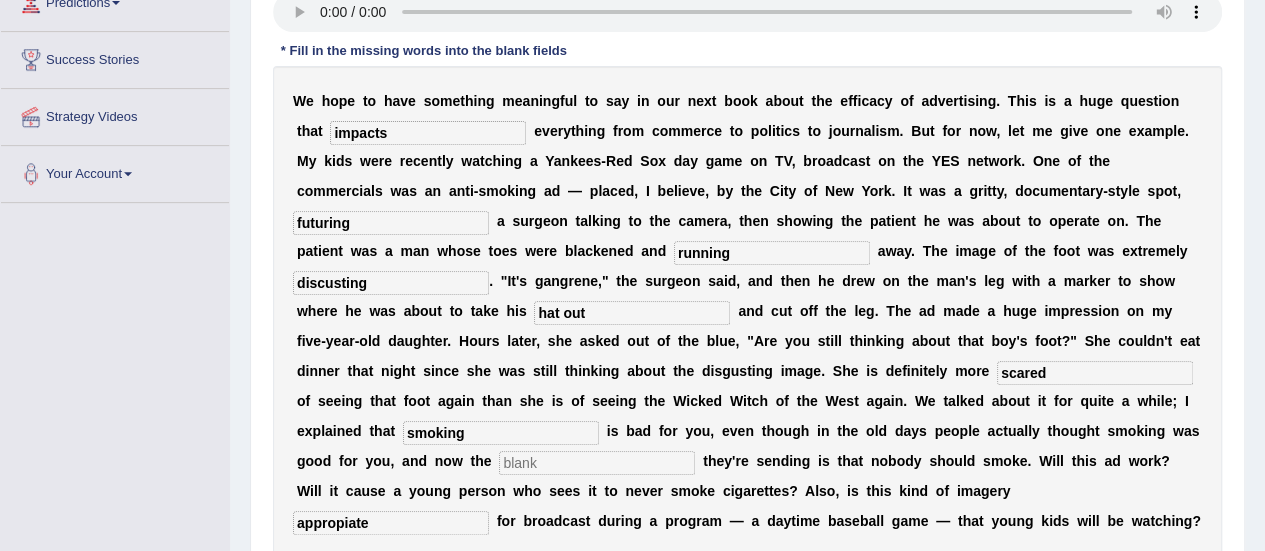 click on "discusting" at bounding box center (391, 283) 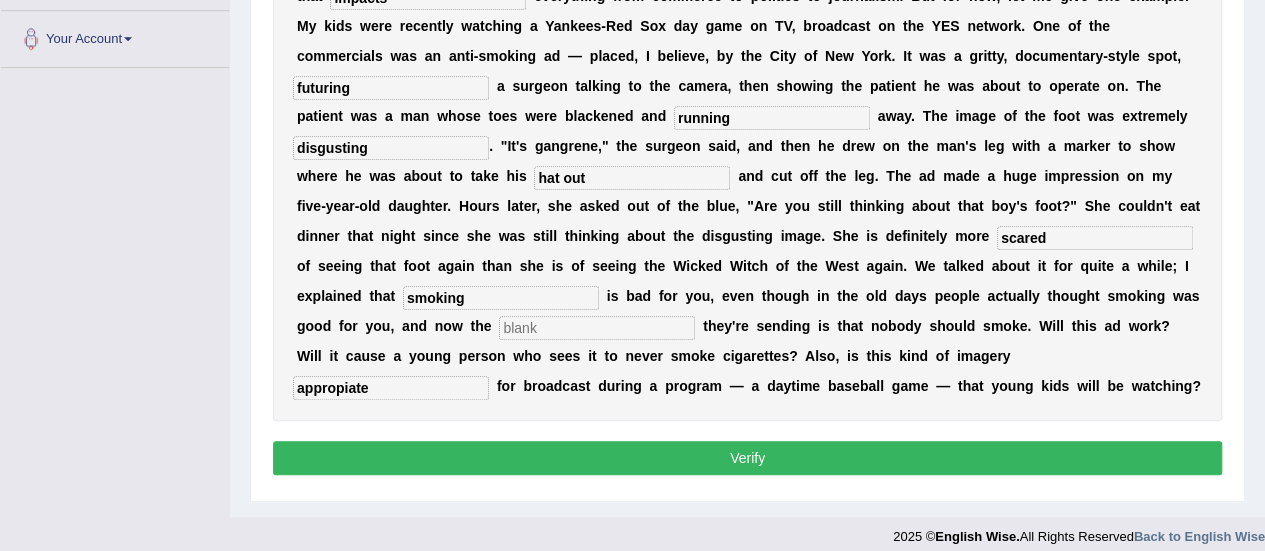 type on "disgusting" 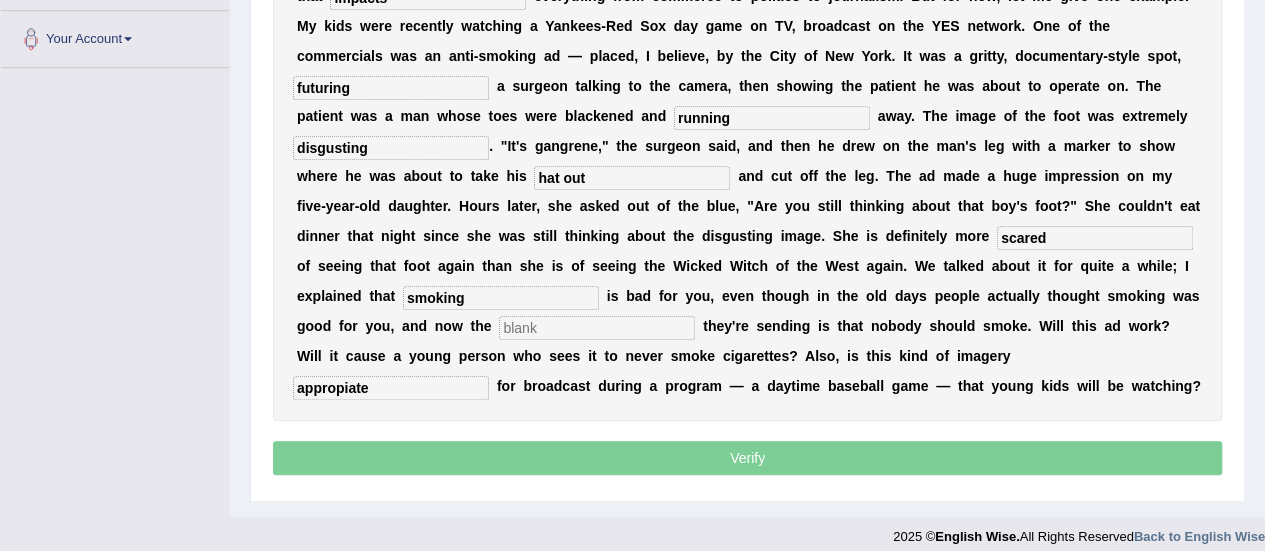 scroll, scrollTop: 471, scrollLeft: 0, axis: vertical 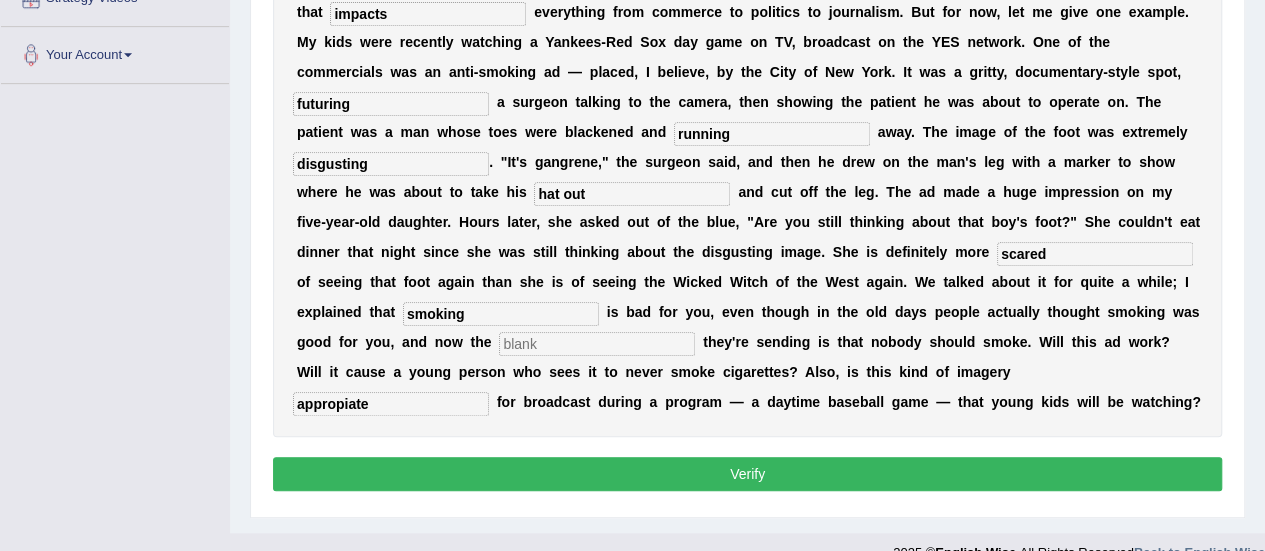 click on "Verify" at bounding box center (747, 474) 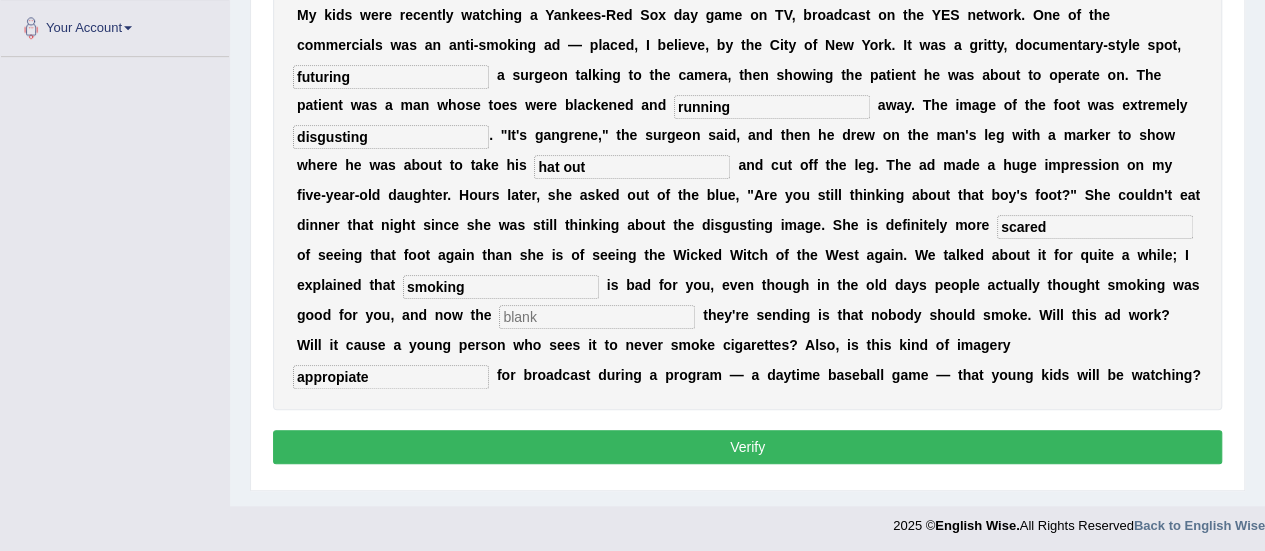 click on "Verify" at bounding box center (747, 447) 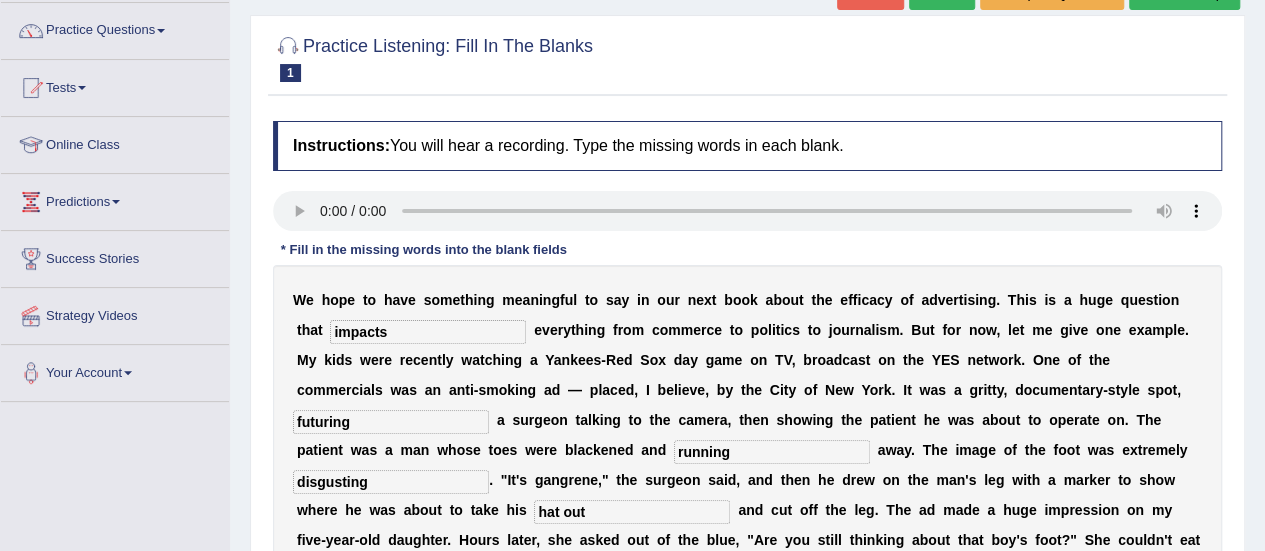 scroll, scrollTop: 164, scrollLeft: 0, axis: vertical 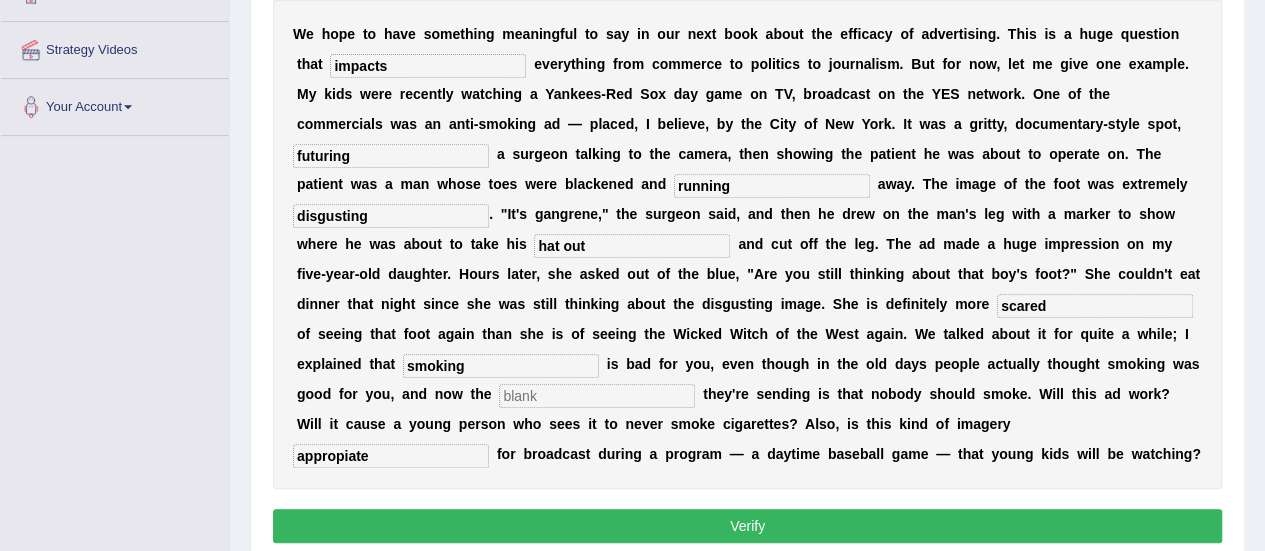 click at bounding box center [597, 396] 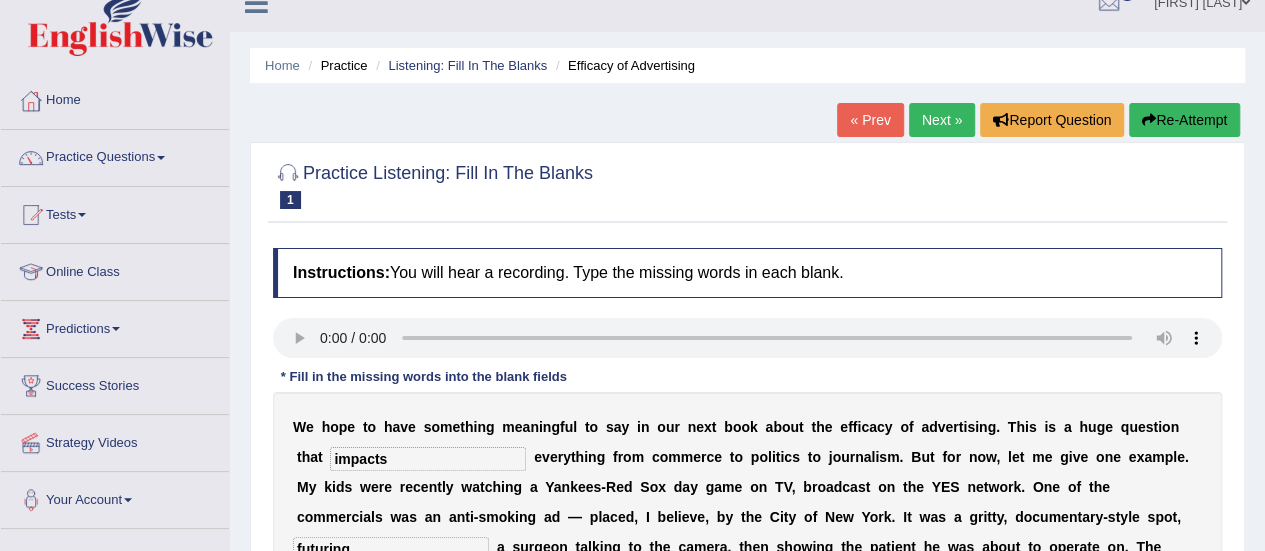 scroll, scrollTop: 0, scrollLeft: 0, axis: both 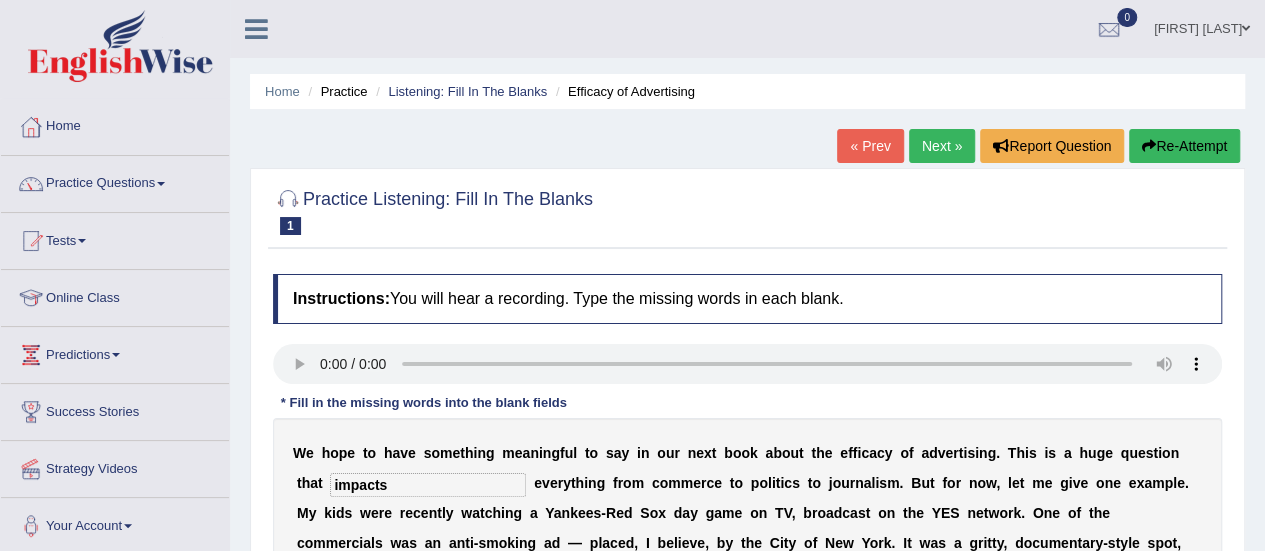 type on "massive" 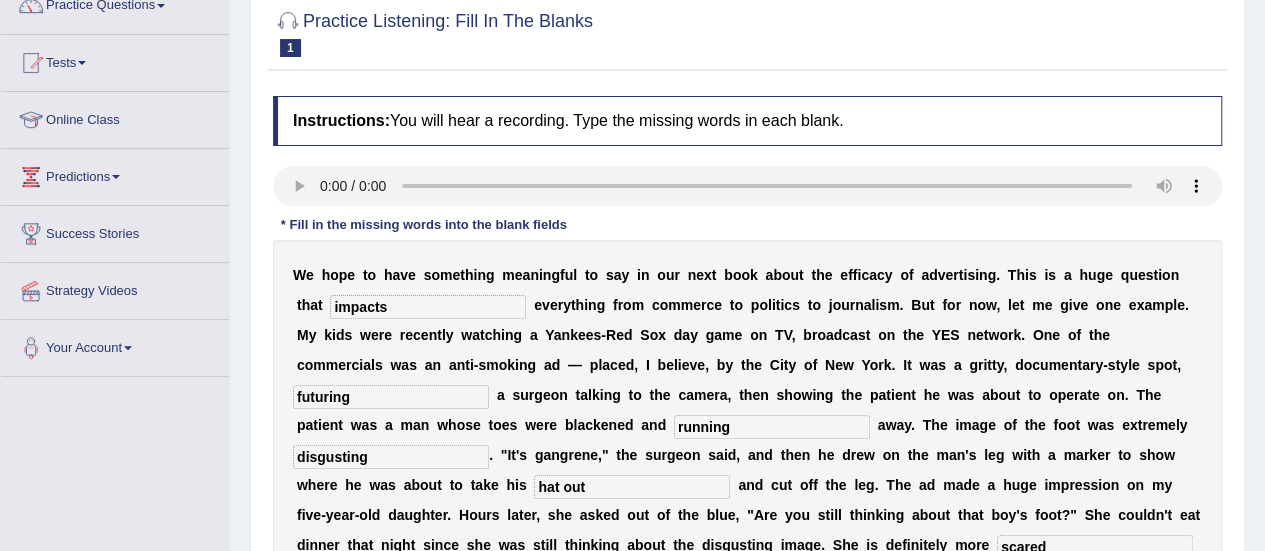 scroll, scrollTop: 498, scrollLeft: 0, axis: vertical 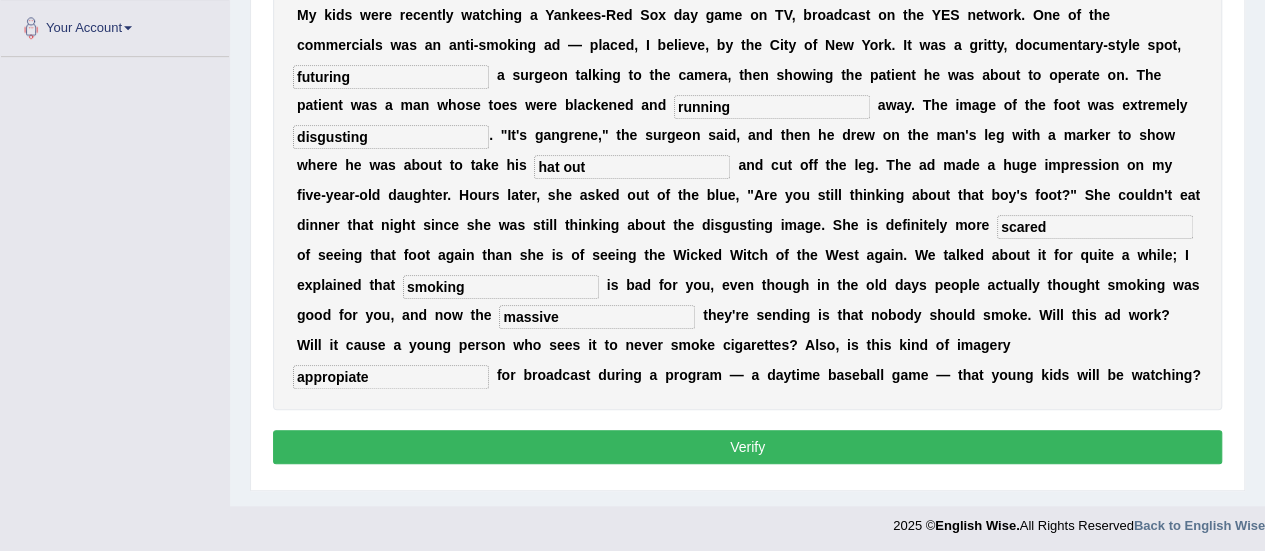 click on "Verify" at bounding box center (747, 447) 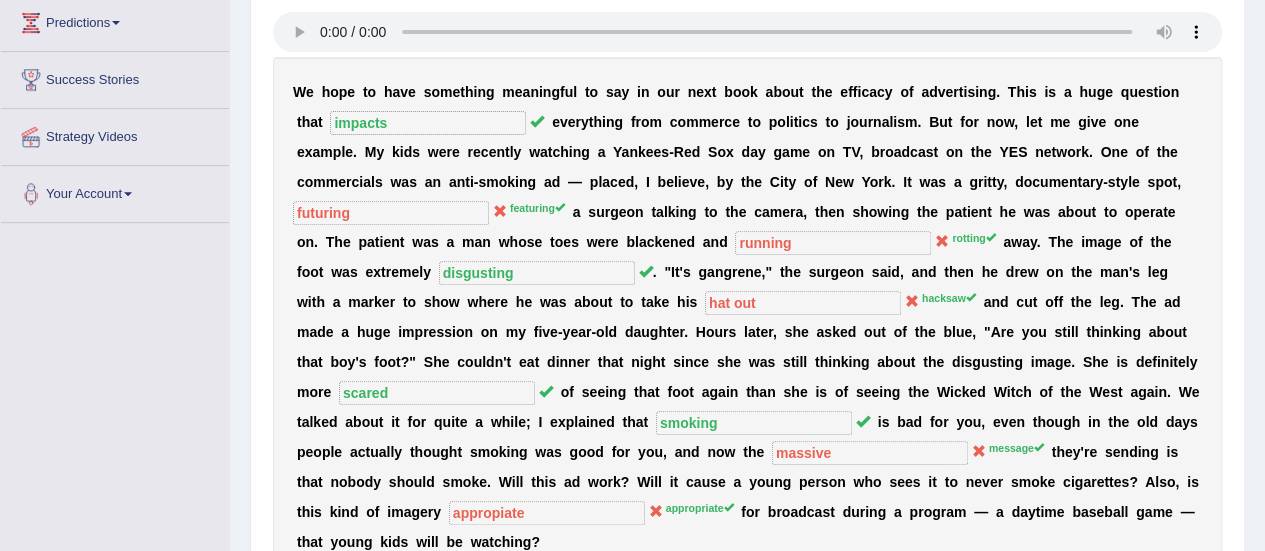 scroll, scrollTop: 331, scrollLeft: 0, axis: vertical 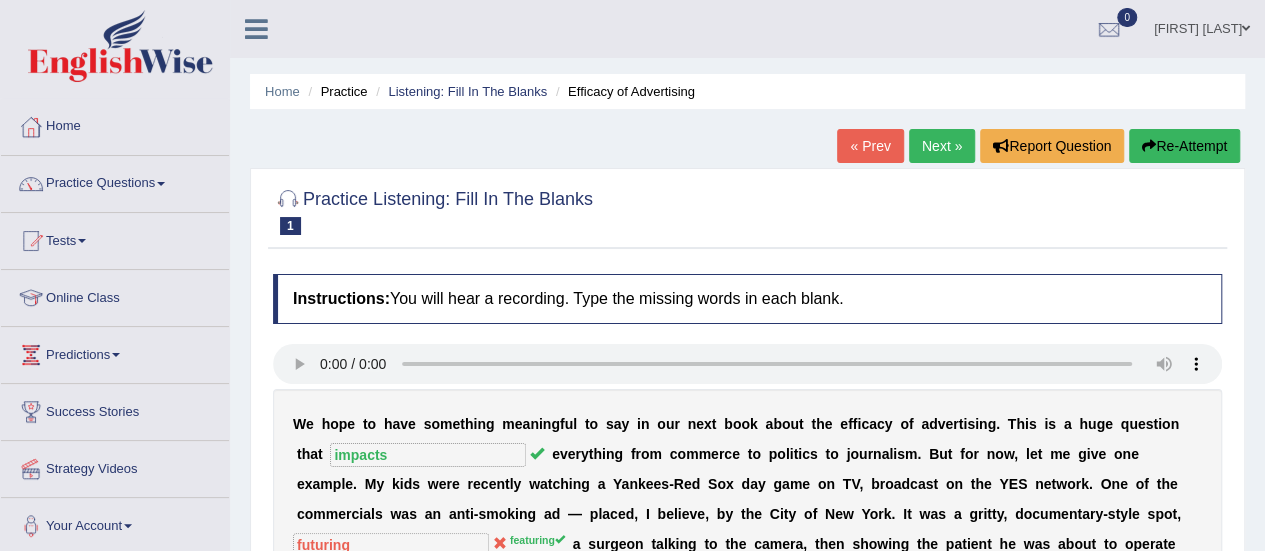 click on "Next »" at bounding box center (942, 146) 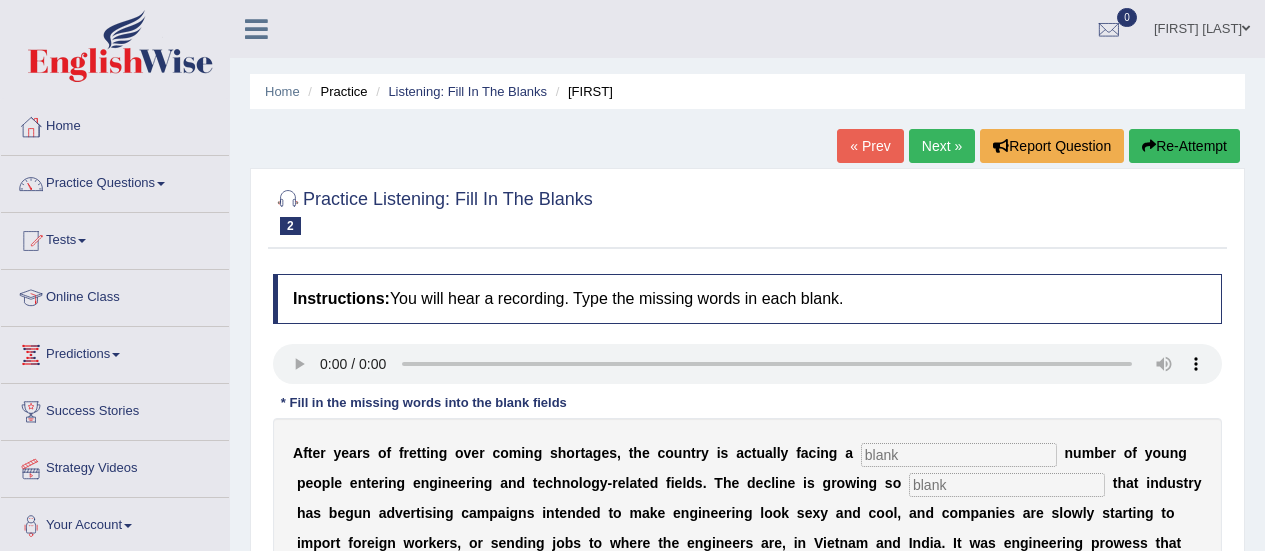 scroll, scrollTop: 0, scrollLeft: 0, axis: both 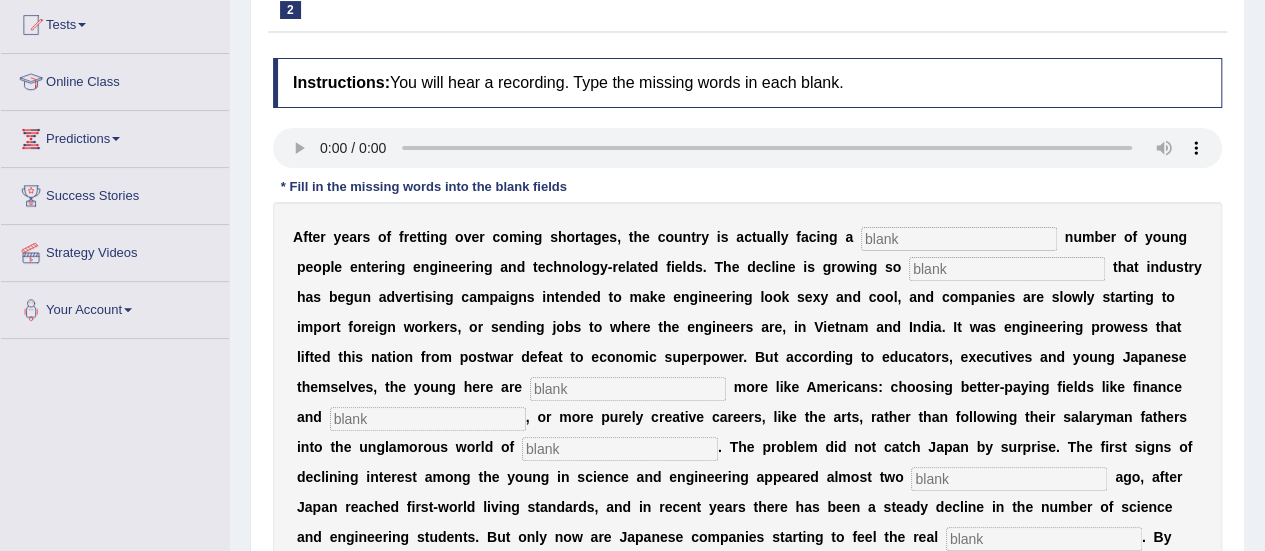 click at bounding box center [959, 239] 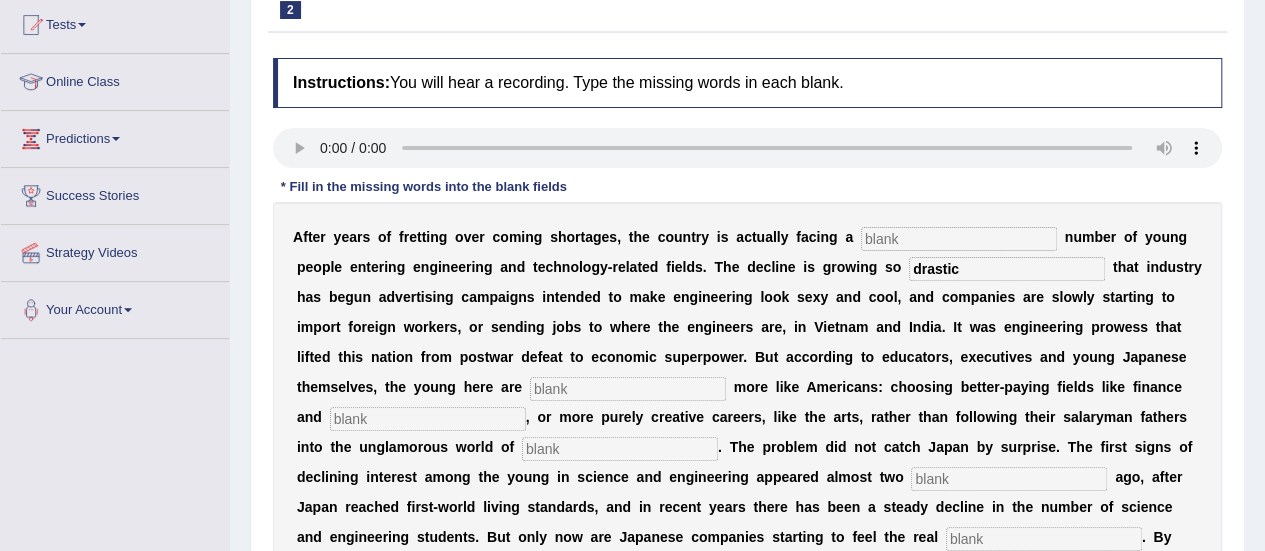 type on "drastic" 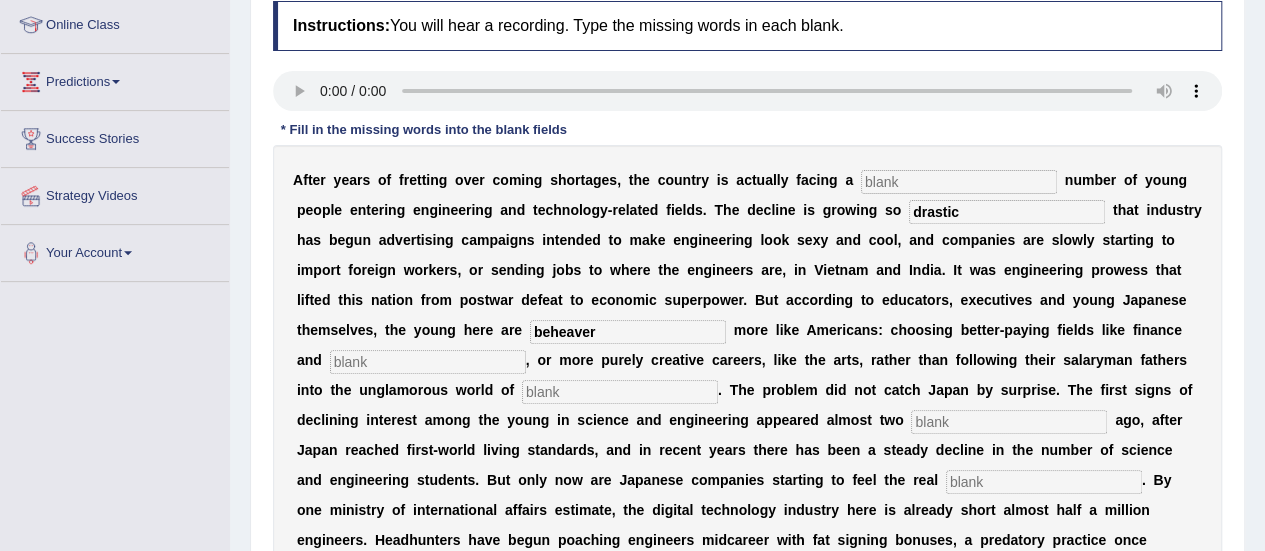 scroll, scrollTop: 276, scrollLeft: 0, axis: vertical 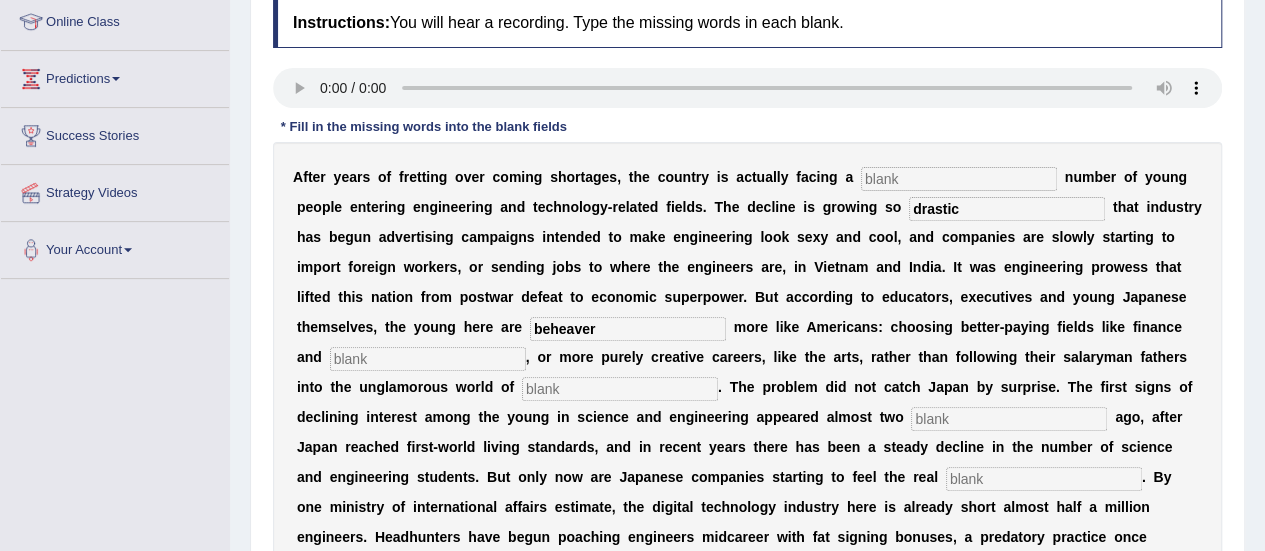 type on "beheaver" 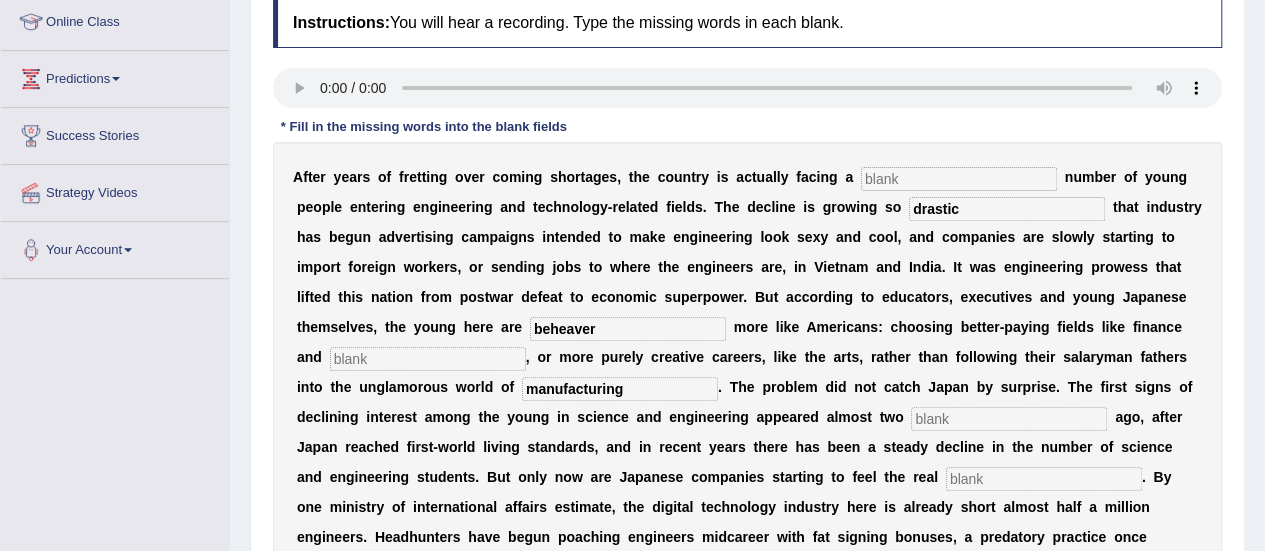 type on "manufacturing" 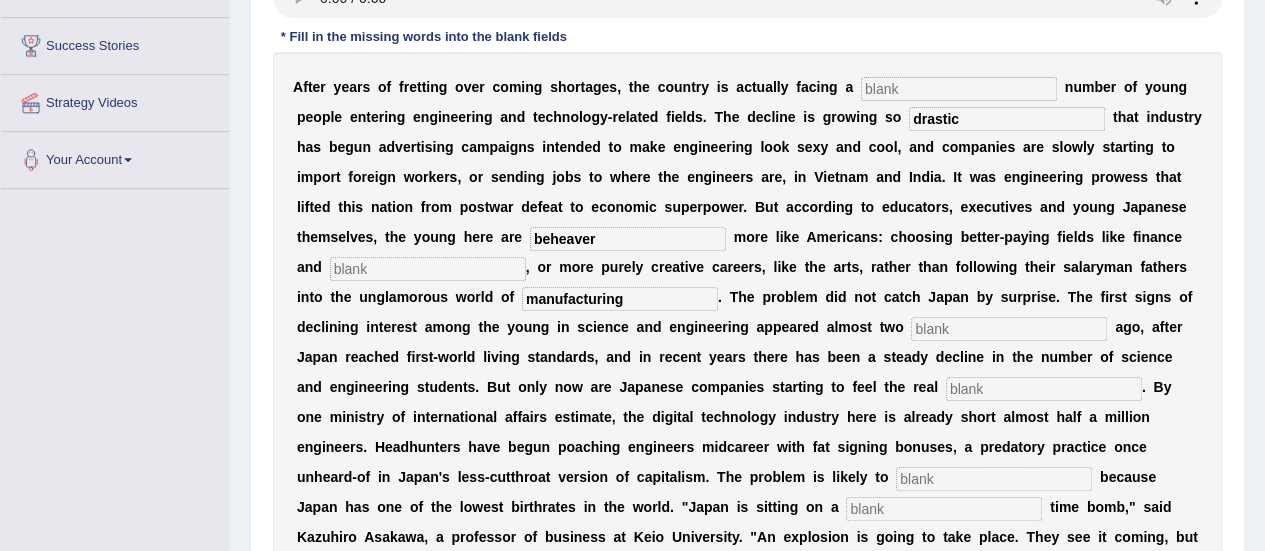 scroll, scrollTop: 380, scrollLeft: 0, axis: vertical 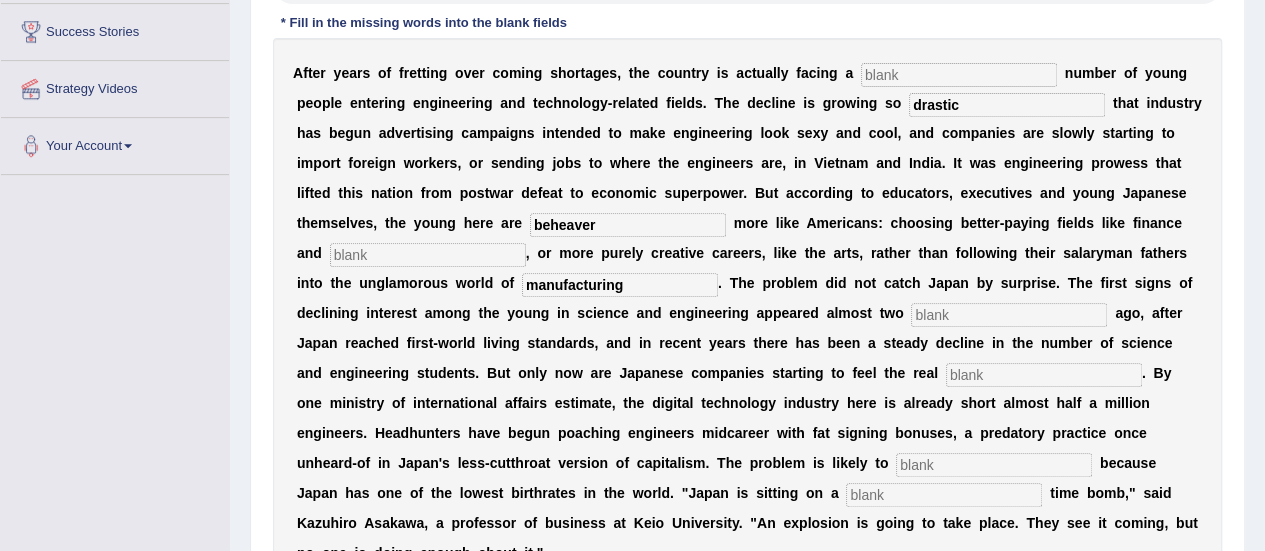 click at bounding box center [1044, 375] 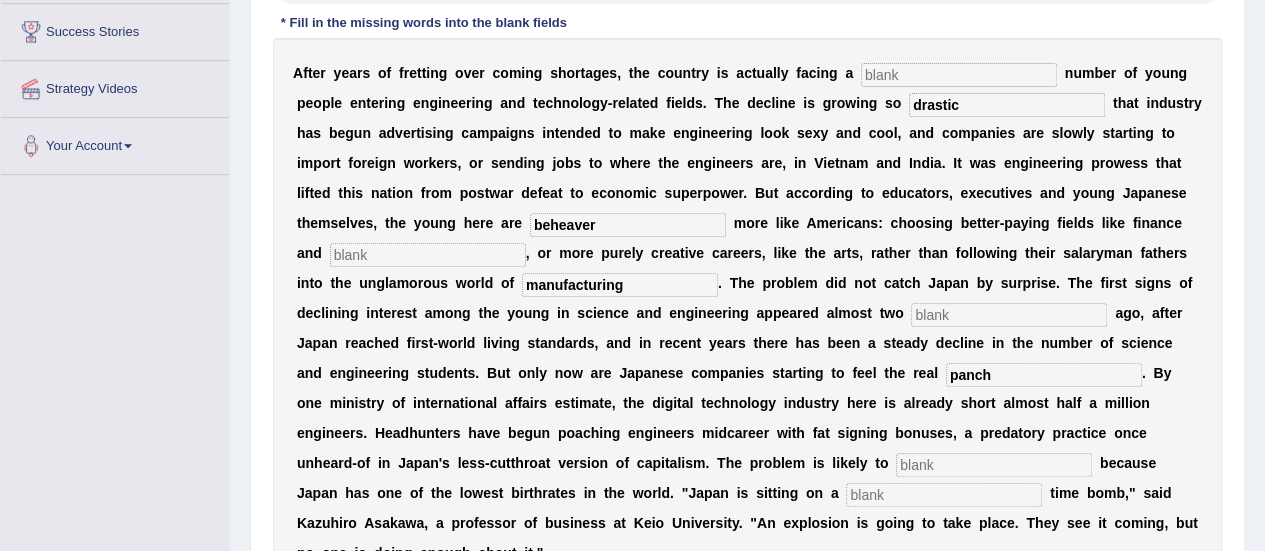 type on "panch" 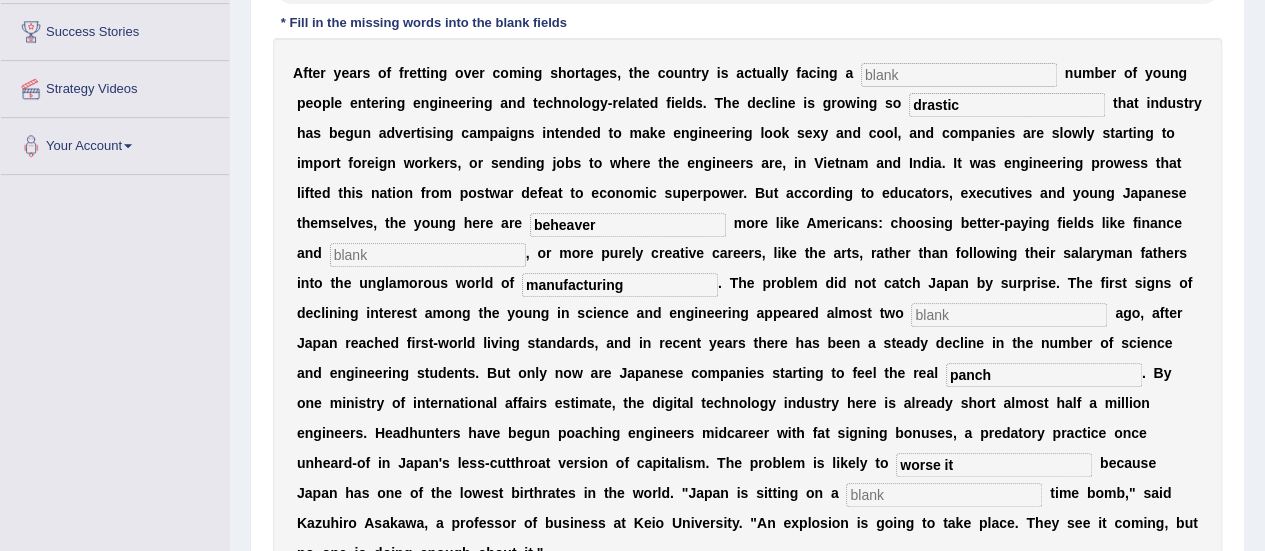 type on "worse it" 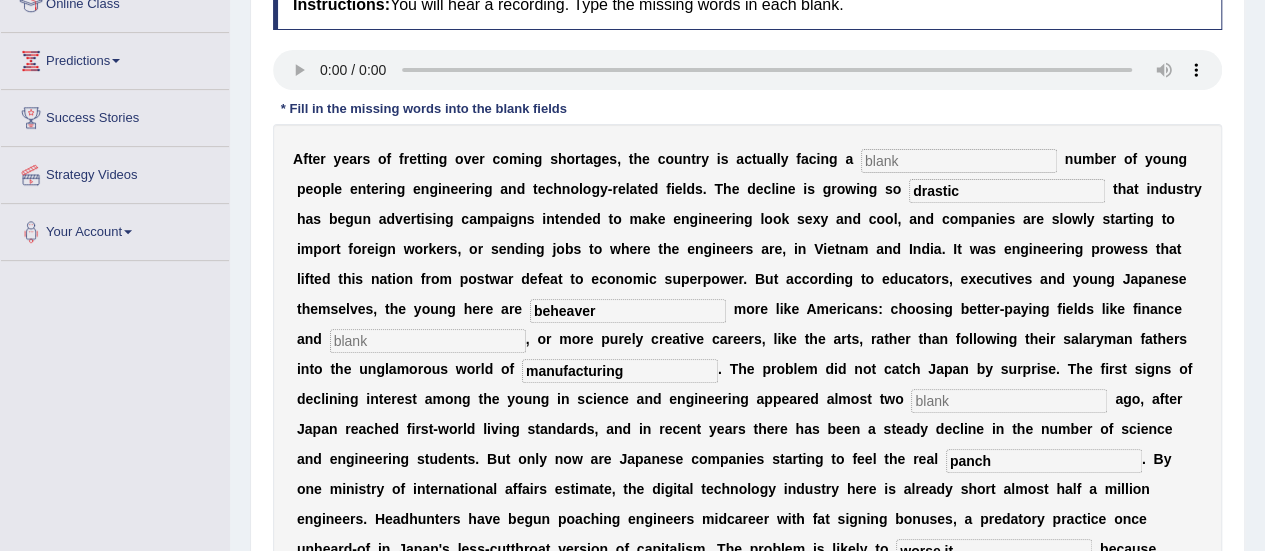scroll, scrollTop: 293, scrollLeft: 0, axis: vertical 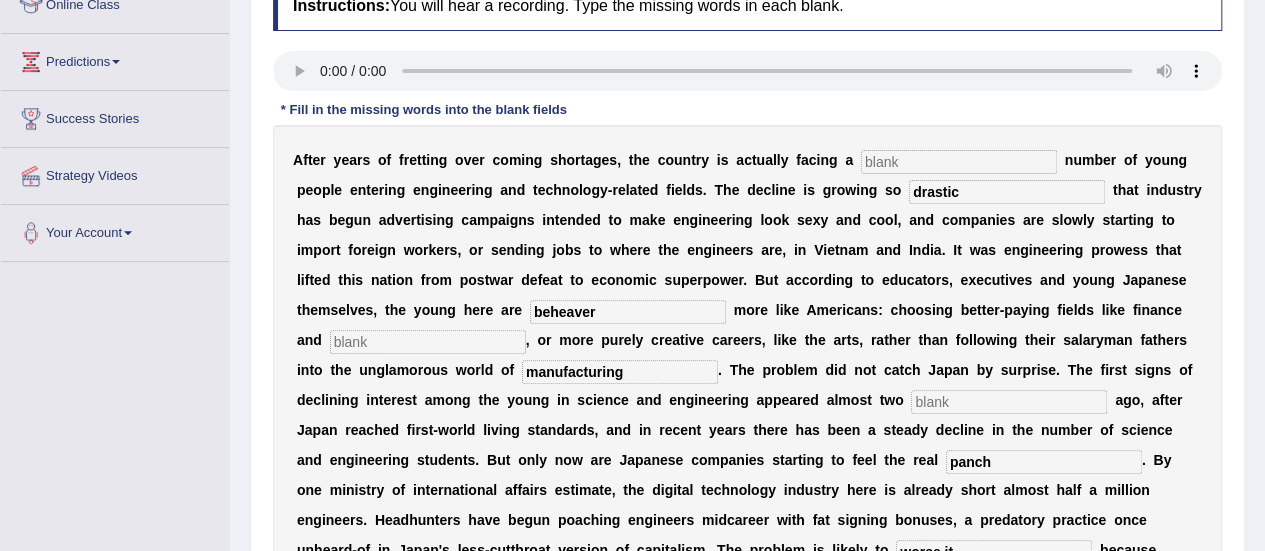 click at bounding box center (959, 162) 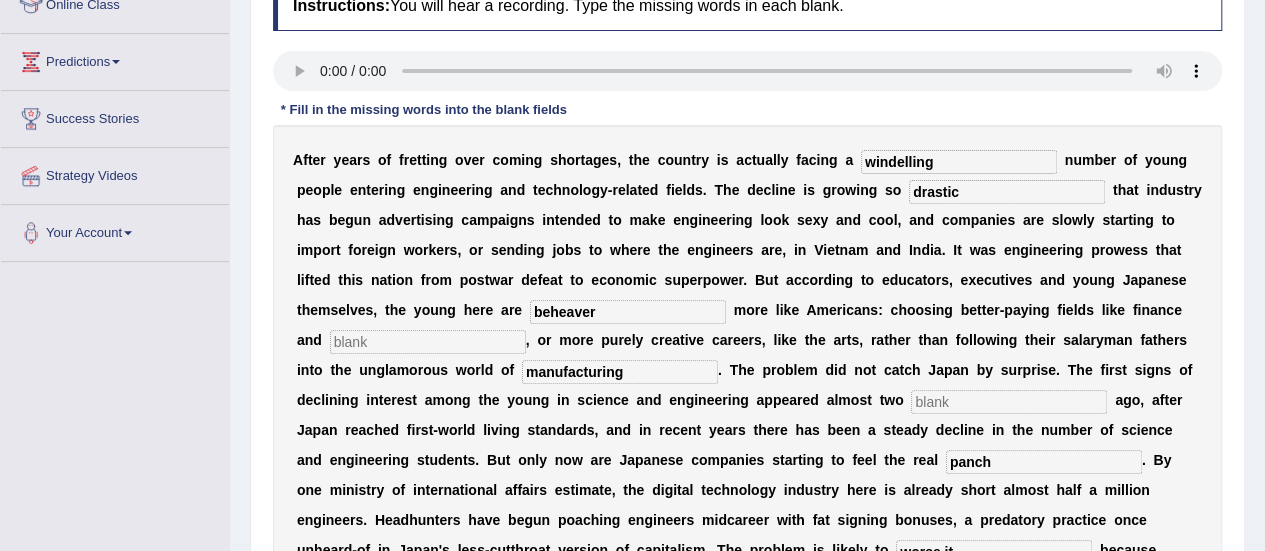 type on "windelling" 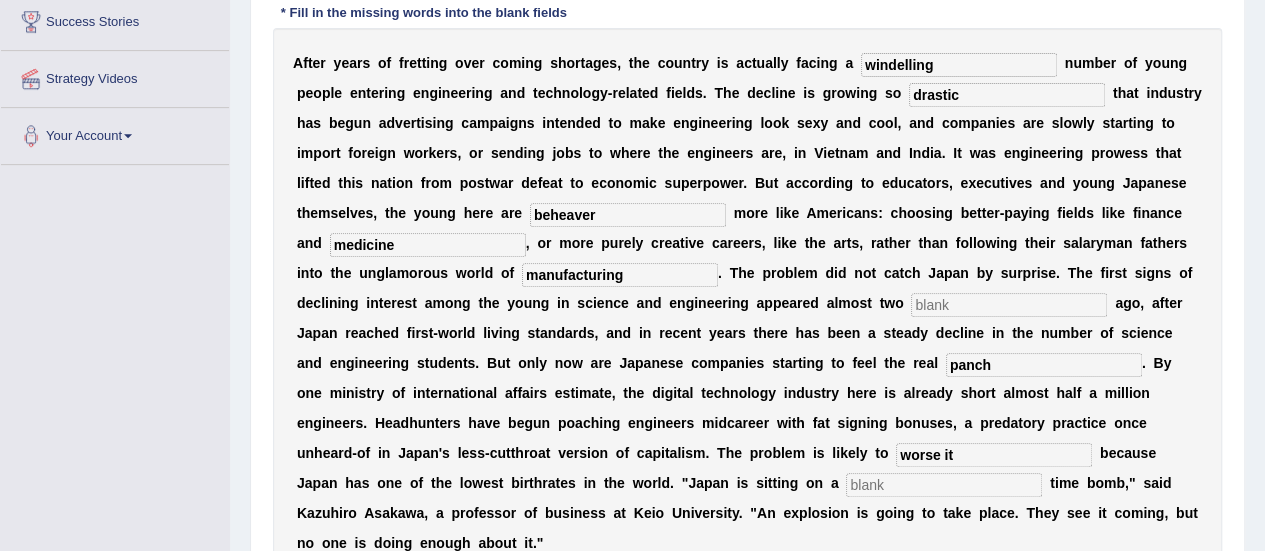 scroll, scrollTop: 404, scrollLeft: 0, axis: vertical 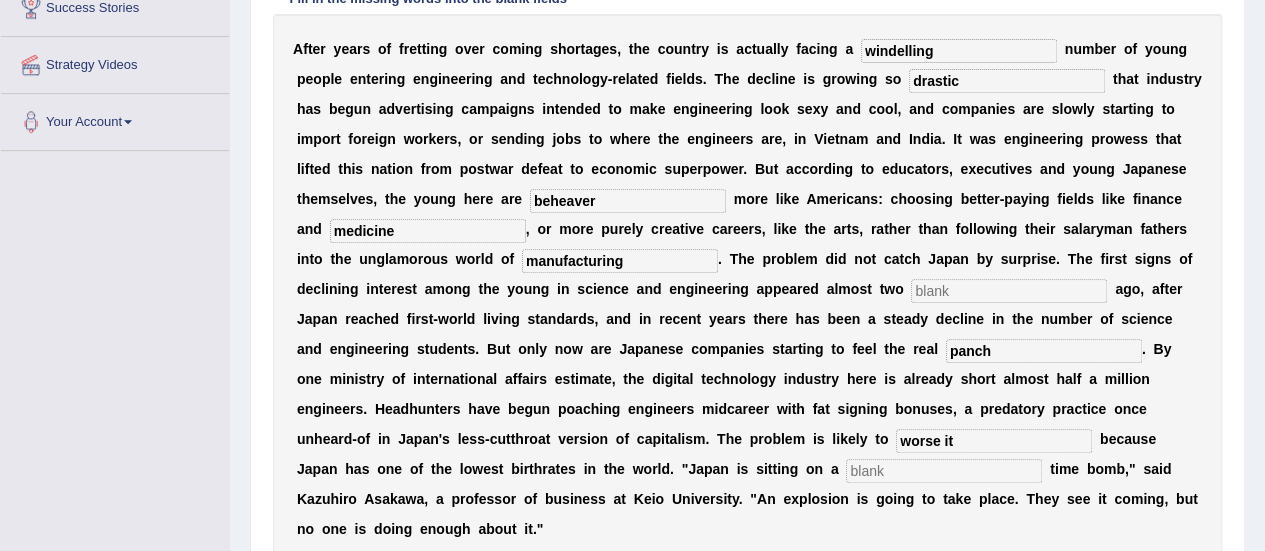 type on "medicine" 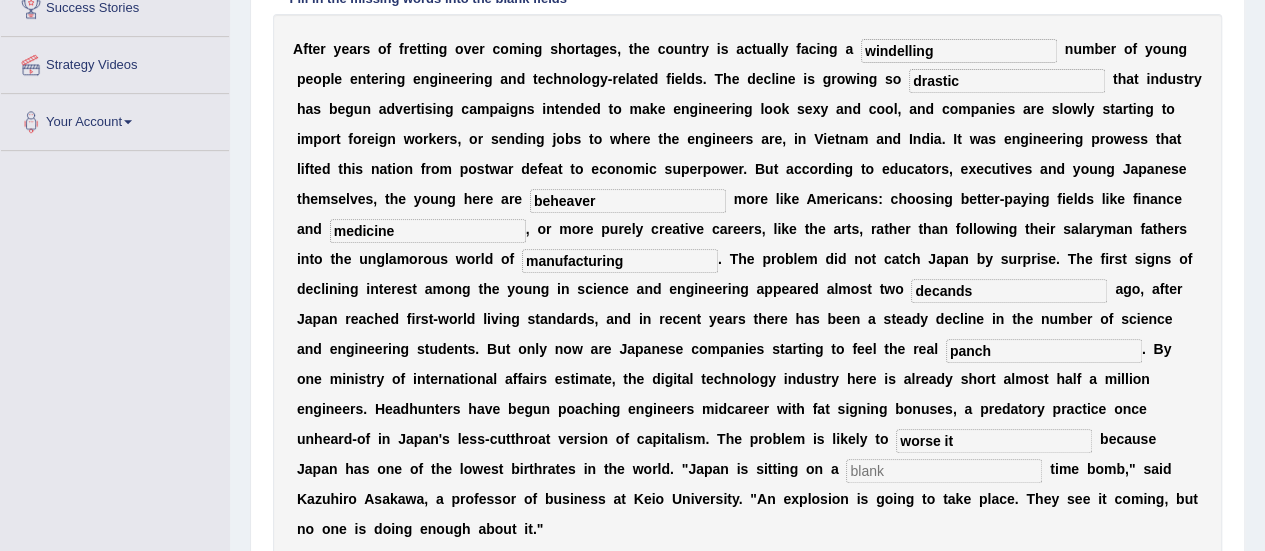 type on "decands" 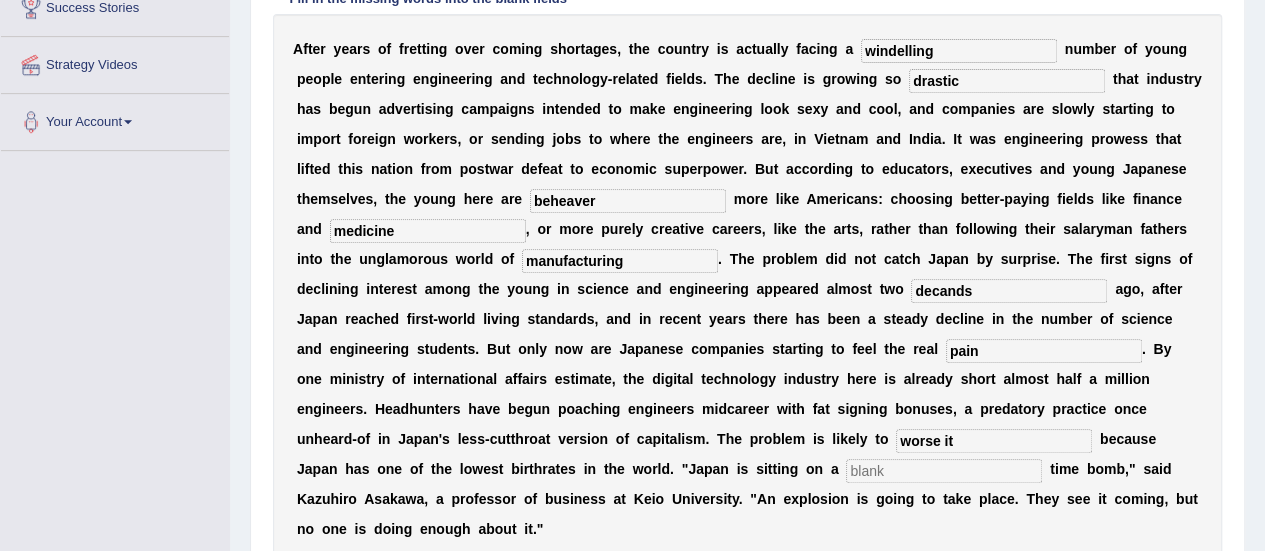 type on "pain" 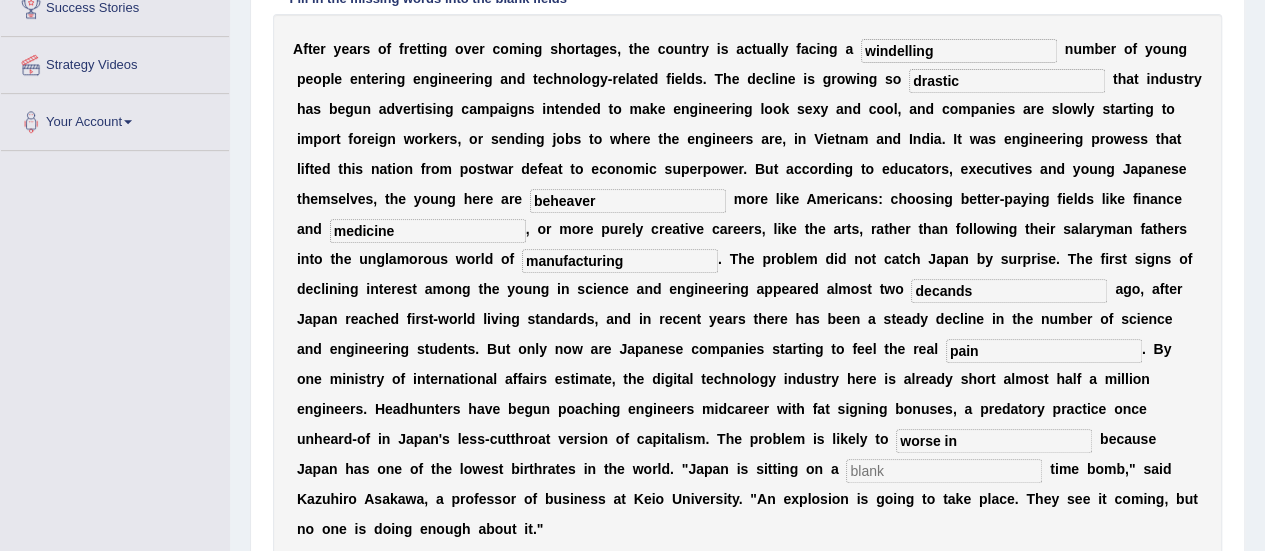 type on "worse in" 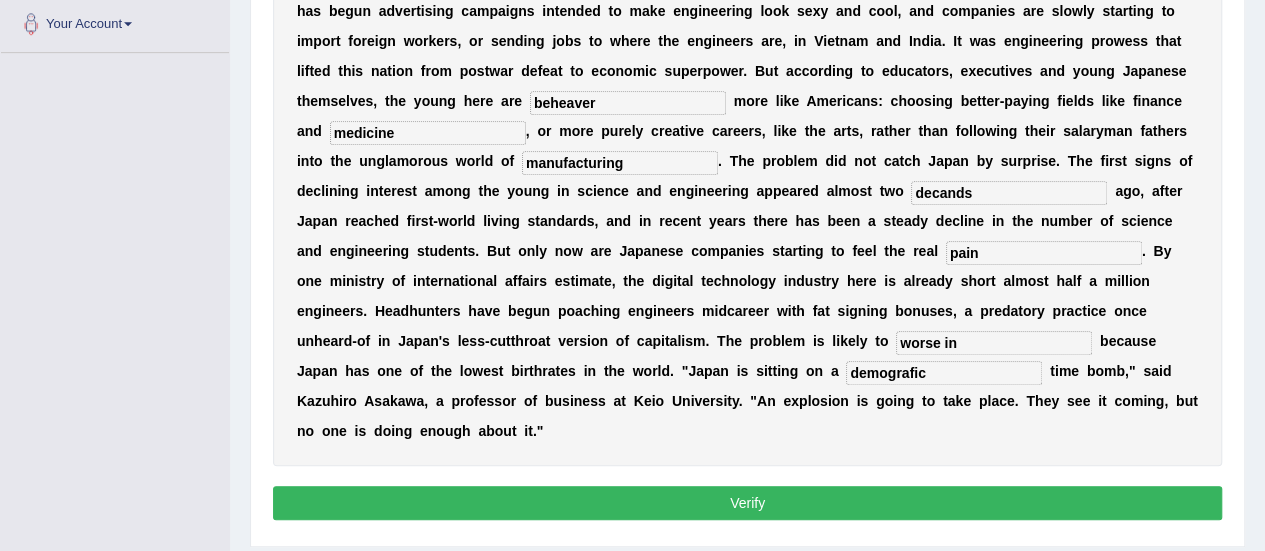 scroll, scrollTop: 530, scrollLeft: 0, axis: vertical 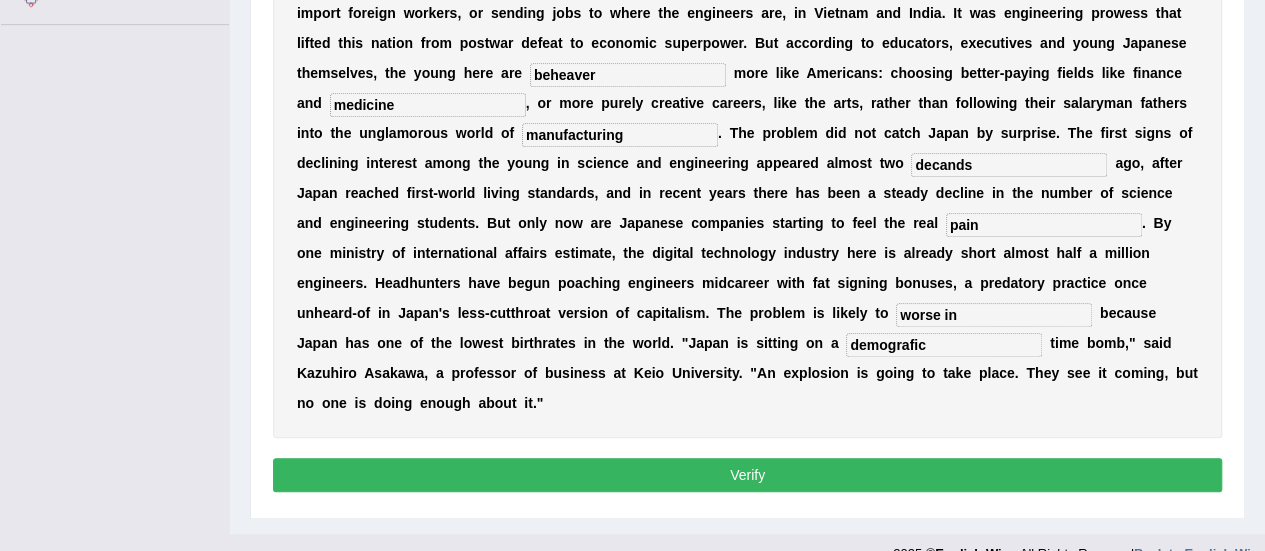 type on "demografic" 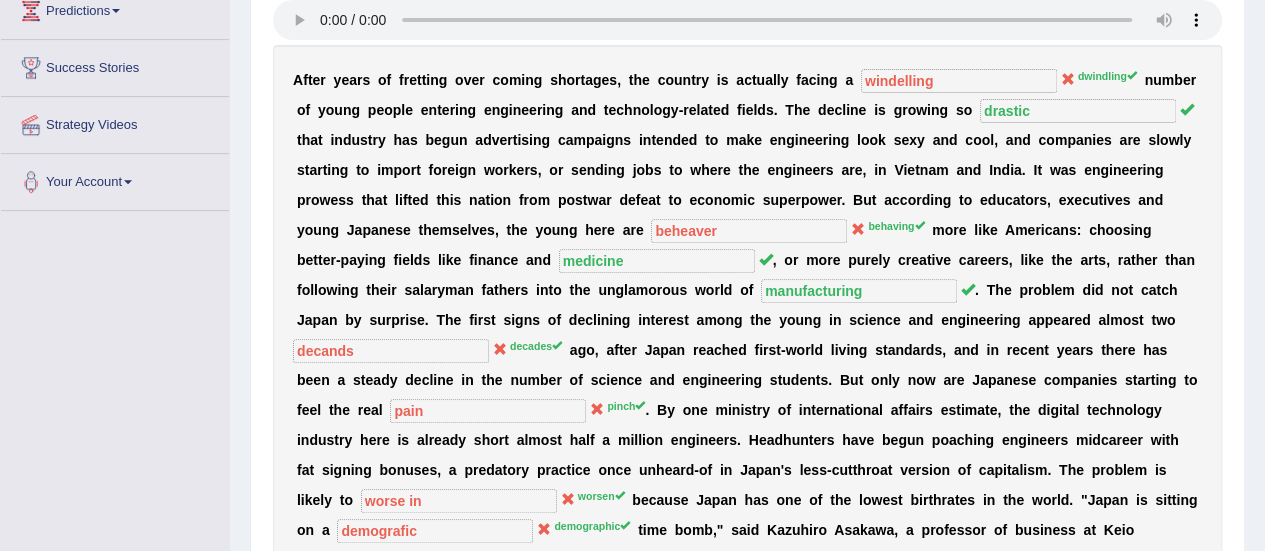 scroll, scrollTop: 336, scrollLeft: 0, axis: vertical 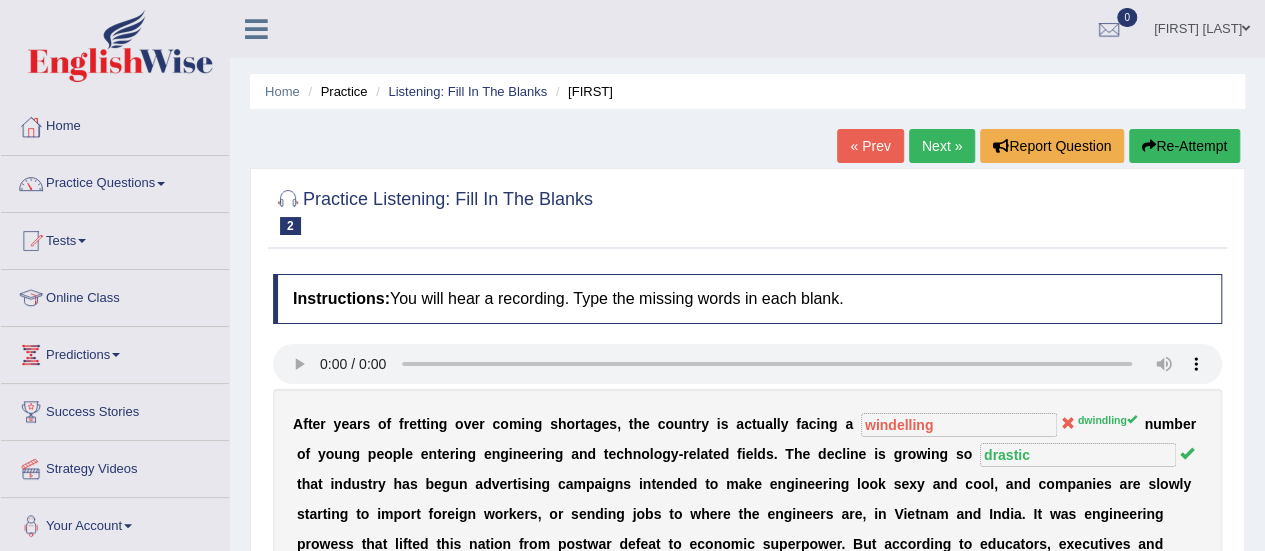 click on "Next »" at bounding box center (942, 146) 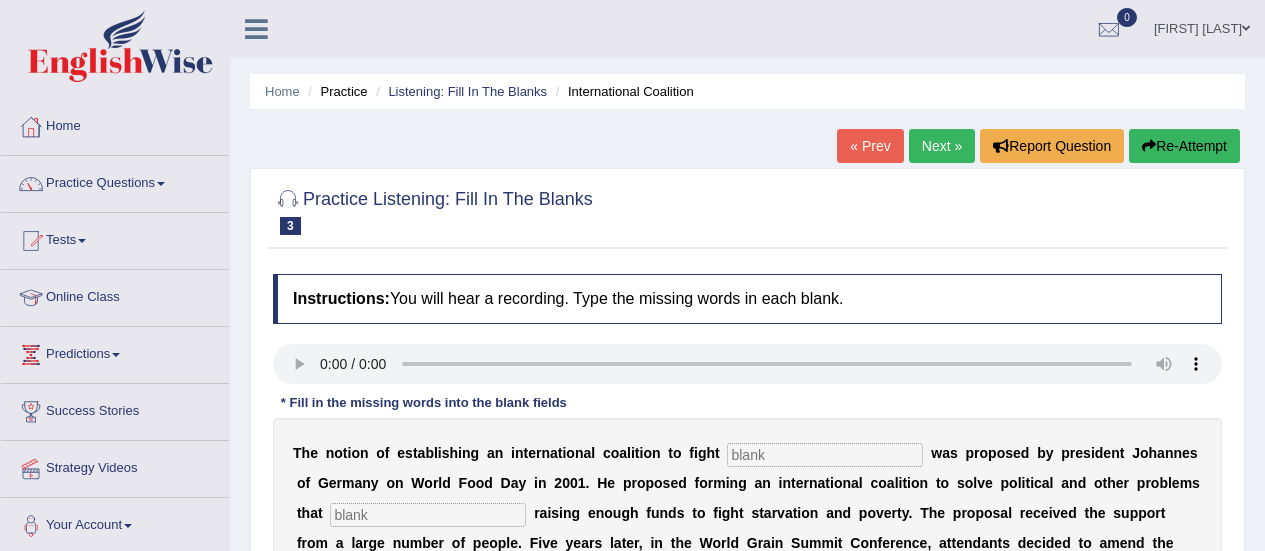 scroll, scrollTop: 107, scrollLeft: 0, axis: vertical 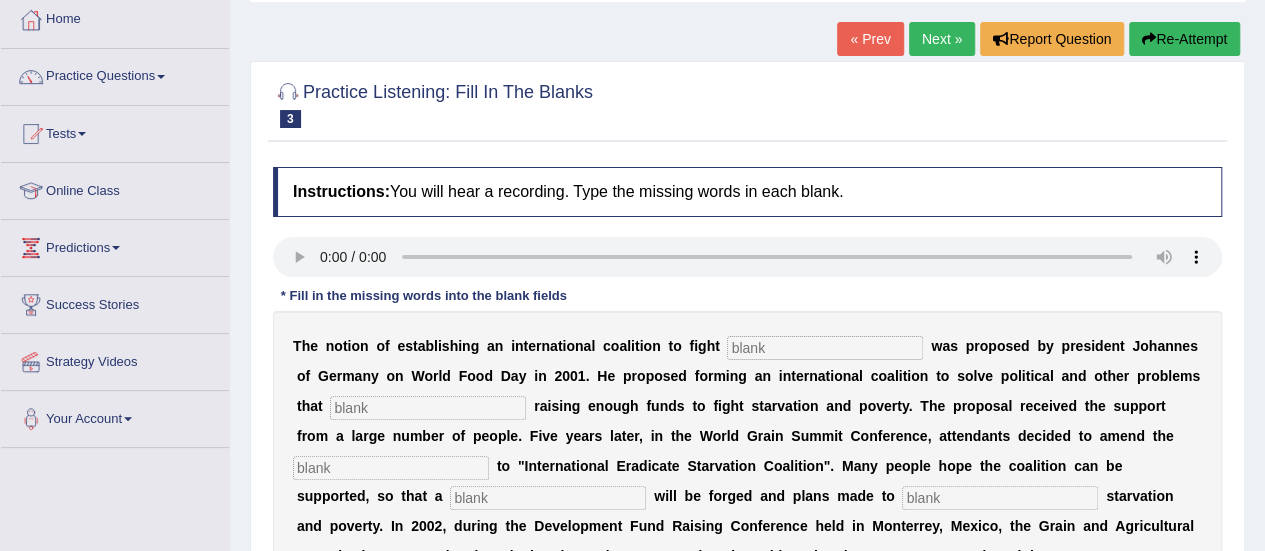 click at bounding box center [825, 348] 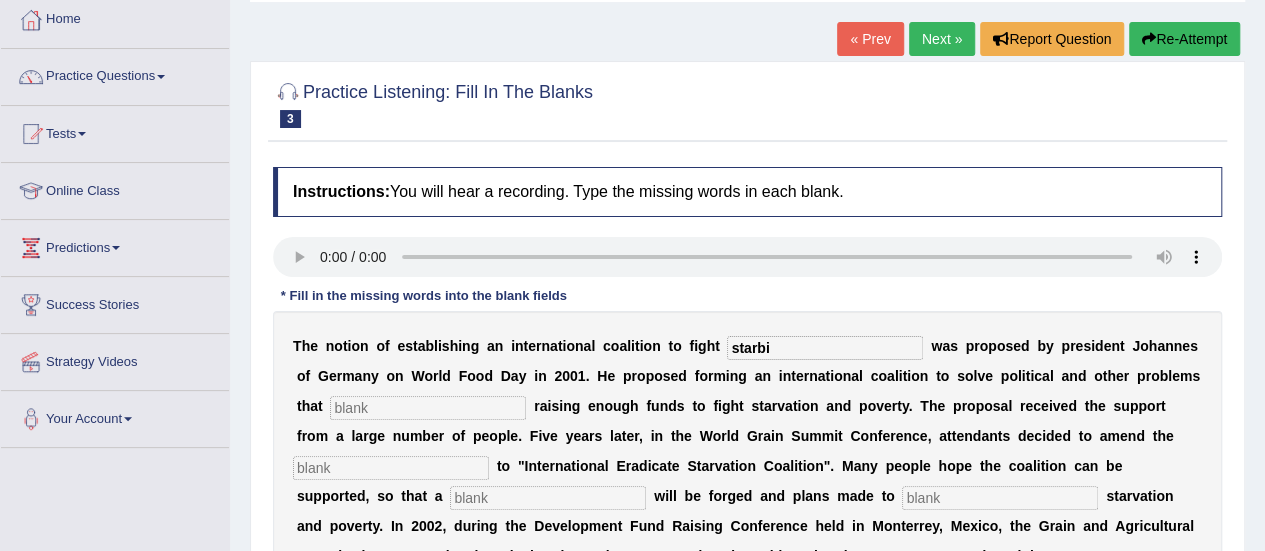 type on "starbi" 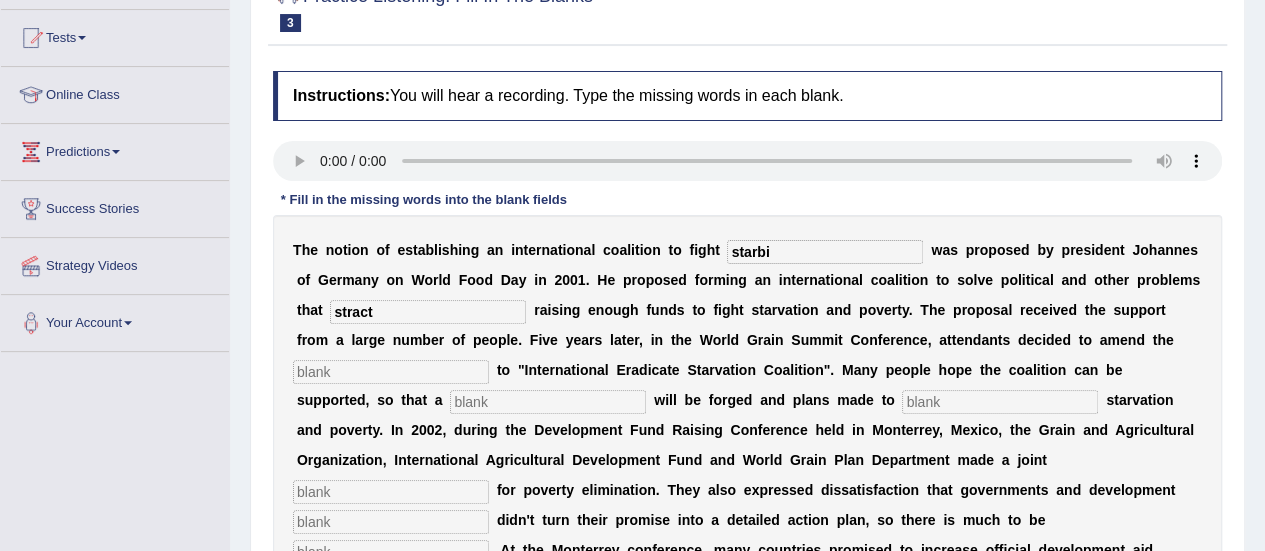 scroll, scrollTop: 210, scrollLeft: 0, axis: vertical 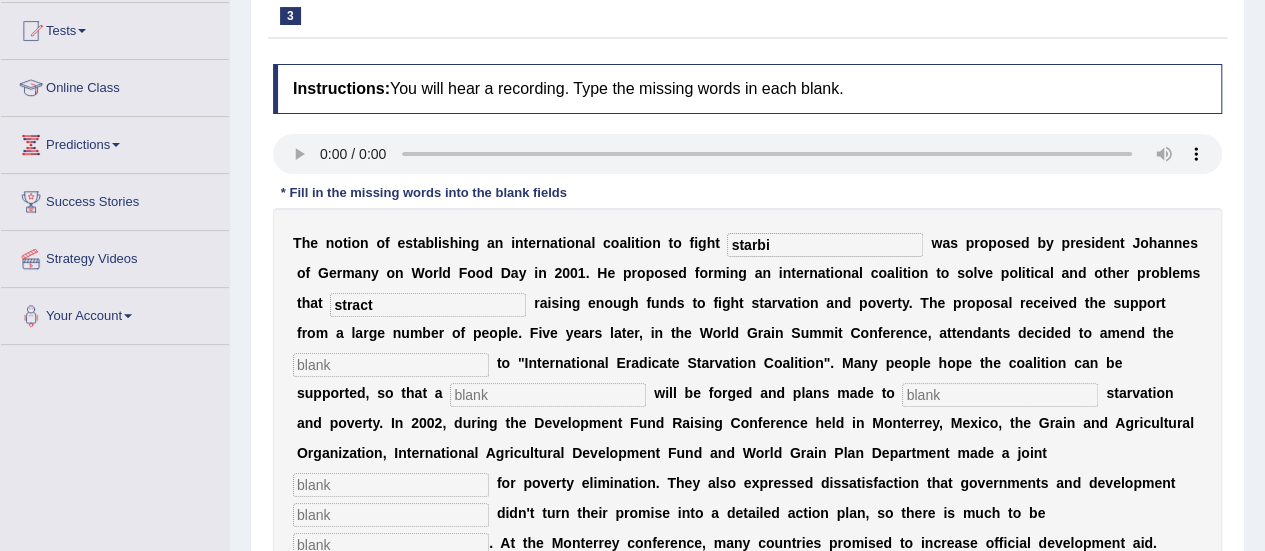 type on "stract" 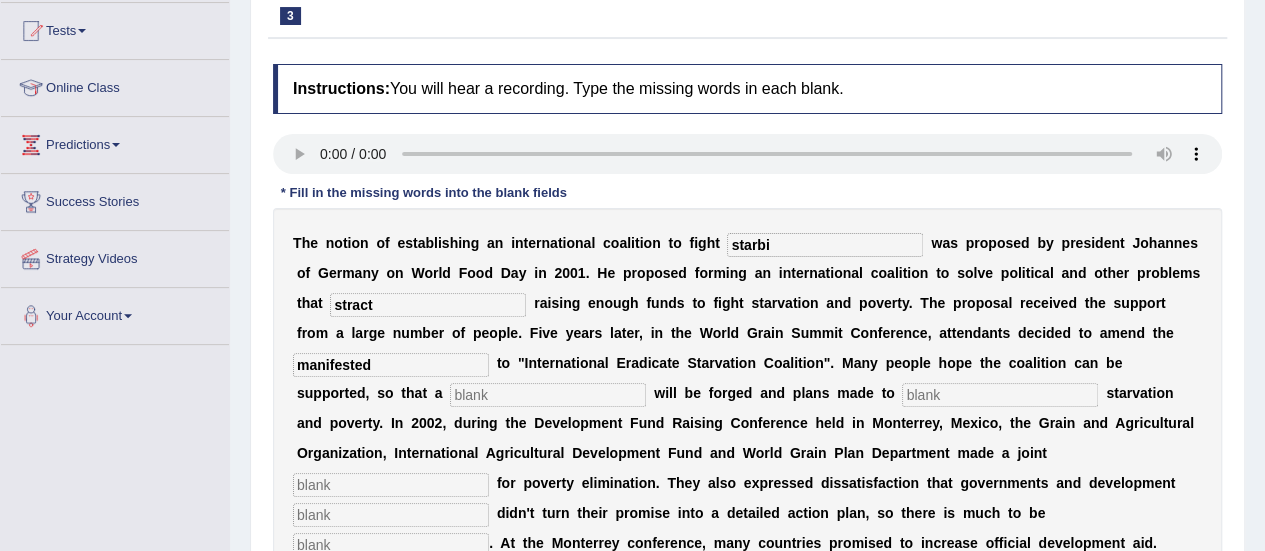type on "manifested" 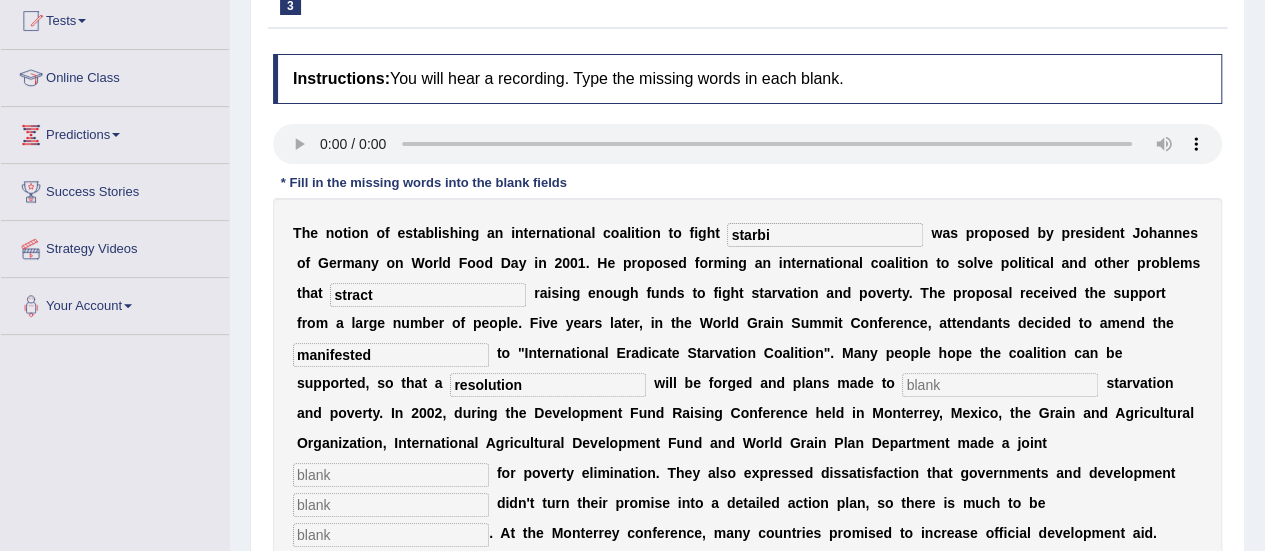 scroll, scrollTop: 240, scrollLeft: 0, axis: vertical 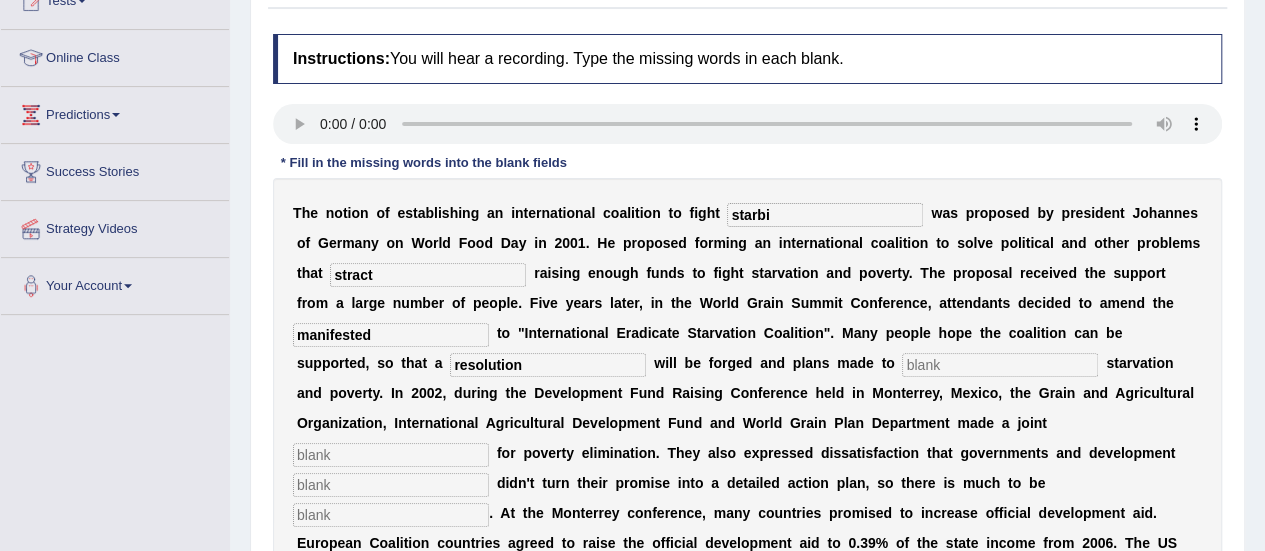 type on "resolution" 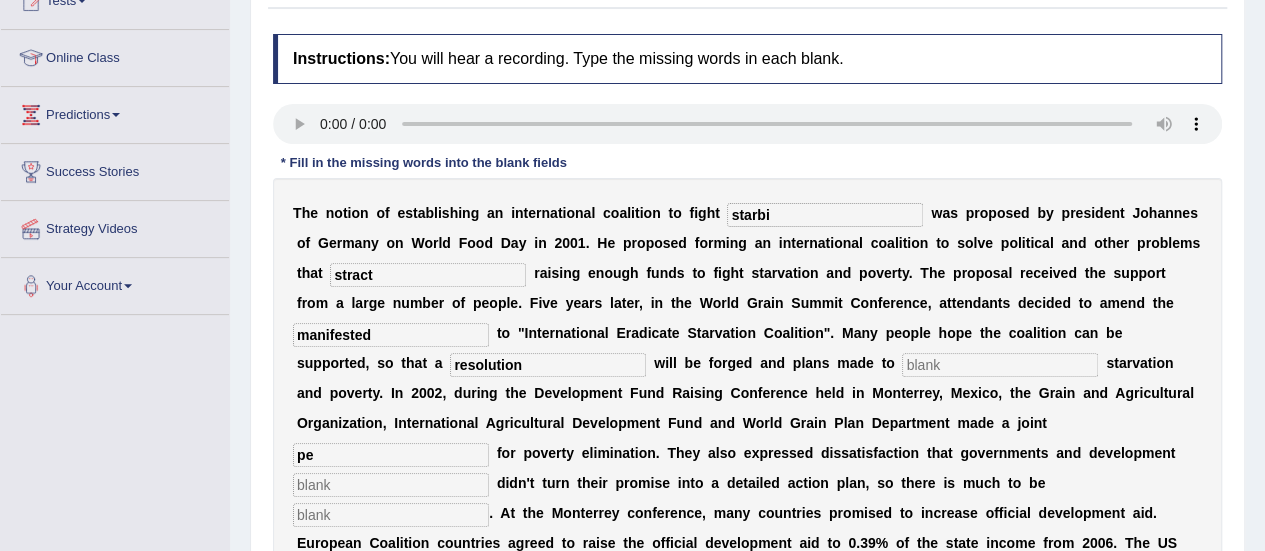 type on "p" 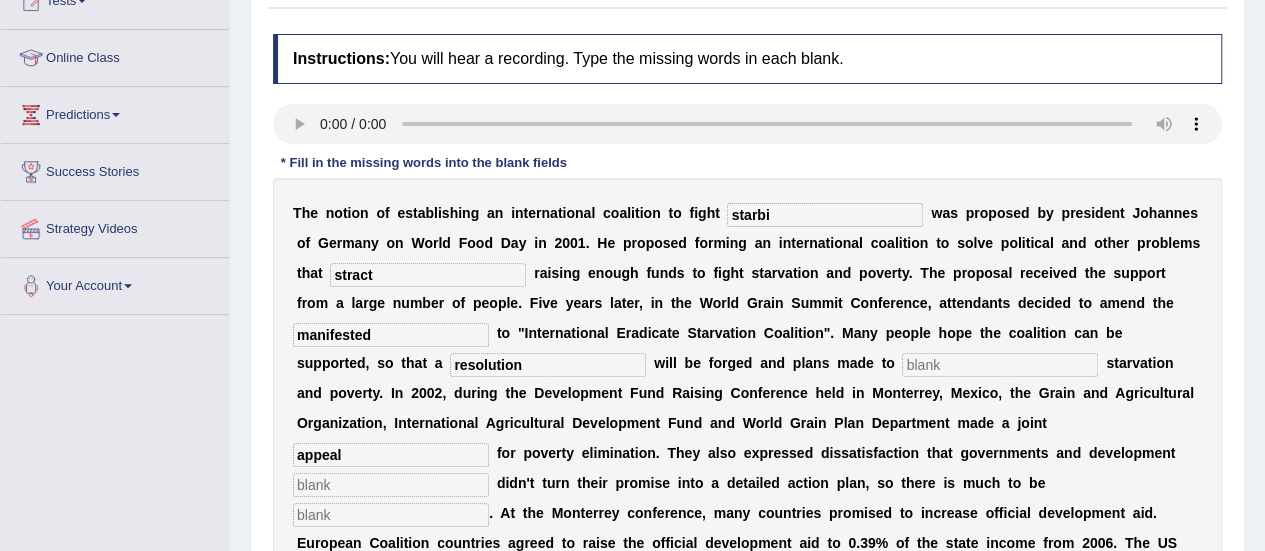 type on "appeal" 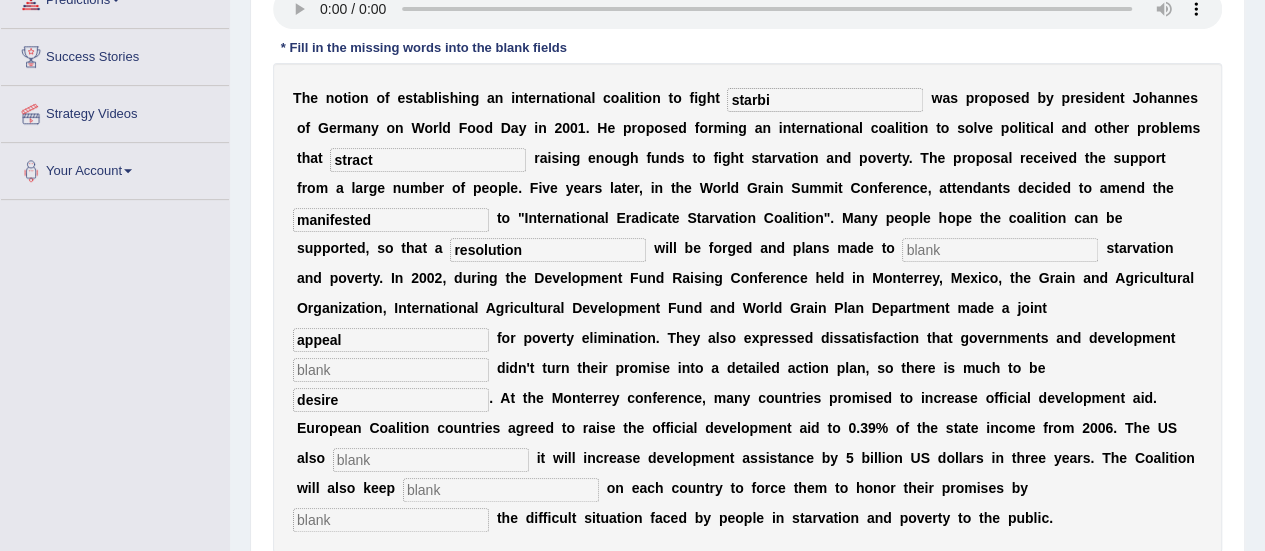 scroll, scrollTop: 360, scrollLeft: 0, axis: vertical 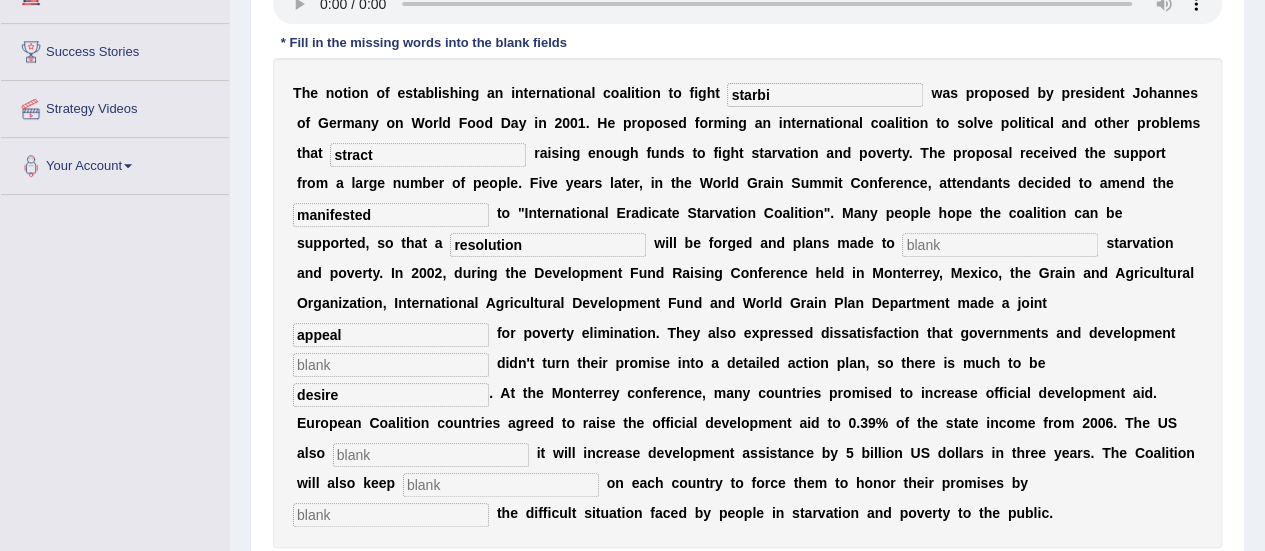 type on "desire" 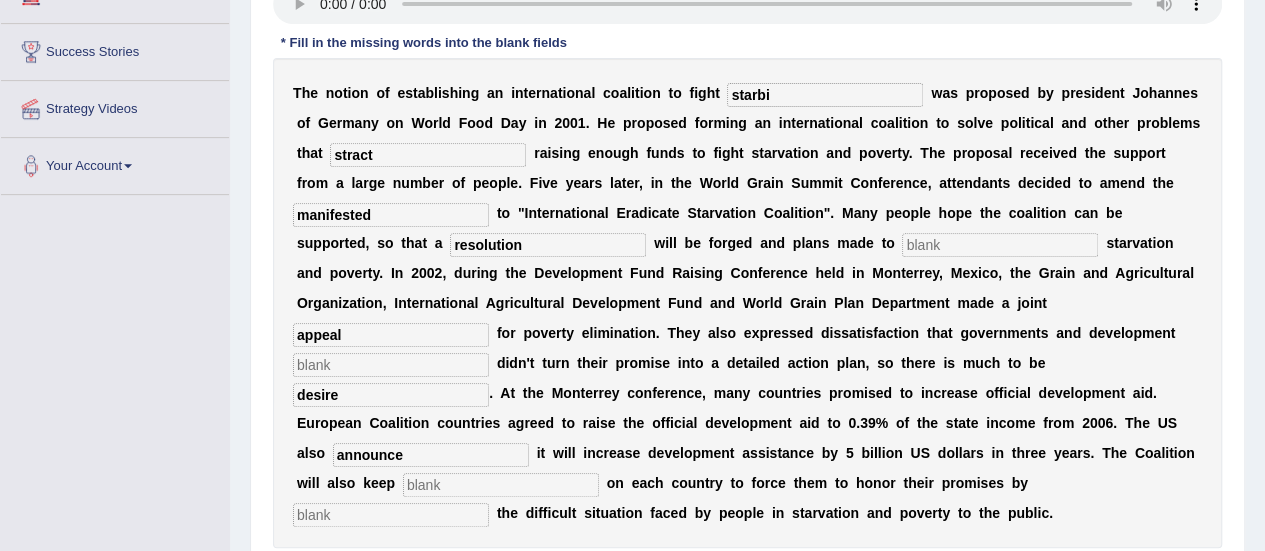 type on "announce" 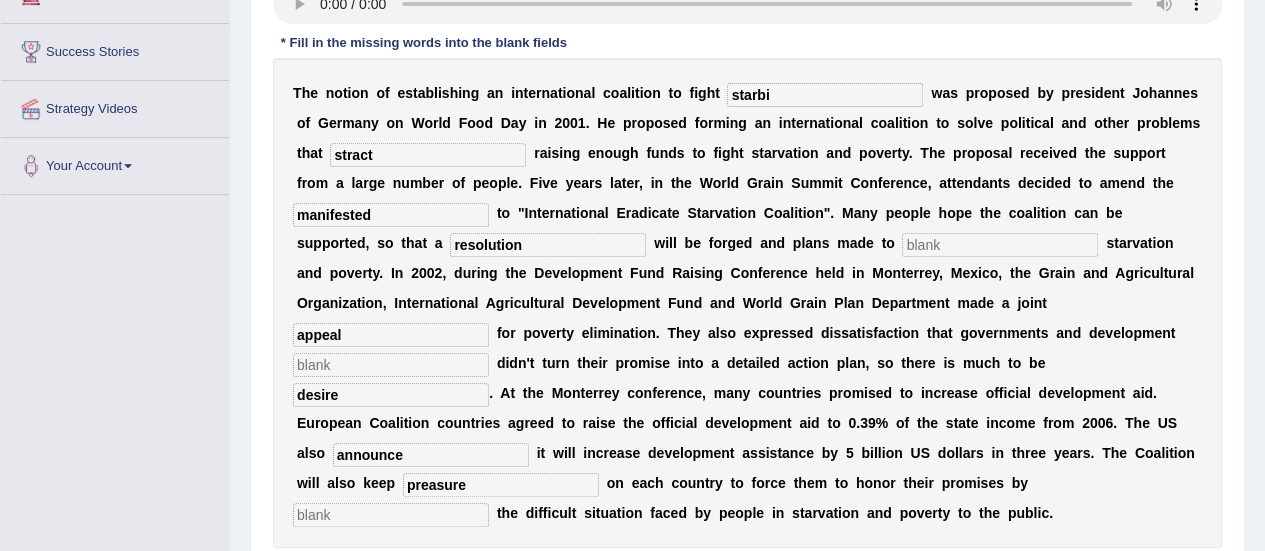 scroll, scrollTop: 312, scrollLeft: 0, axis: vertical 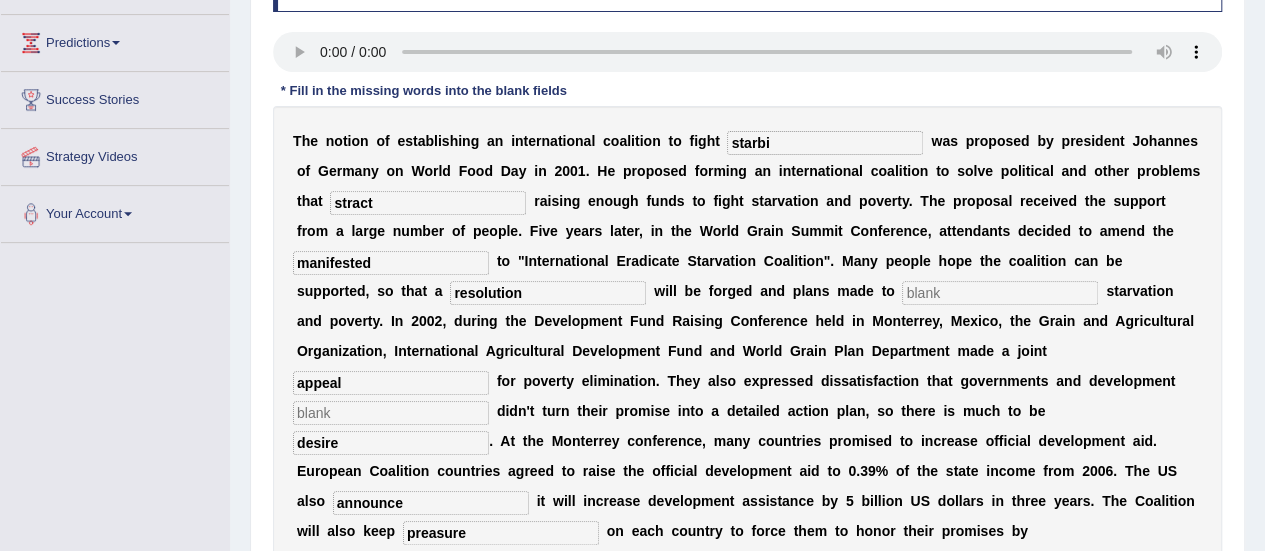 type on "preasure" 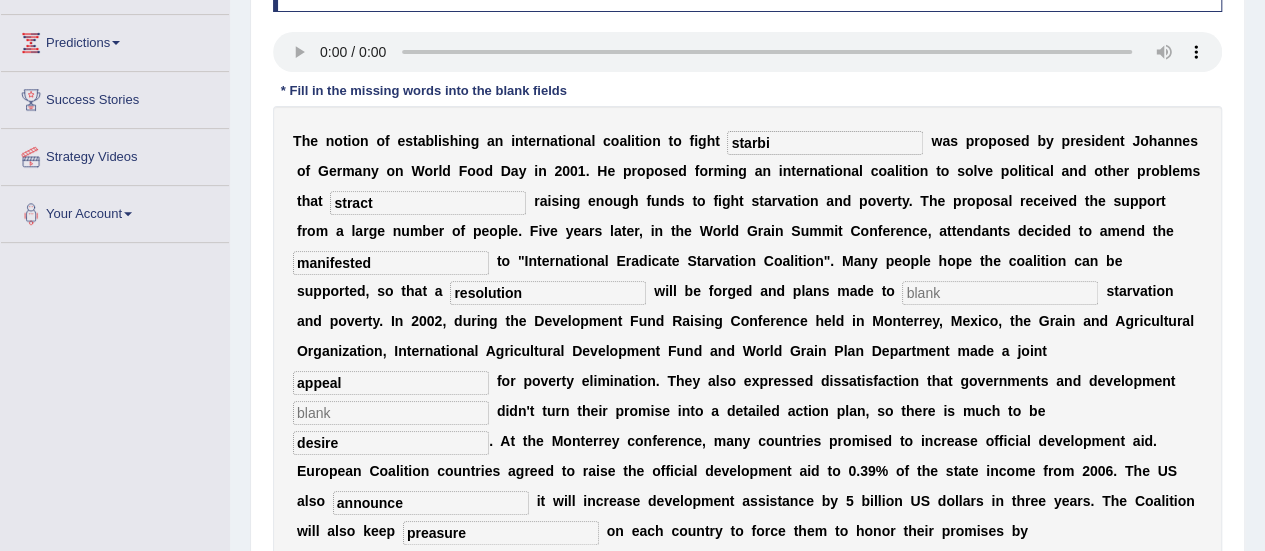 click on "starbi" at bounding box center [825, 143] 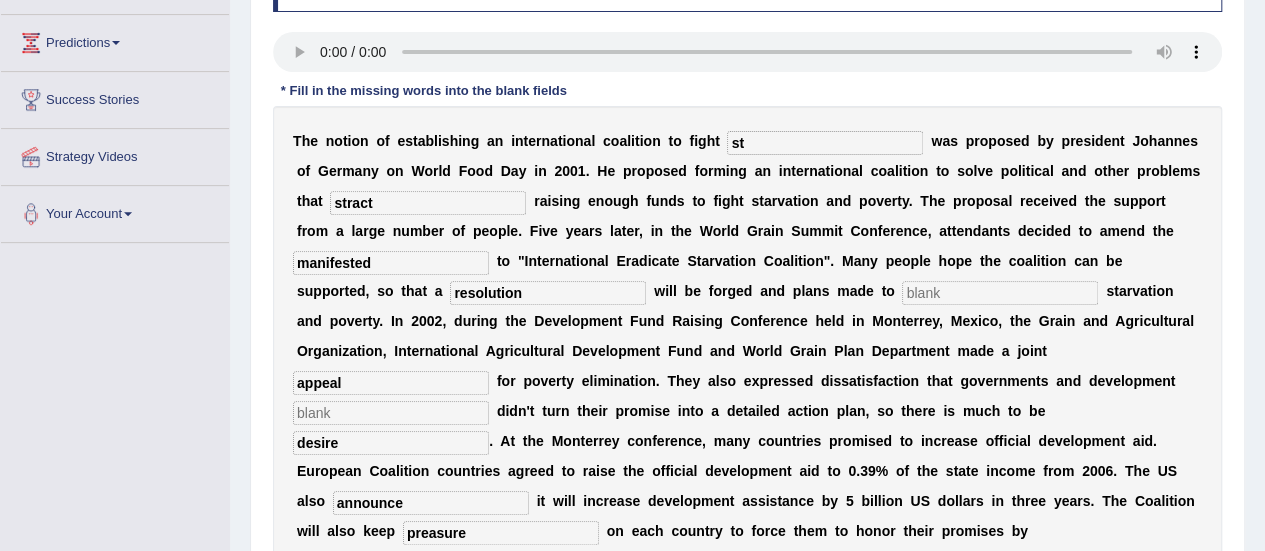 type on "s" 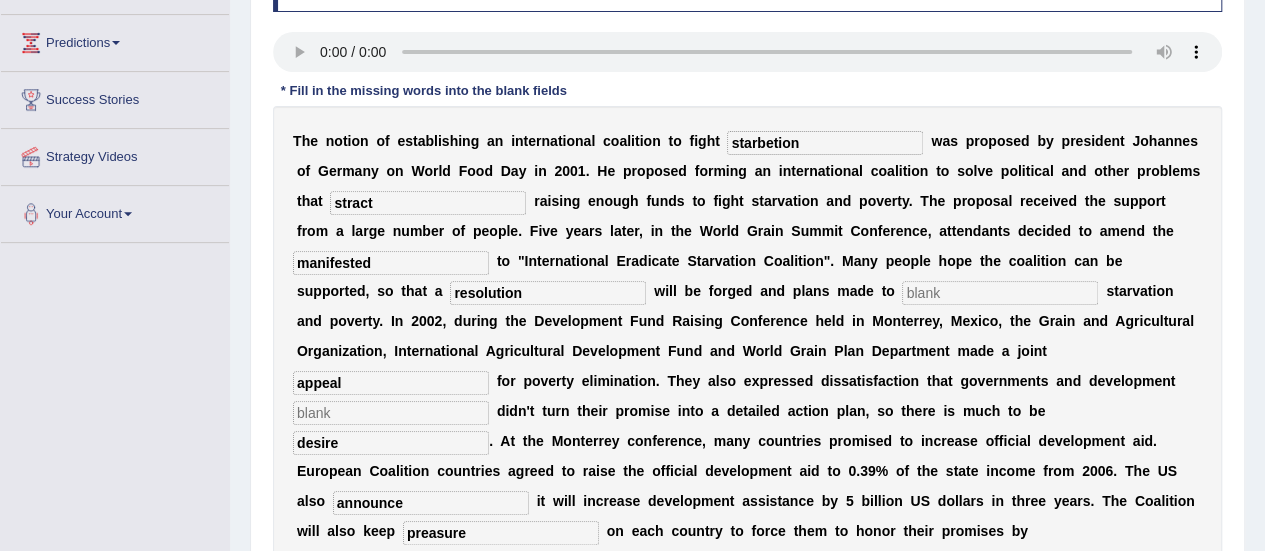 click on "stract" at bounding box center [428, 203] 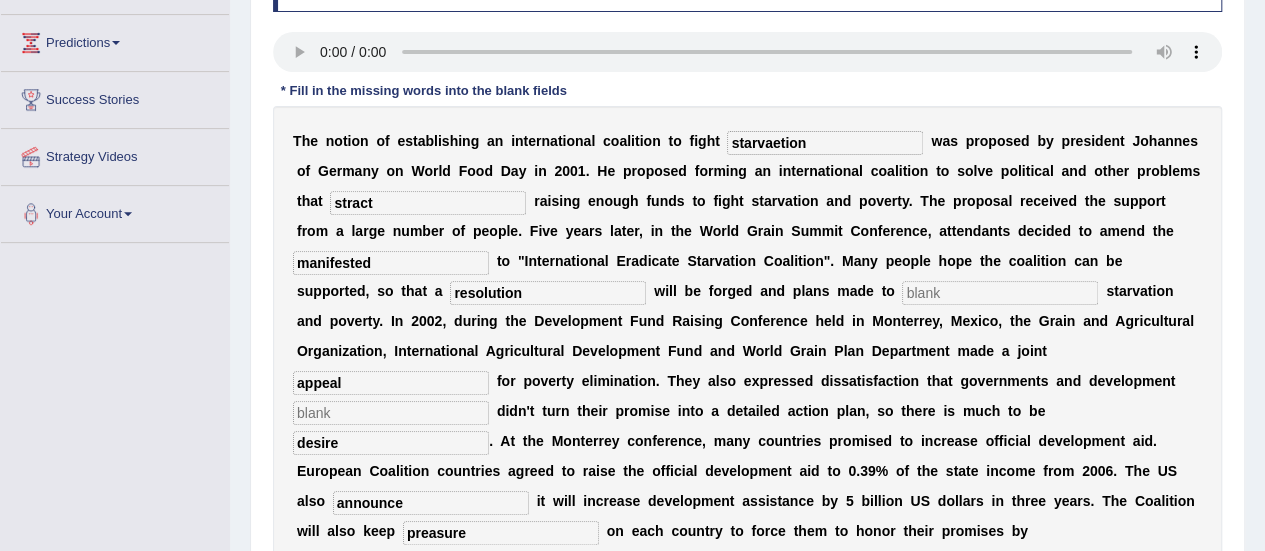 click on "starvaetion" at bounding box center (825, 143) 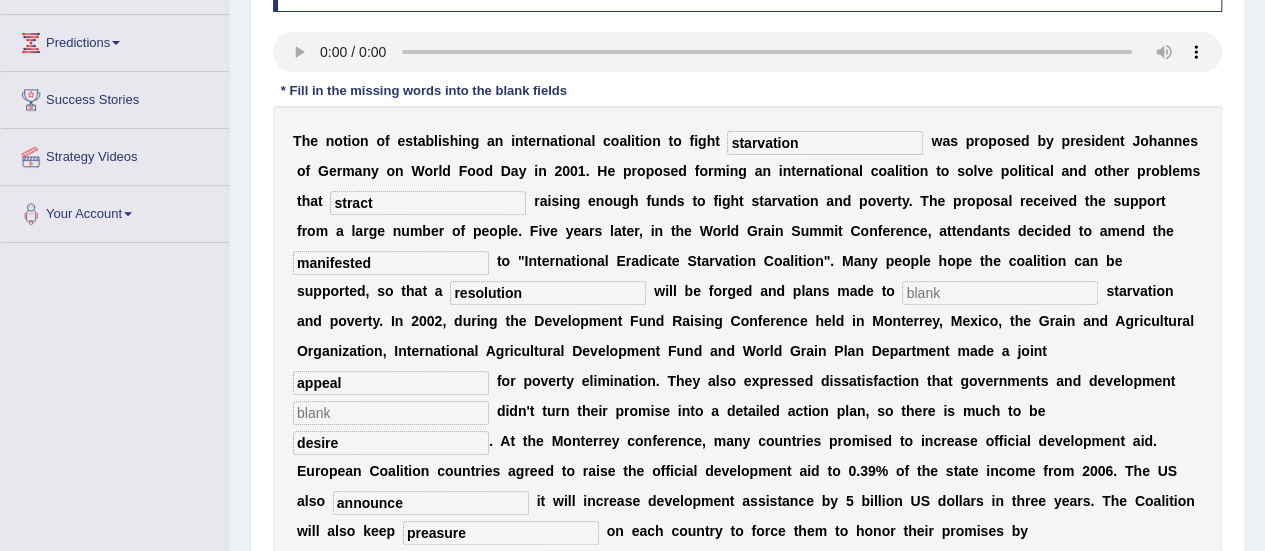 type on "starvation" 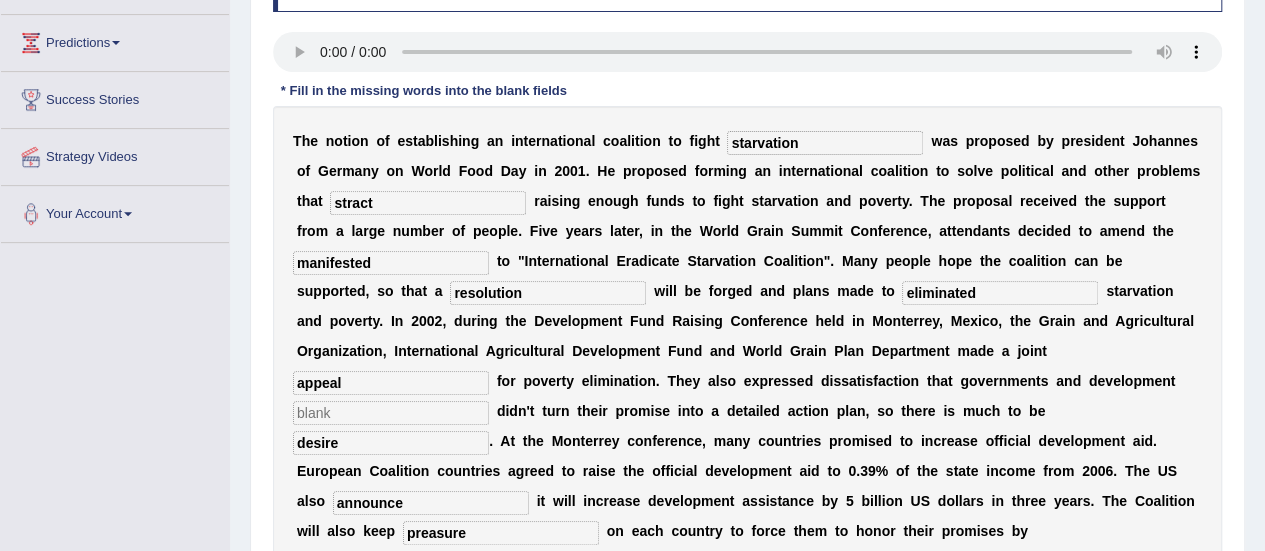 type on "eliminated" 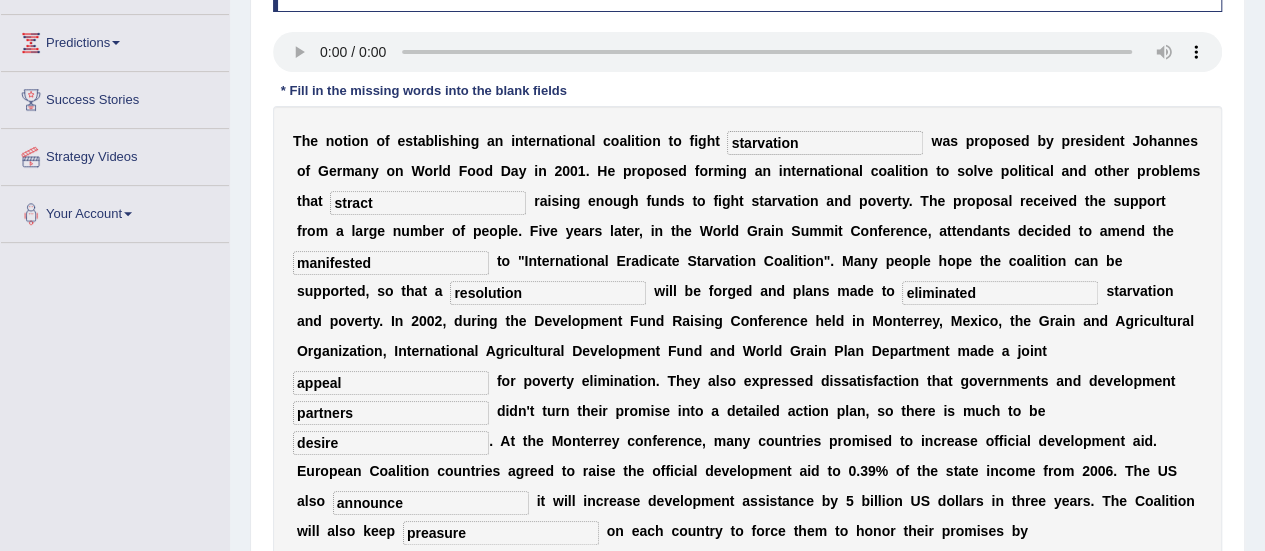 type on "partners" 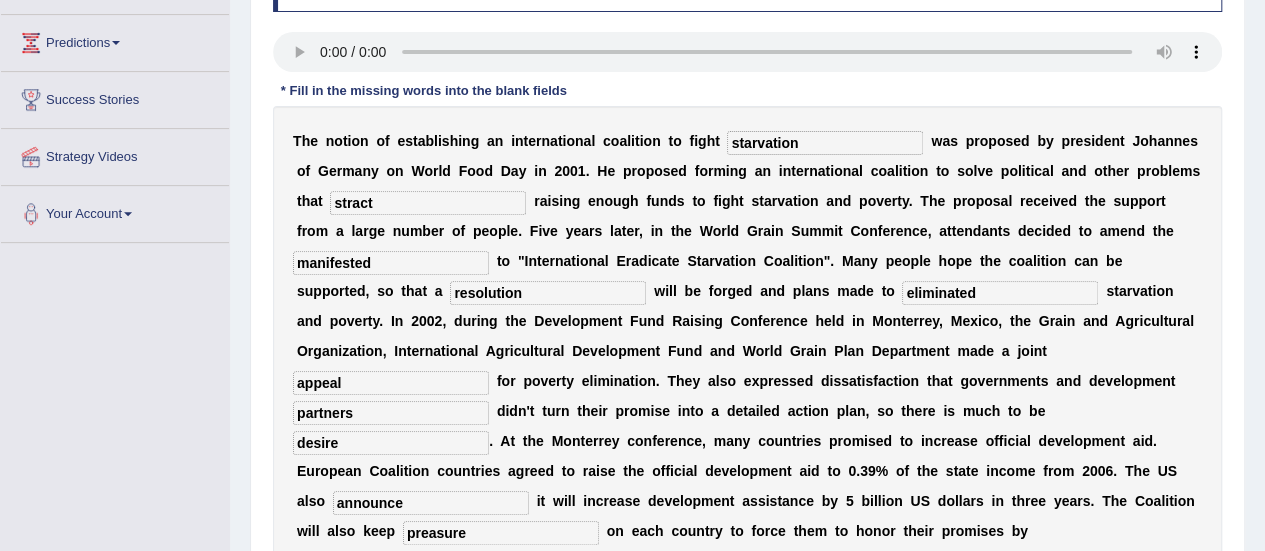 type on "r" 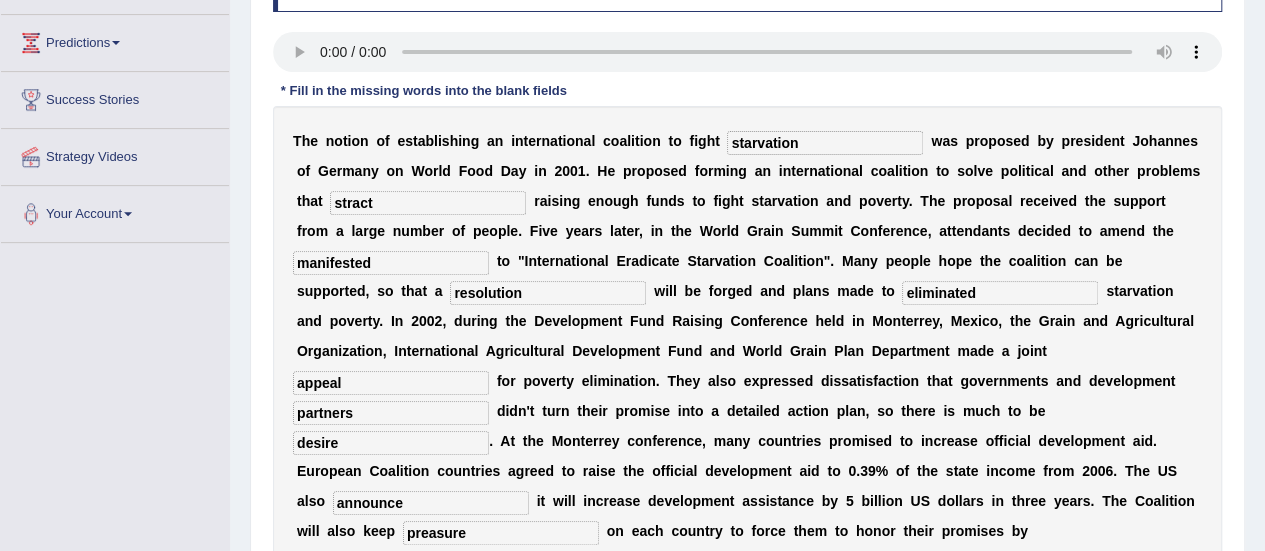 scroll, scrollTop: 489, scrollLeft: 0, axis: vertical 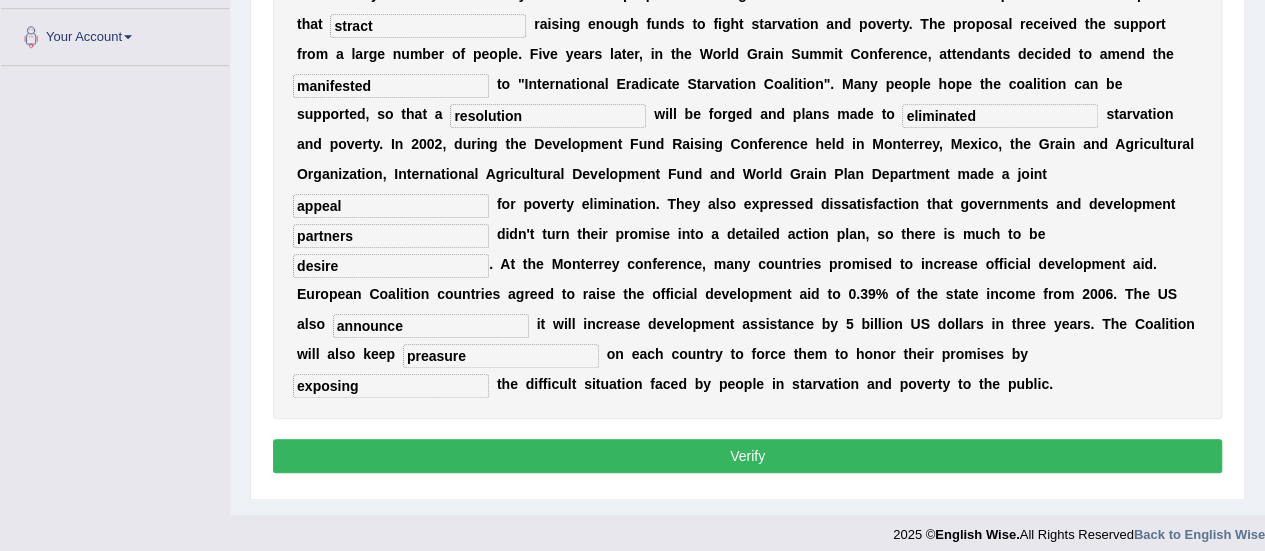 type on "exposing" 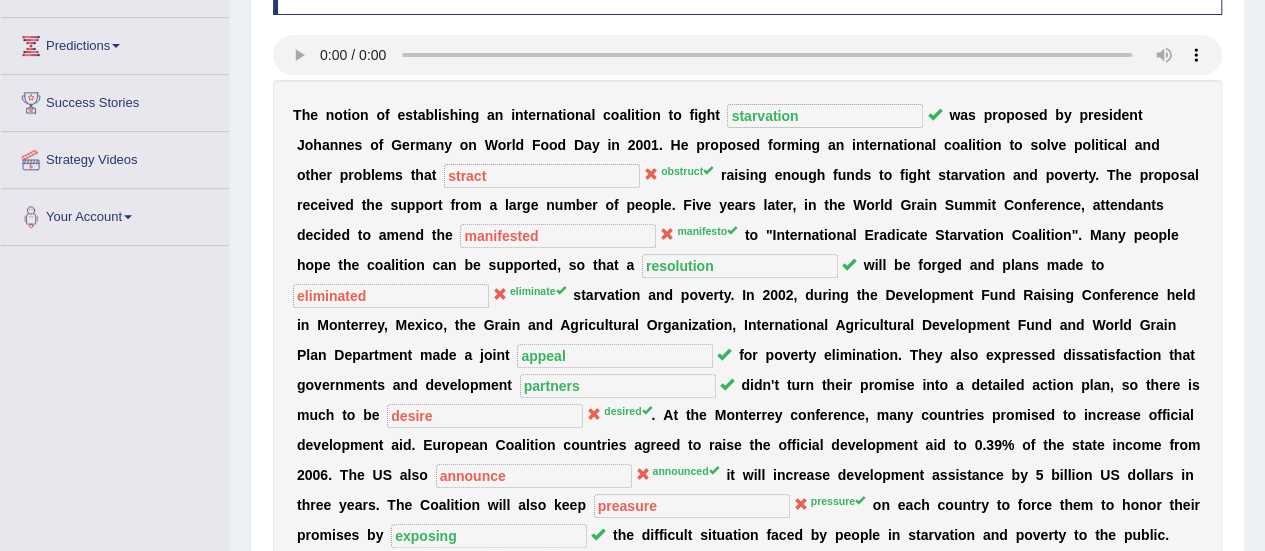 scroll, scrollTop: 304, scrollLeft: 0, axis: vertical 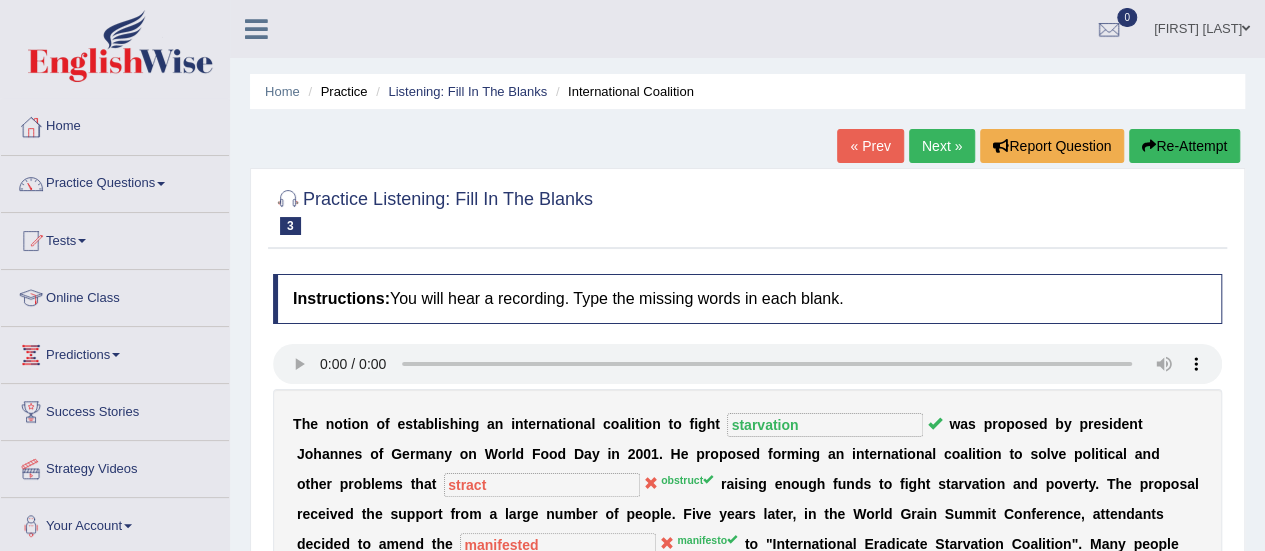 click on "Next »" at bounding box center [942, 146] 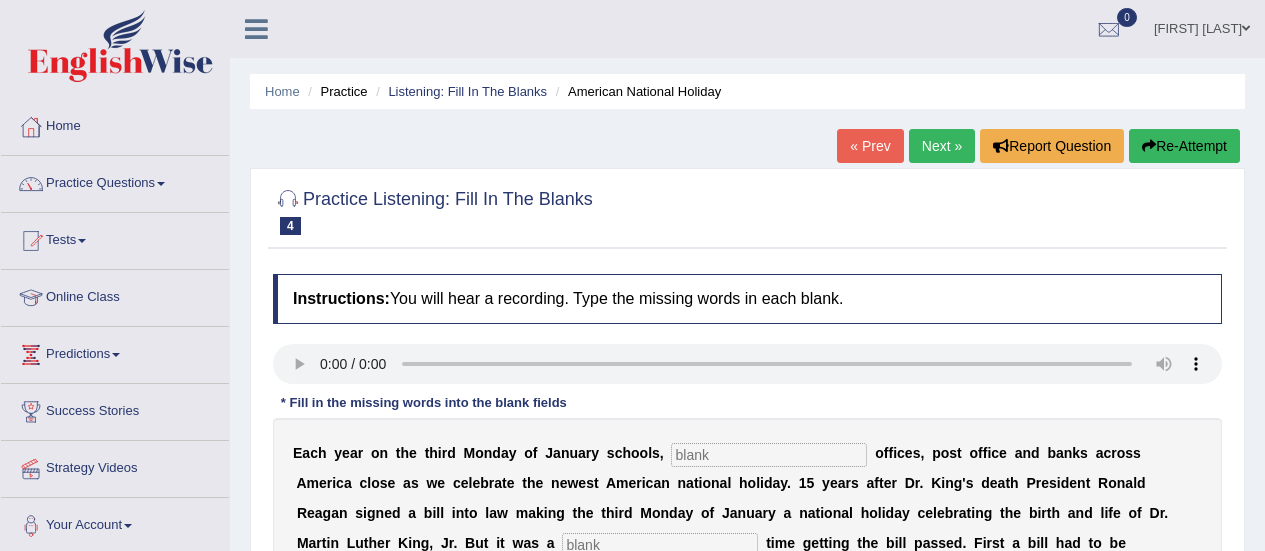 scroll, scrollTop: 0, scrollLeft: 0, axis: both 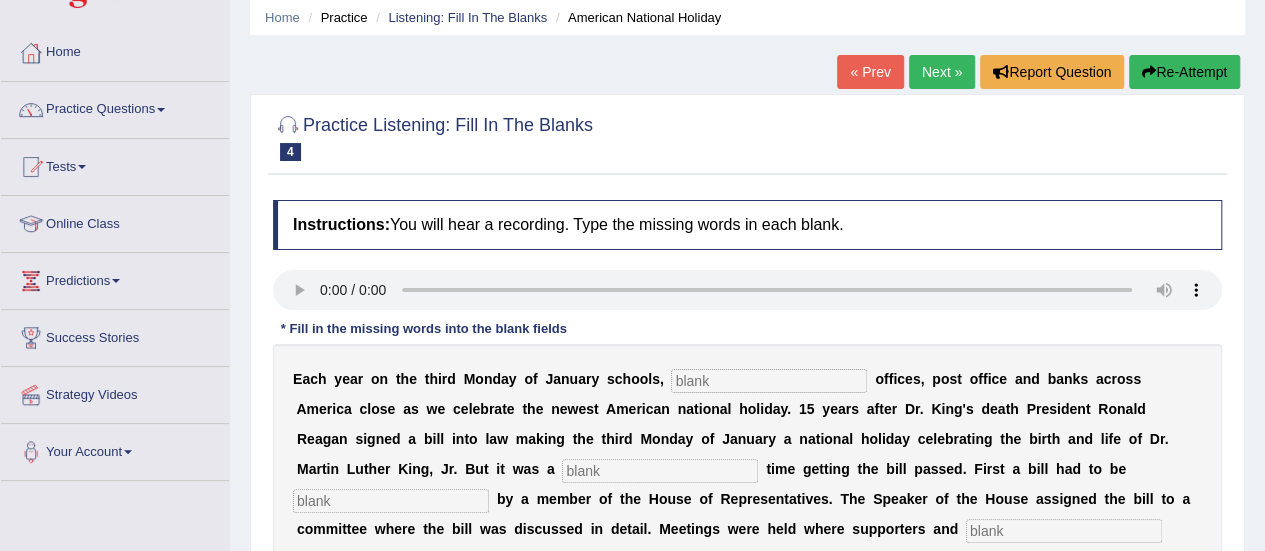 click at bounding box center (769, 381) 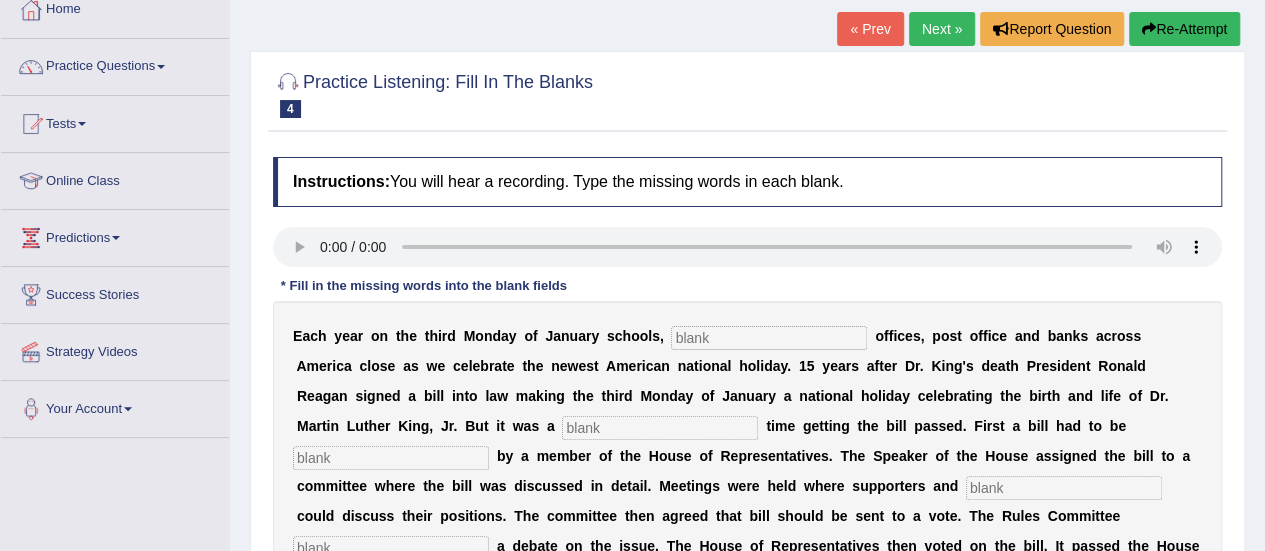 scroll, scrollTop: 146, scrollLeft: 0, axis: vertical 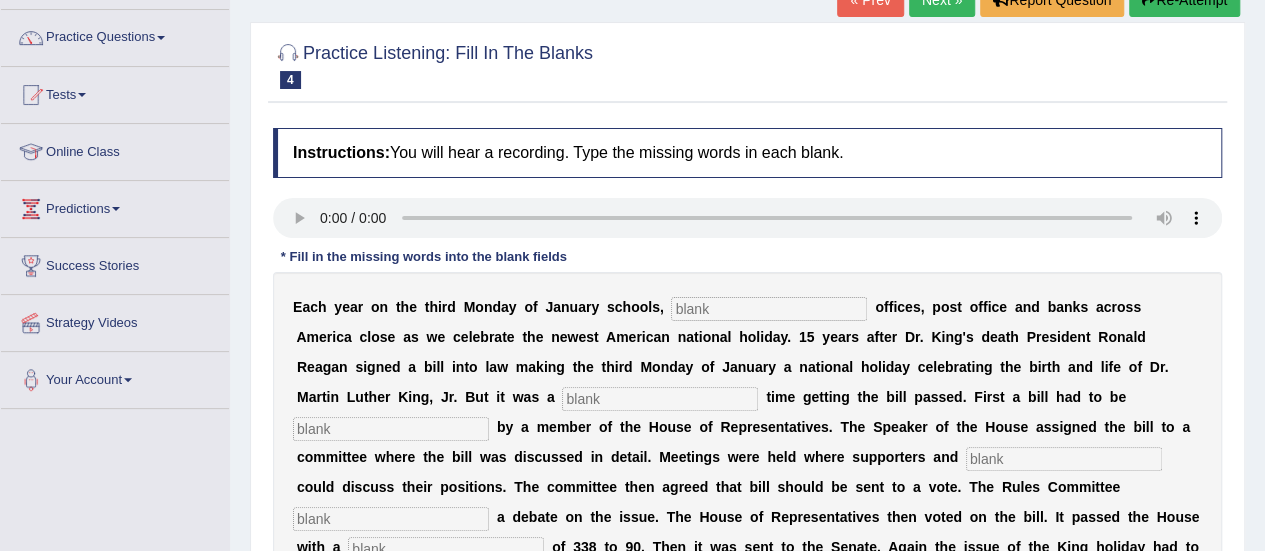 click at bounding box center (660, 399) 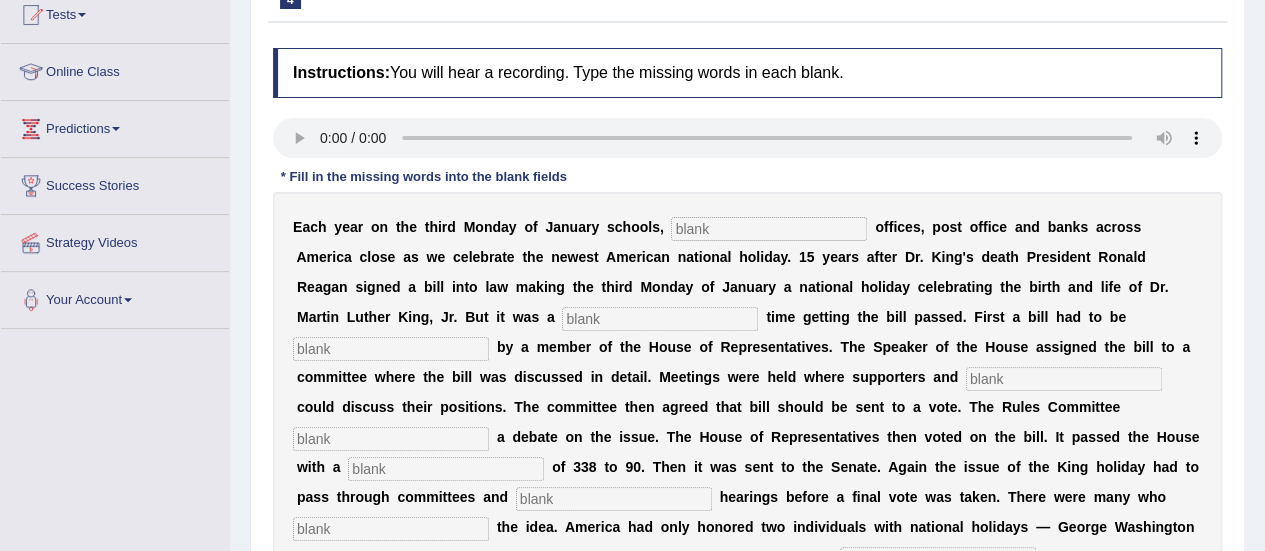scroll, scrollTop: 228, scrollLeft: 0, axis: vertical 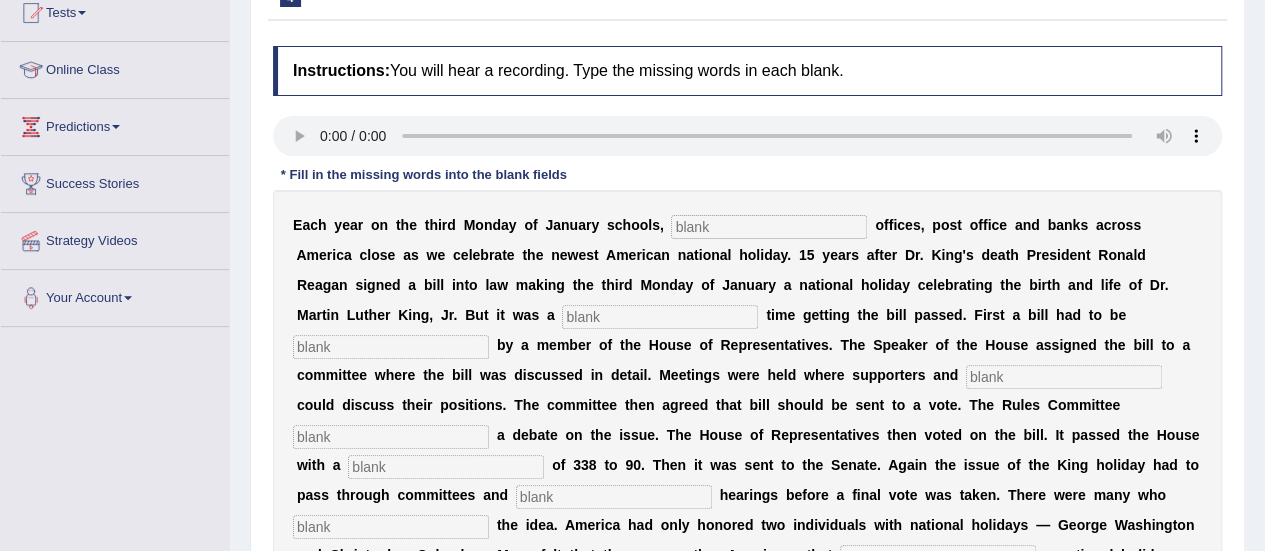 click at bounding box center (391, 437) 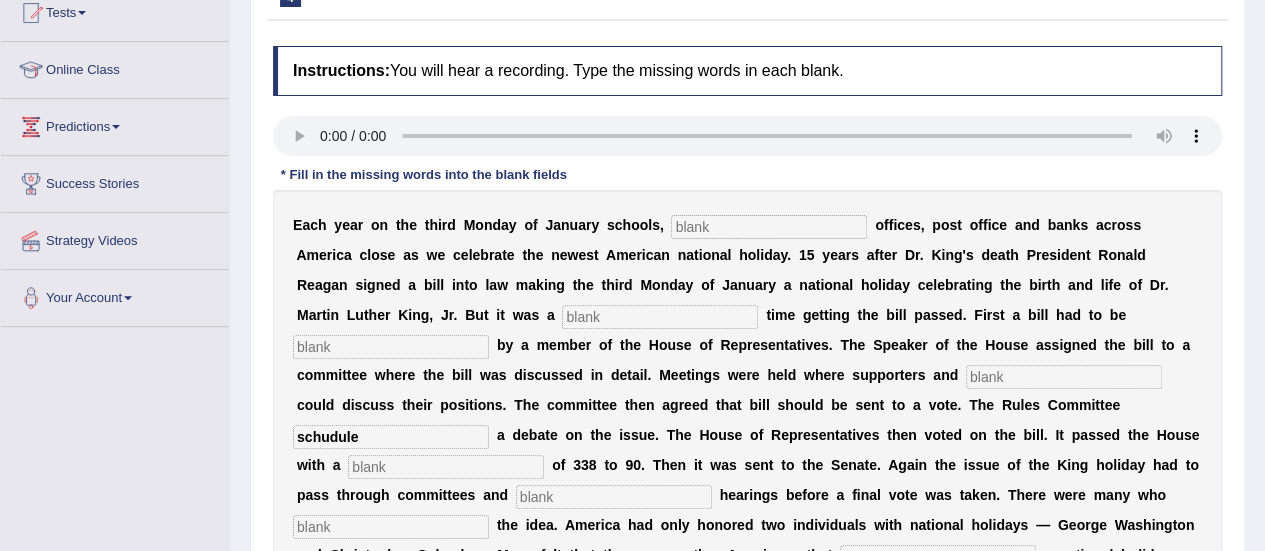 click at bounding box center (446, 467) 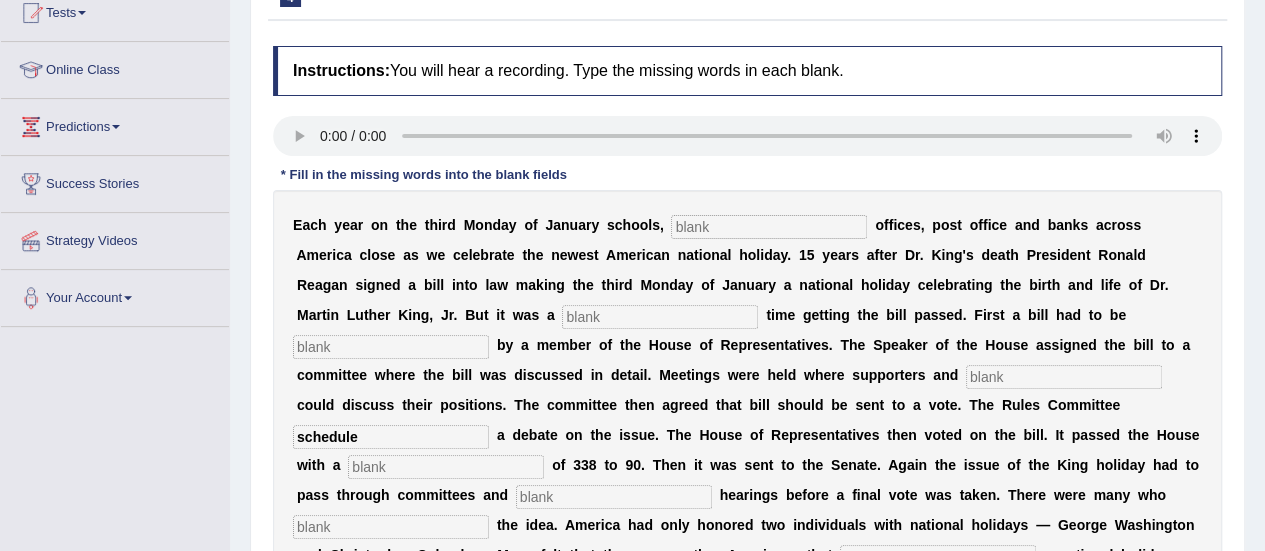 type on "schedule" 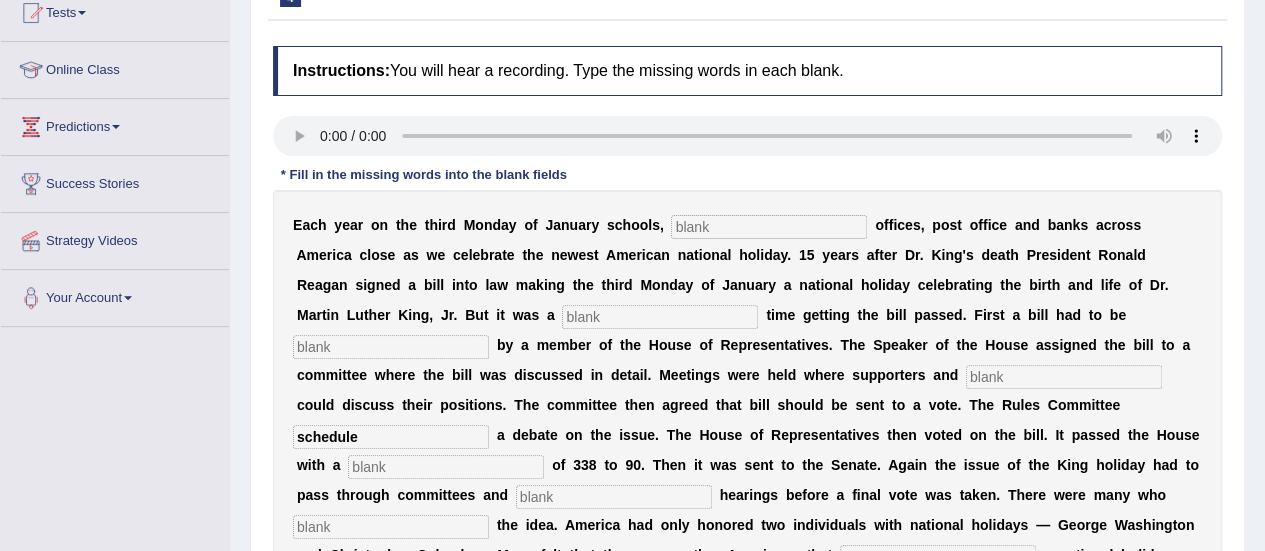 click at bounding box center (769, 227) 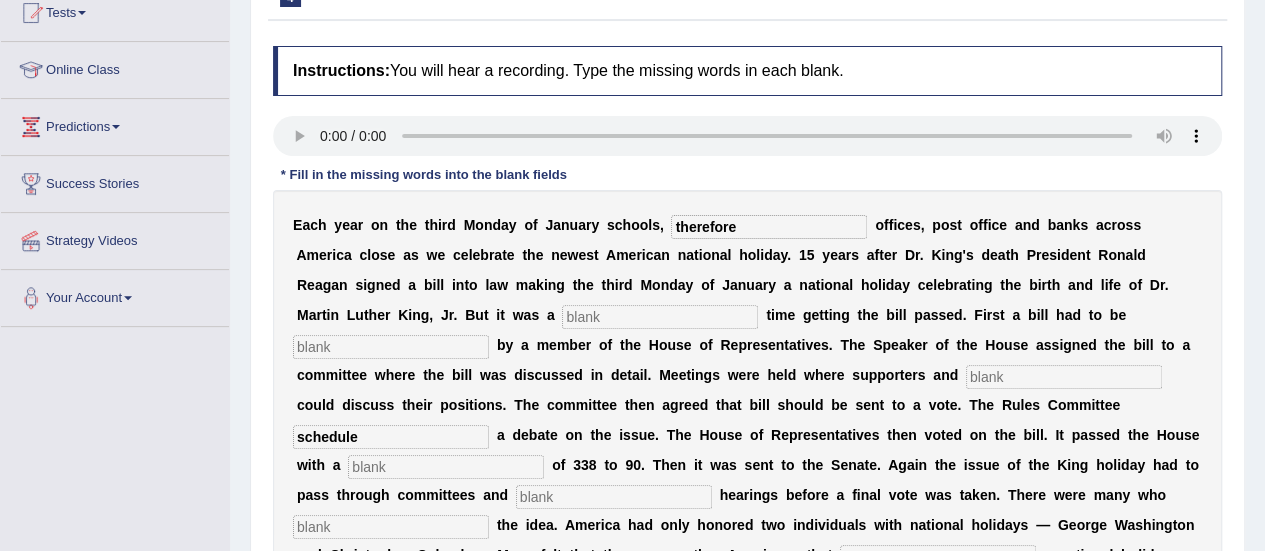 type on "therefore" 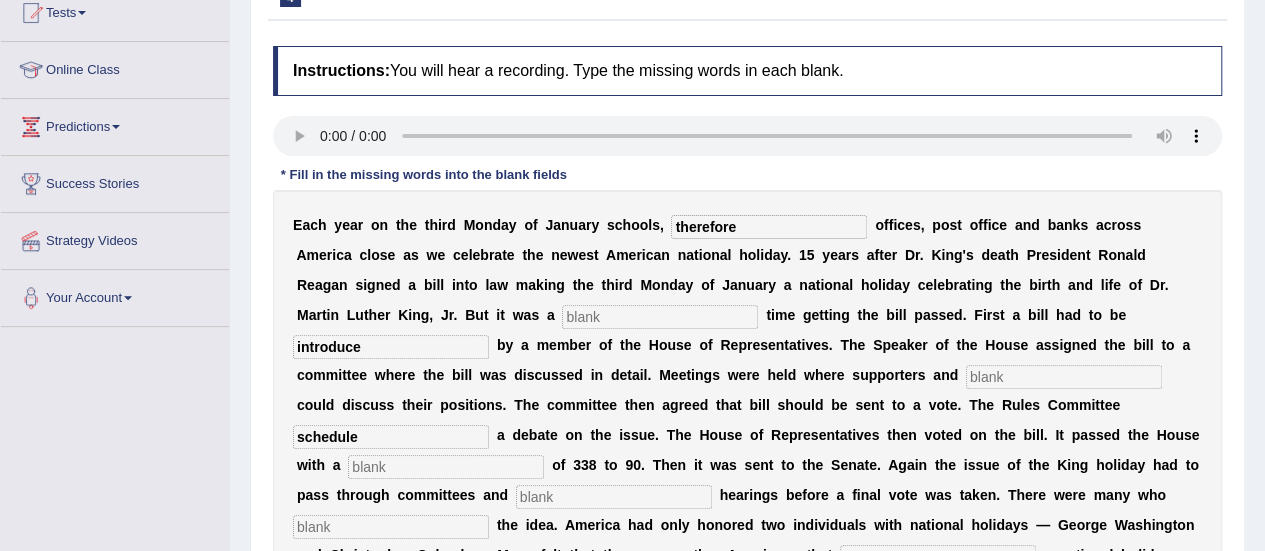 type on "introduce" 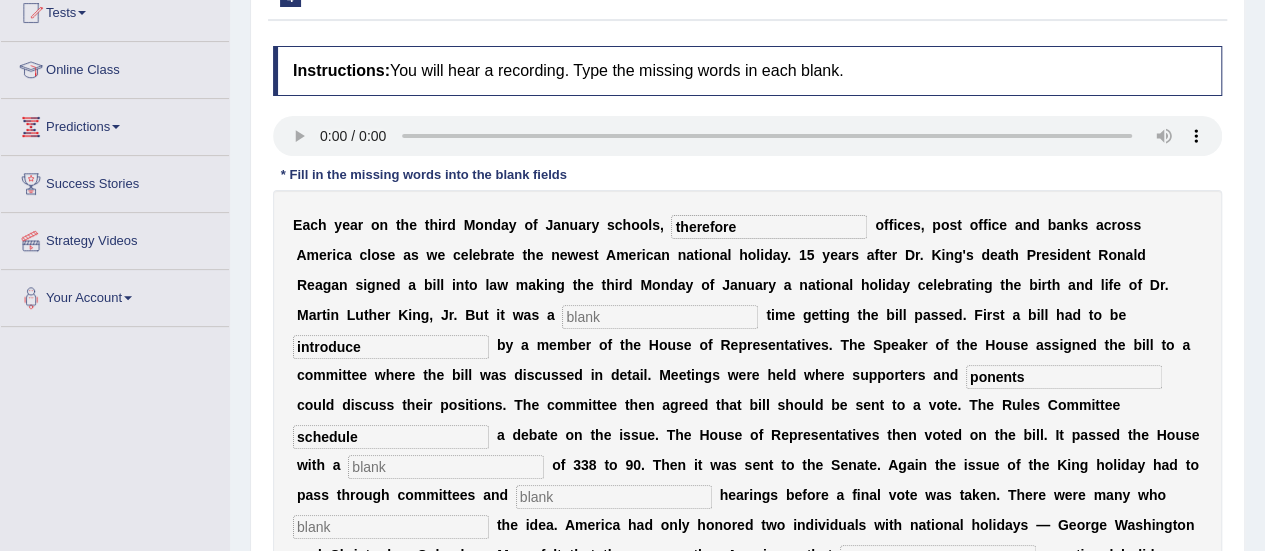 type on "ponents" 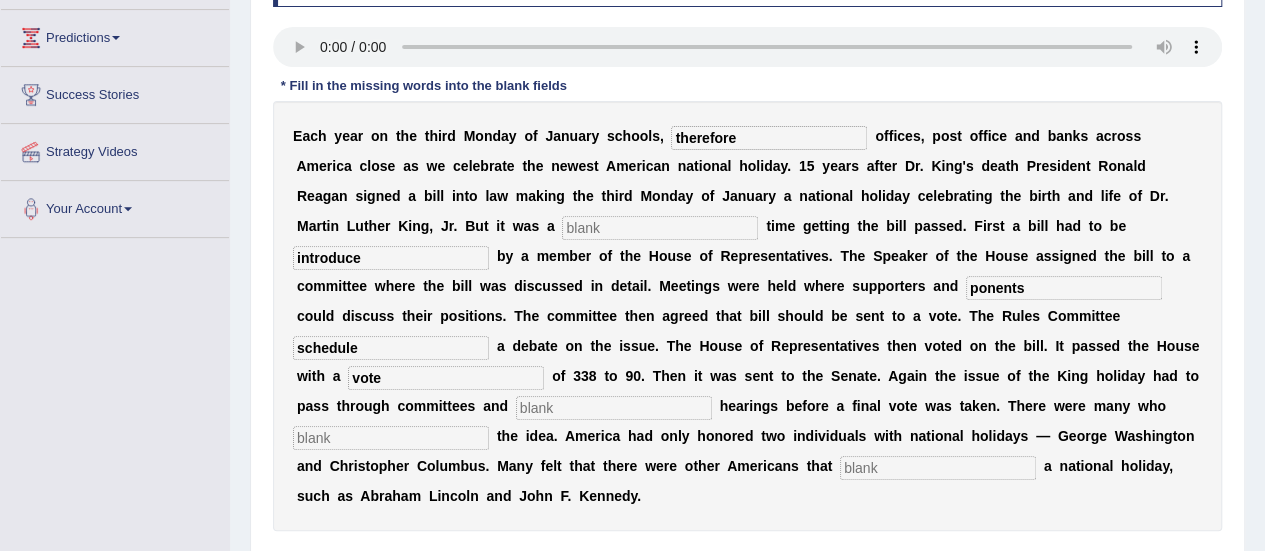 scroll, scrollTop: 328, scrollLeft: 0, axis: vertical 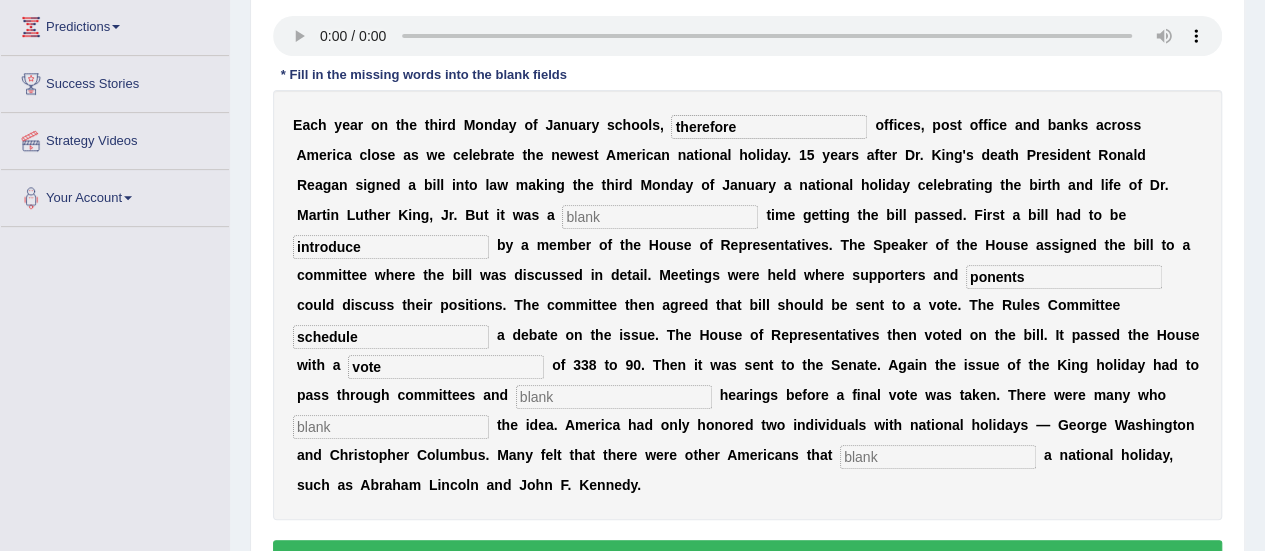 type on "vote" 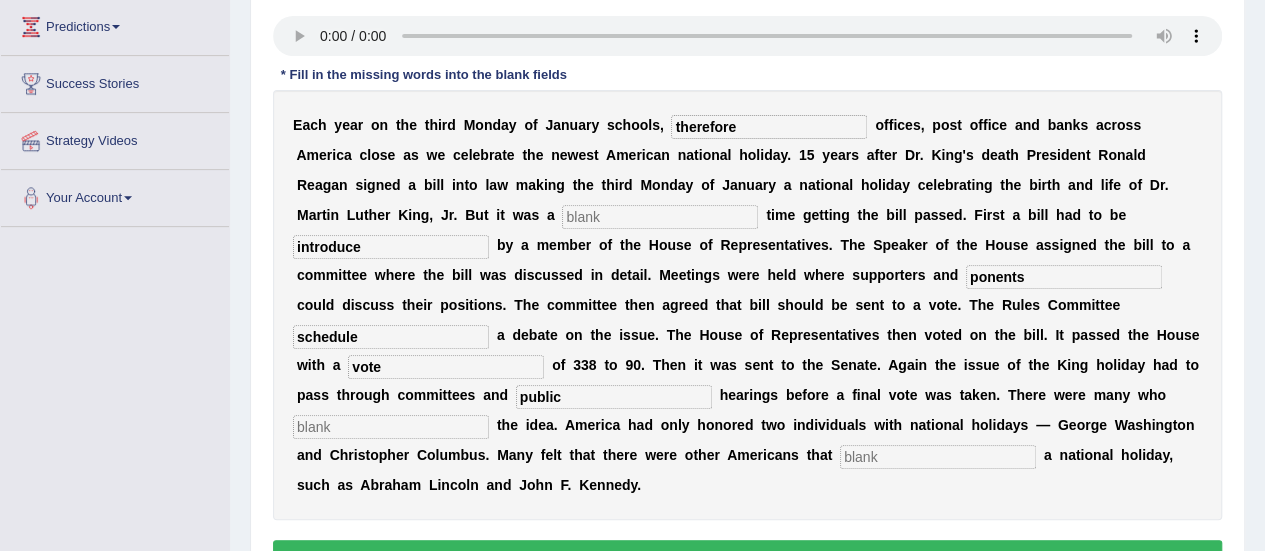 type on "public" 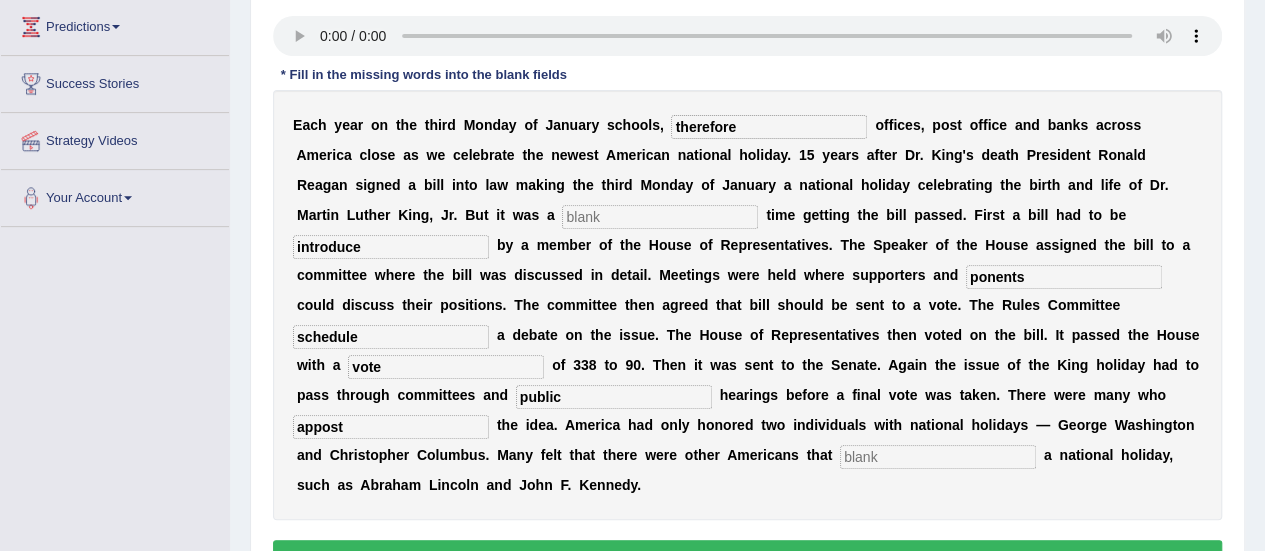 type on "appost" 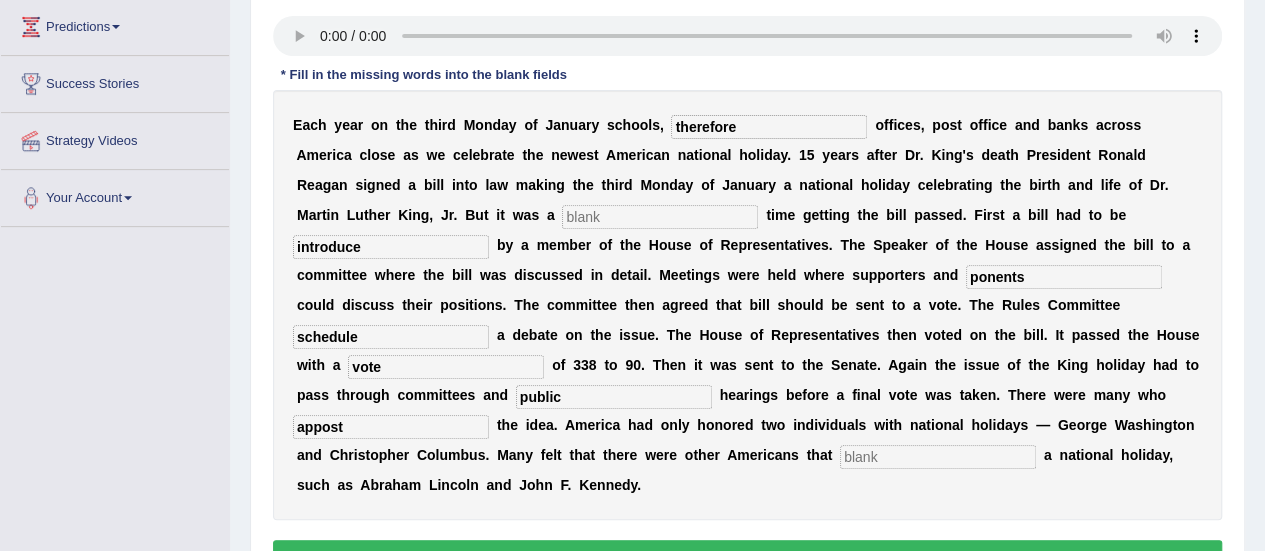 click at bounding box center (938, 457) 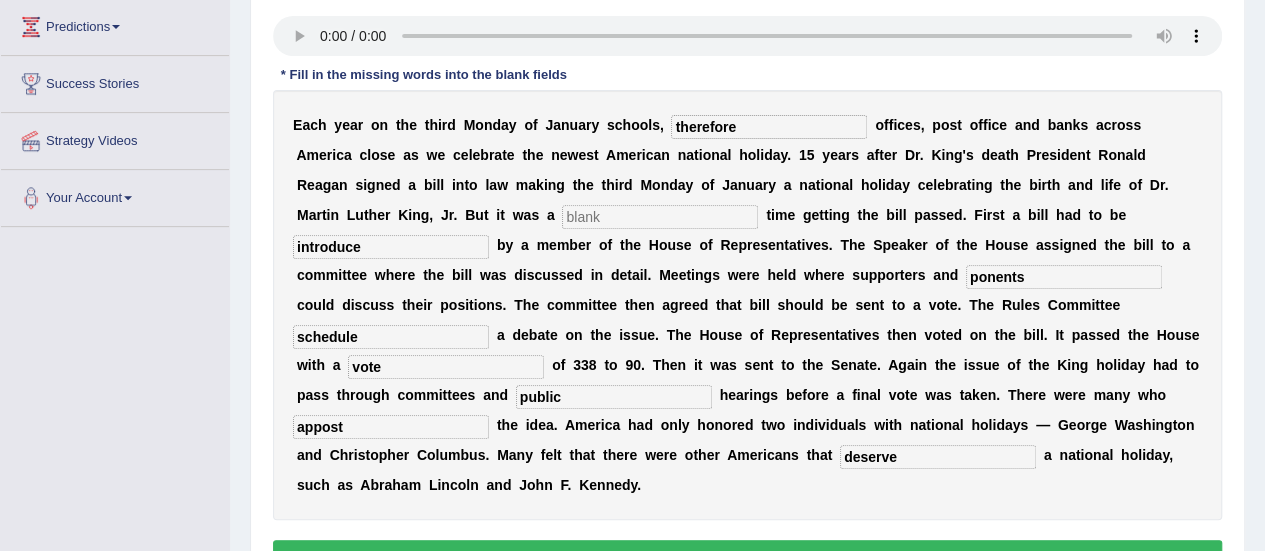 type on "deserve" 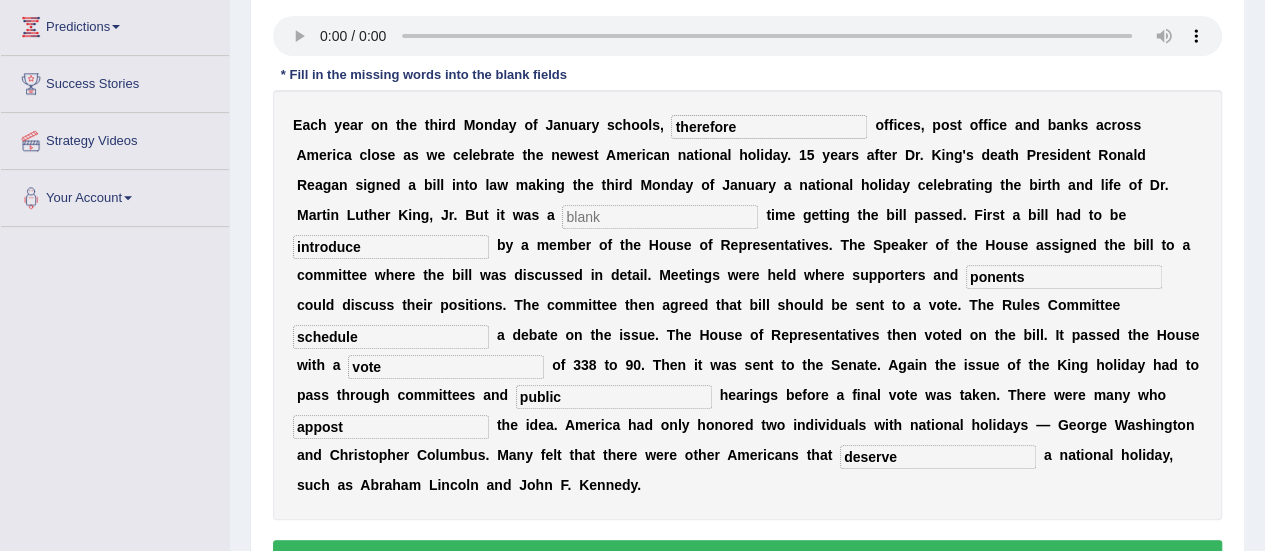 click on "therefore" at bounding box center [769, 127] 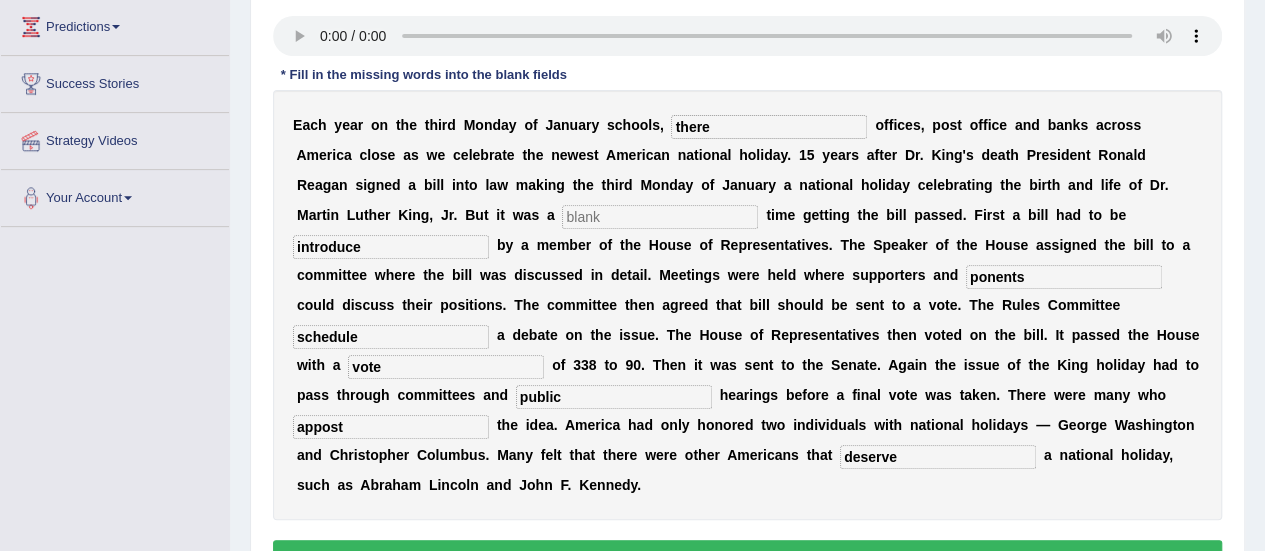 type on "there" 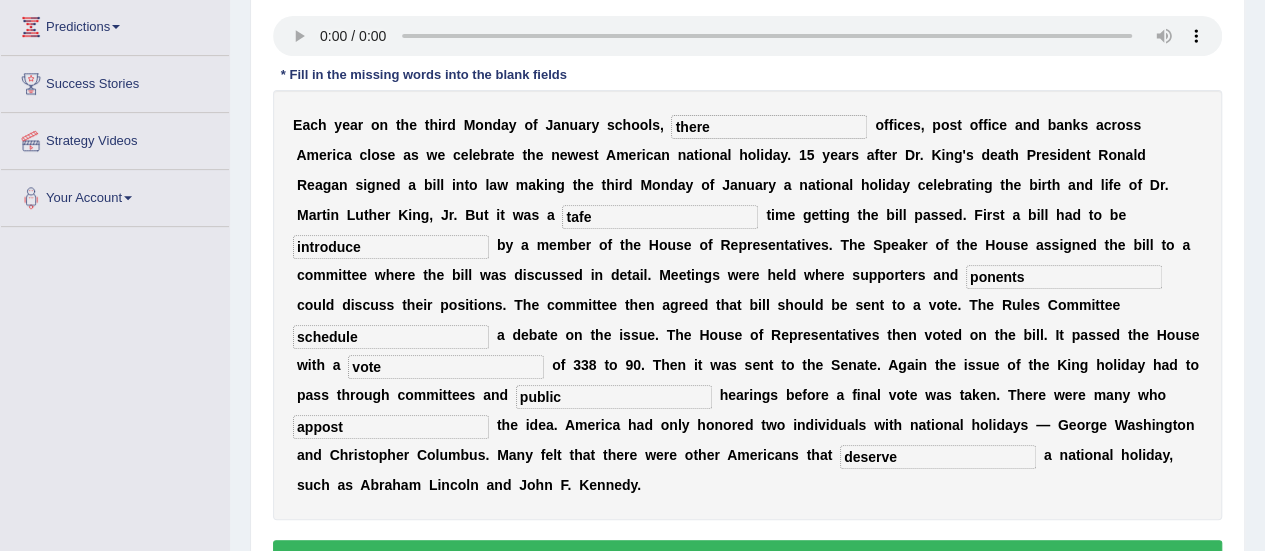 type on "tafe" 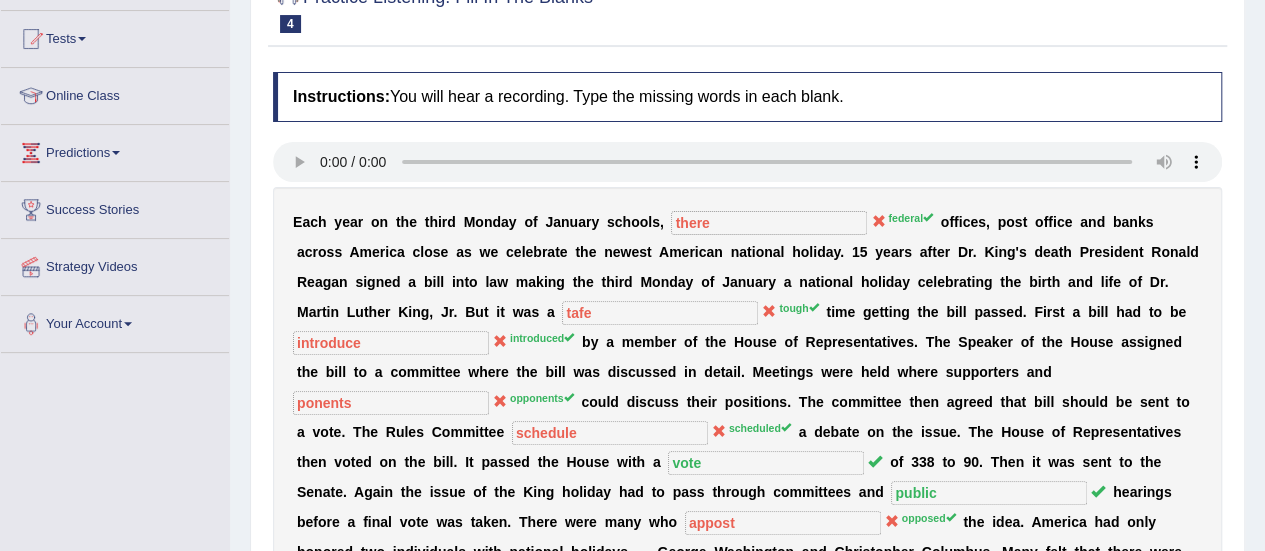scroll, scrollTop: 104, scrollLeft: 0, axis: vertical 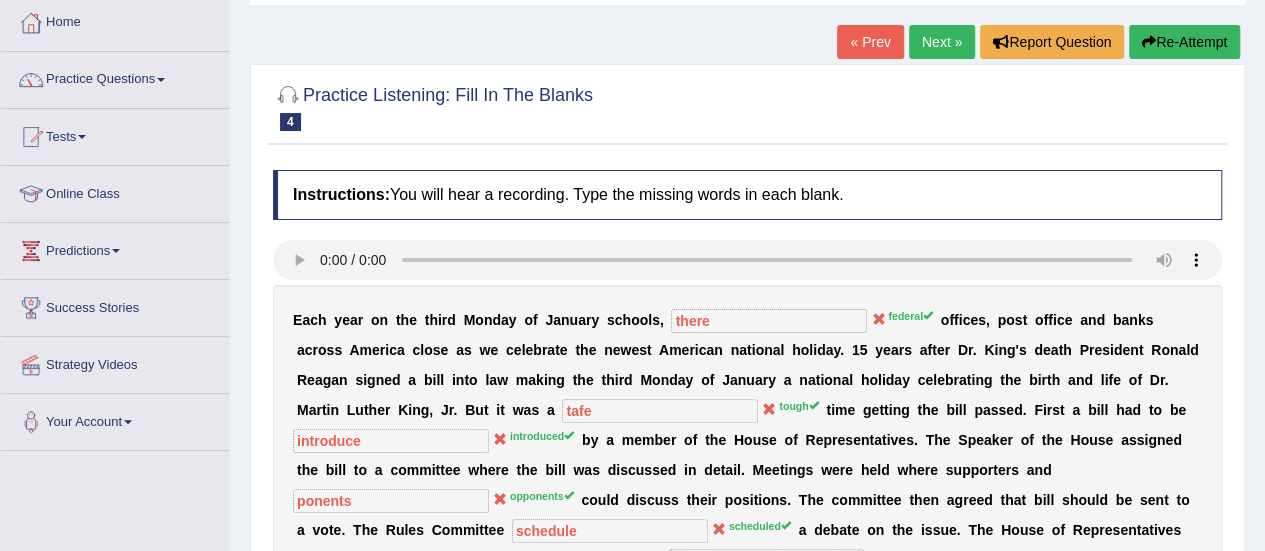 click on "Home
Practice
Listening: Fill In The Blanks
American National Holiday
« Prev Next »  Report Question  Re-Attempt
Practice Listening: Fill In The Blanks
4
American National Holiday
Instructions:  You will hear a recording. Type the missing words in each blank.
* Fill in the missing words into the blank fields E a c h    y e a r    o n    t h e    t h i r d    M o n d a y    o f    J a n u a r y    s c h o o l s ,    there   federal    o f f i c e s ,    p o s t    o f f i c e    a n d    b a n k s    a c r o s s    A m e r i c a    c l o s e    a s    w e    c e l e b r a t e    t h e    n e w e s t    A m e r i c a n    n a t i o n a l    h o l i d a y .    1 5    y e a r s    a f t e r    D r .    K i n g ' s    d e a t h    P r e s i d e n t    R o n a l d    R e a g a n    s i g" at bounding box center [747, 396] 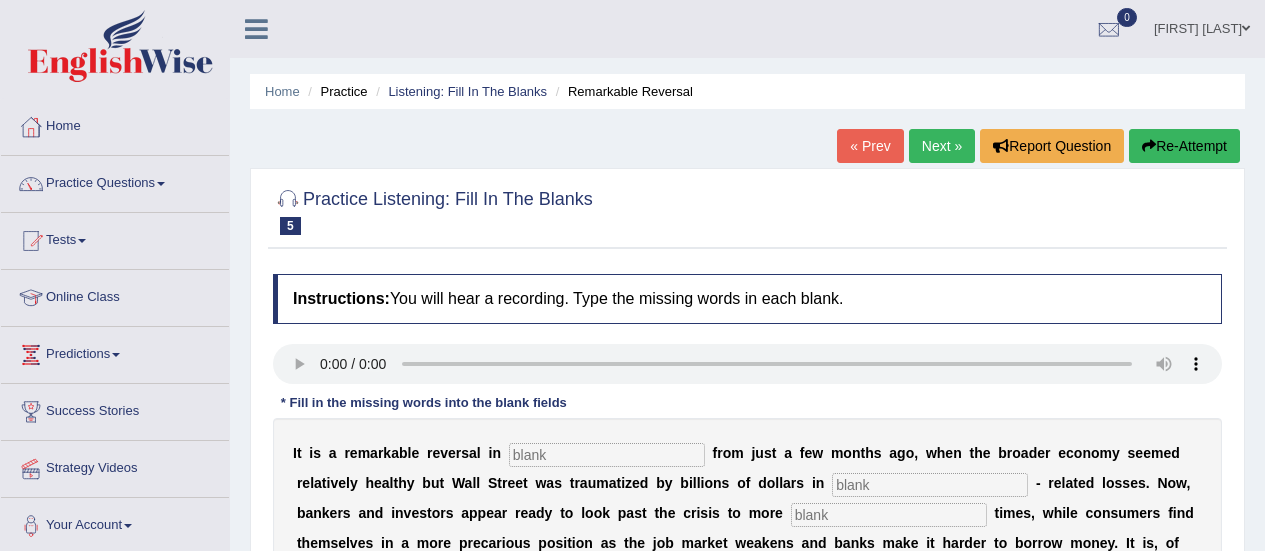 scroll, scrollTop: 0, scrollLeft: 0, axis: both 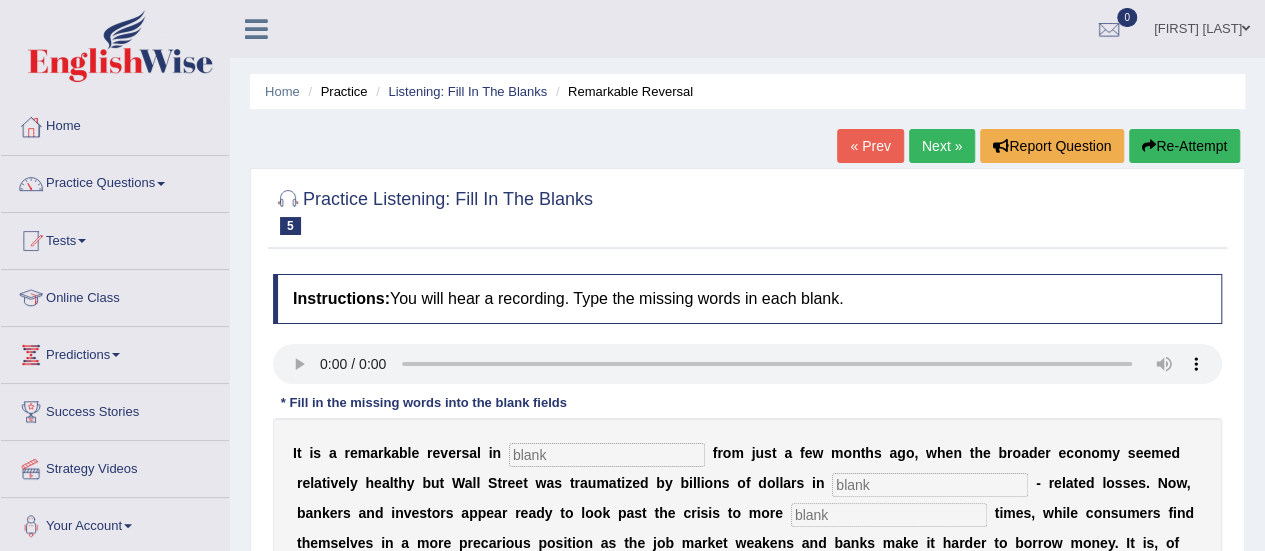 click at bounding box center [607, 455] 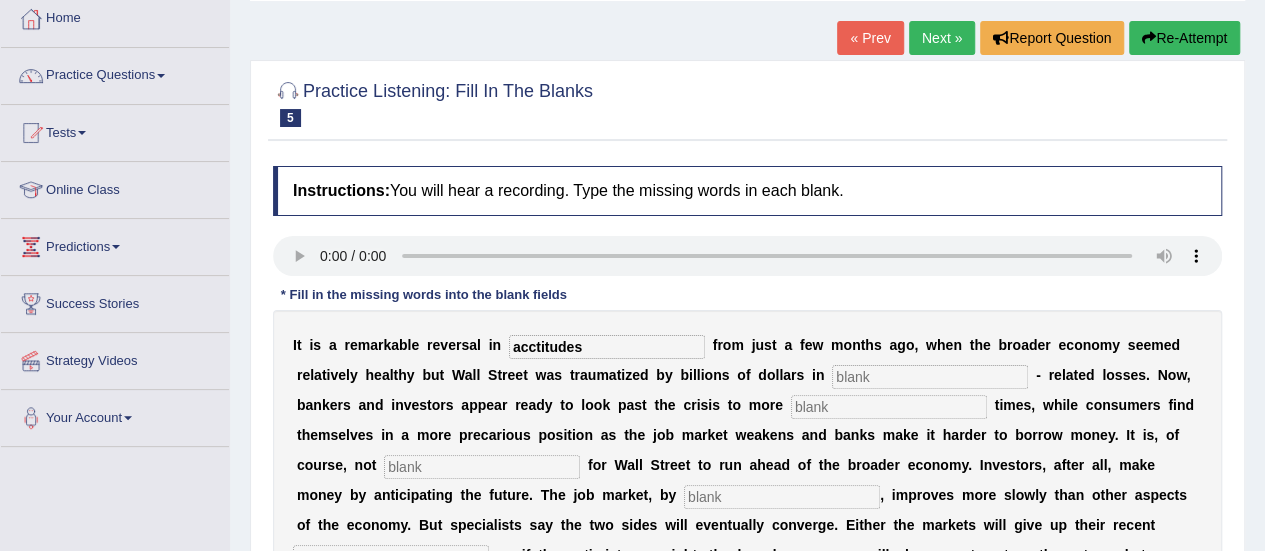 scroll, scrollTop: 112, scrollLeft: 0, axis: vertical 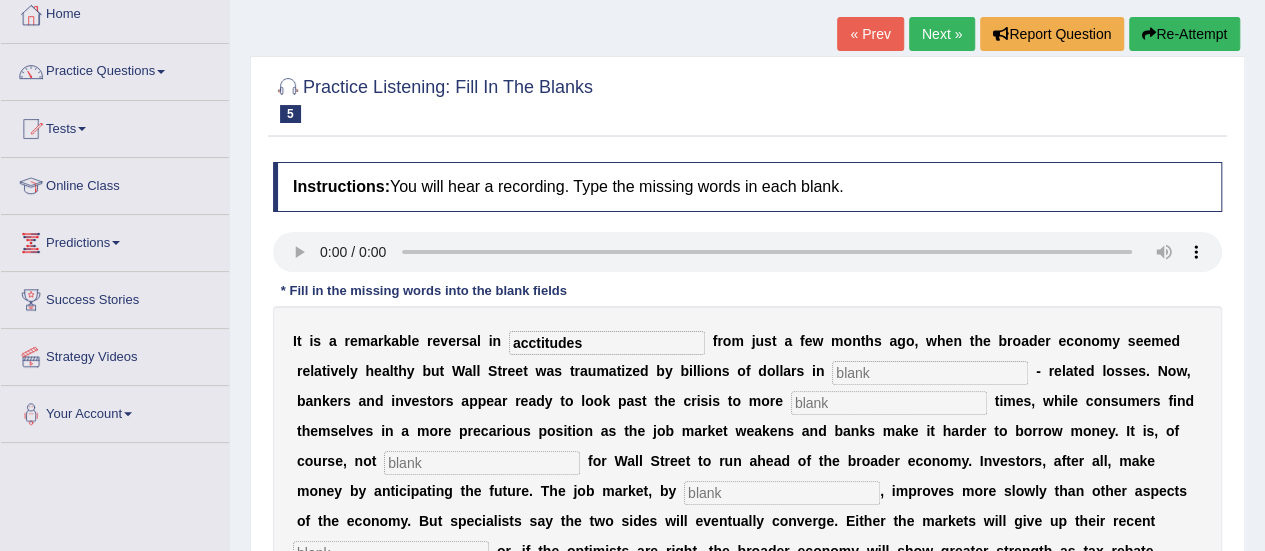 type on "acctitudes" 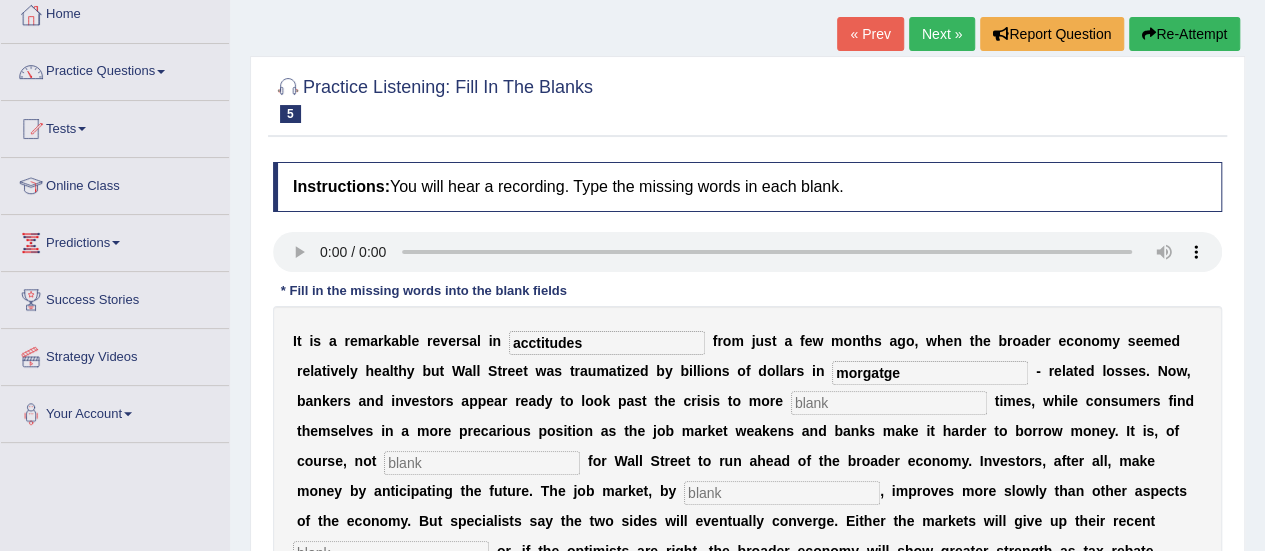 type on "morgatge" 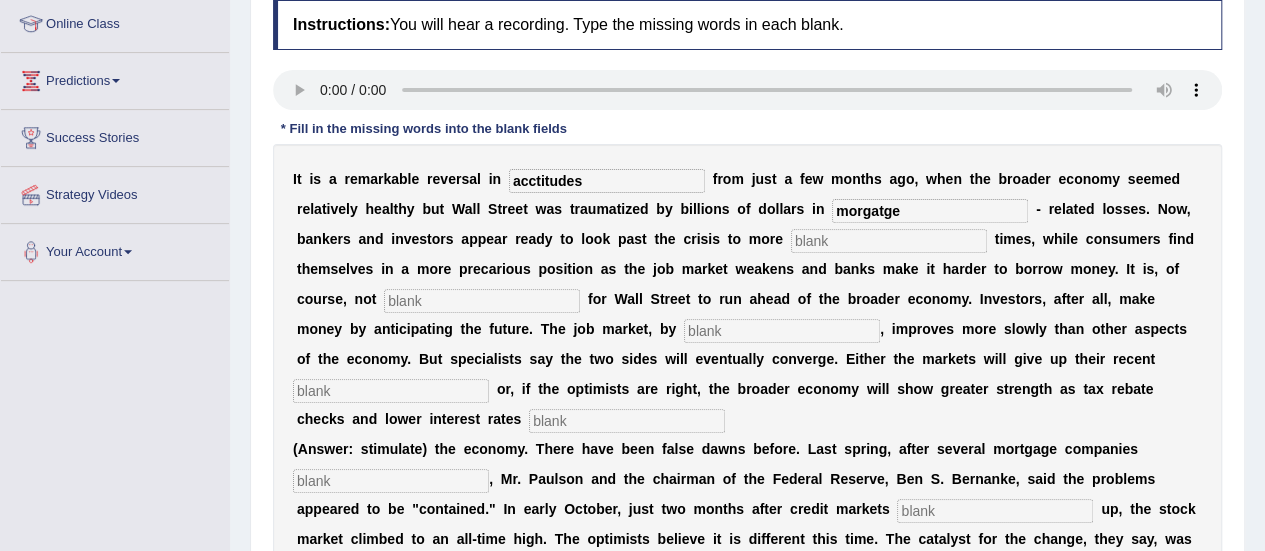 scroll, scrollTop: 268, scrollLeft: 0, axis: vertical 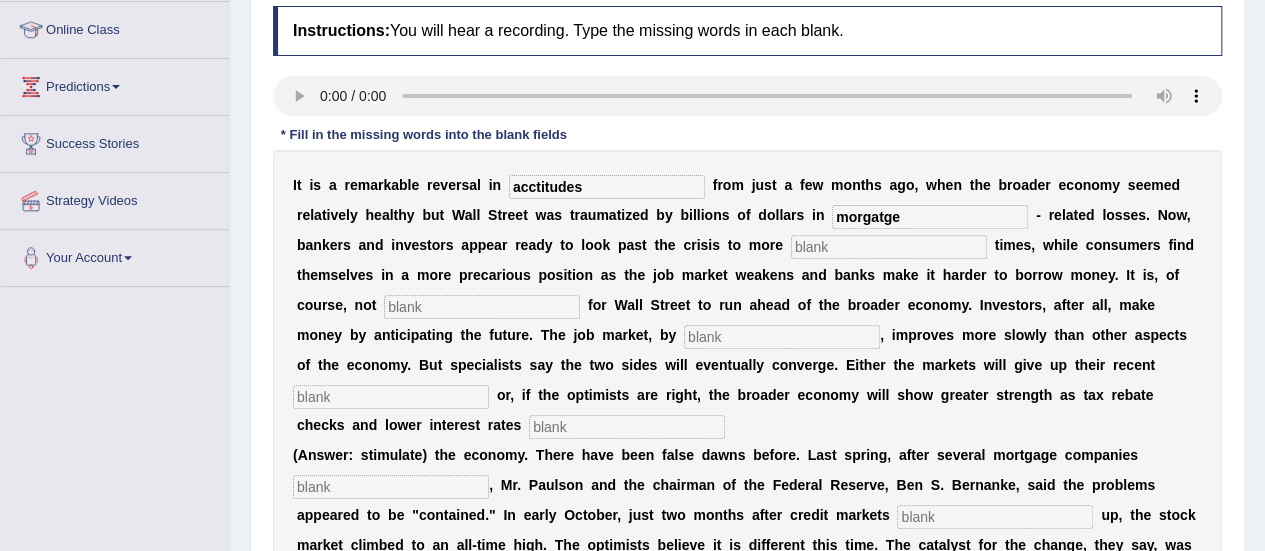 click at bounding box center (482, 307) 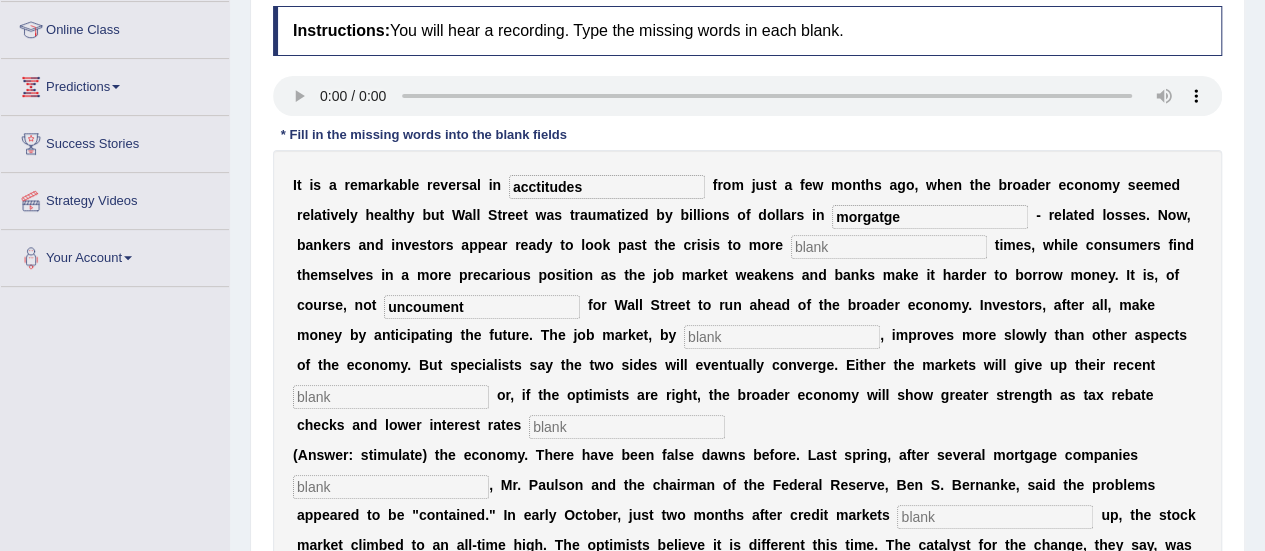 type on "uncoument" 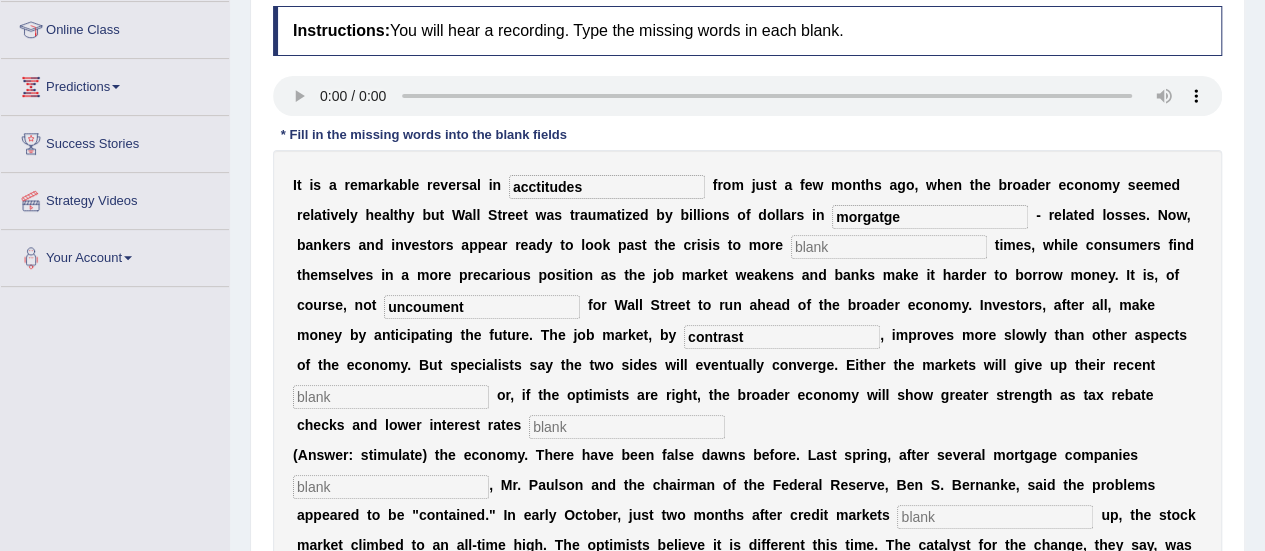 type on "contrast" 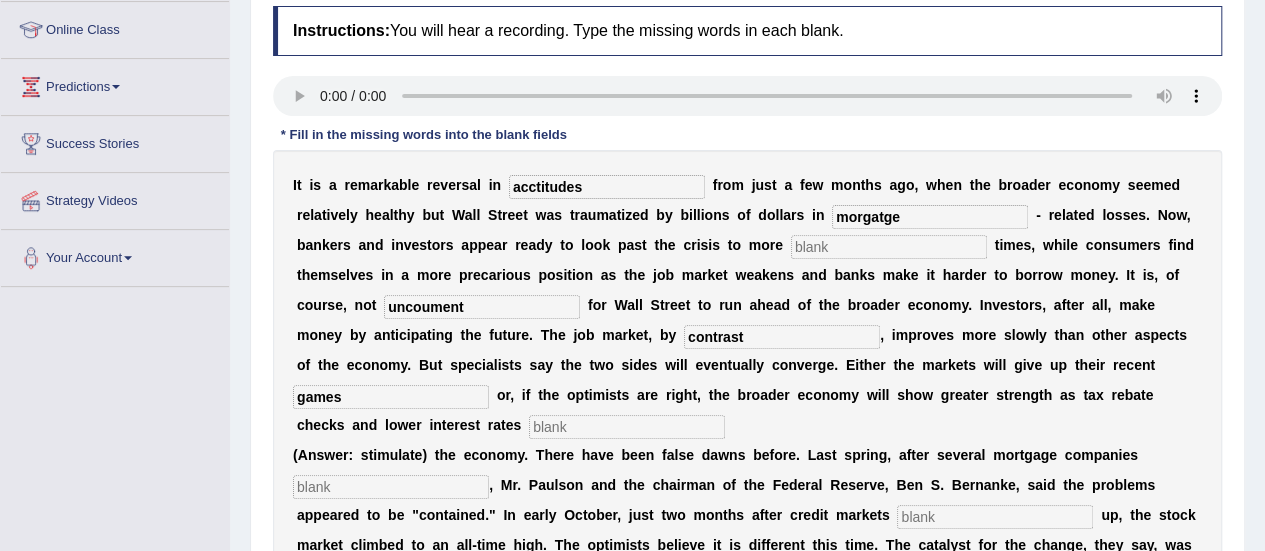 type on "games" 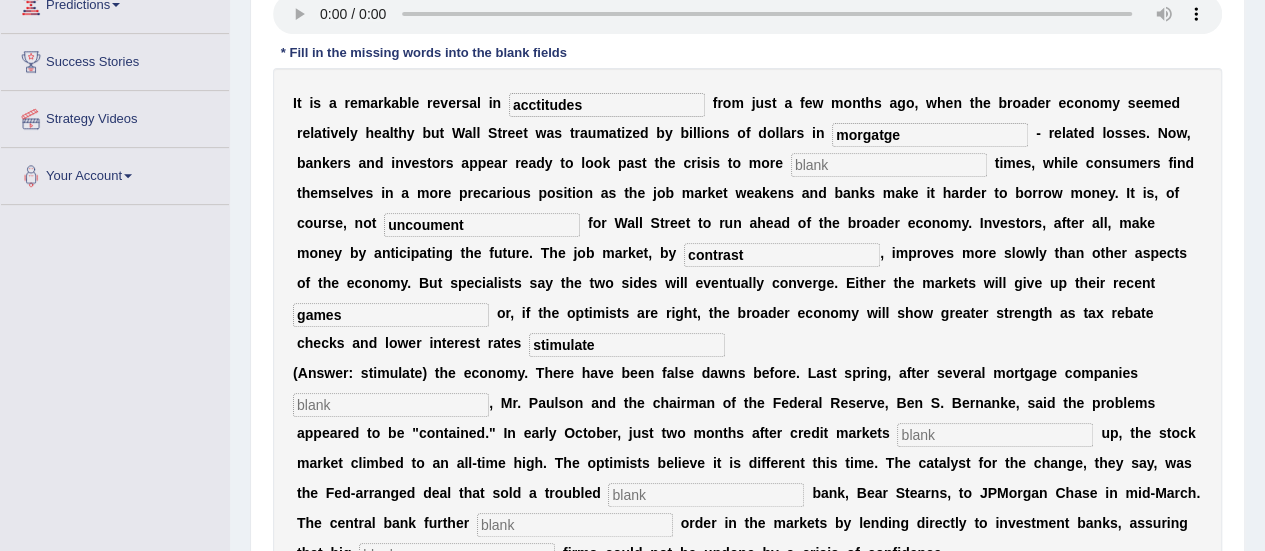 scroll, scrollTop: 352, scrollLeft: 0, axis: vertical 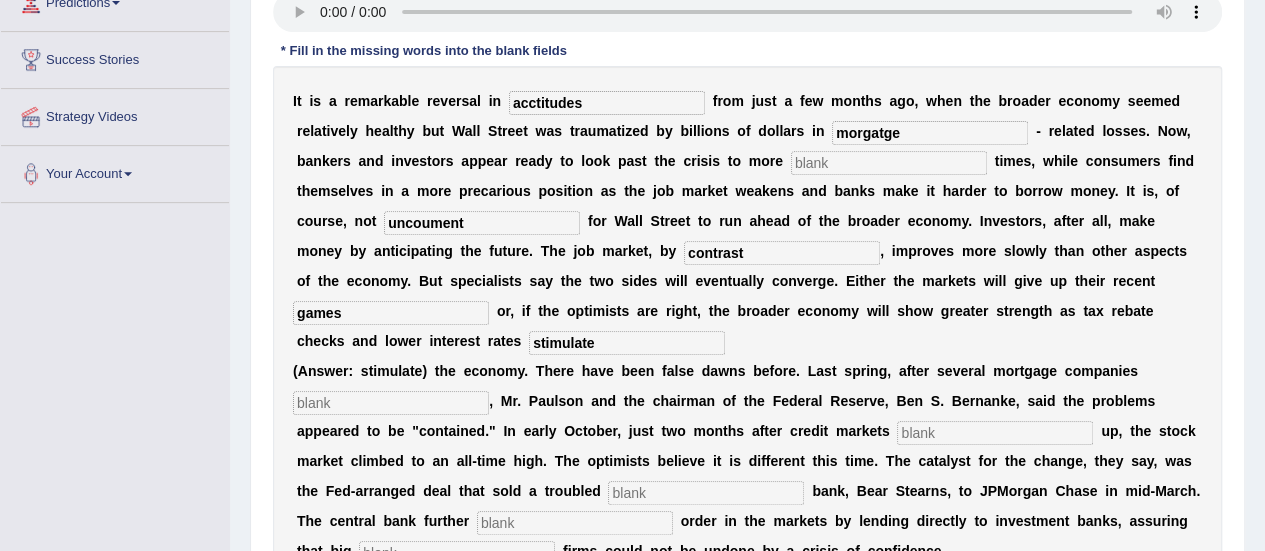 type on "stimulate" 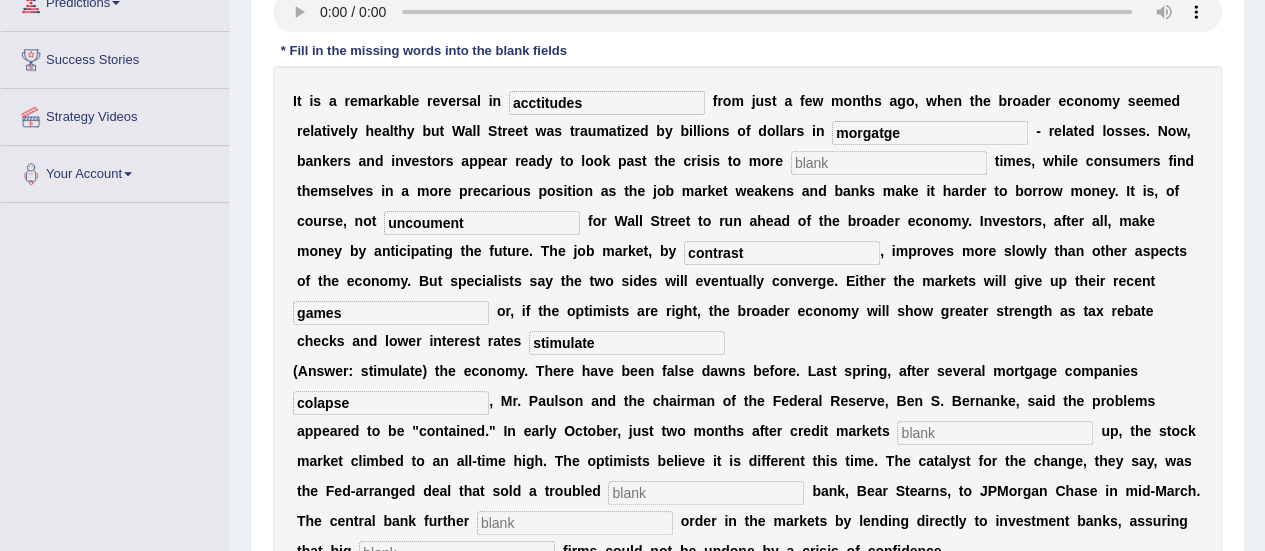 type on "colapse" 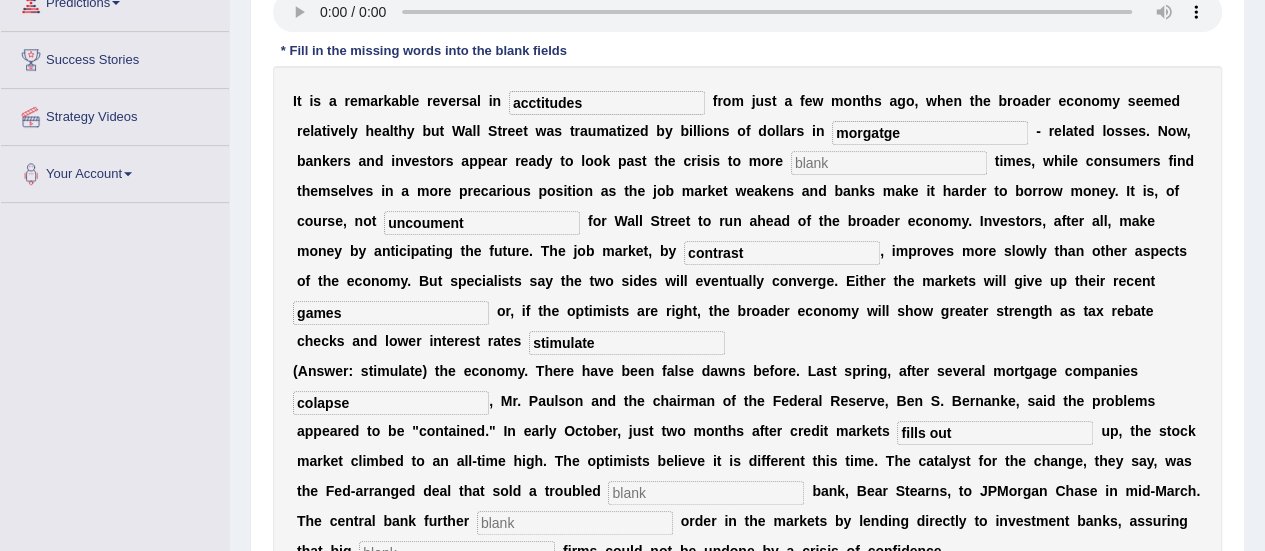 click on "fills out" at bounding box center (995, 433) 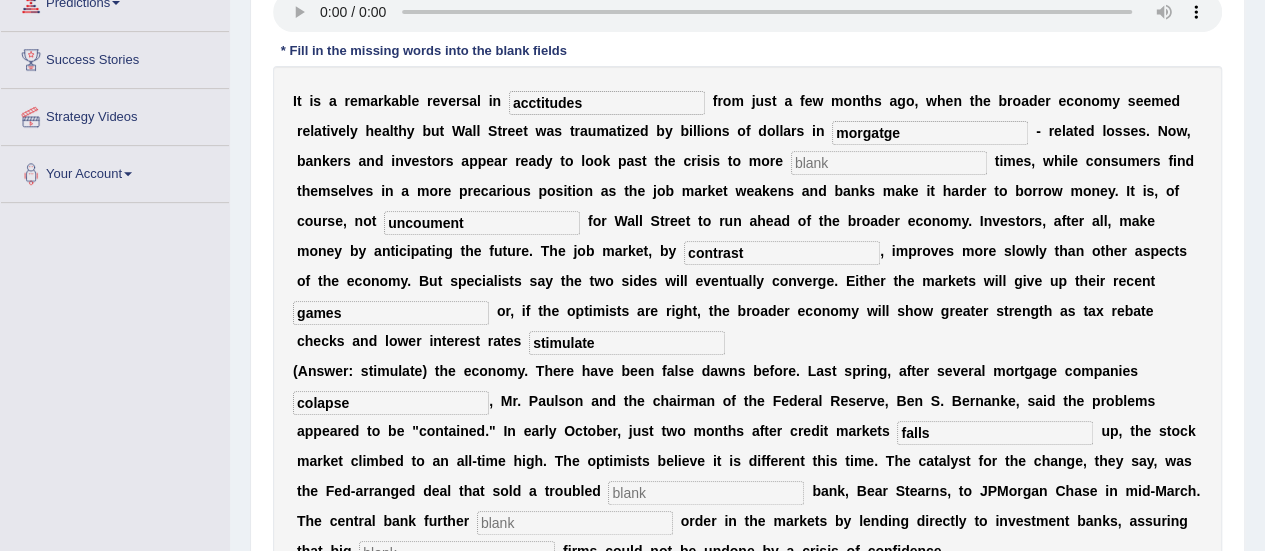 type on "falls" 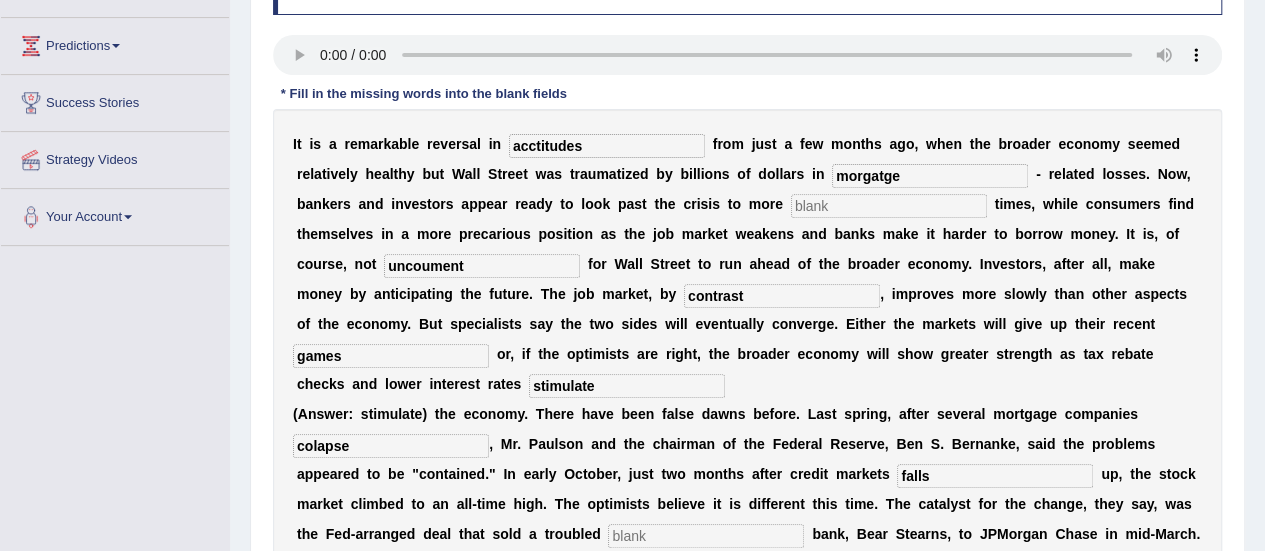 scroll, scrollTop: 317, scrollLeft: 0, axis: vertical 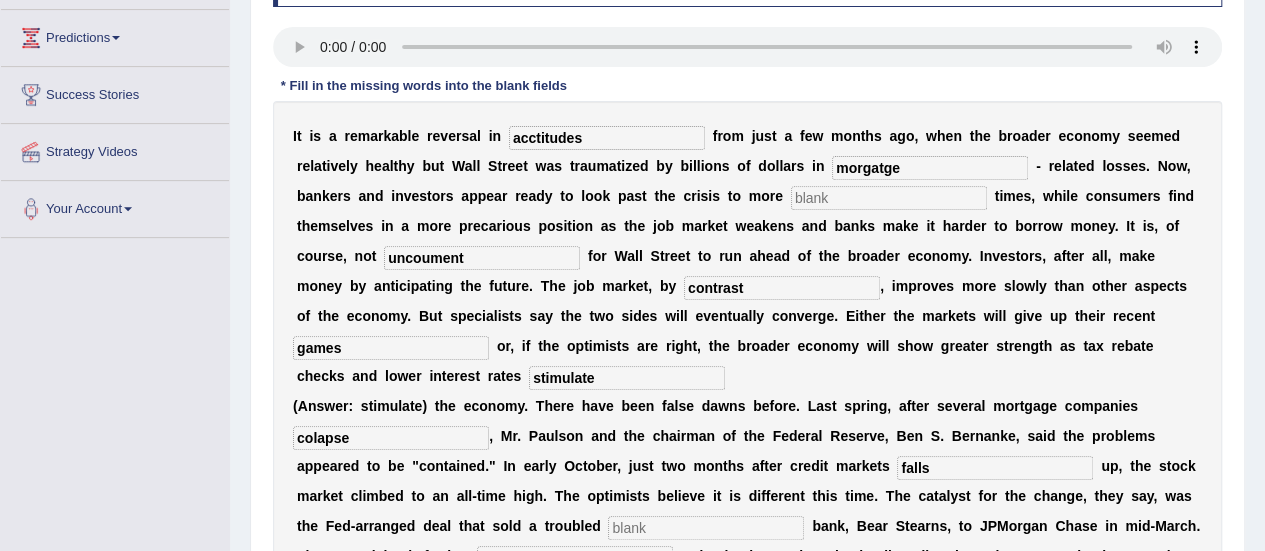type on "segurity" 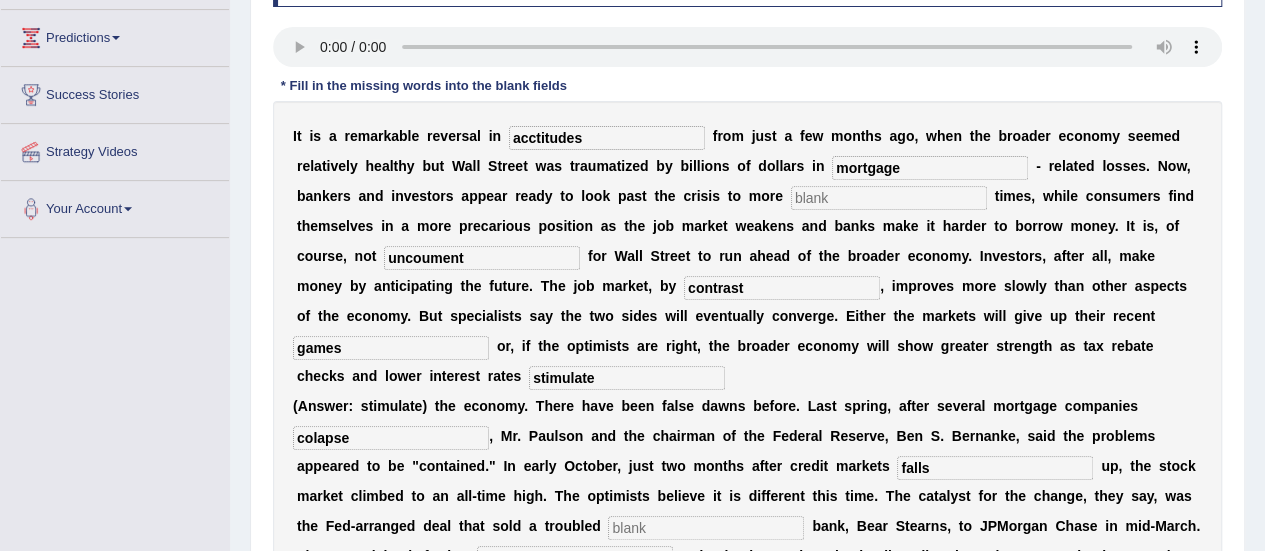 type on "mortgage" 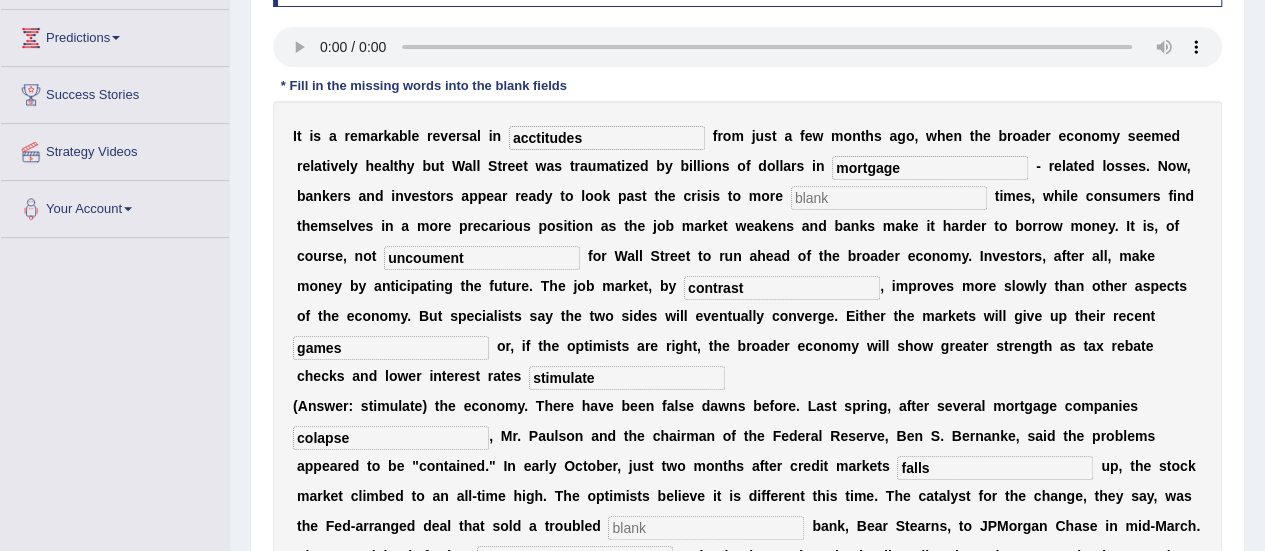 click on "acctitudes" at bounding box center (607, 138) 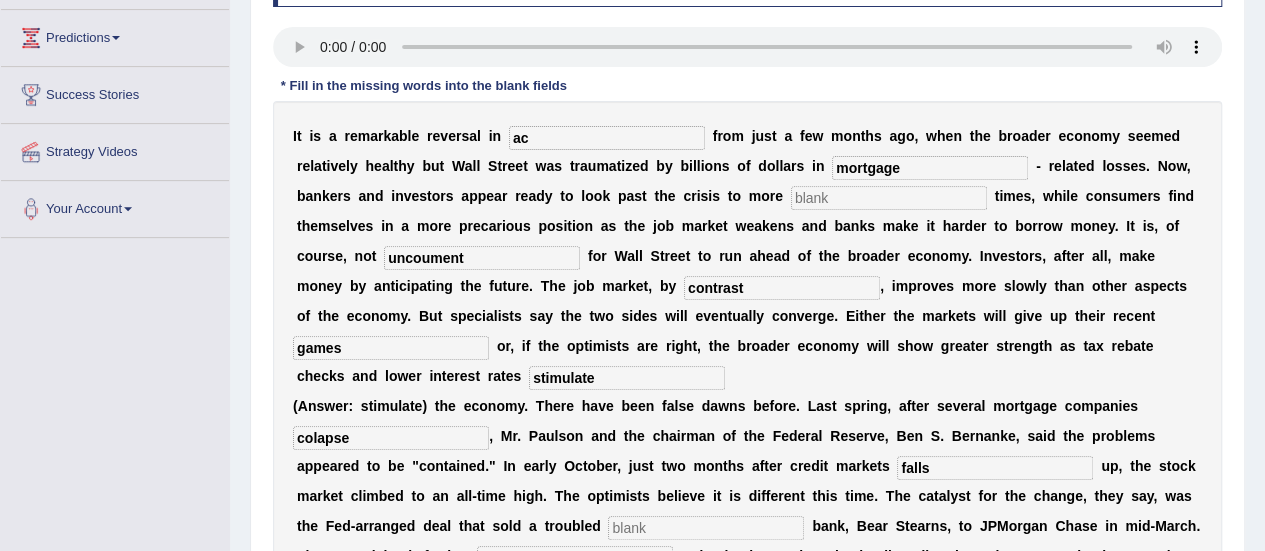 type on "a" 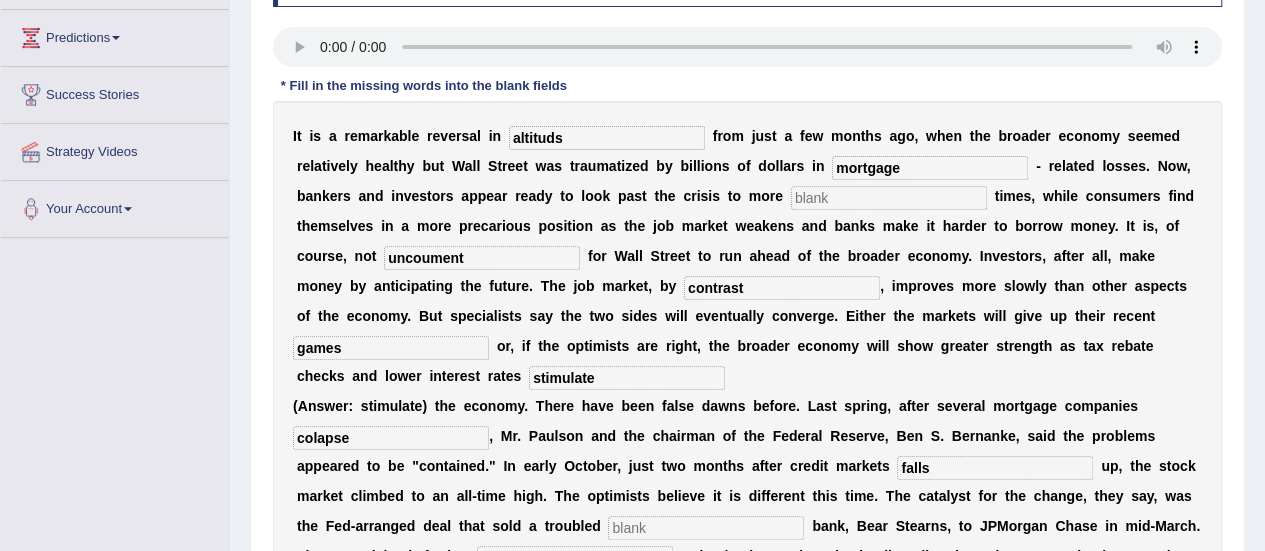 type on "altituds" 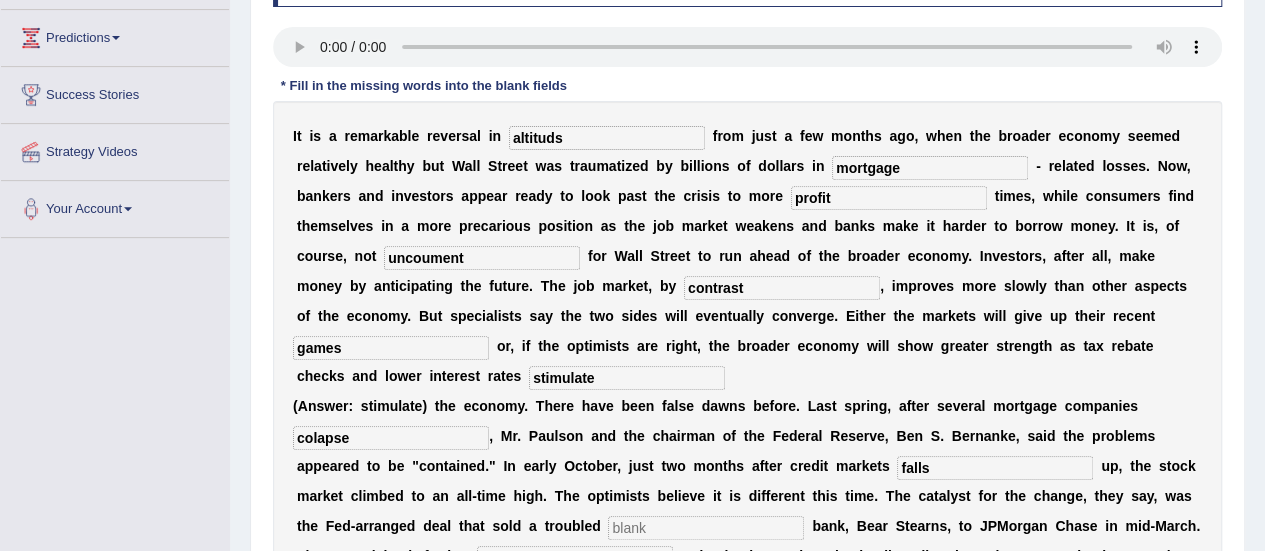 type on "profit" 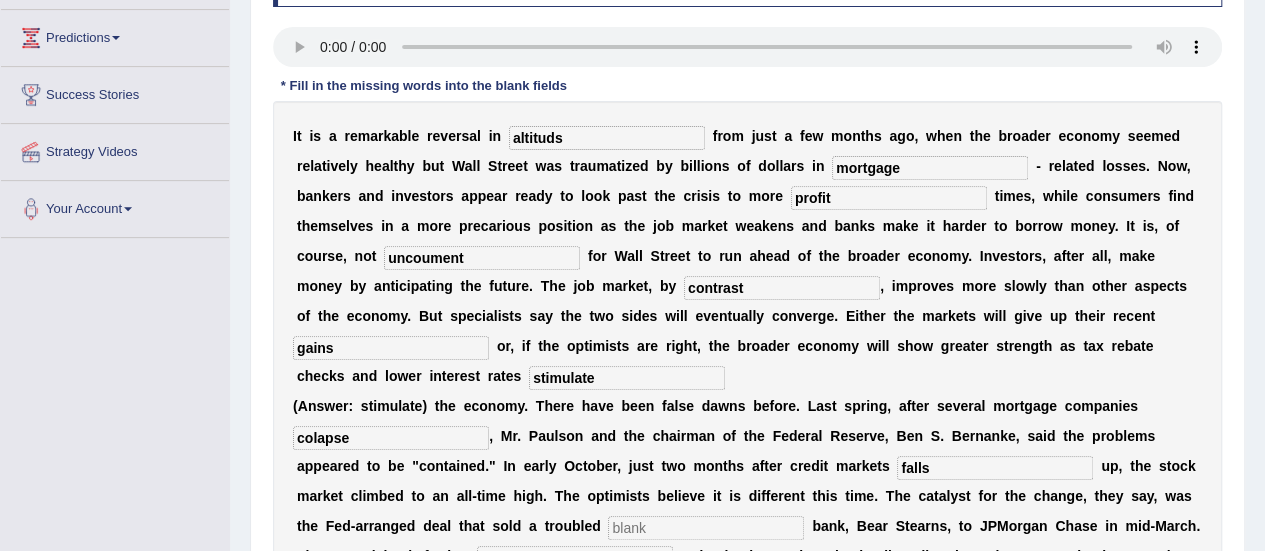 type on "gains" 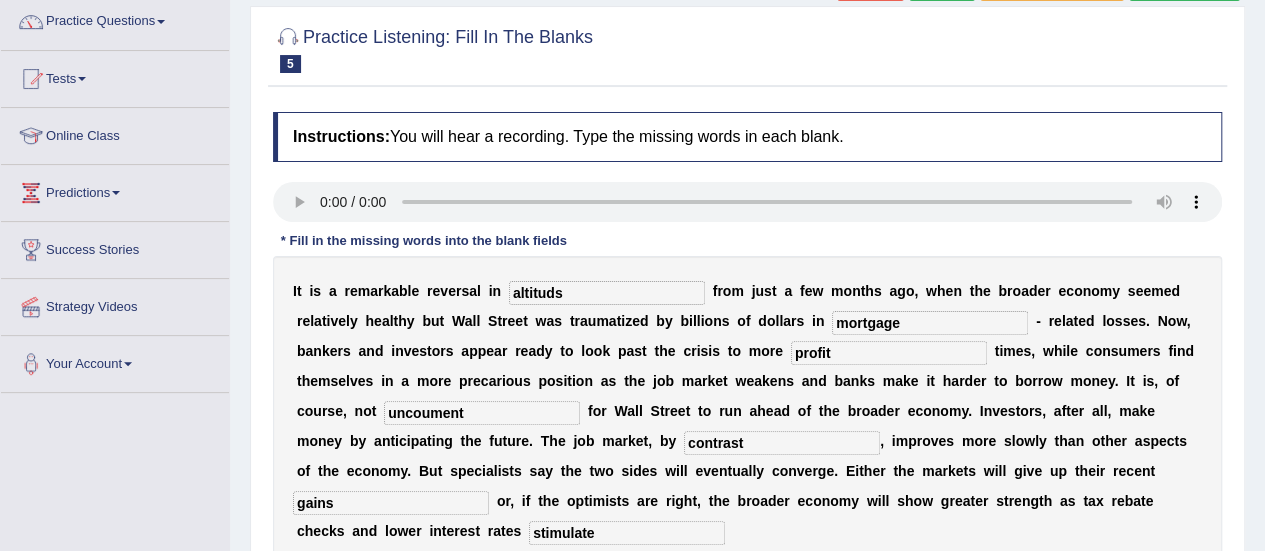 scroll, scrollTop: 161, scrollLeft: 0, axis: vertical 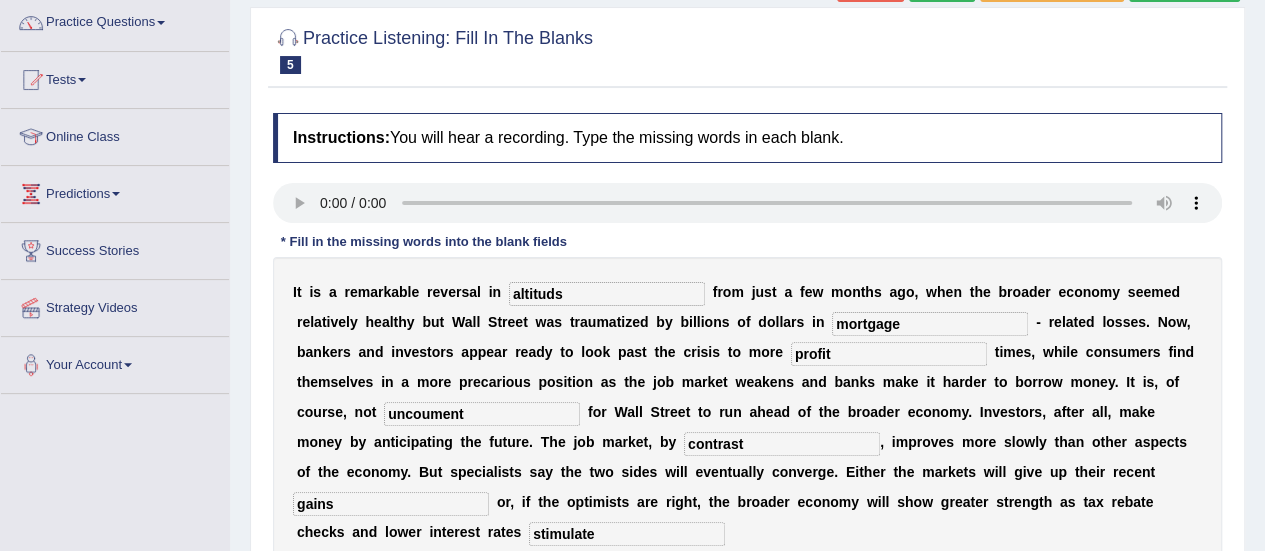 type on "investiment" 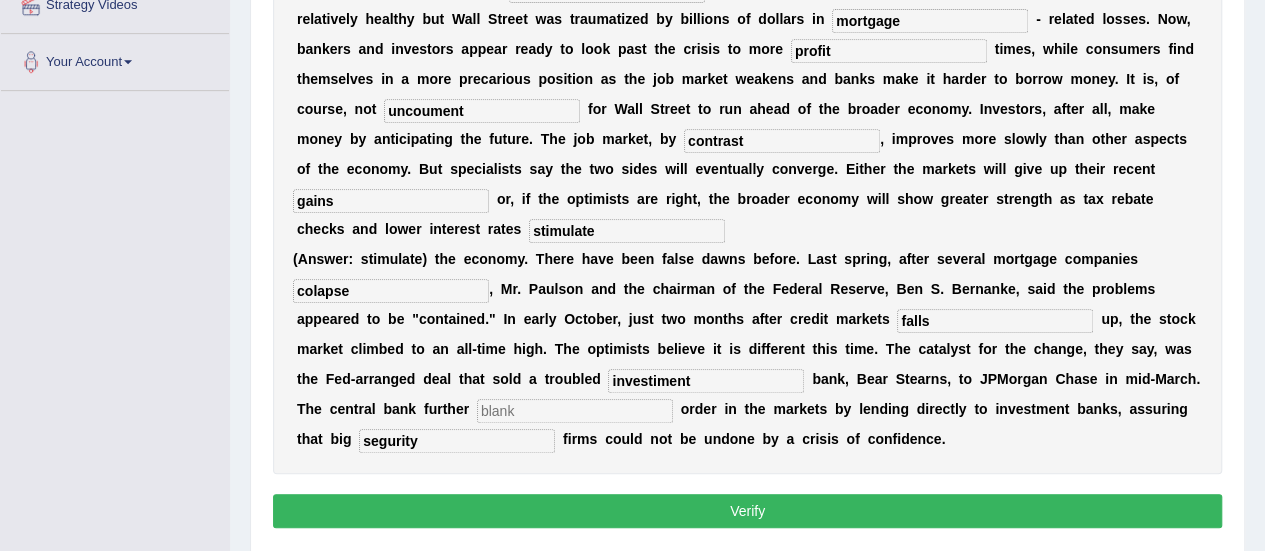 scroll, scrollTop: 455, scrollLeft: 0, axis: vertical 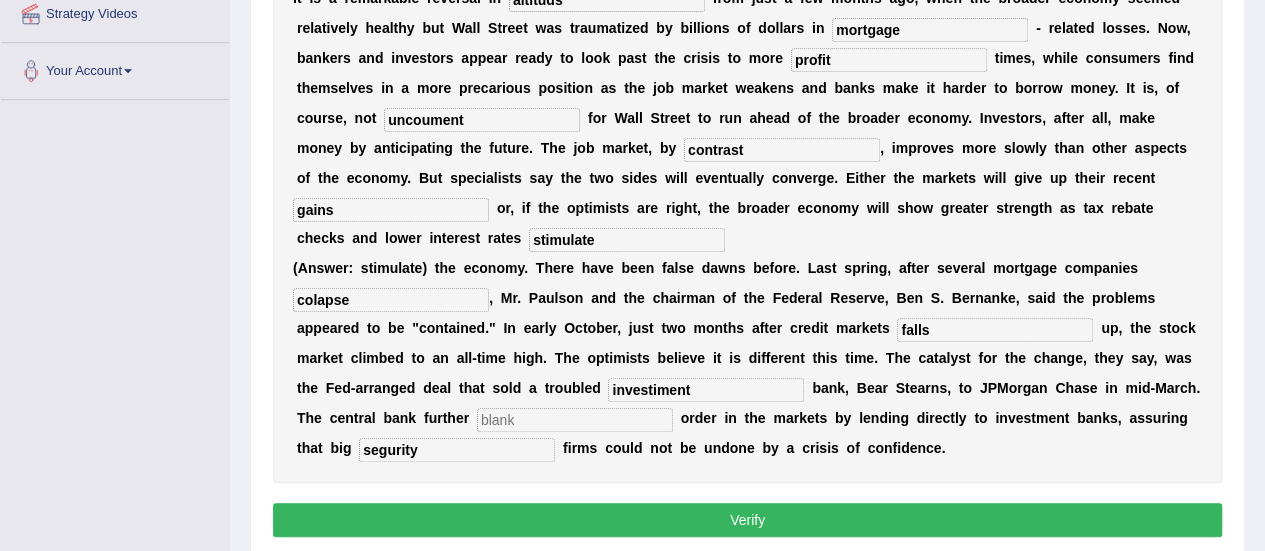 click at bounding box center (575, 420) 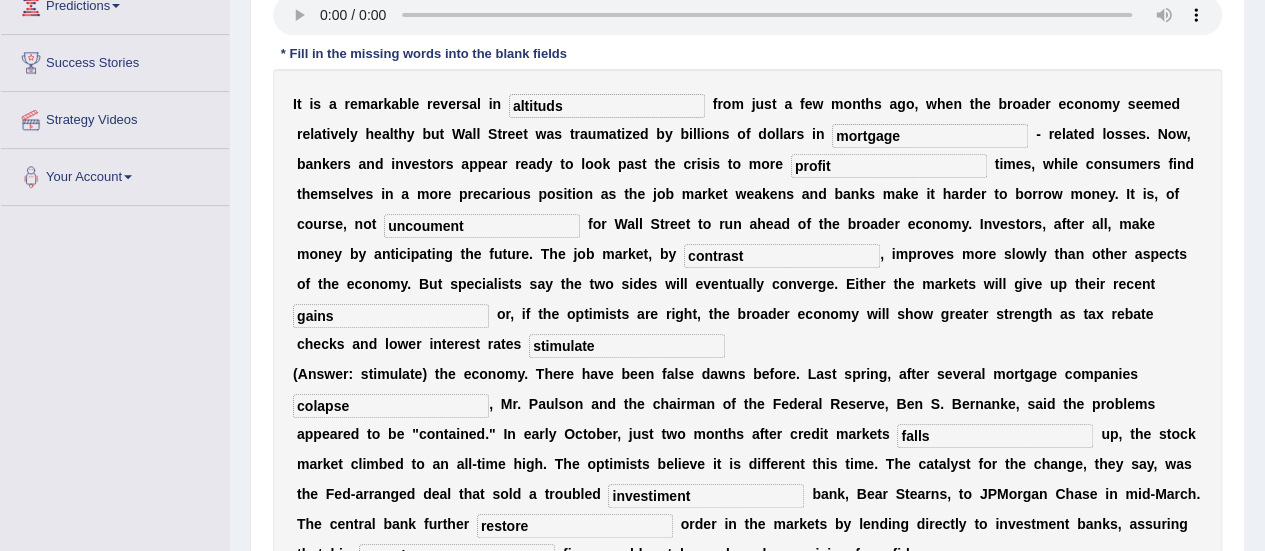 scroll, scrollTop: 341, scrollLeft: 0, axis: vertical 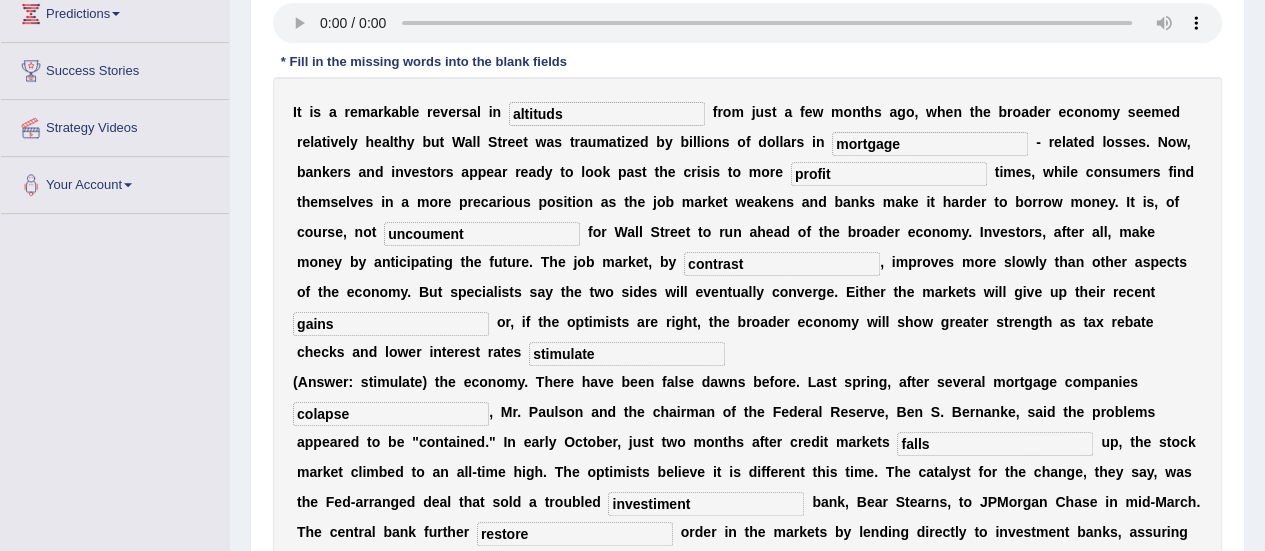type on "restore" 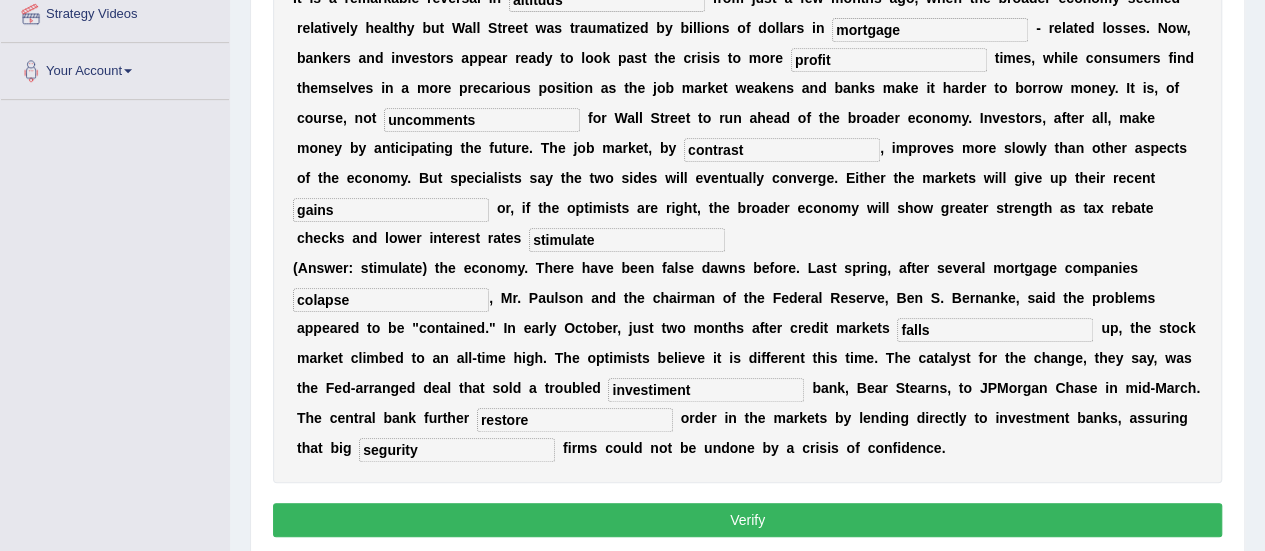 scroll, scrollTop: 448, scrollLeft: 0, axis: vertical 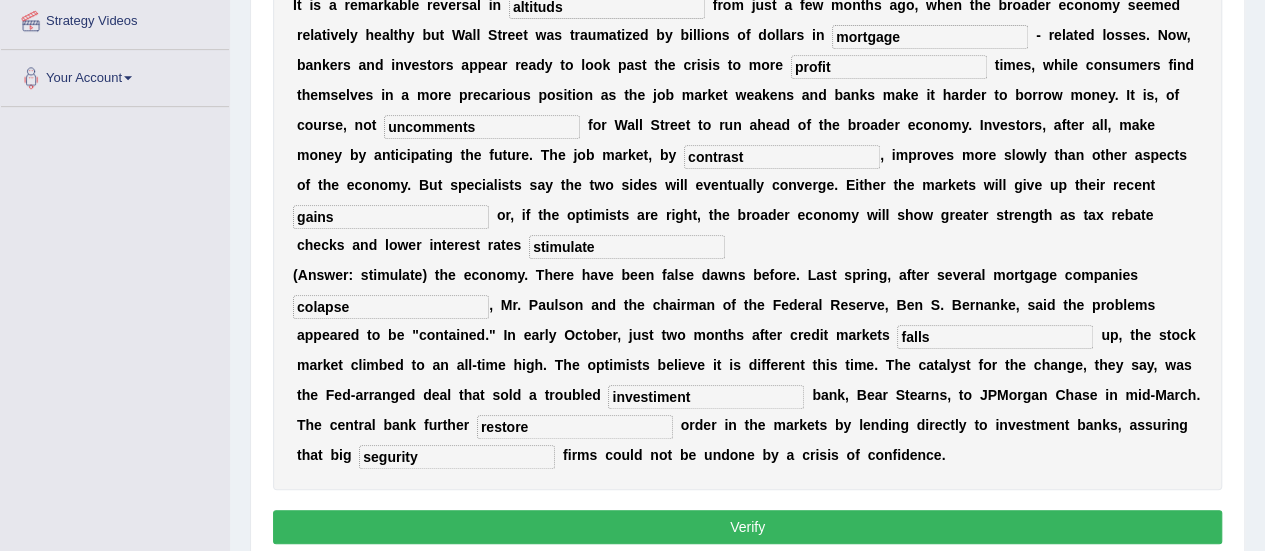type on "uncomments" 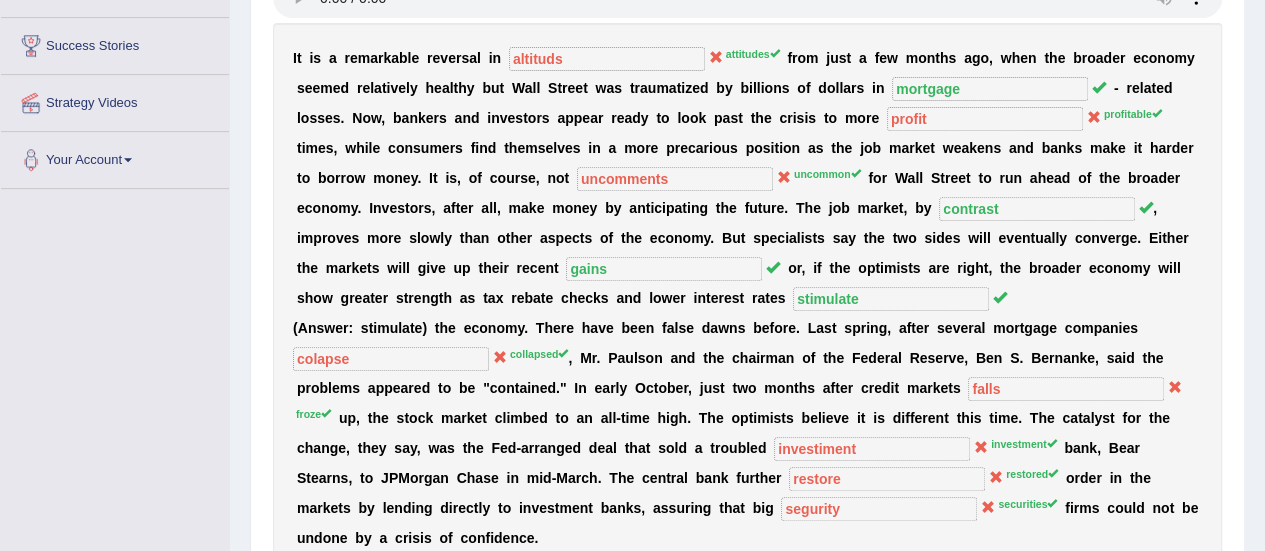 scroll, scrollTop: 352, scrollLeft: 0, axis: vertical 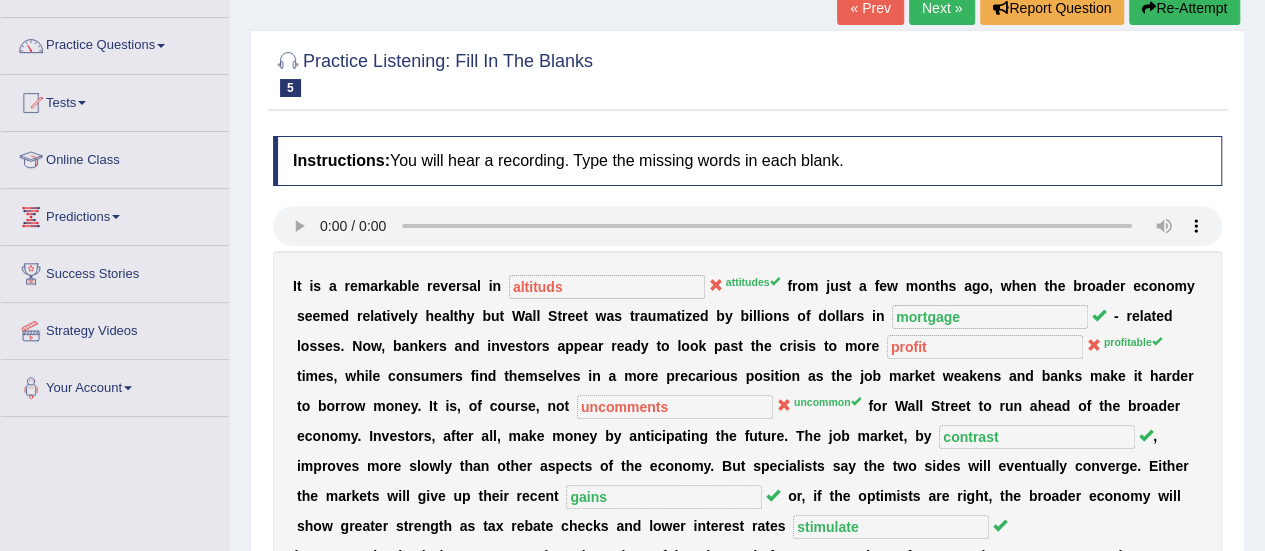 click on "Next »" at bounding box center (942, 8) 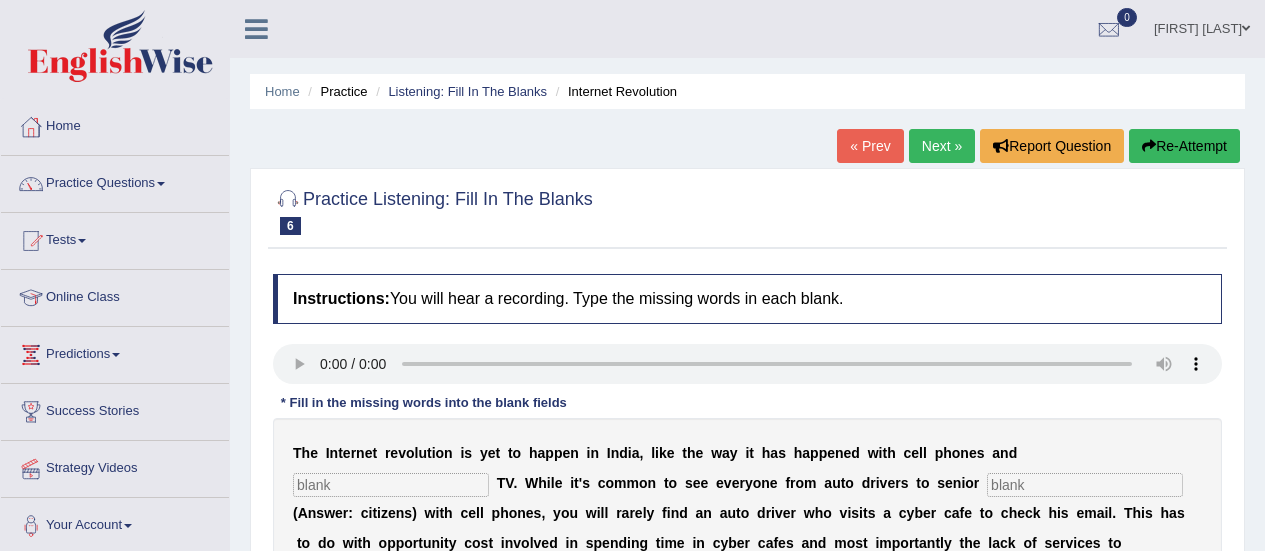 scroll, scrollTop: 0, scrollLeft: 0, axis: both 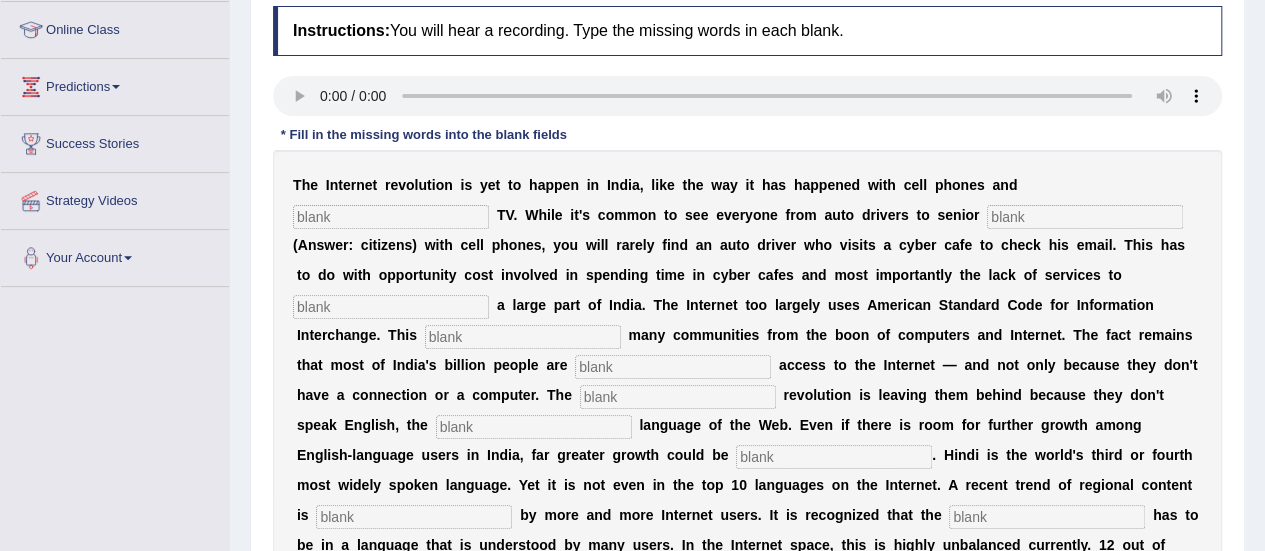 click at bounding box center [391, 217] 